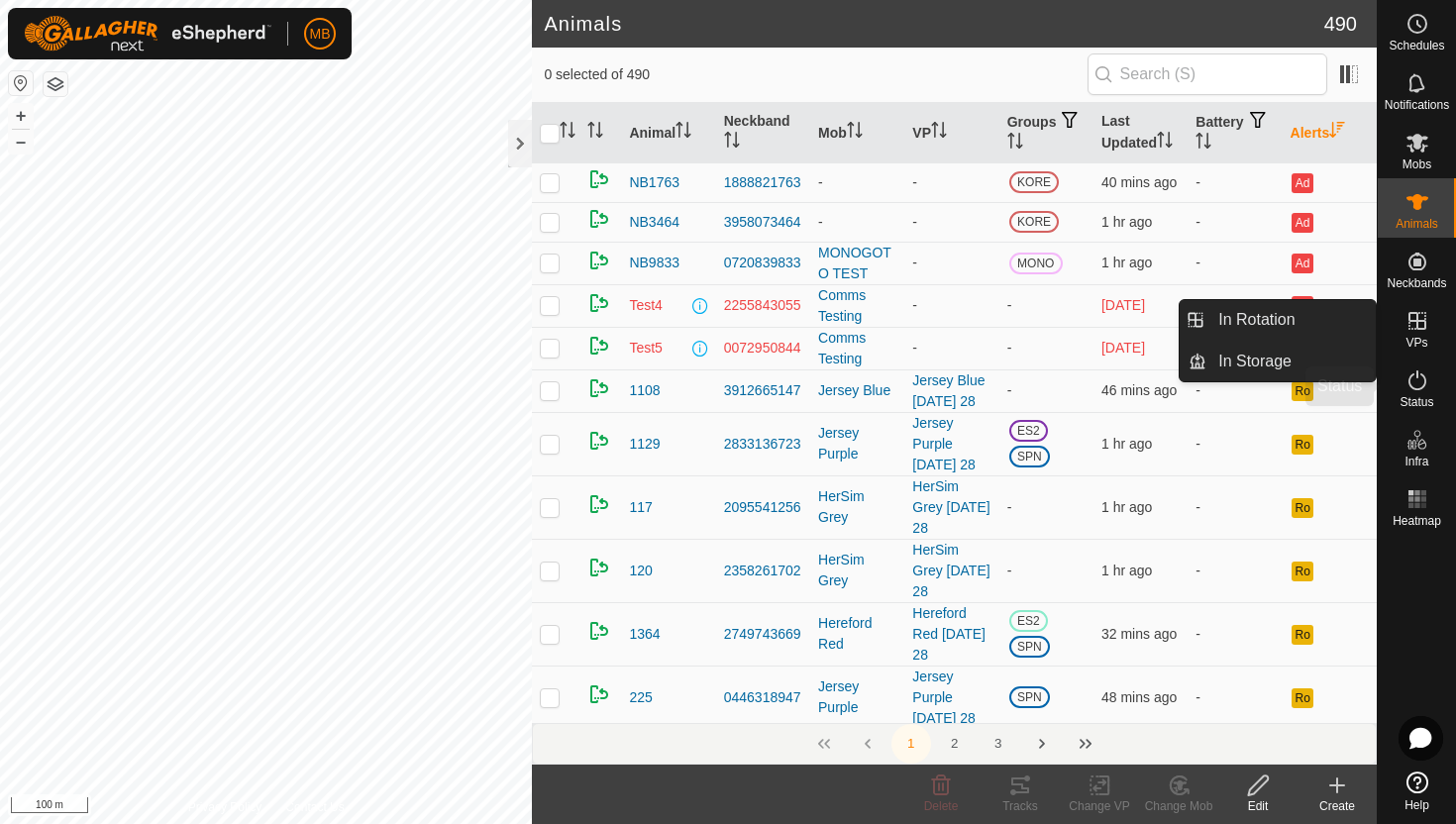 scroll, scrollTop: 0, scrollLeft: 0, axis: both 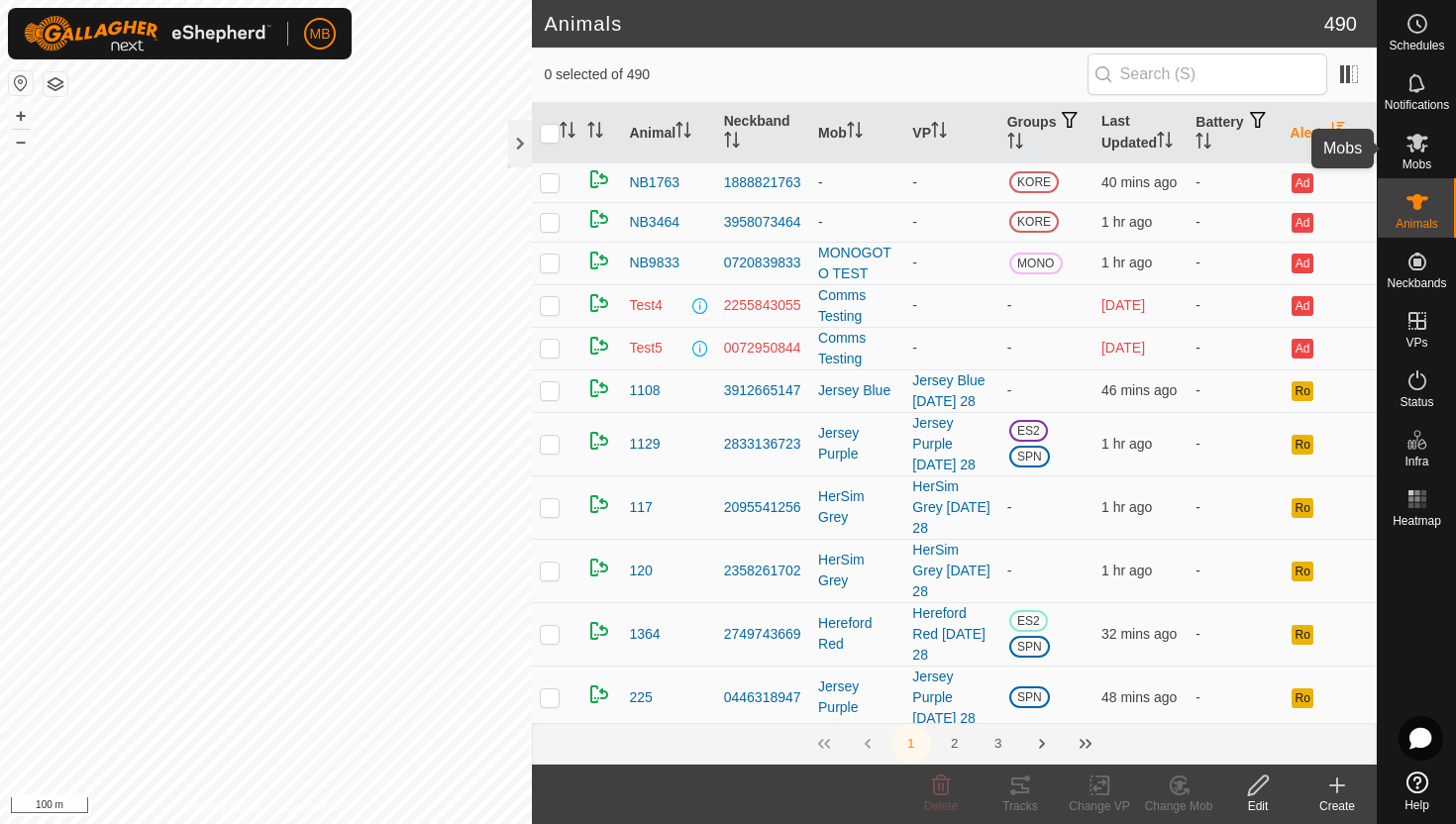 click 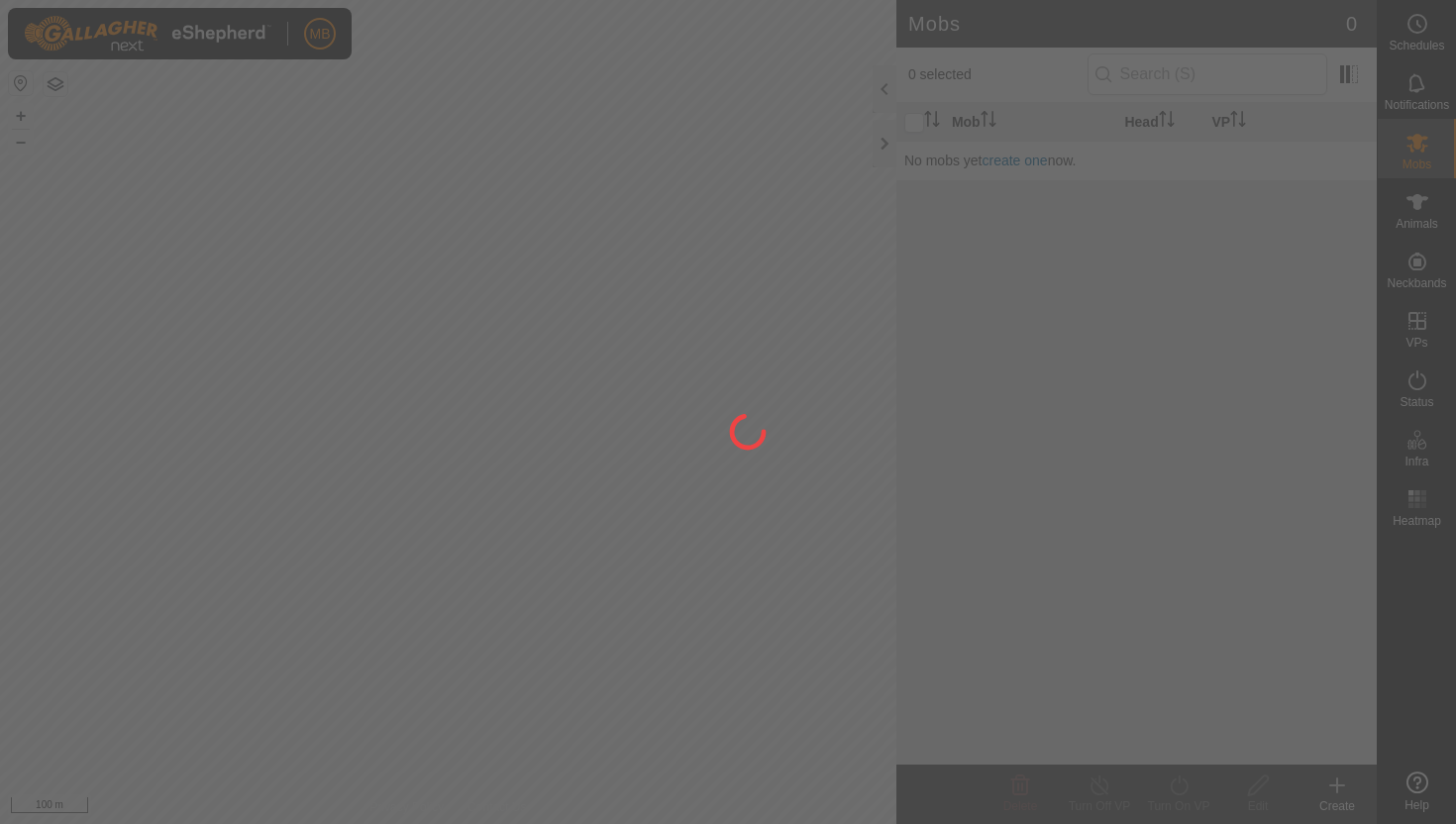 scroll, scrollTop: 0, scrollLeft: 0, axis: both 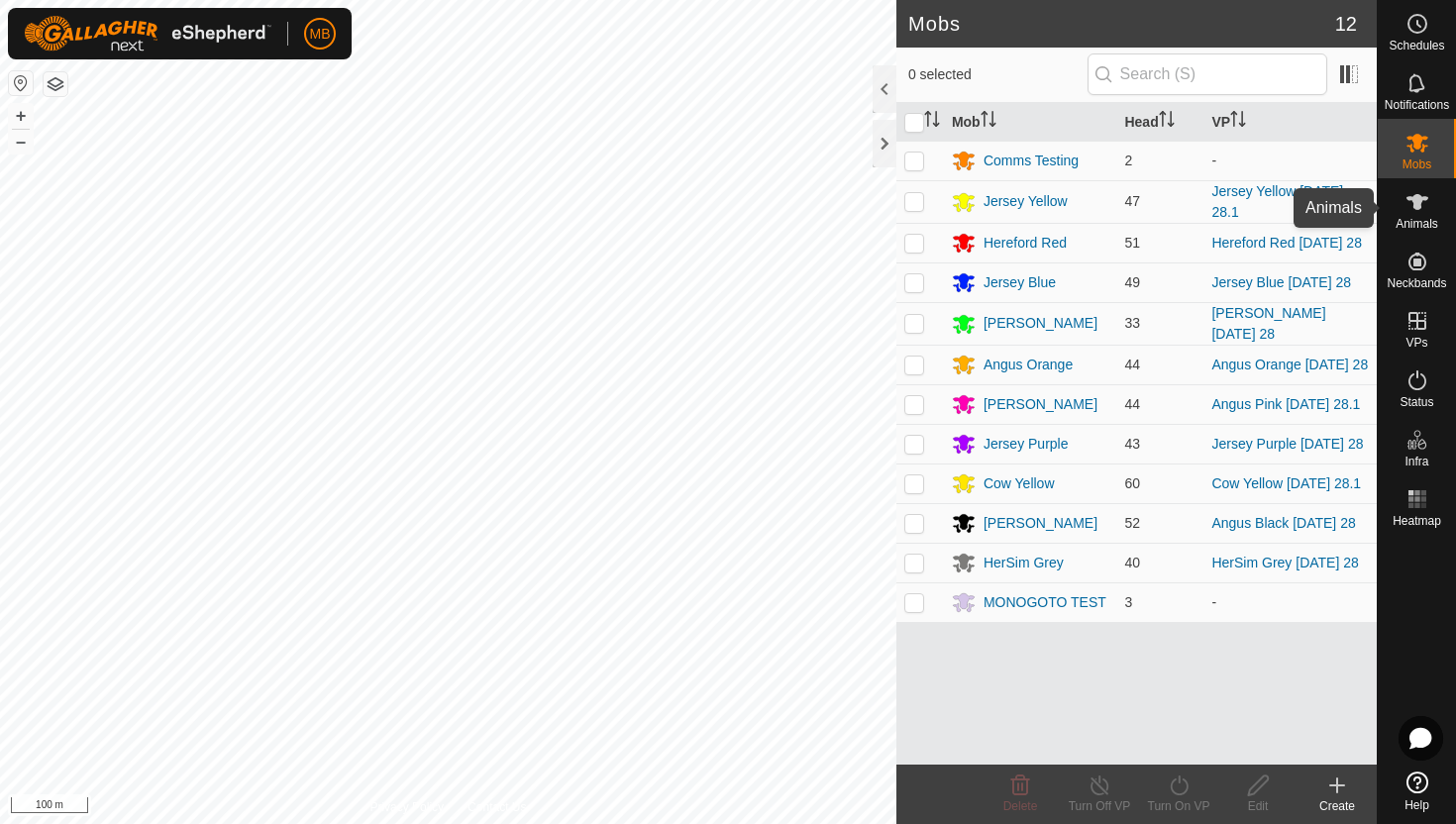click 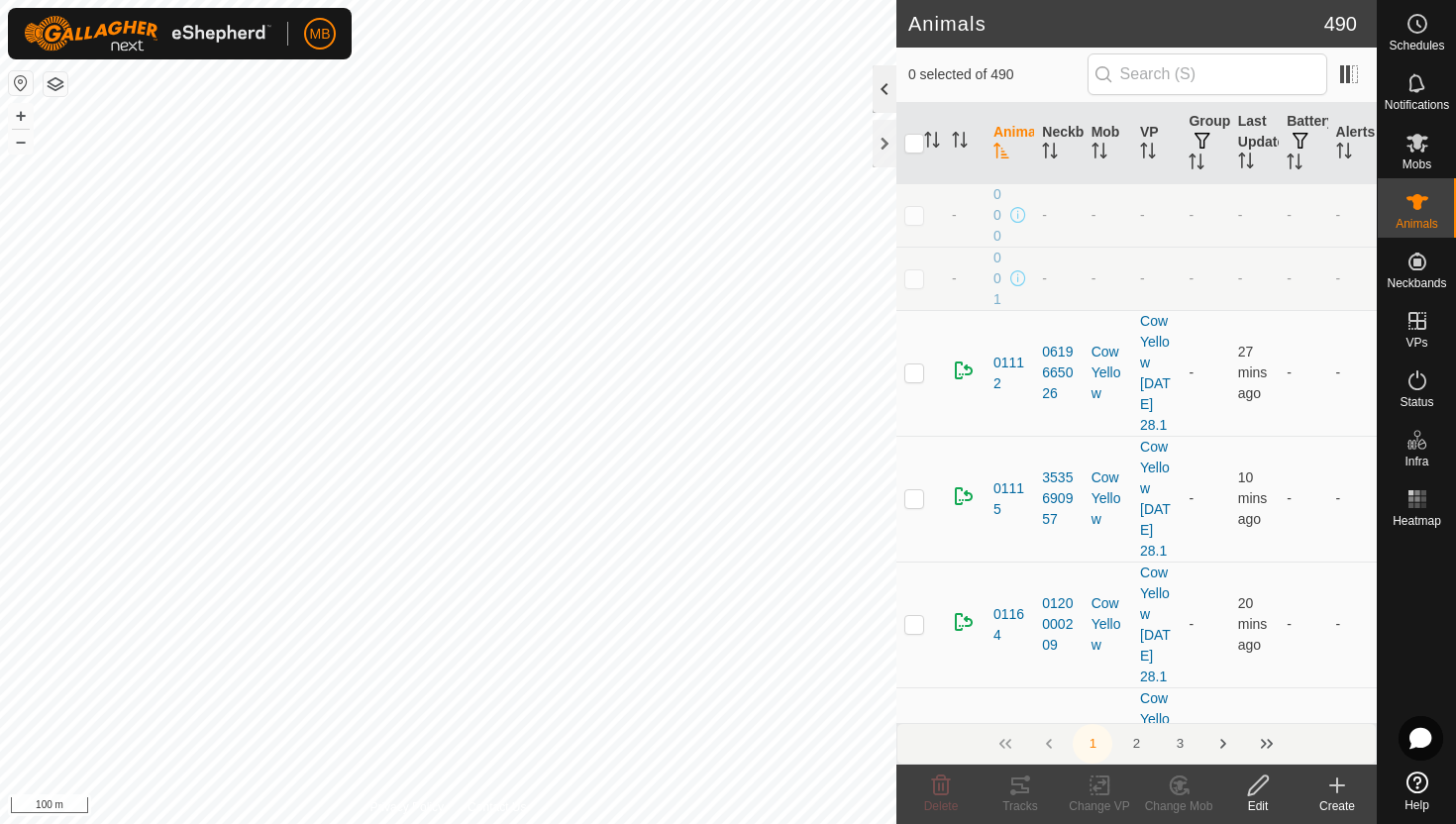 click 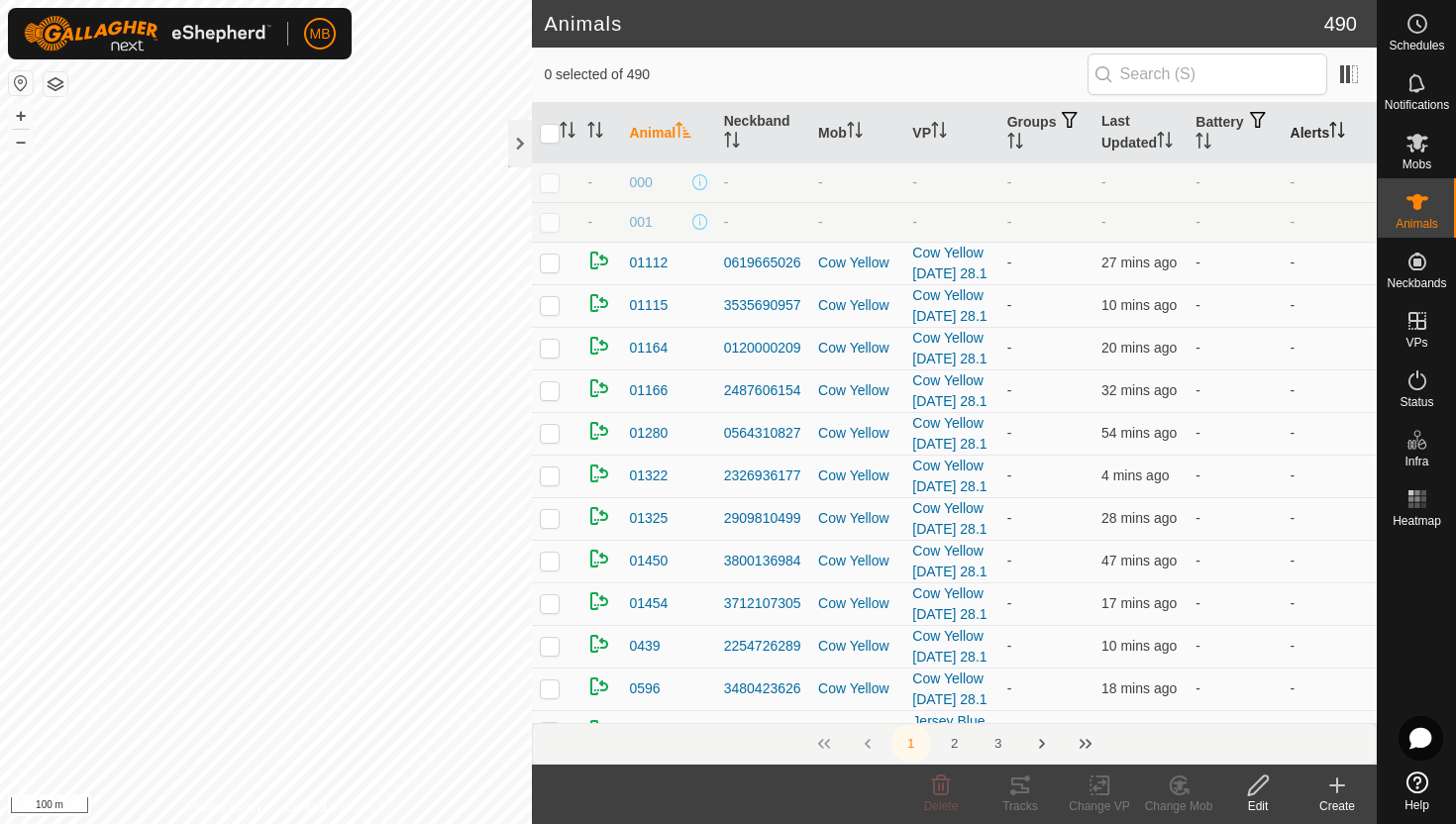 click 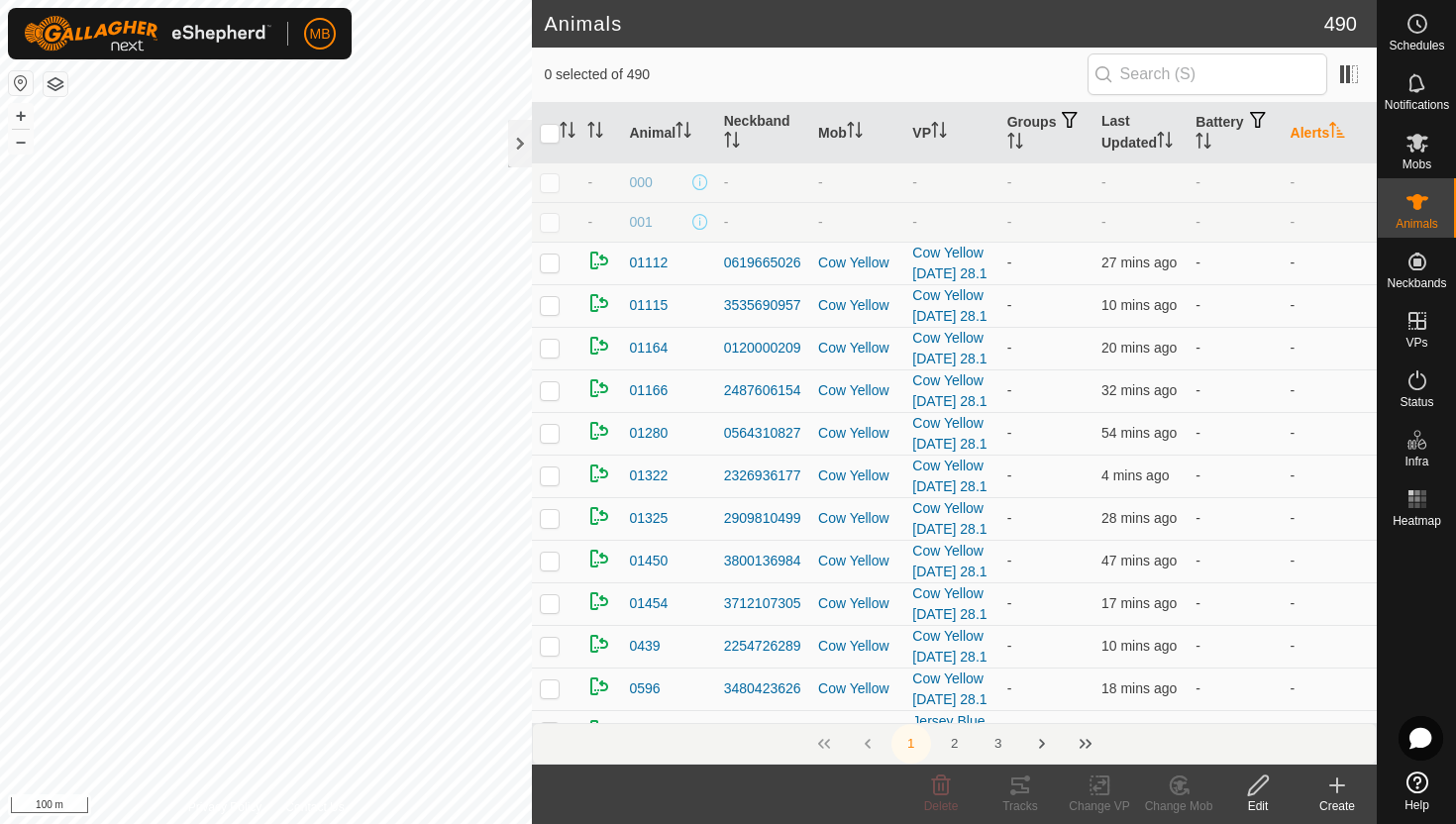 click 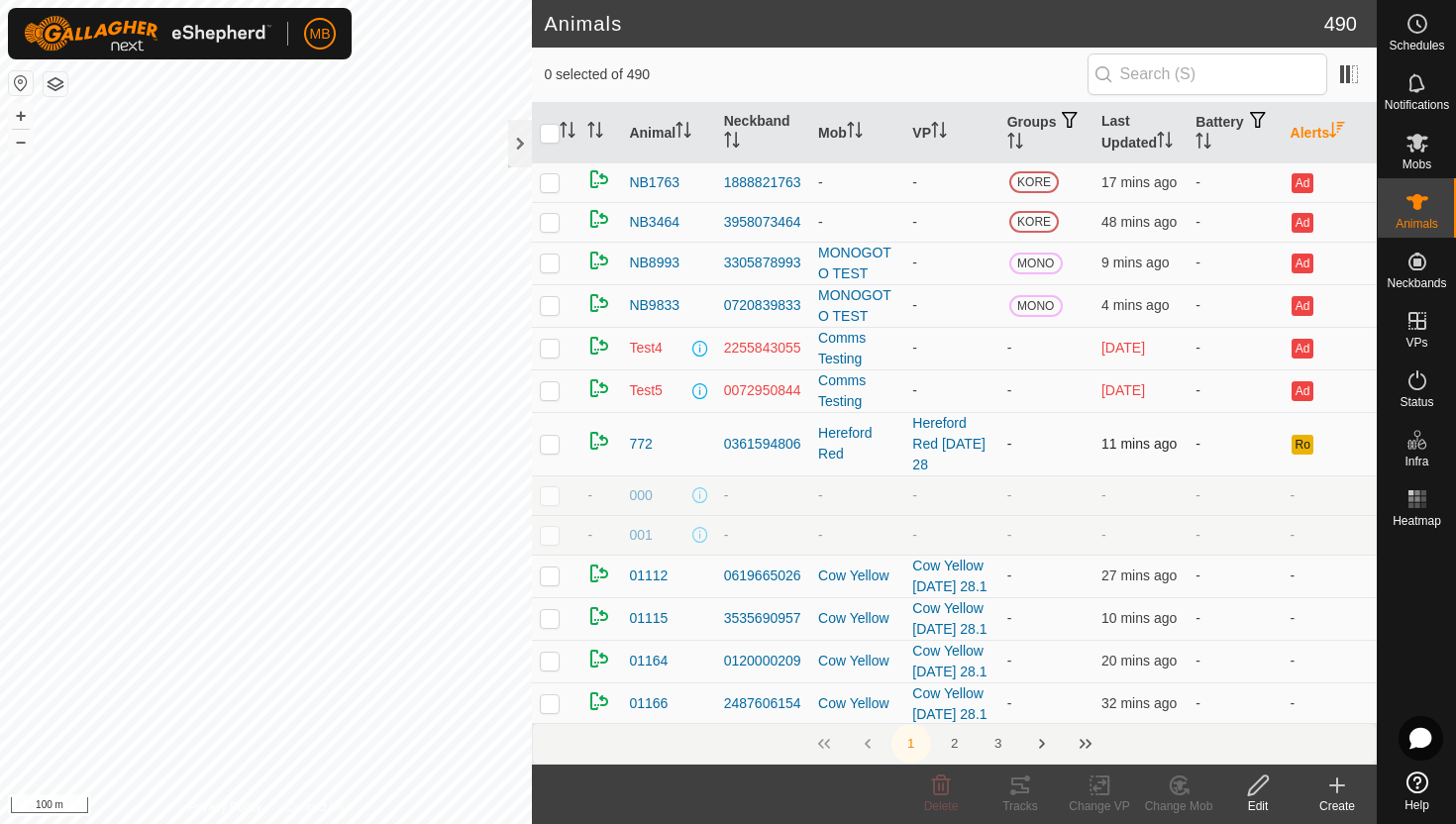 click at bounding box center [550, 444] 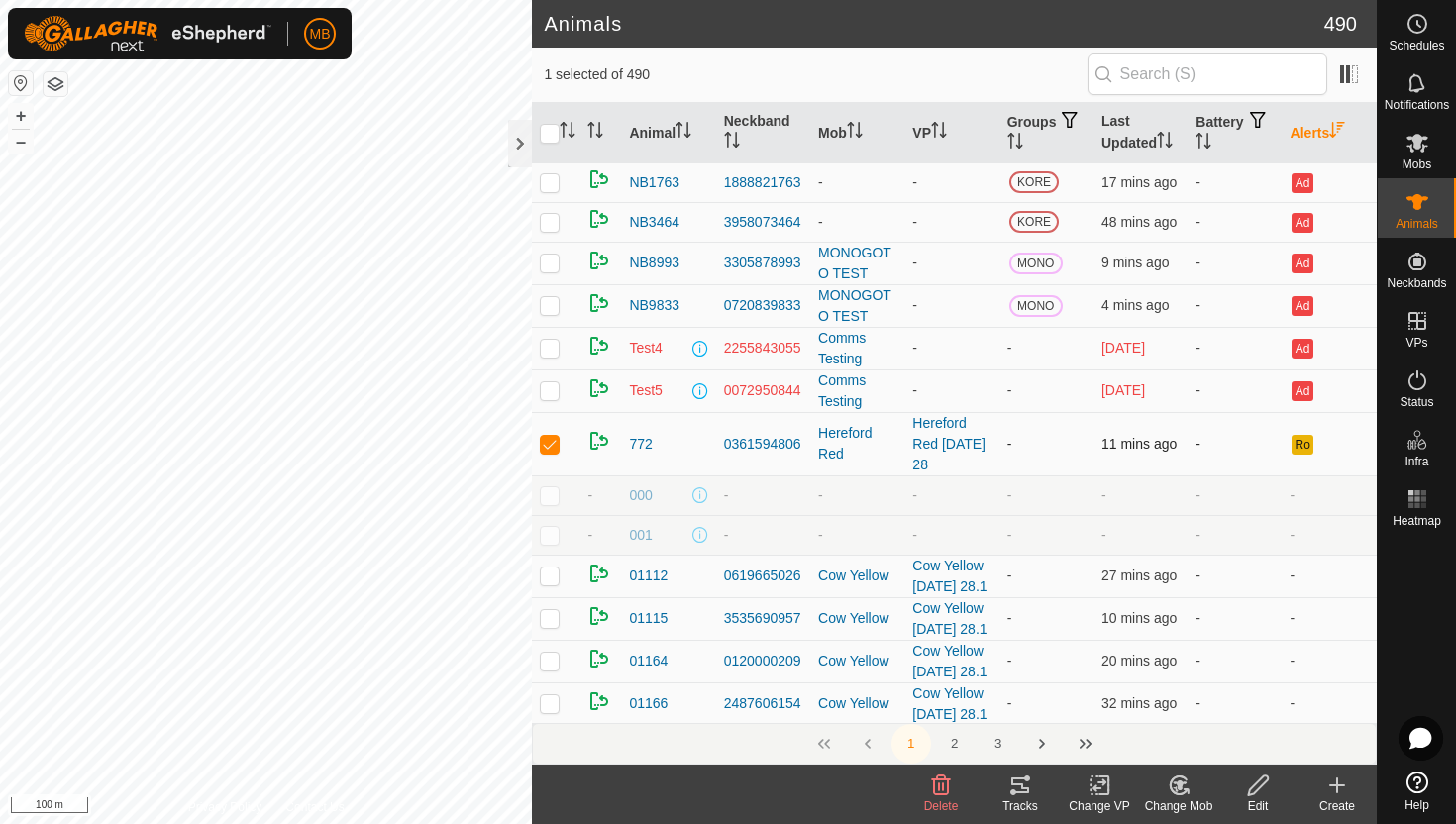 click at bounding box center [550, 444] 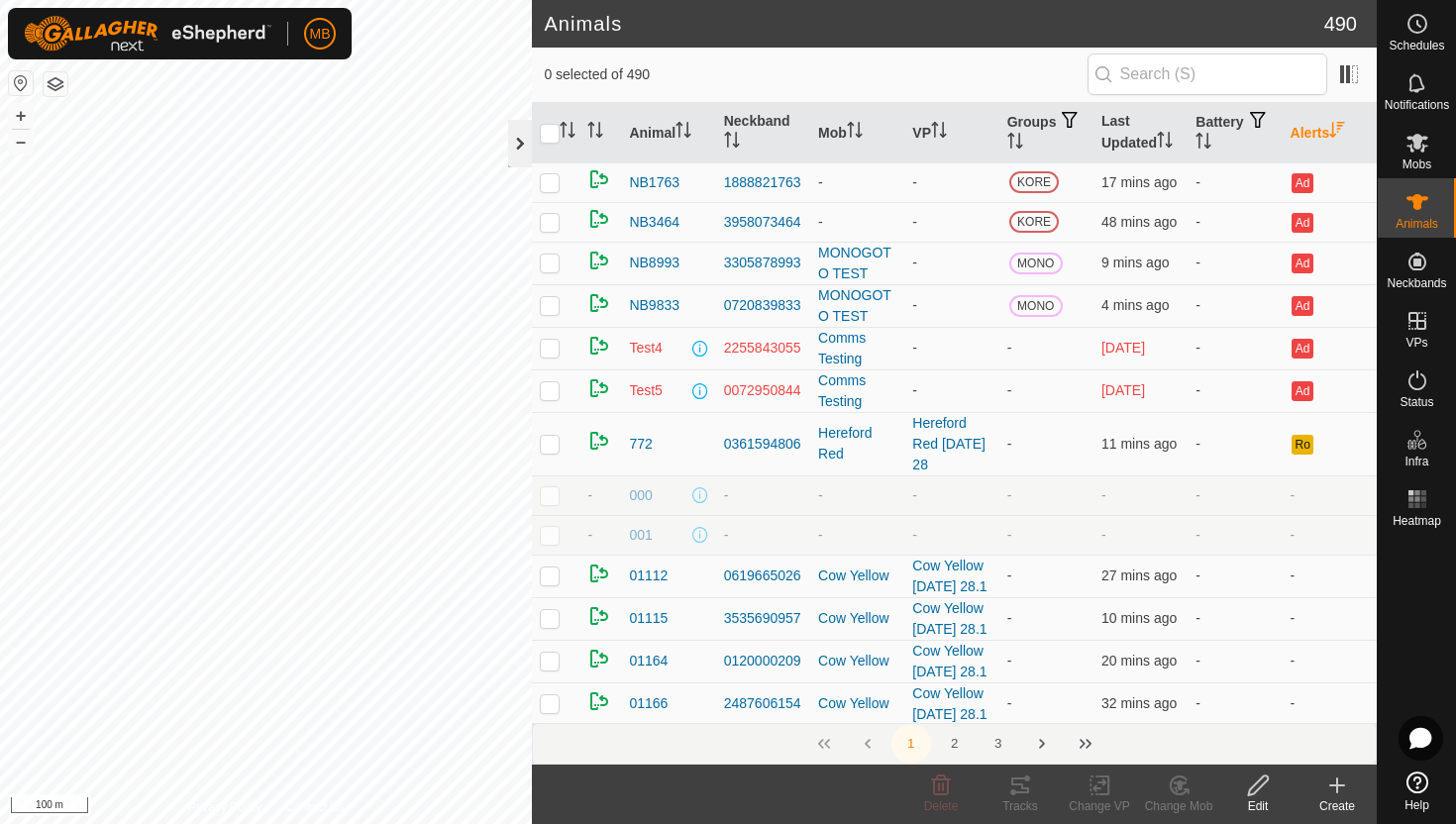 click 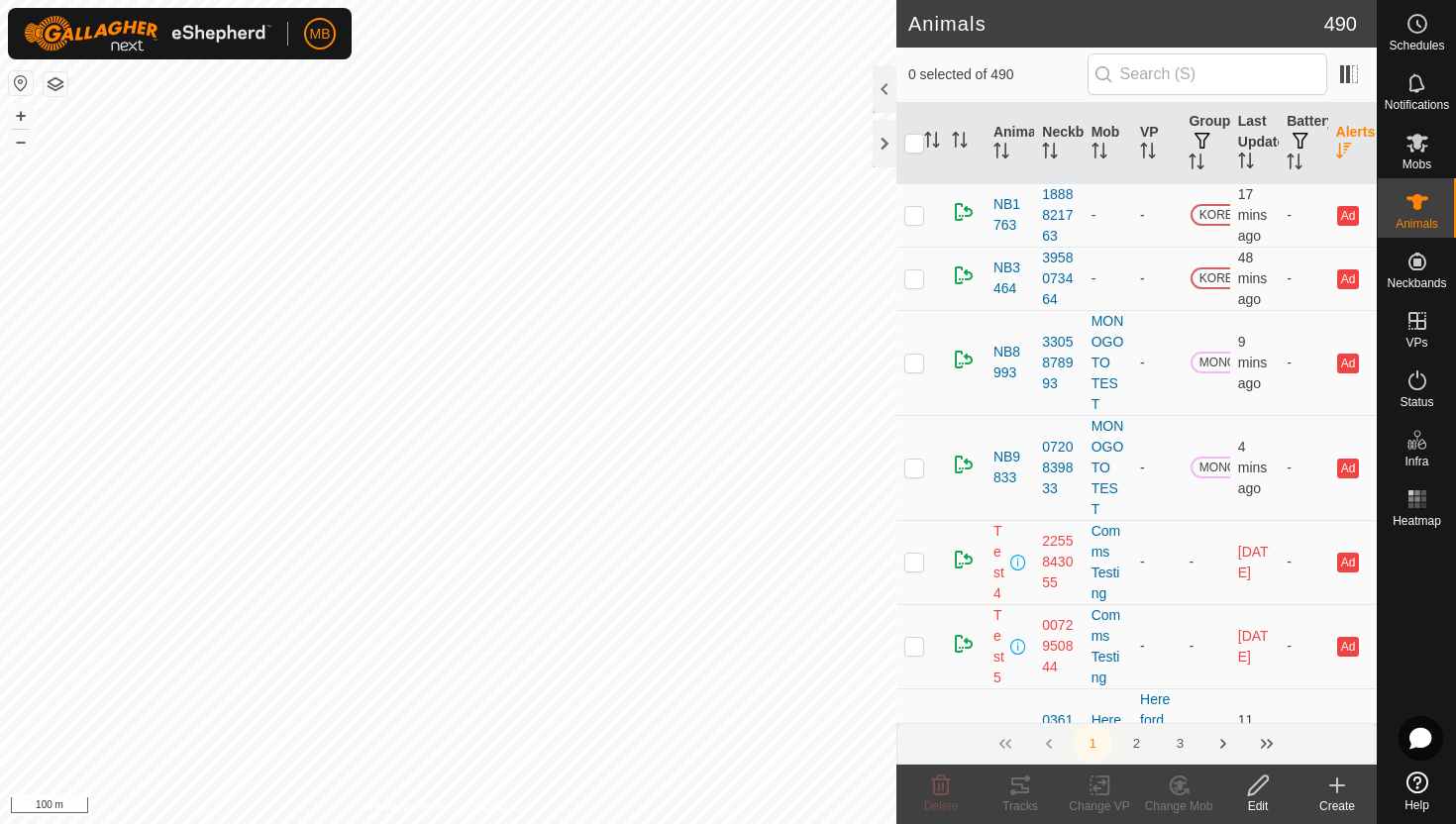 click on "MB Schedules Notifications Mobs Animals Neckbands VPs Status Infra Heatmap Help Animals 490  0 selected of 490      Animal   Neckband   Mob   VP   Groups   Last Updated   Battery   Alerts   NB1763   1888821763   -  -  KORE
17 mins ago -  Ad   NB3464   3958073464   -  -  KORE
48 mins ago -  Ad   NB8993   3305878993   MONOGOTO TEST  -  MONO
9 mins ago -  Ad   NB9833   0720839833   MONOGOTO TEST  -  MONO
4 mins ago -  Ad   Test4   2255843055   Comms Testing  -  -  [DATE] -  Ad   Test5   0072950844   Comms Testing  -  -  [DATE] -  Ad   772   0361594806   [GEOGRAPHIC_DATA] Red [DATE] 28  -  11 mins ago -  Ro   -   000   -   -  -  -  - -  -   -   001   -   -  -  -  - -  -   01112   0619665026   Cow Yellow  Cow Yellow [DATE] 28.1  -  27 mins ago -  -   01115   3535690957   Cow Yellow  Cow Yellow [DATE] 28.1  -  10 mins ago -  -   01164   0120000209   Cow Yellow  Cow Yellow [DATE] 28.1  -  20 mins ago -  -   01166   2487606154   Cow Yellow  Cow Yellow [DATE] 28.1  -  32 mins ago -  -" at bounding box center [728, 412] 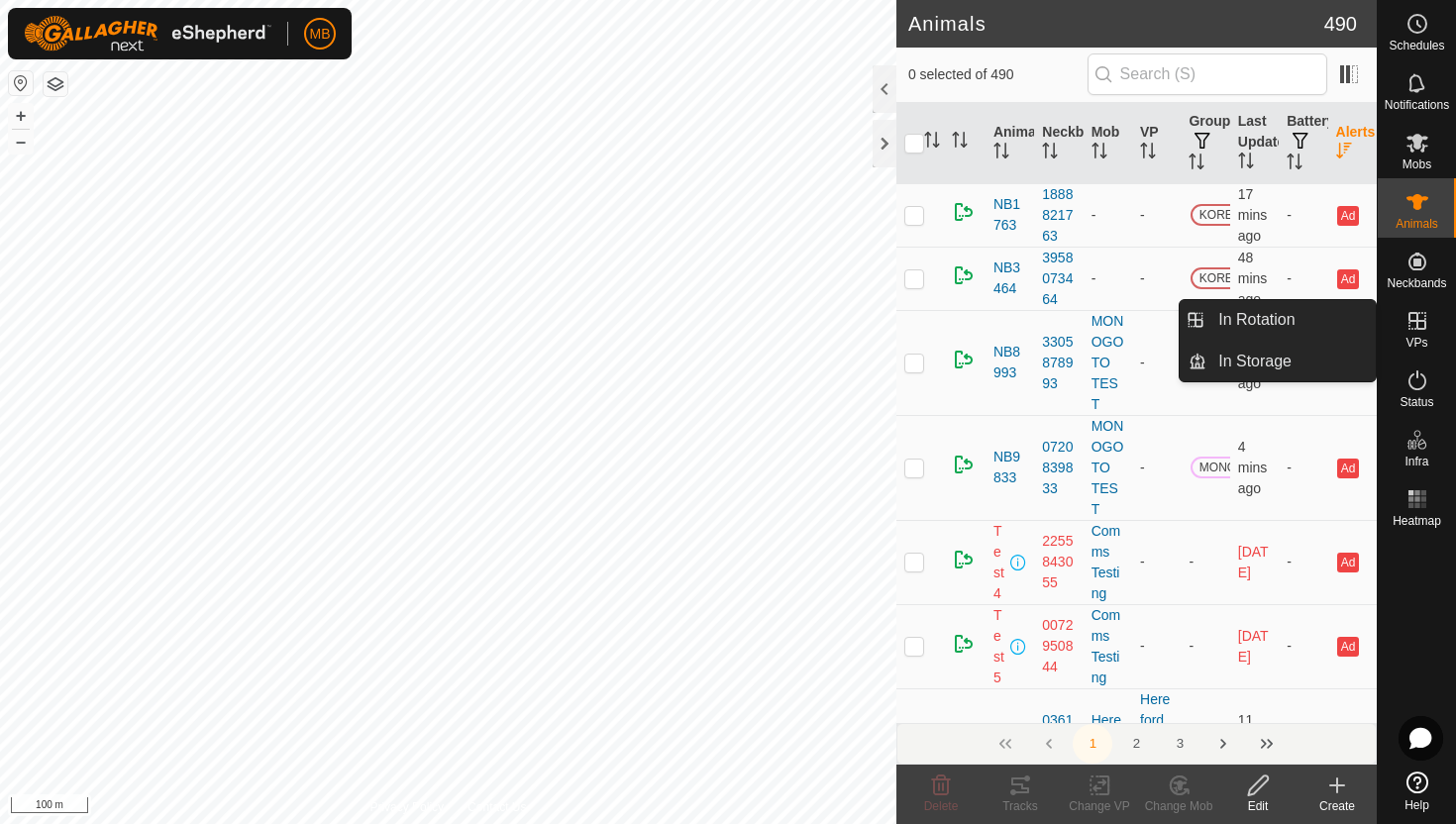 click 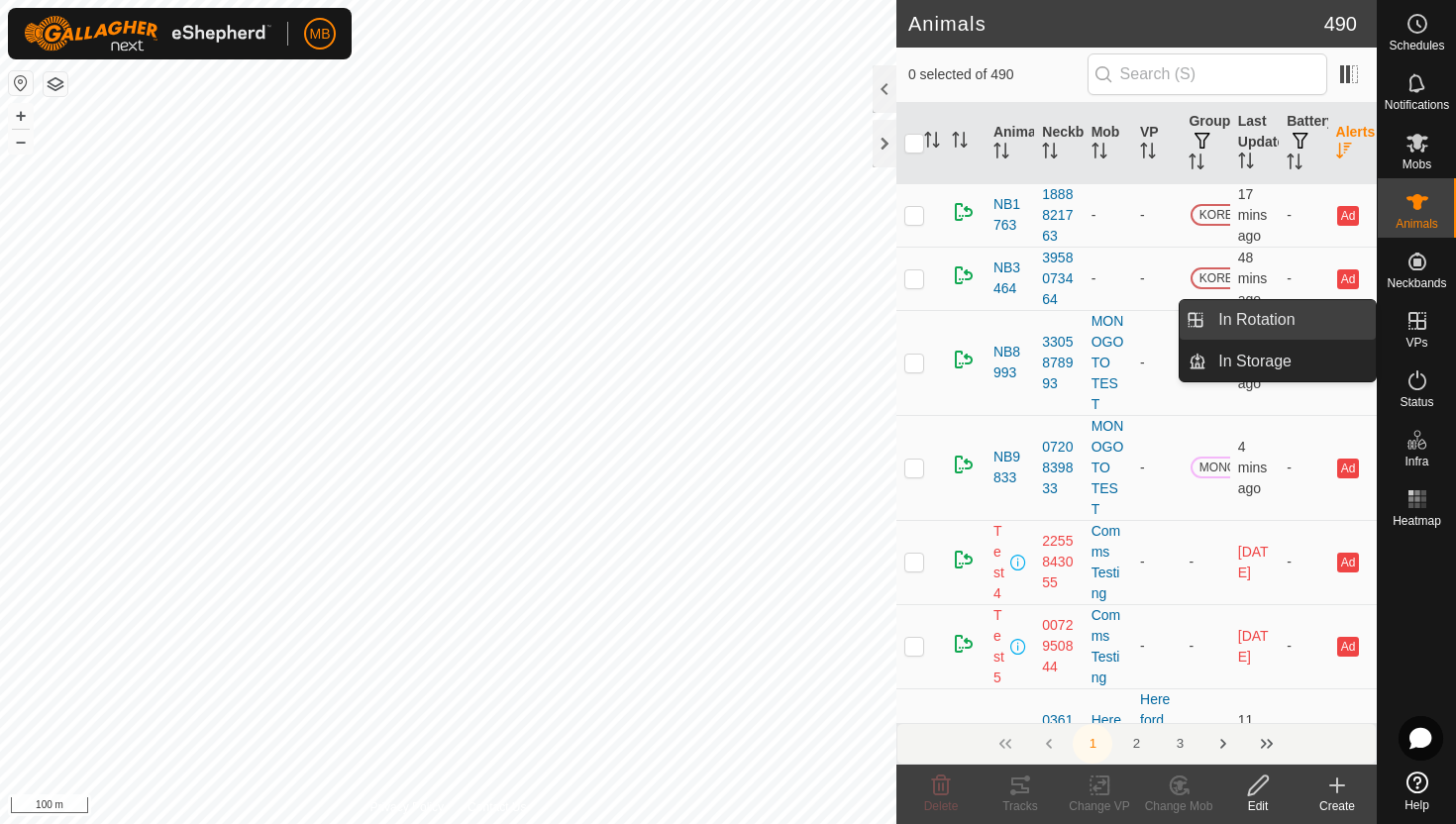 click on "In Rotation" at bounding box center [1291, 320] 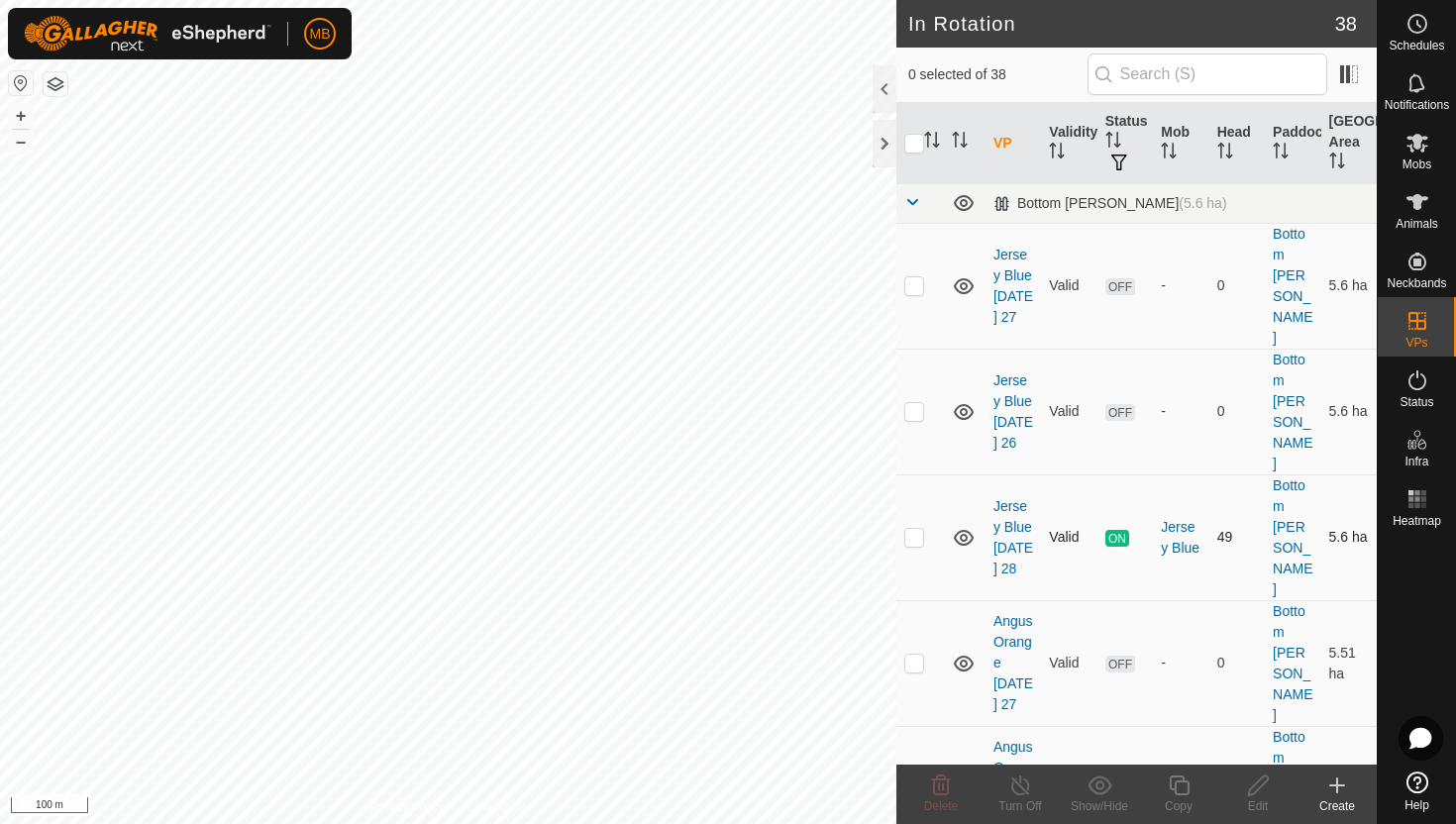 click at bounding box center (914, 537) 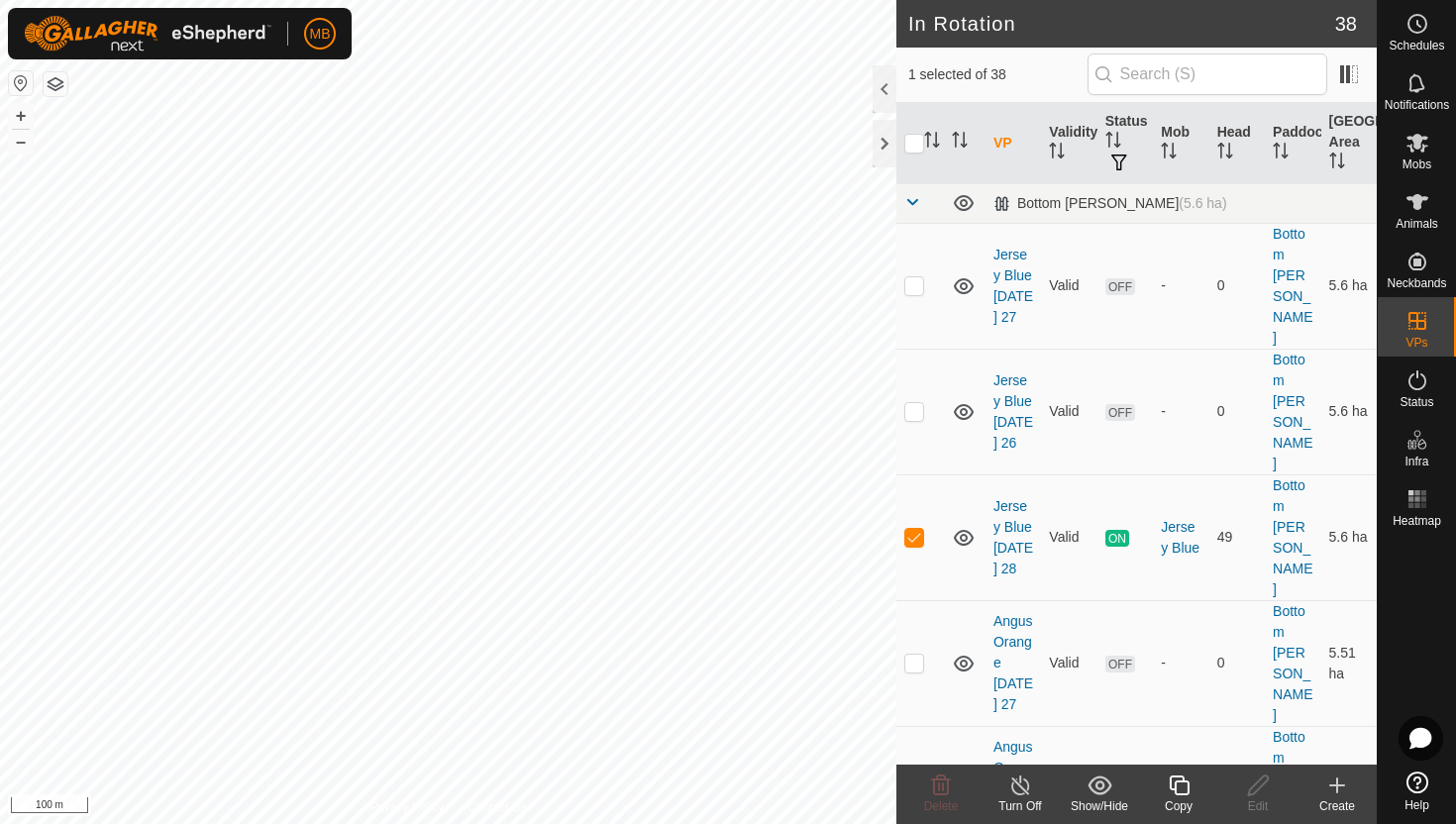 click 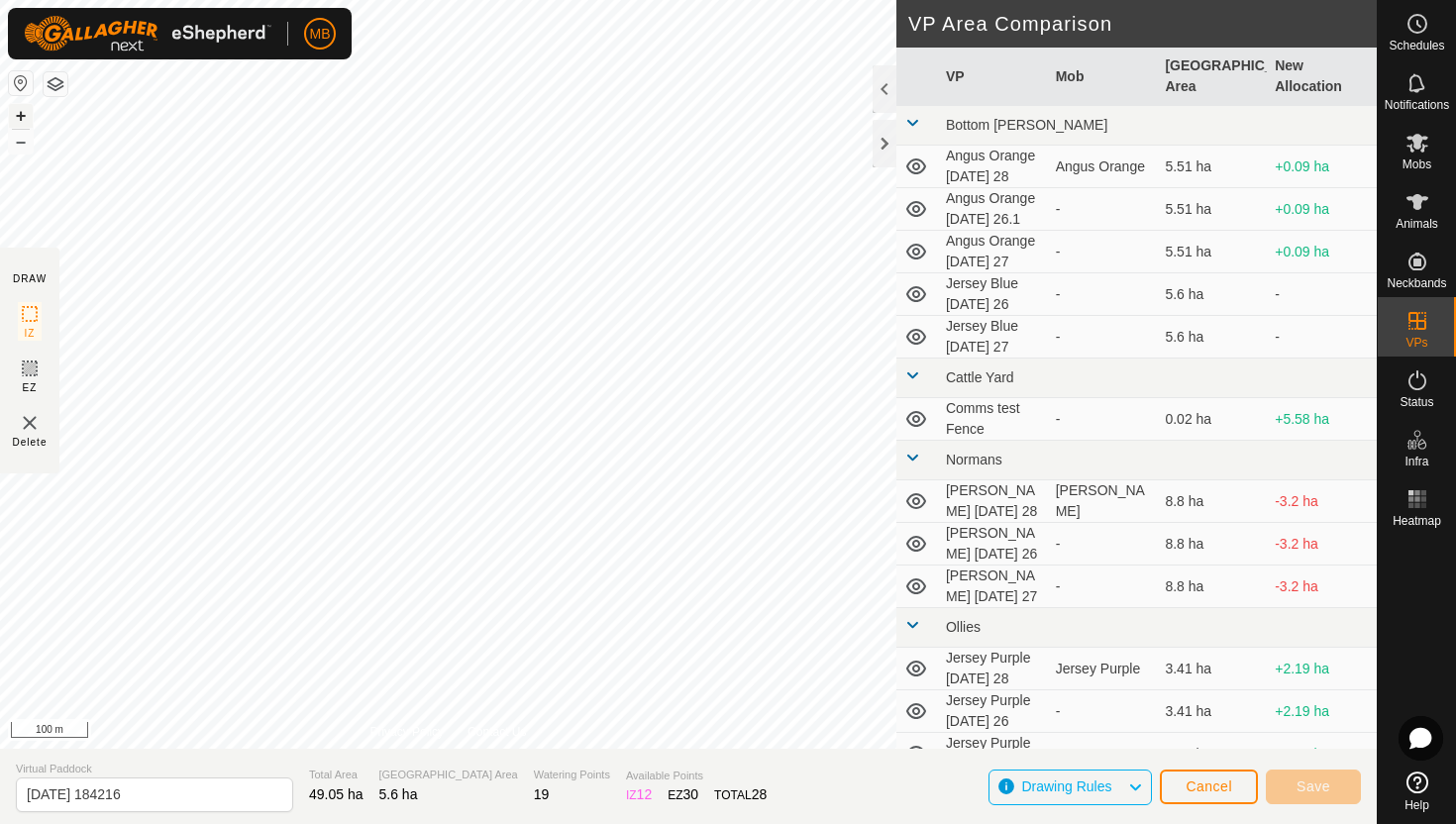 click on "+" at bounding box center [21, 116] 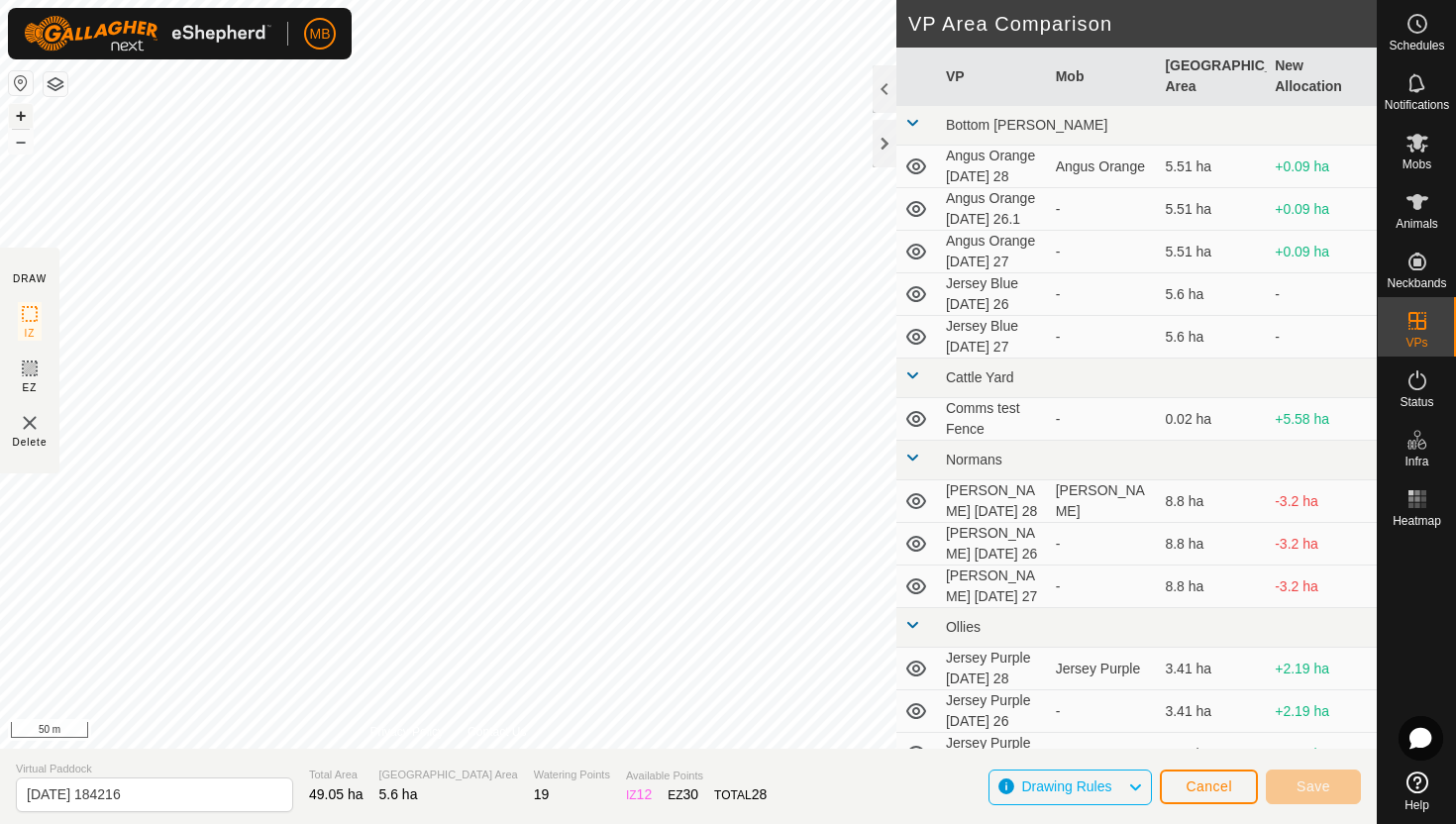 click on "+" at bounding box center [21, 116] 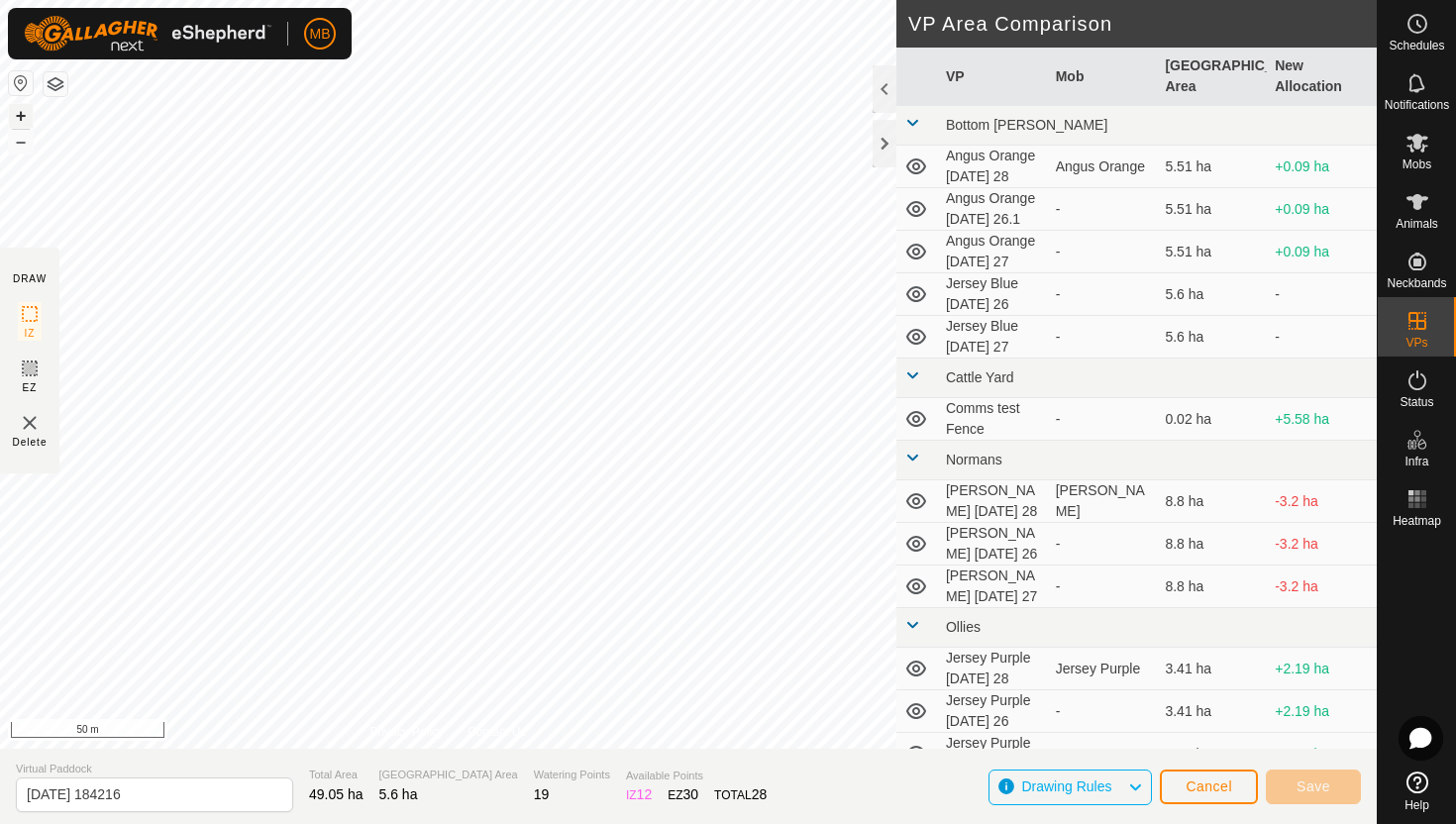 click on "+" at bounding box center [21, 116] 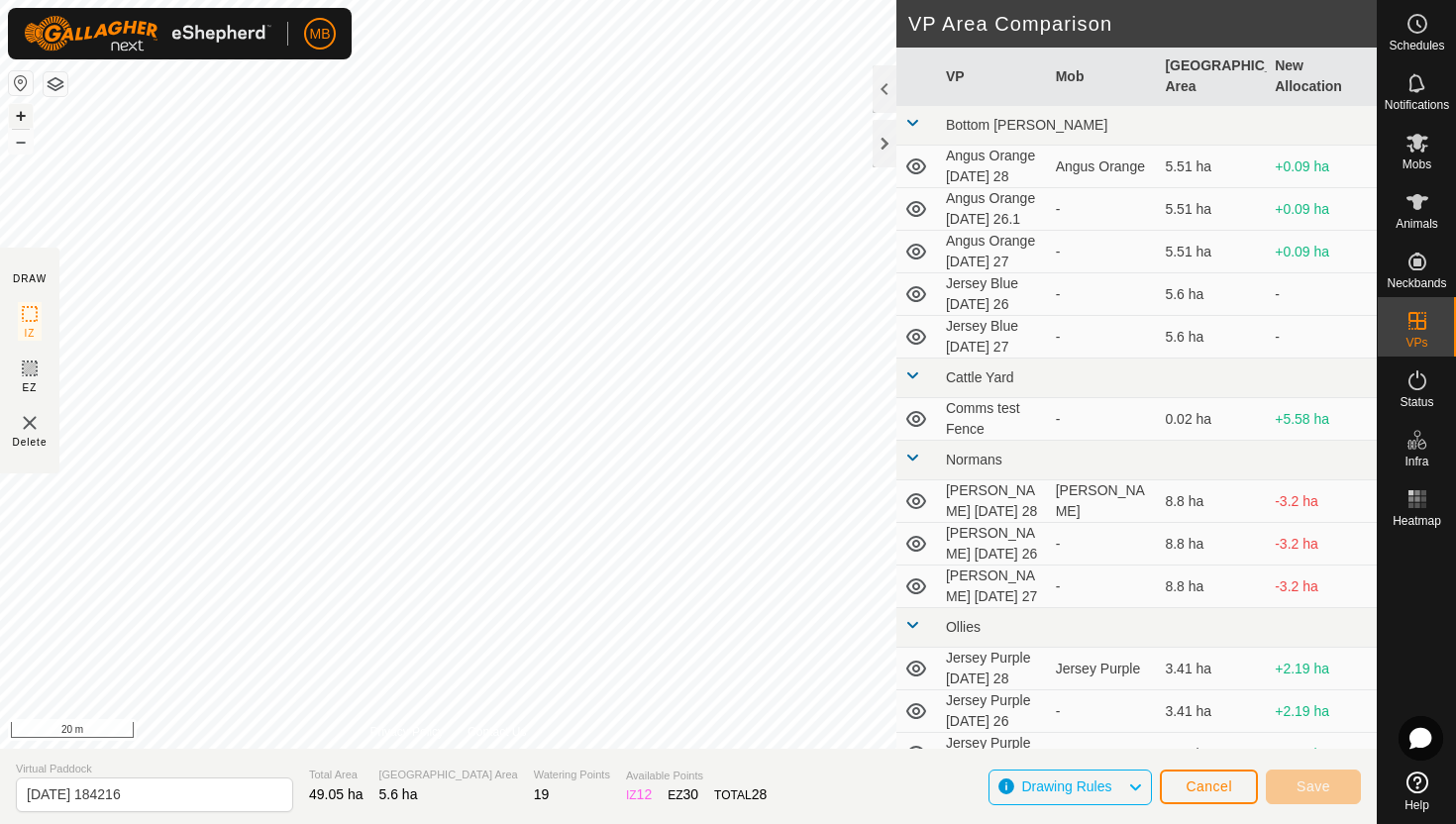 click on "+" at bounding box center (21, 116) 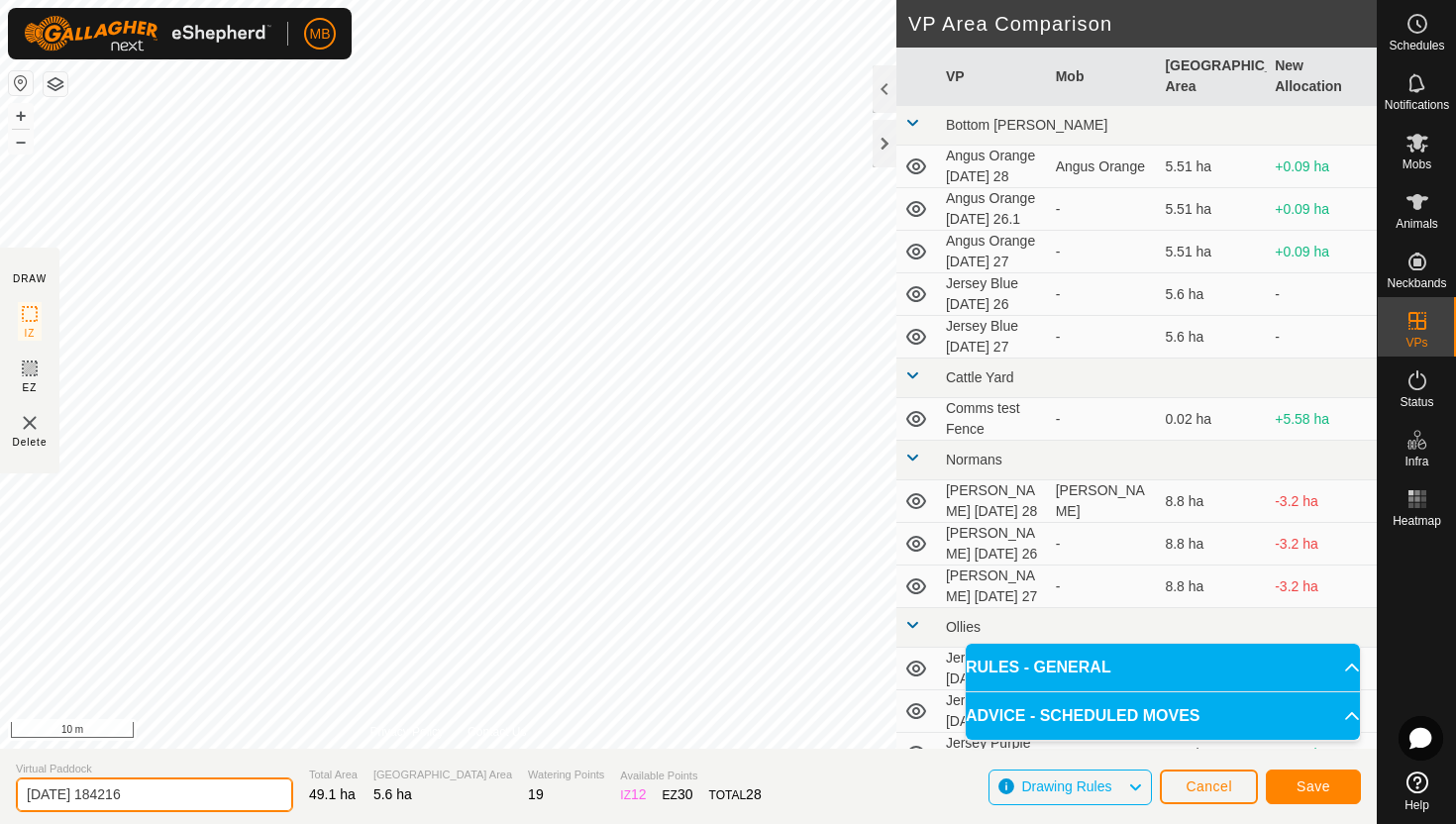 click on "[DATE] 184216" 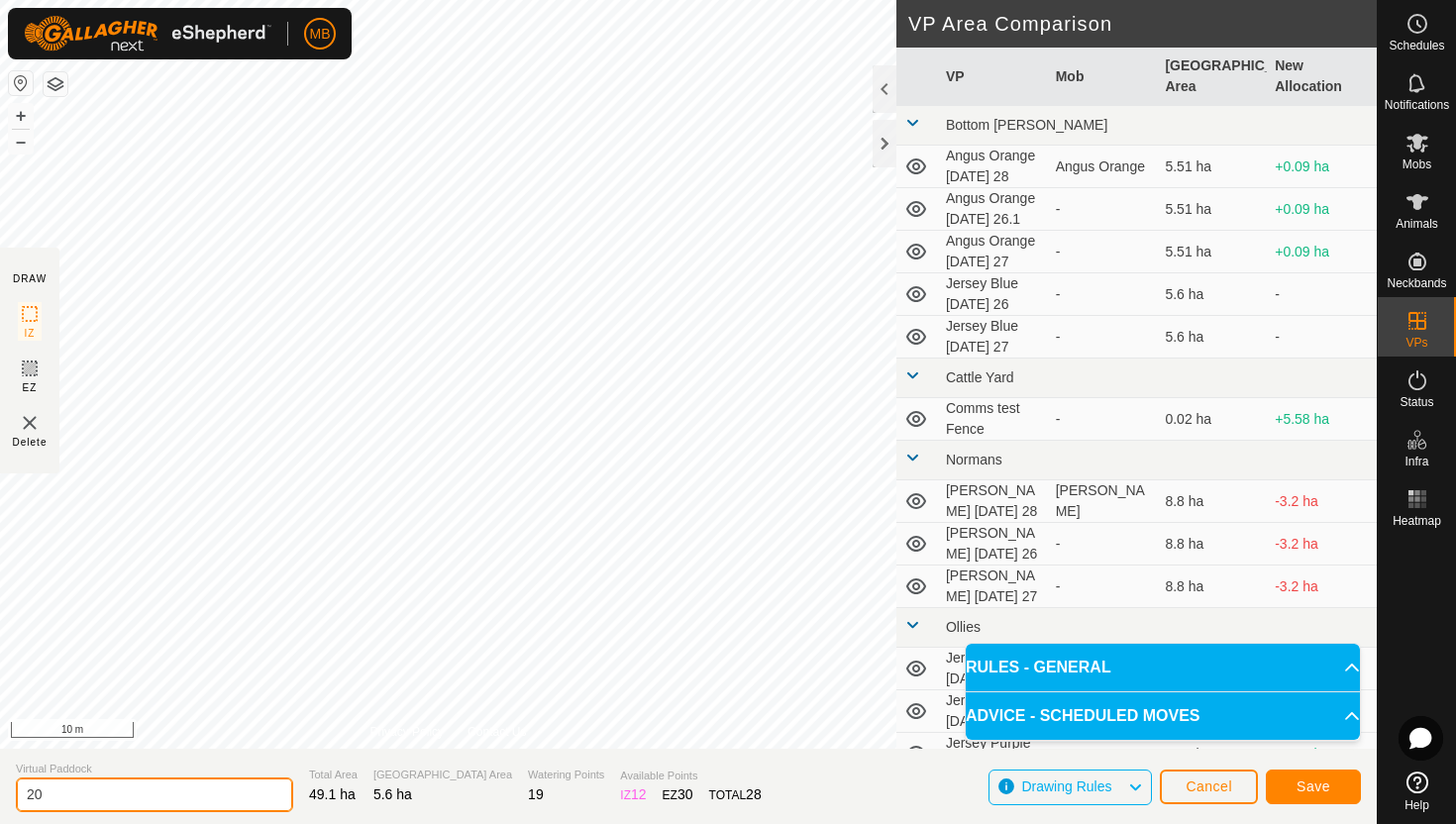 type on "2" 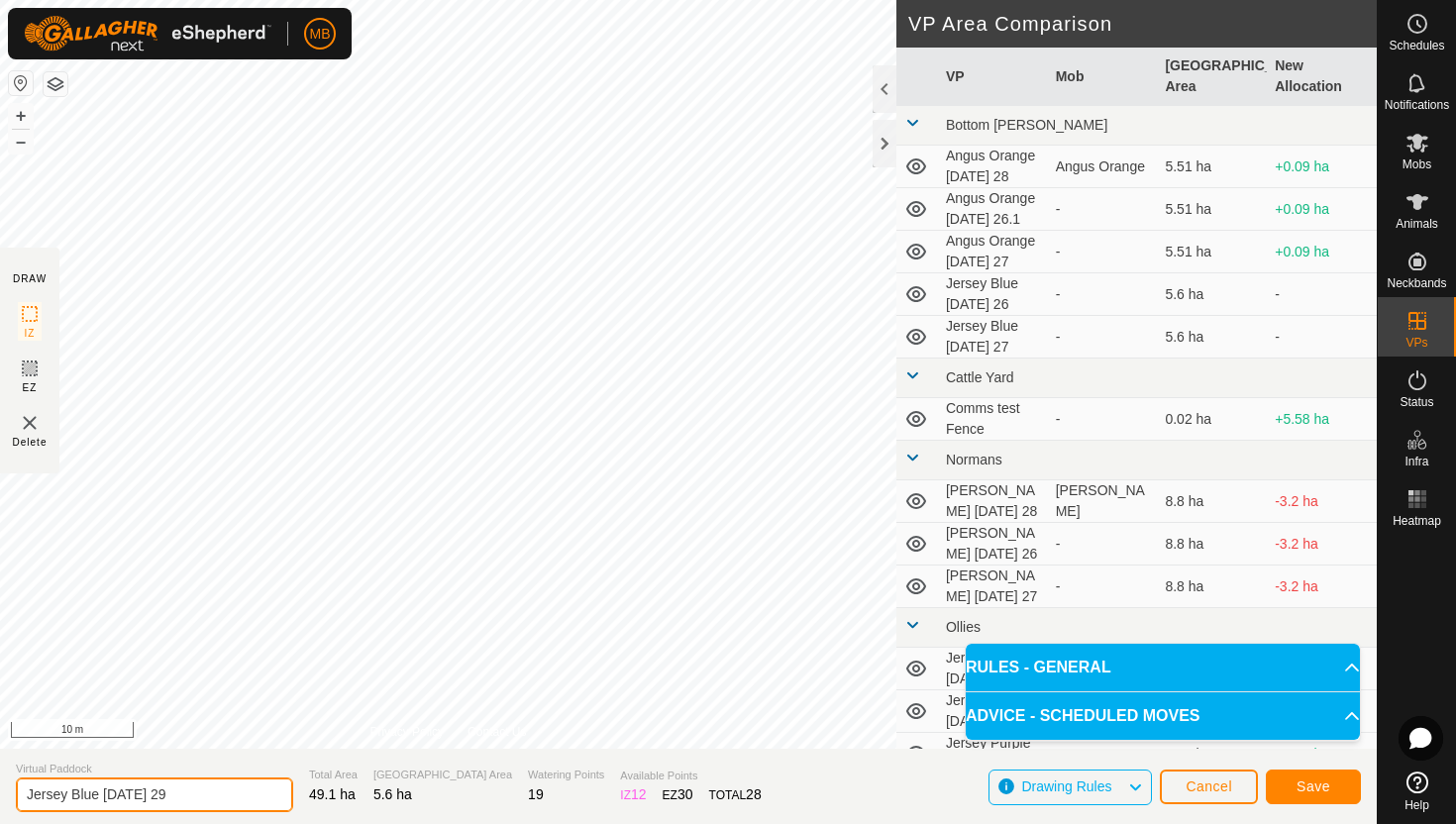 type on "Jersey Blue [DATE] 29" 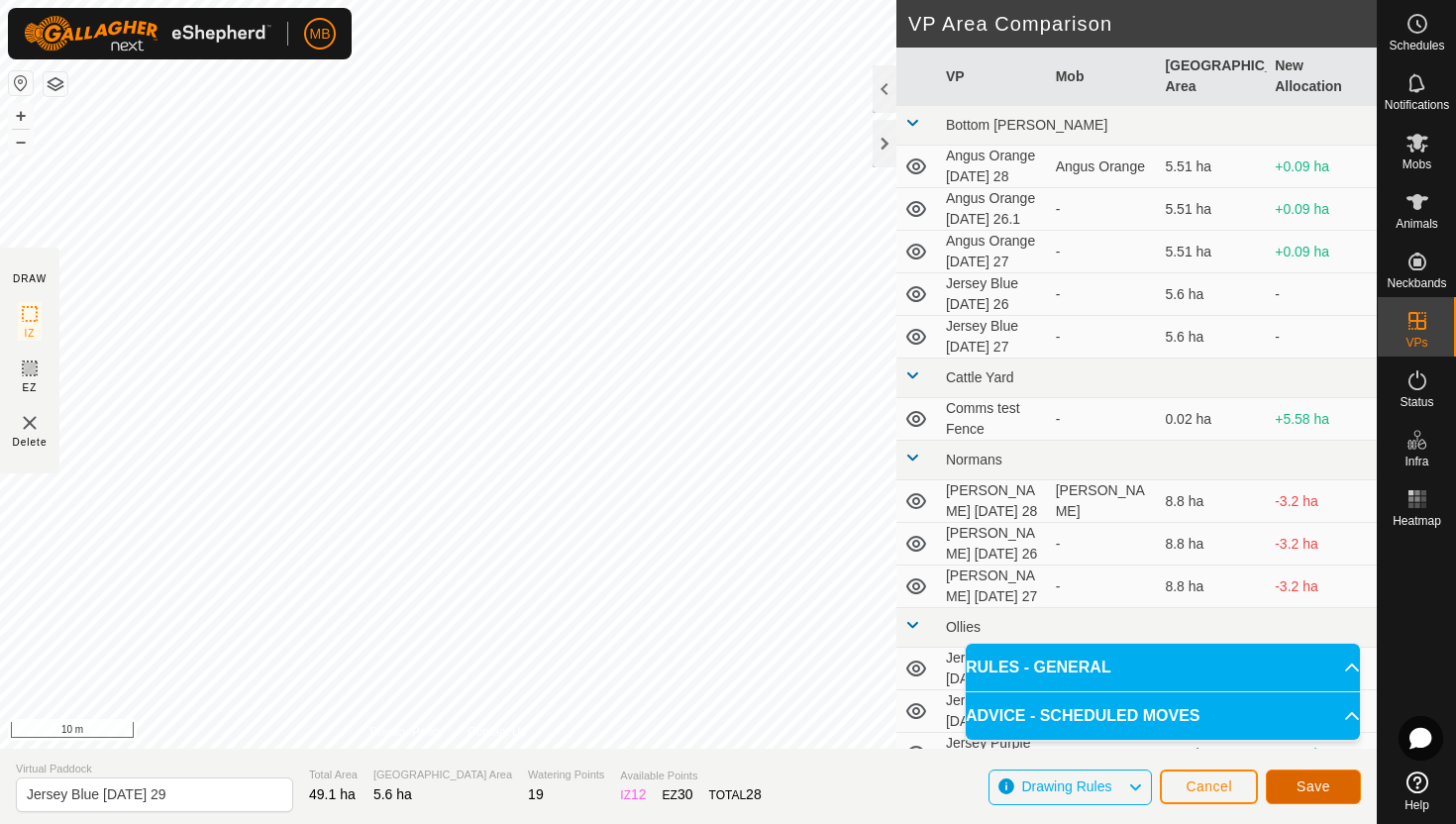 click on "Save" 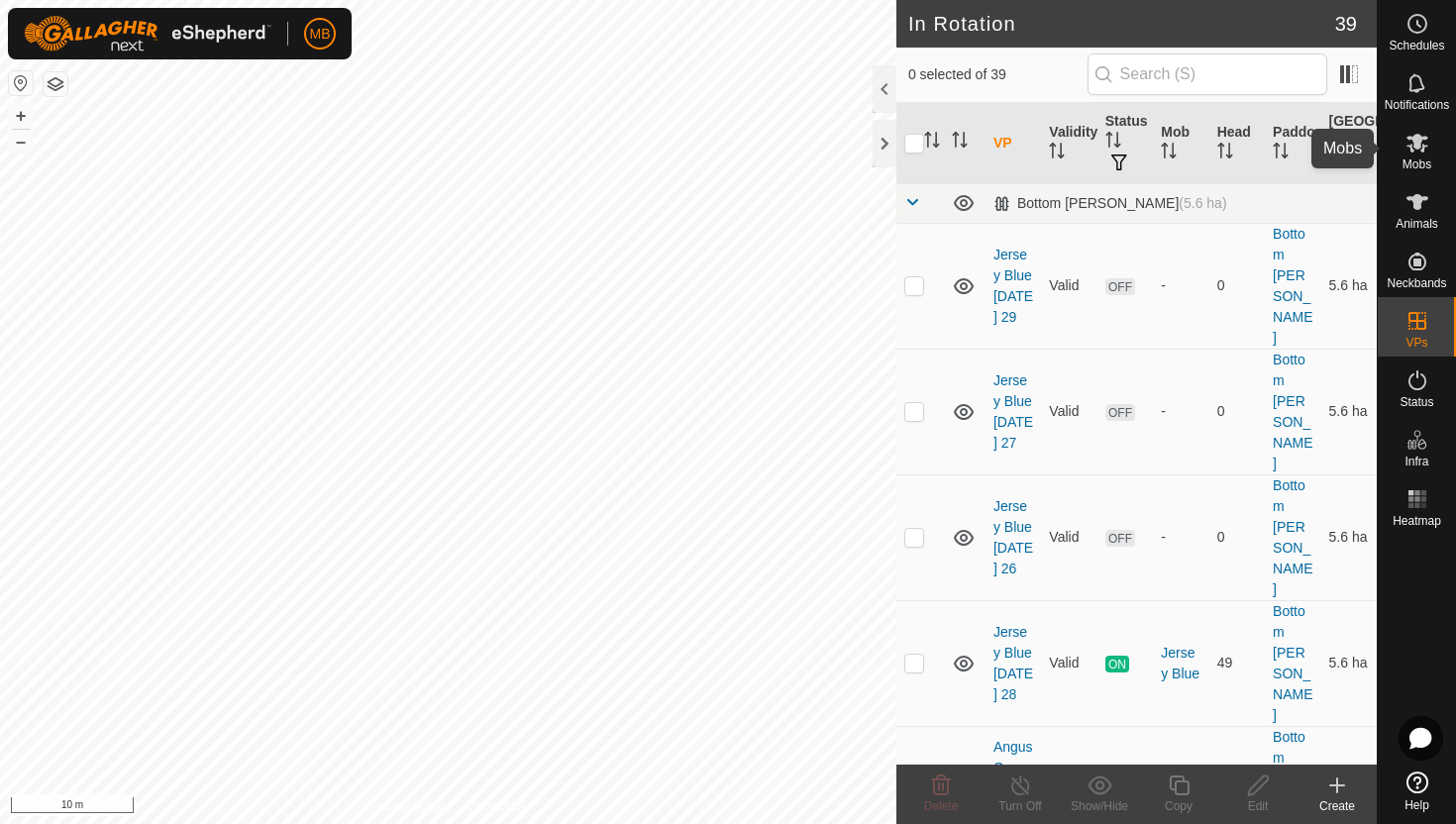 click 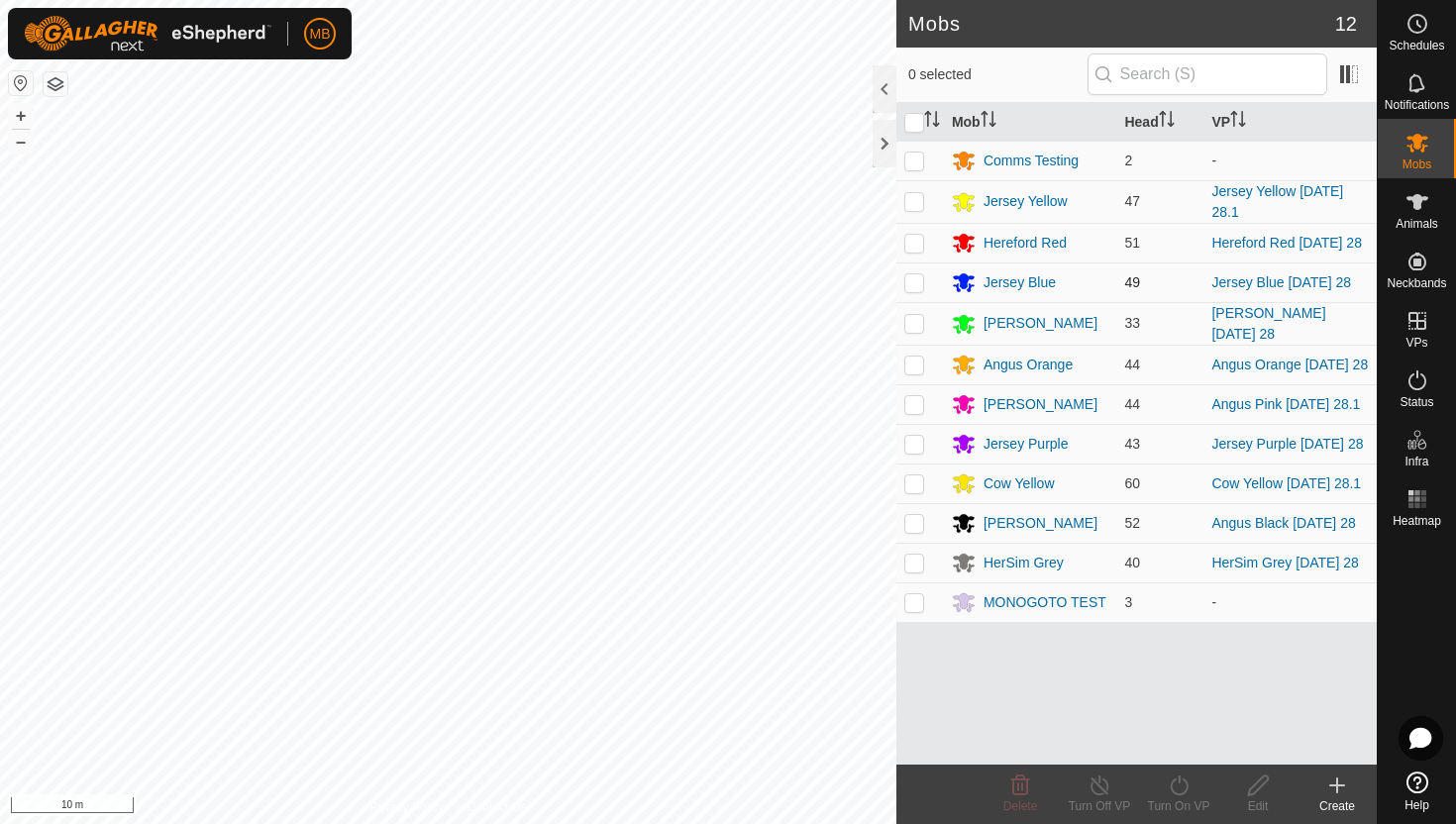 click at bounding box center (914, 282) 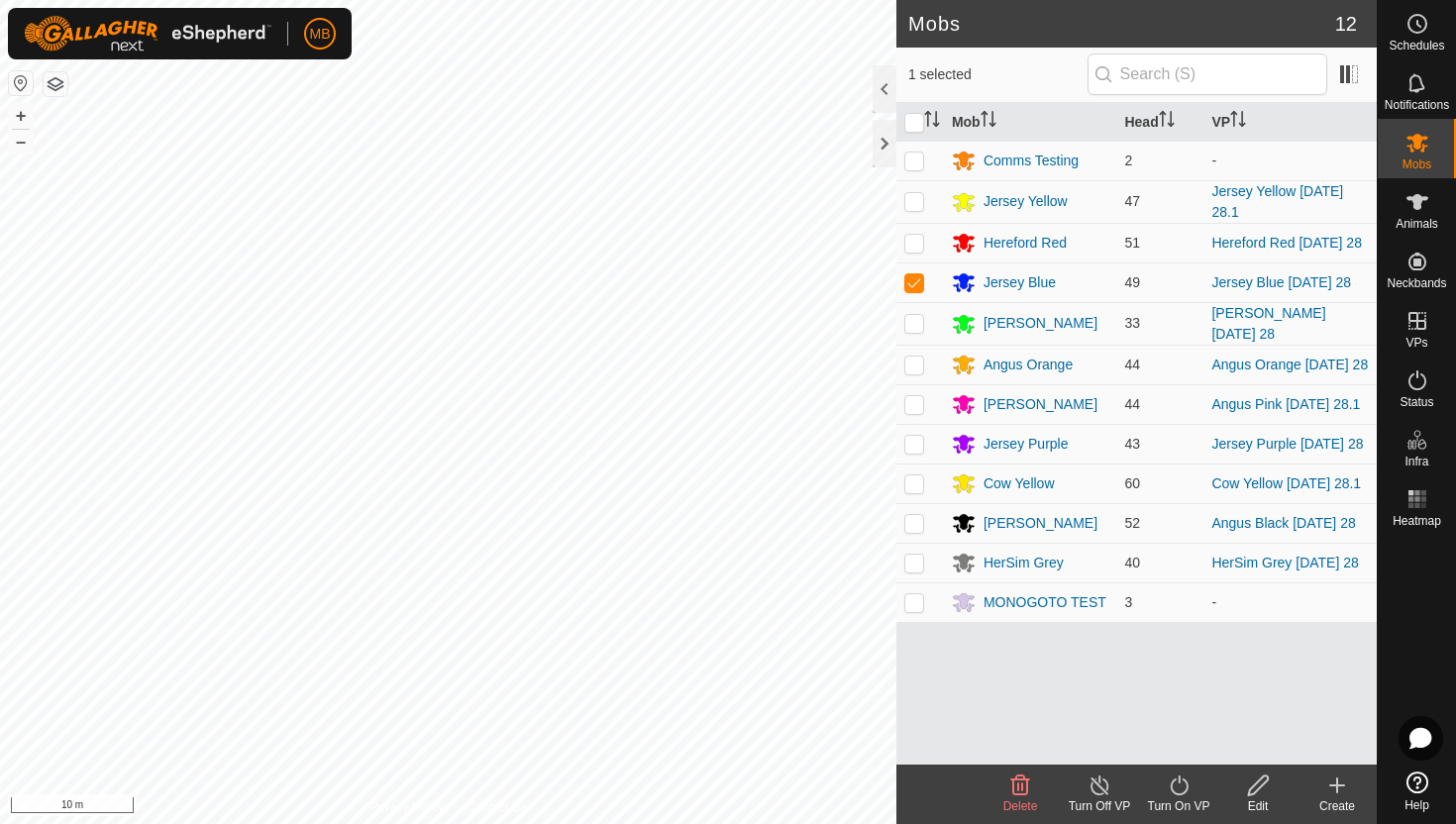 click 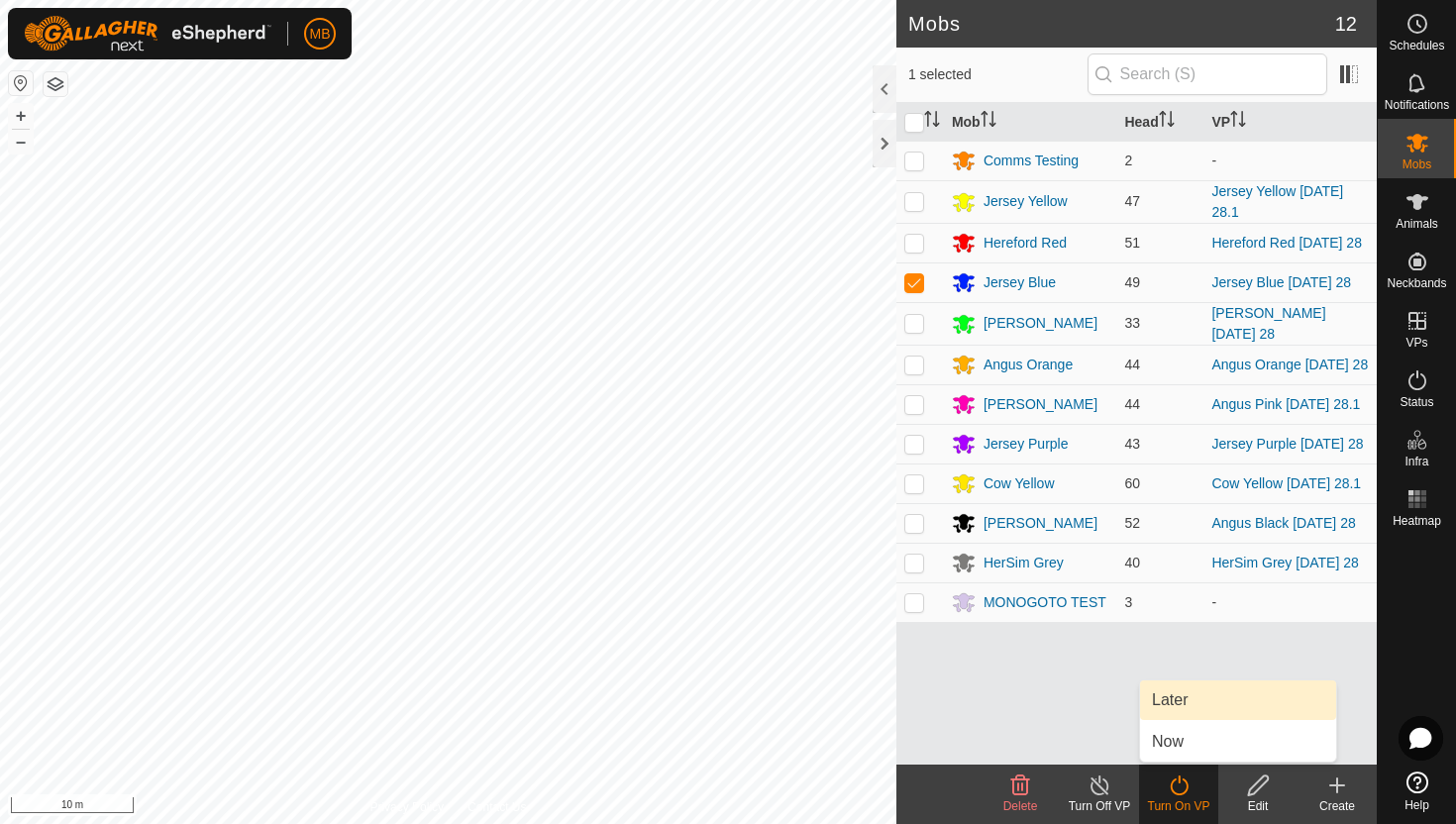click on "Later" at bounding box center (1238, 700) 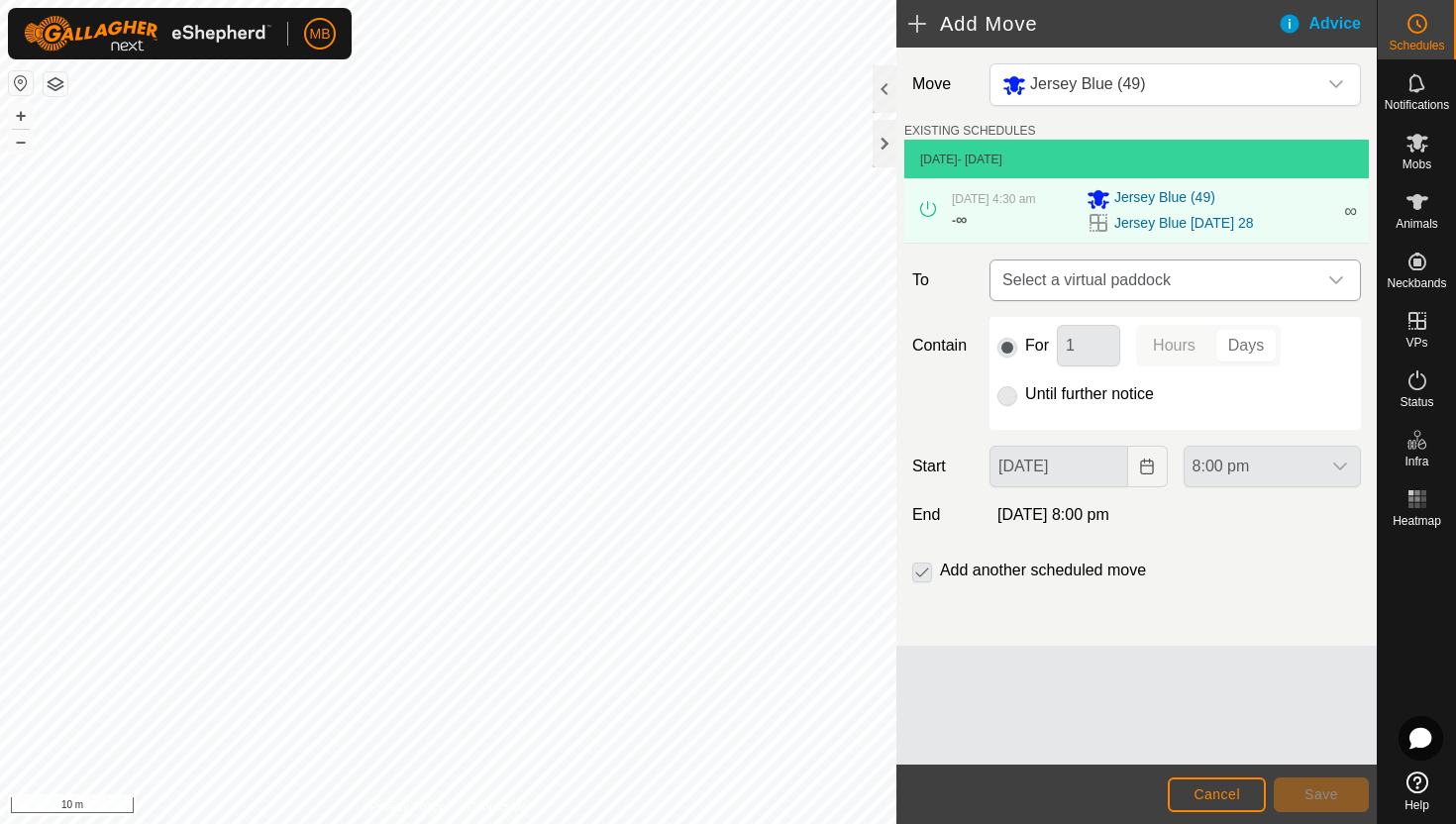 click 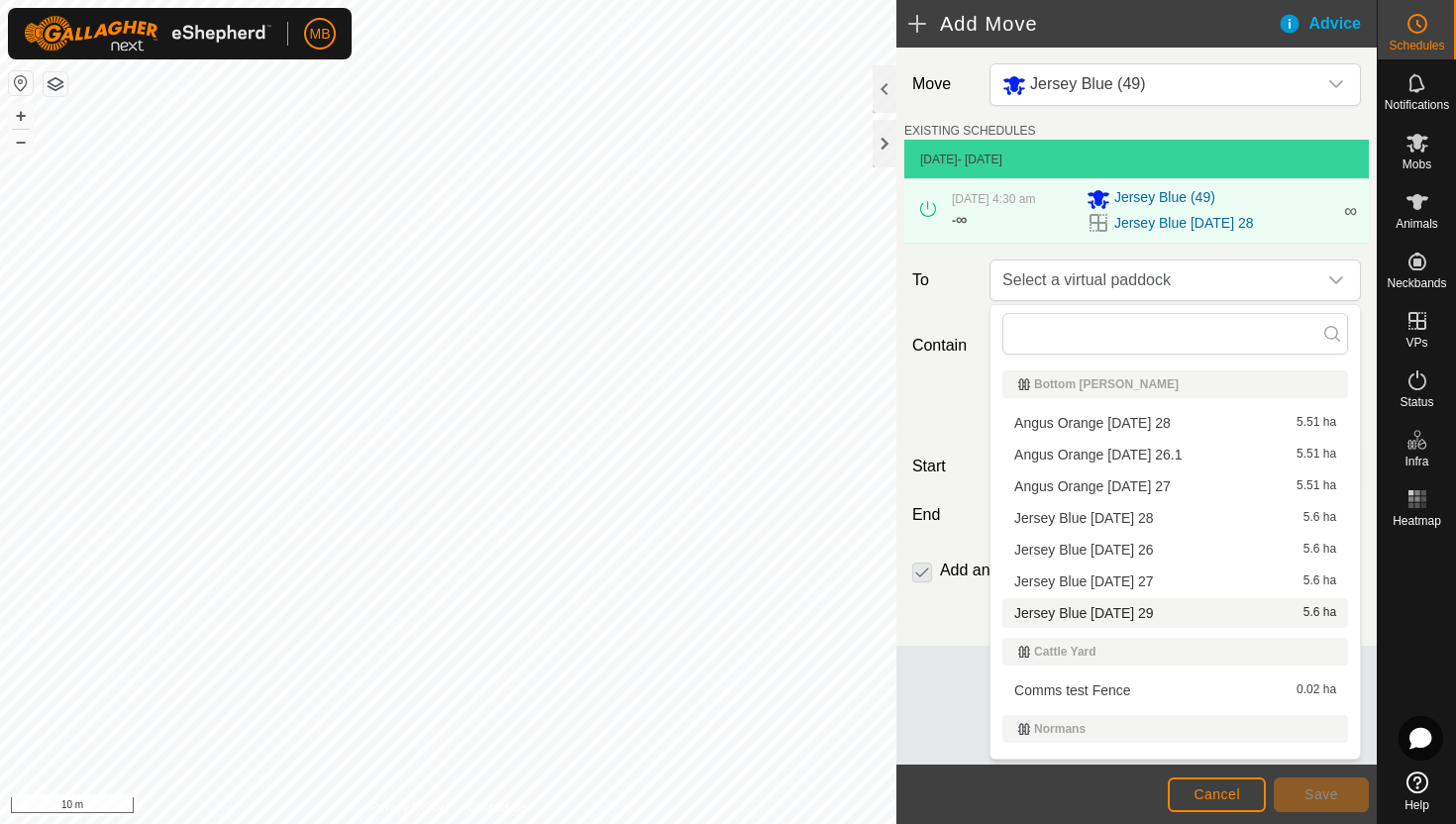click on "Jersey Blue [DATE] 29  5.6 ha" at bounding box center (1175, 613) 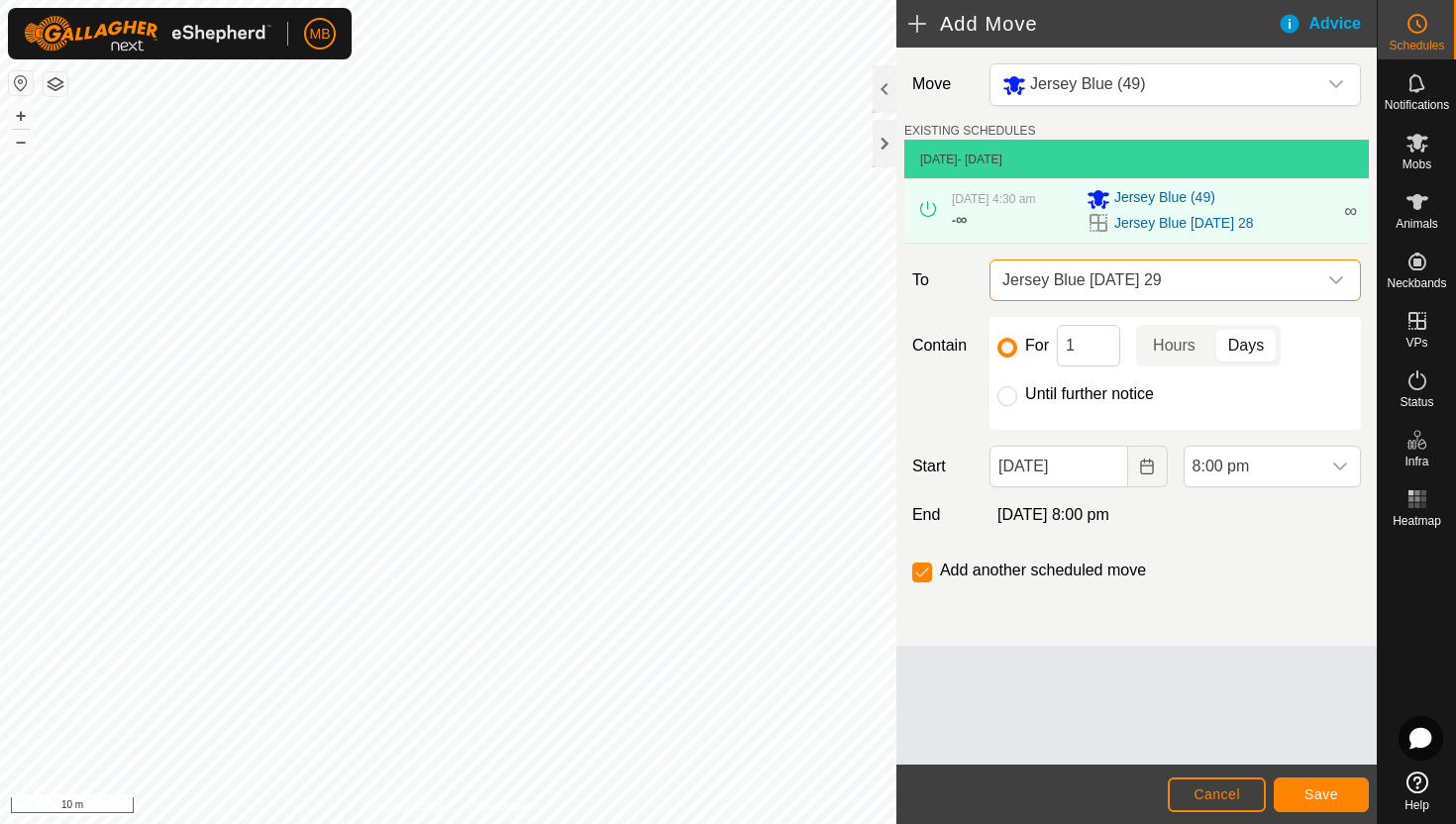 click on "Until further notice" 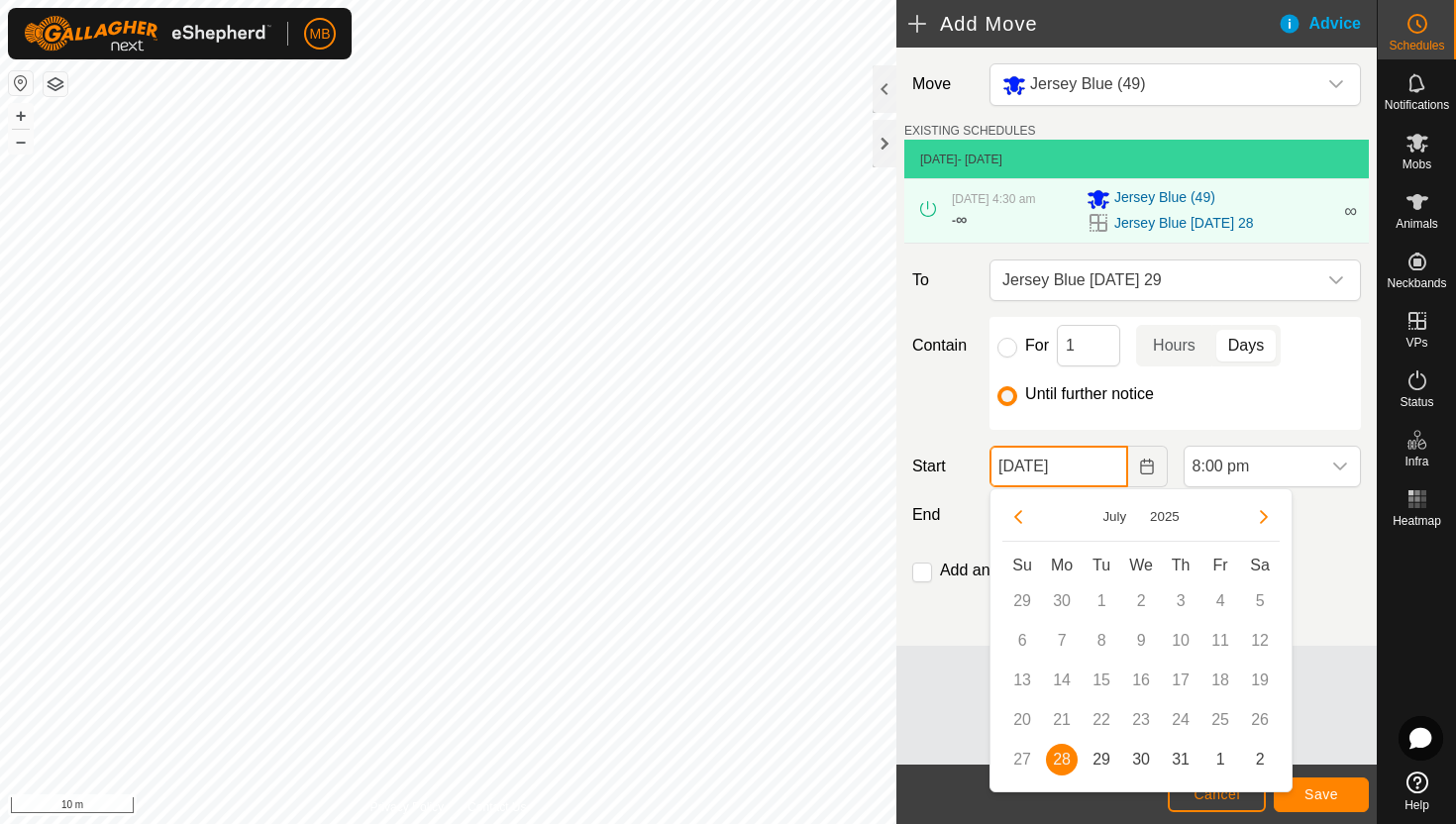 click on "[DATE]" 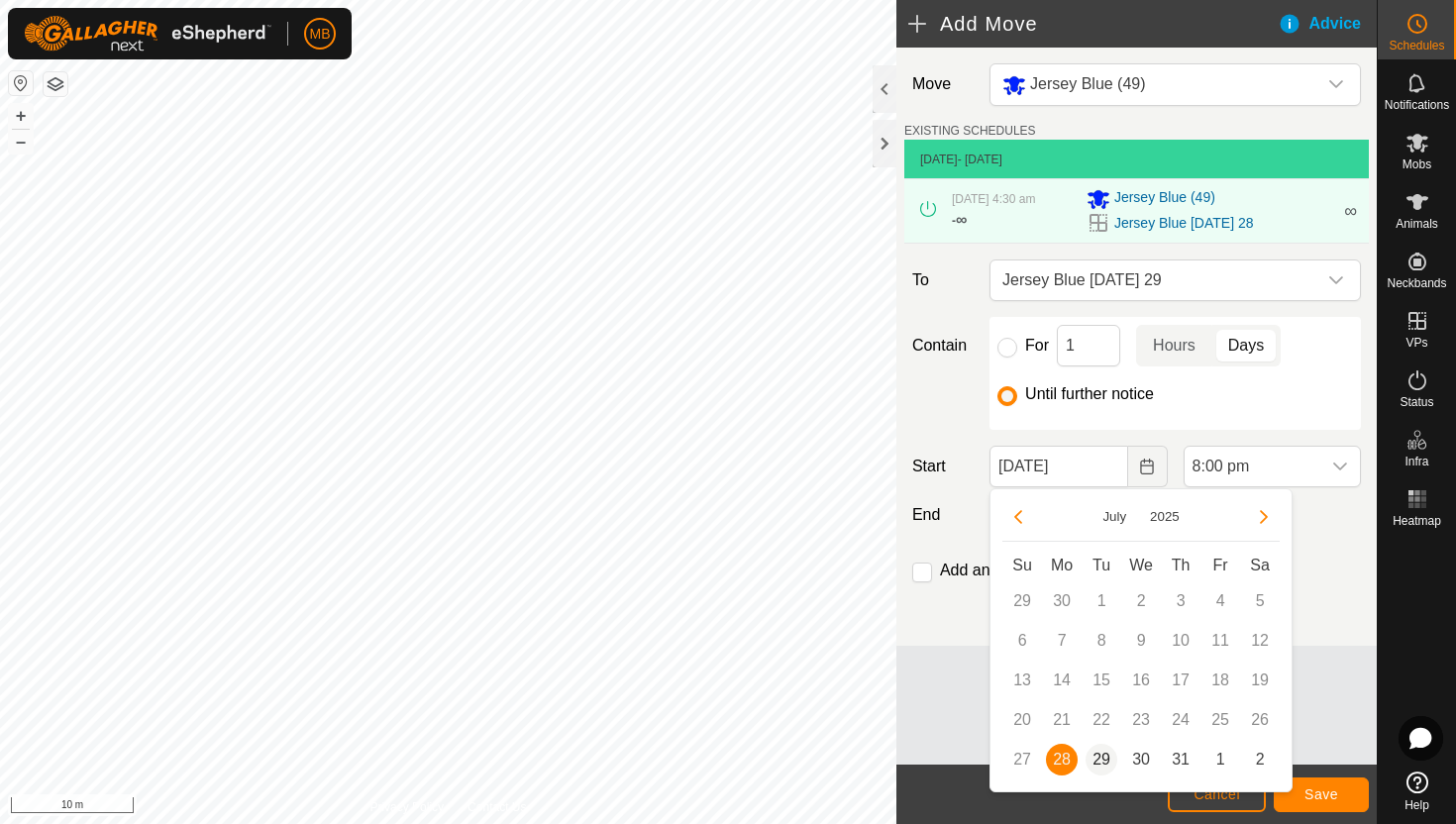 click on "29" at bounding box center [1101, 760] 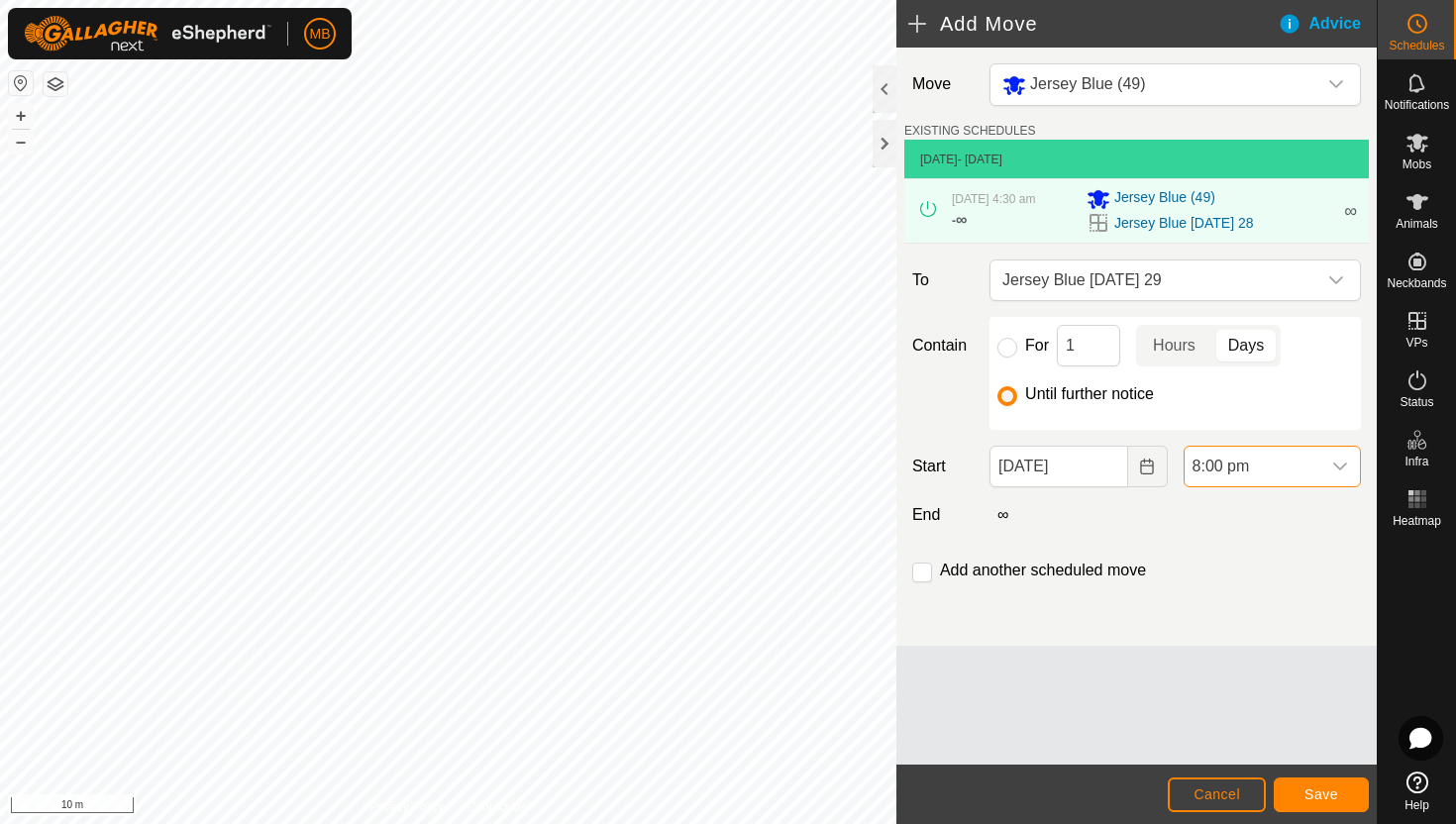 click on "8:00 pm" at bounding box center [1252, 466] 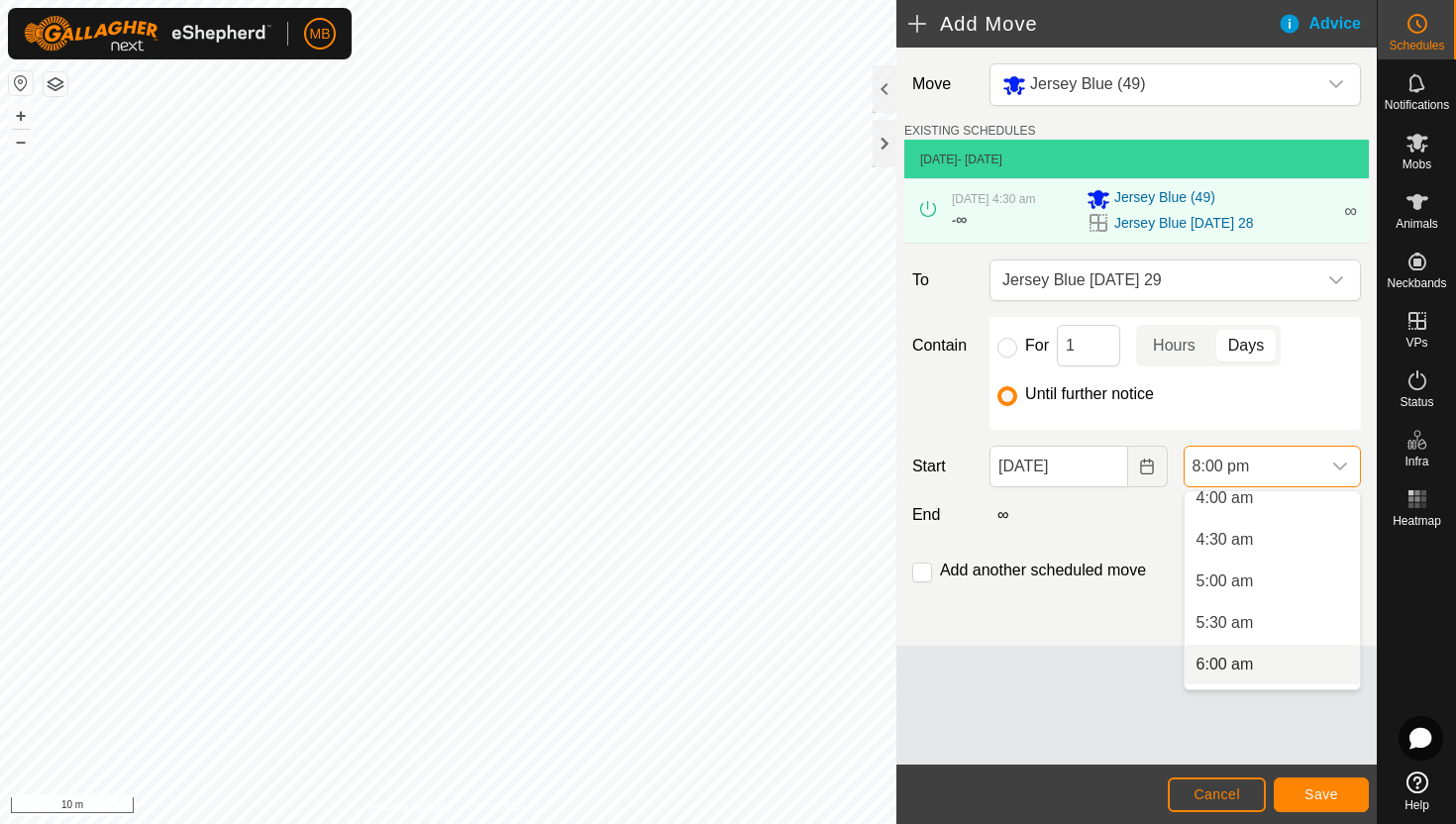 scroll, scrollTop: 345, scrollLeft: 0, axis: vertical 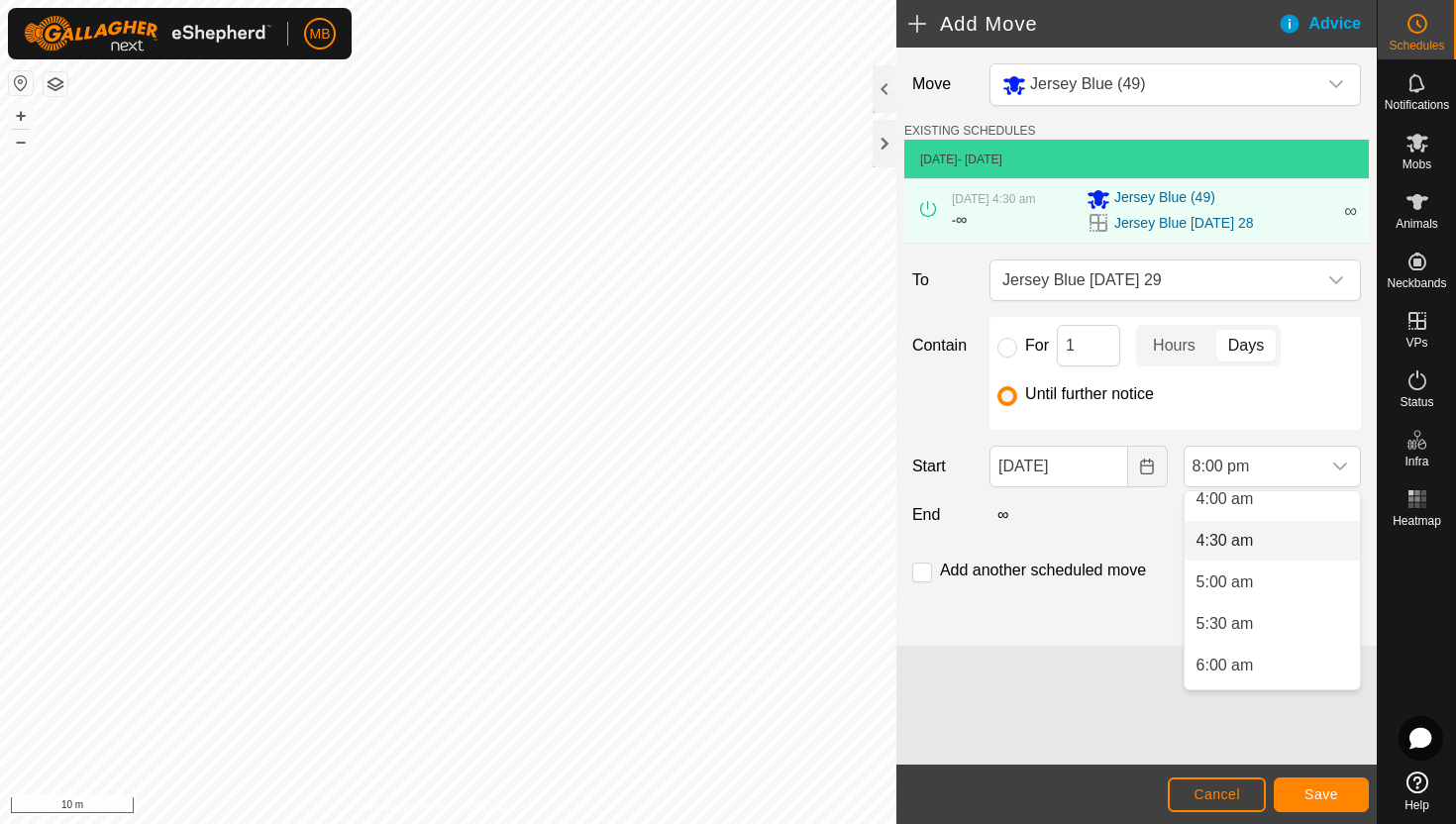 click on "4:30 am" at bounding box center (1272, 541) 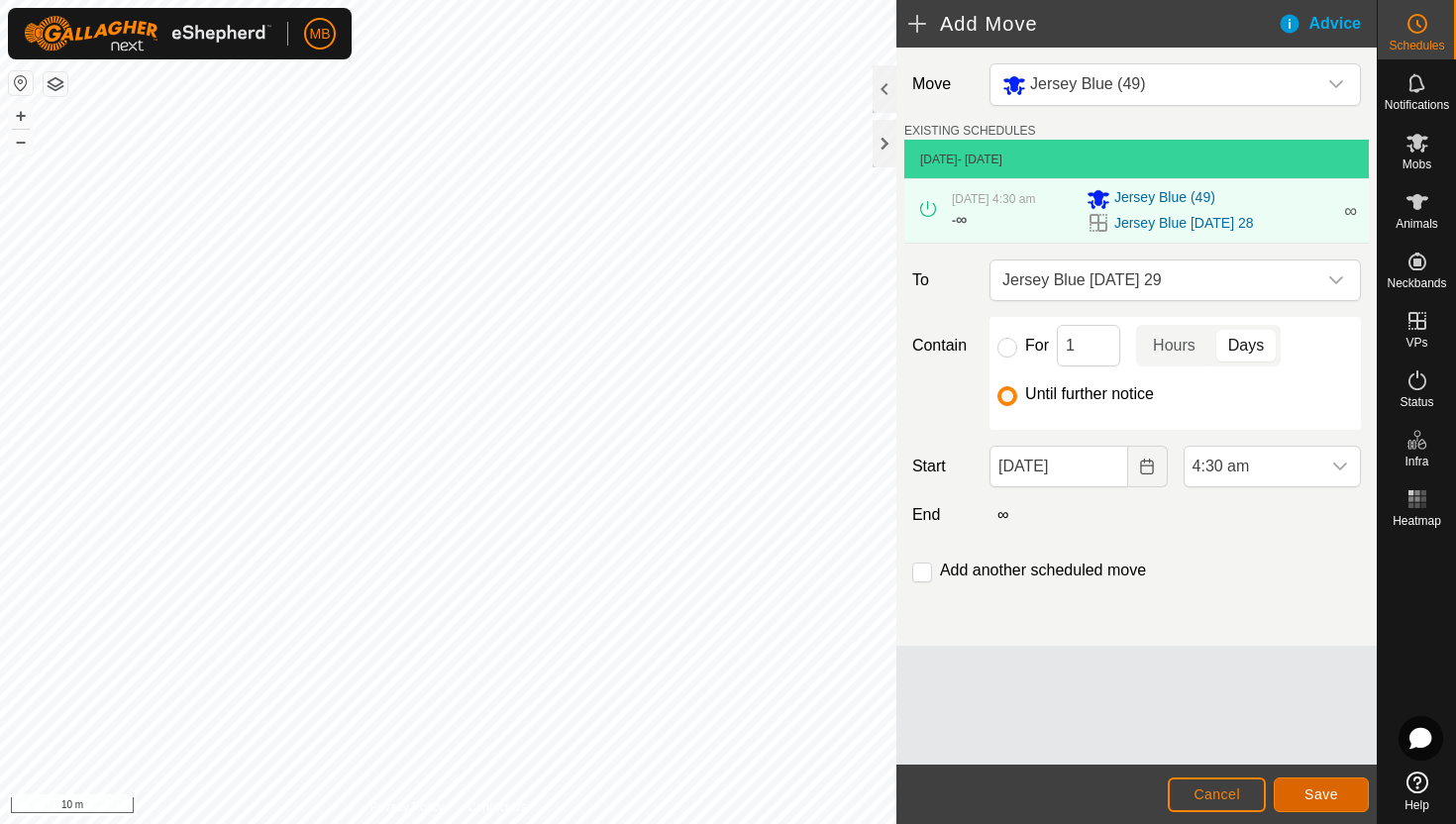 click on "Save" 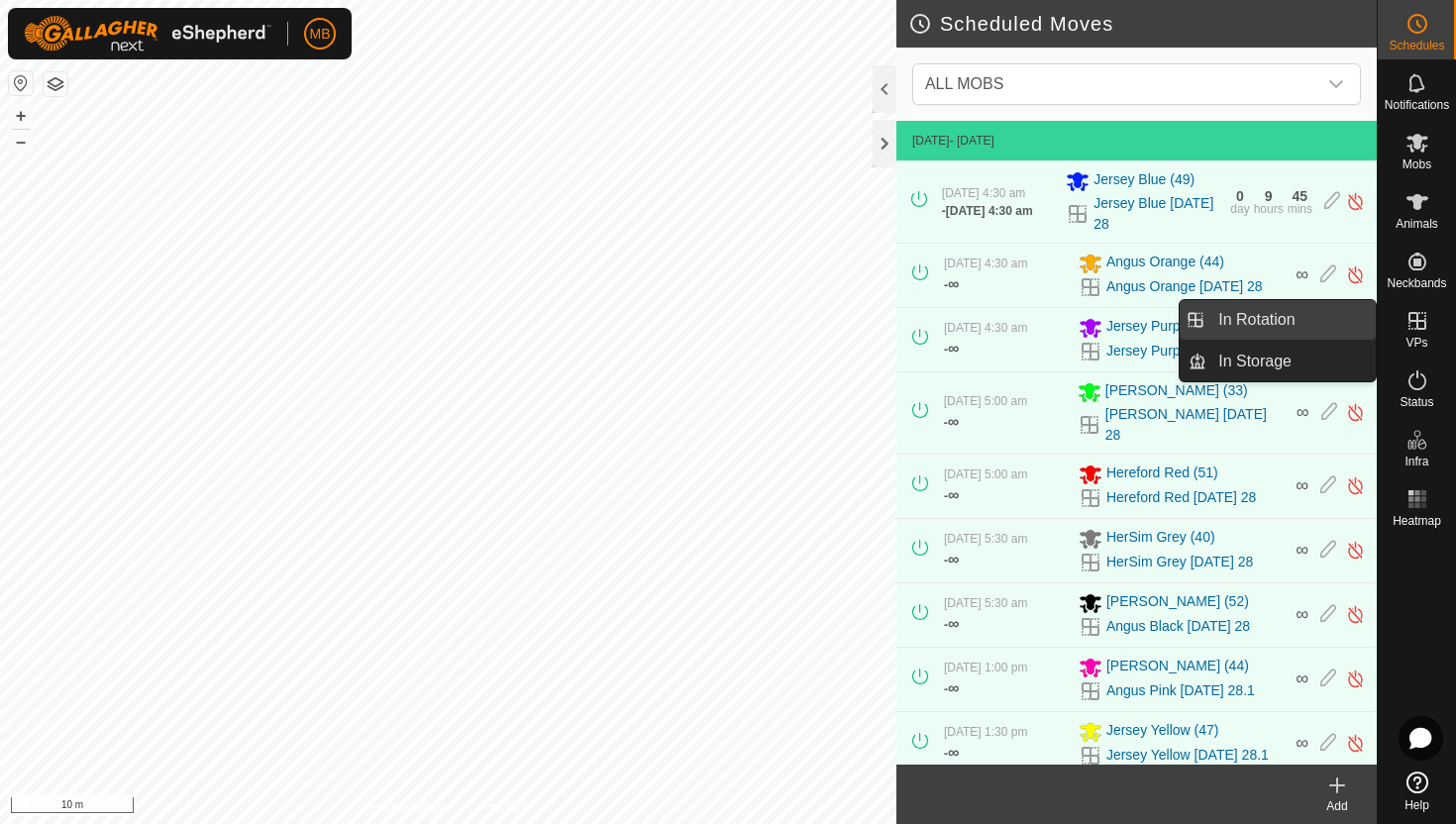 click on "In Rotation" at bounding box center (1291, 320) 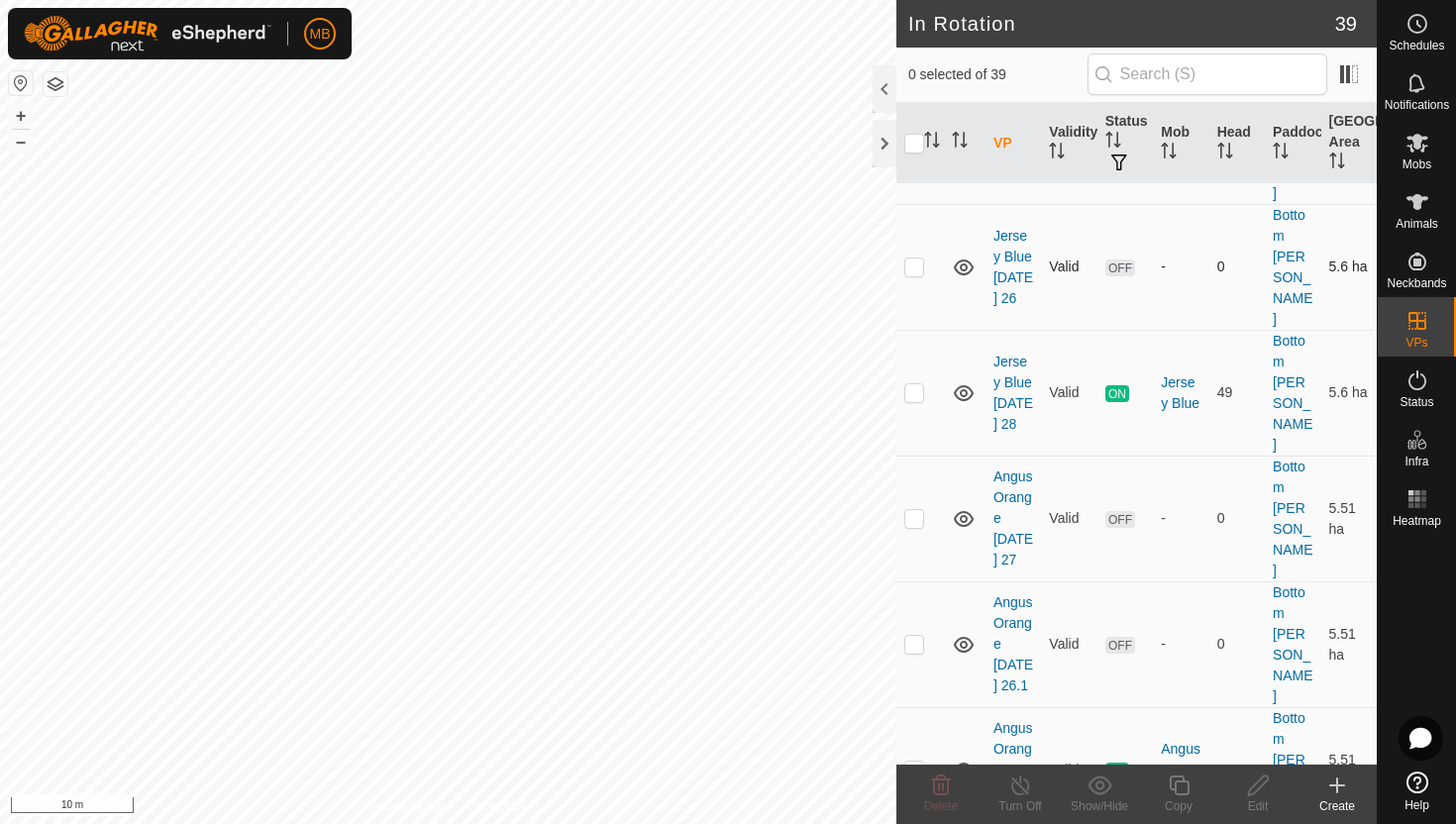 scroll, scrollTop: 272, scrollLeft: 0, axis: vertical 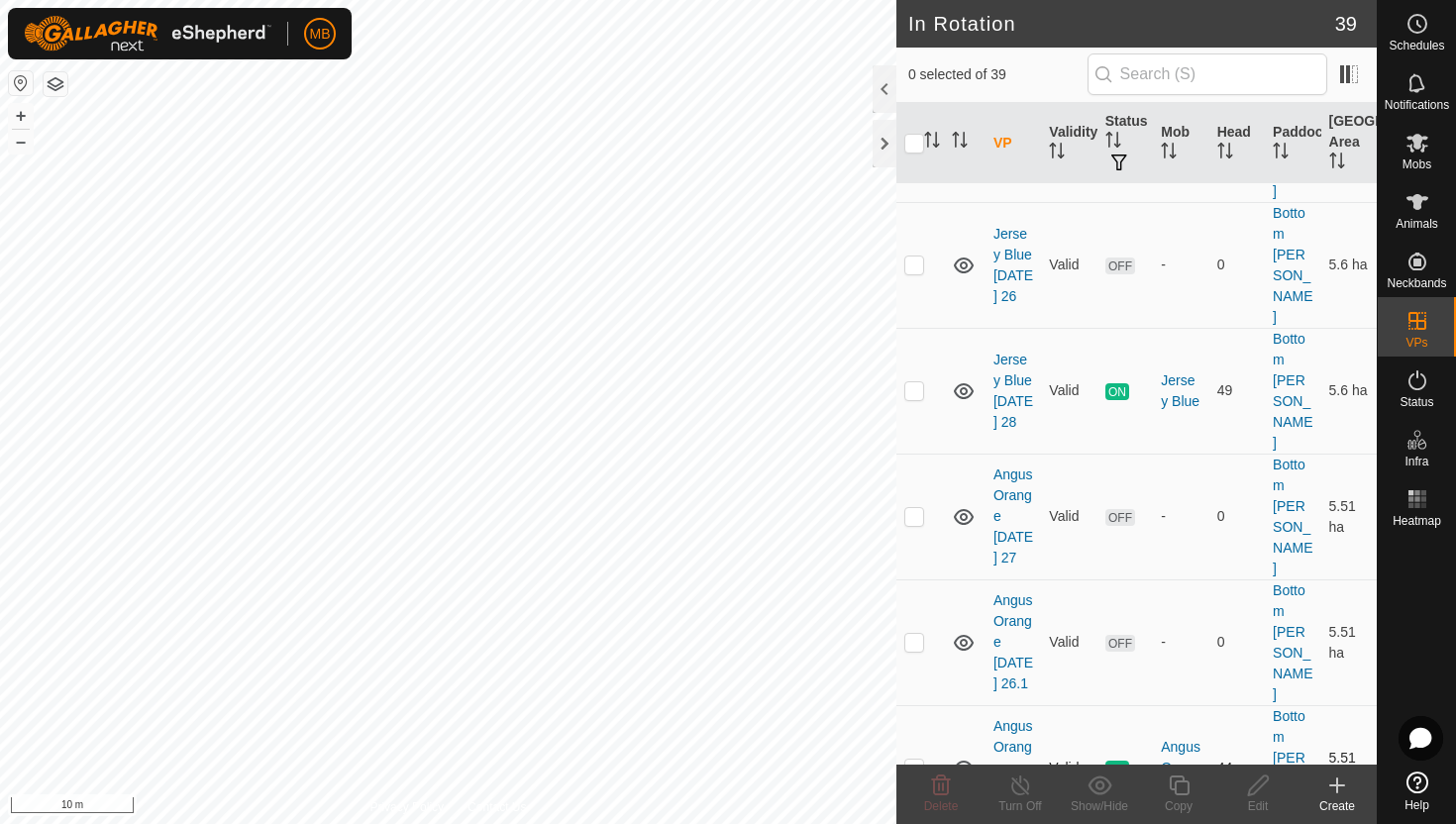 click at bounding box center [914, 768] 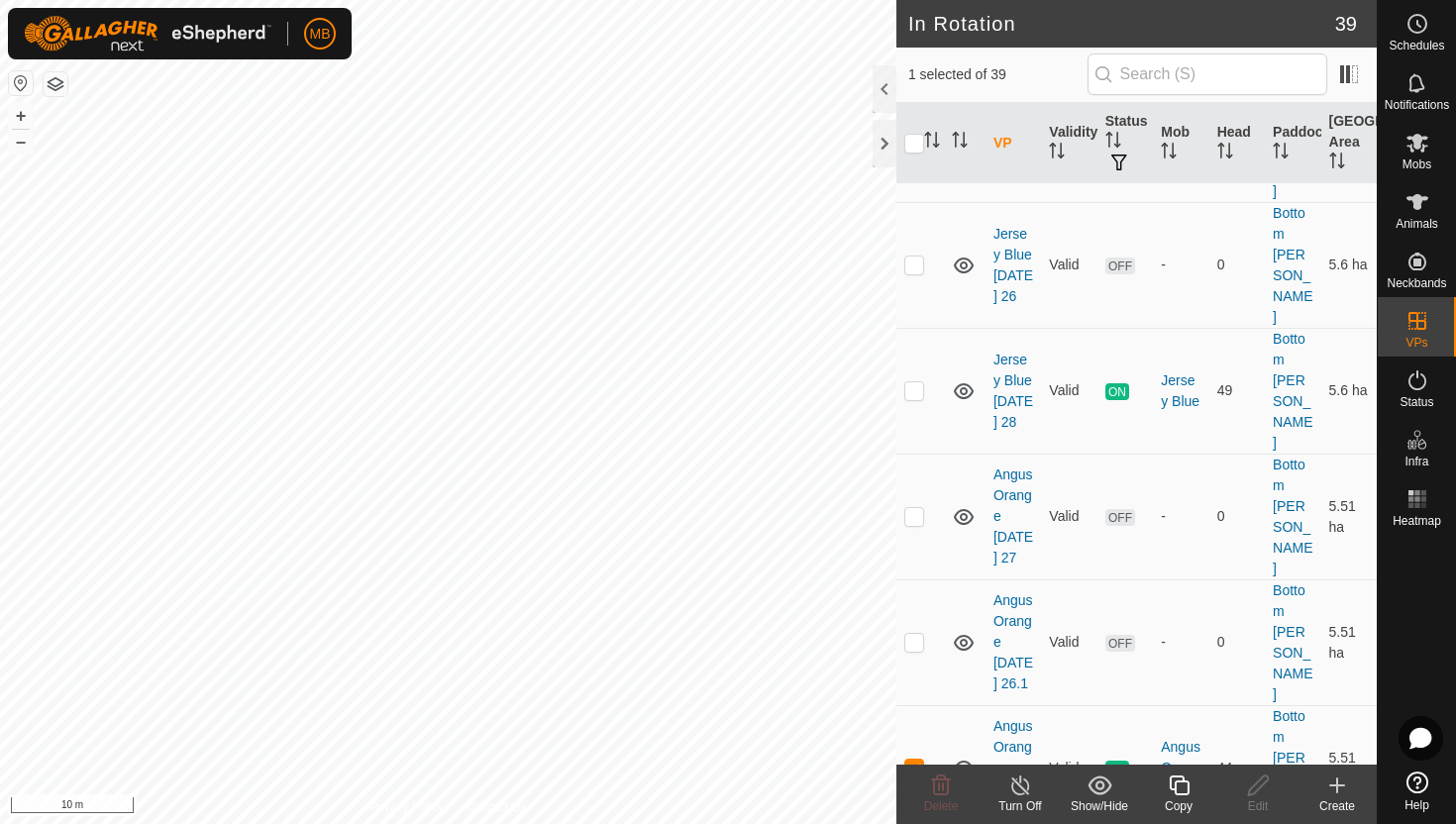 click 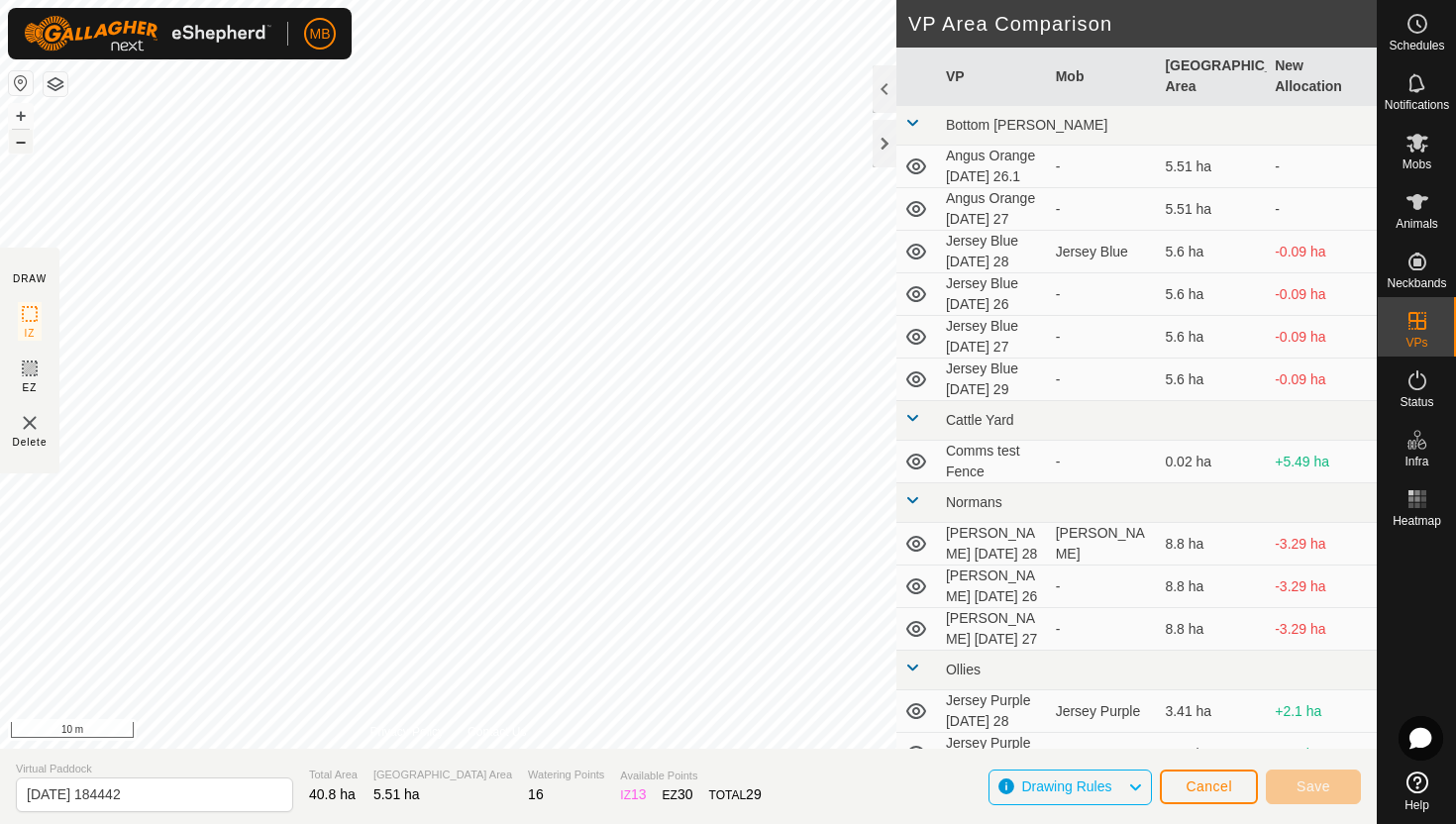 click on "–" at bounding box center (21, 142) 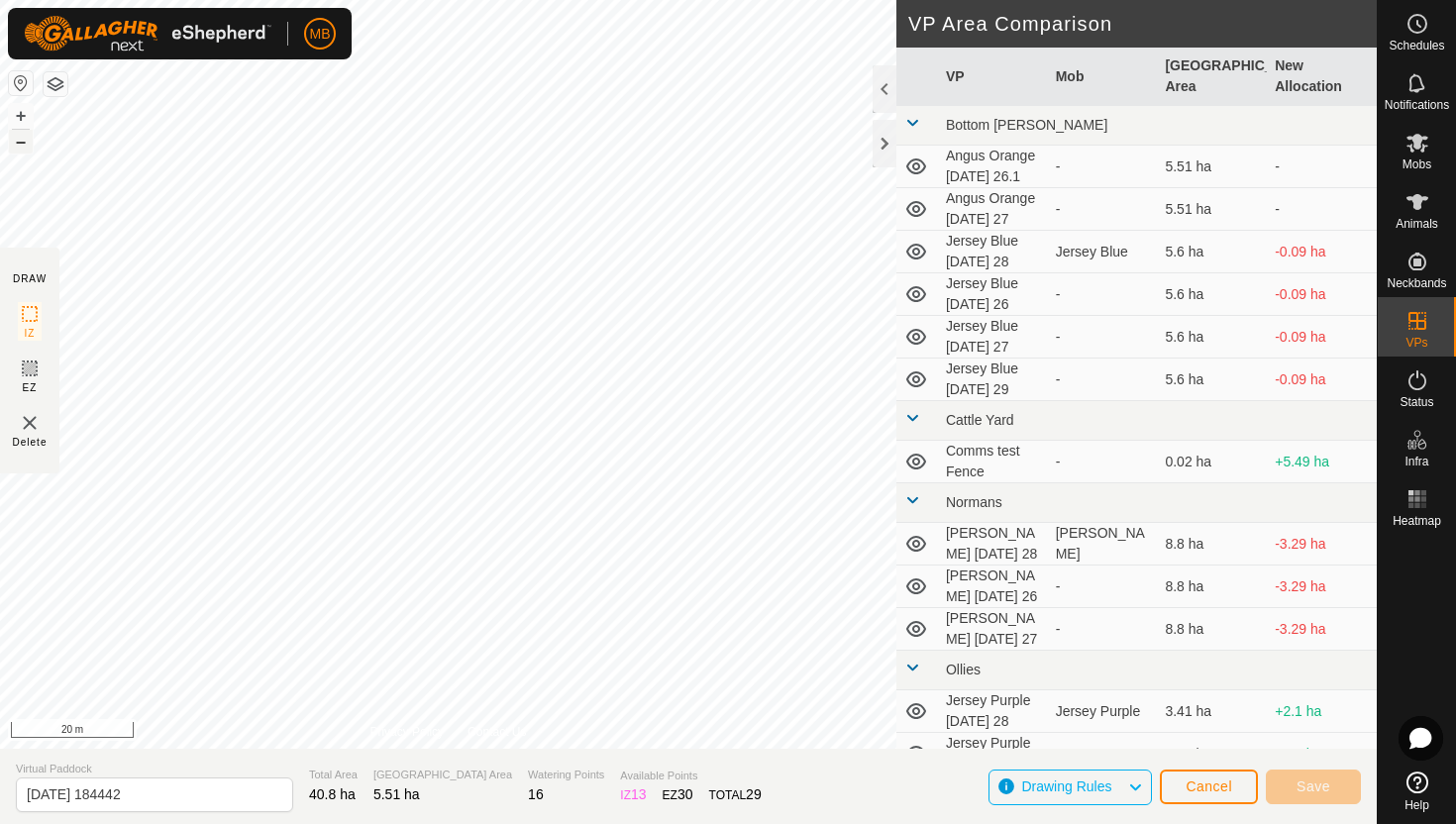 click on "–" at bounding box center (21, 142) 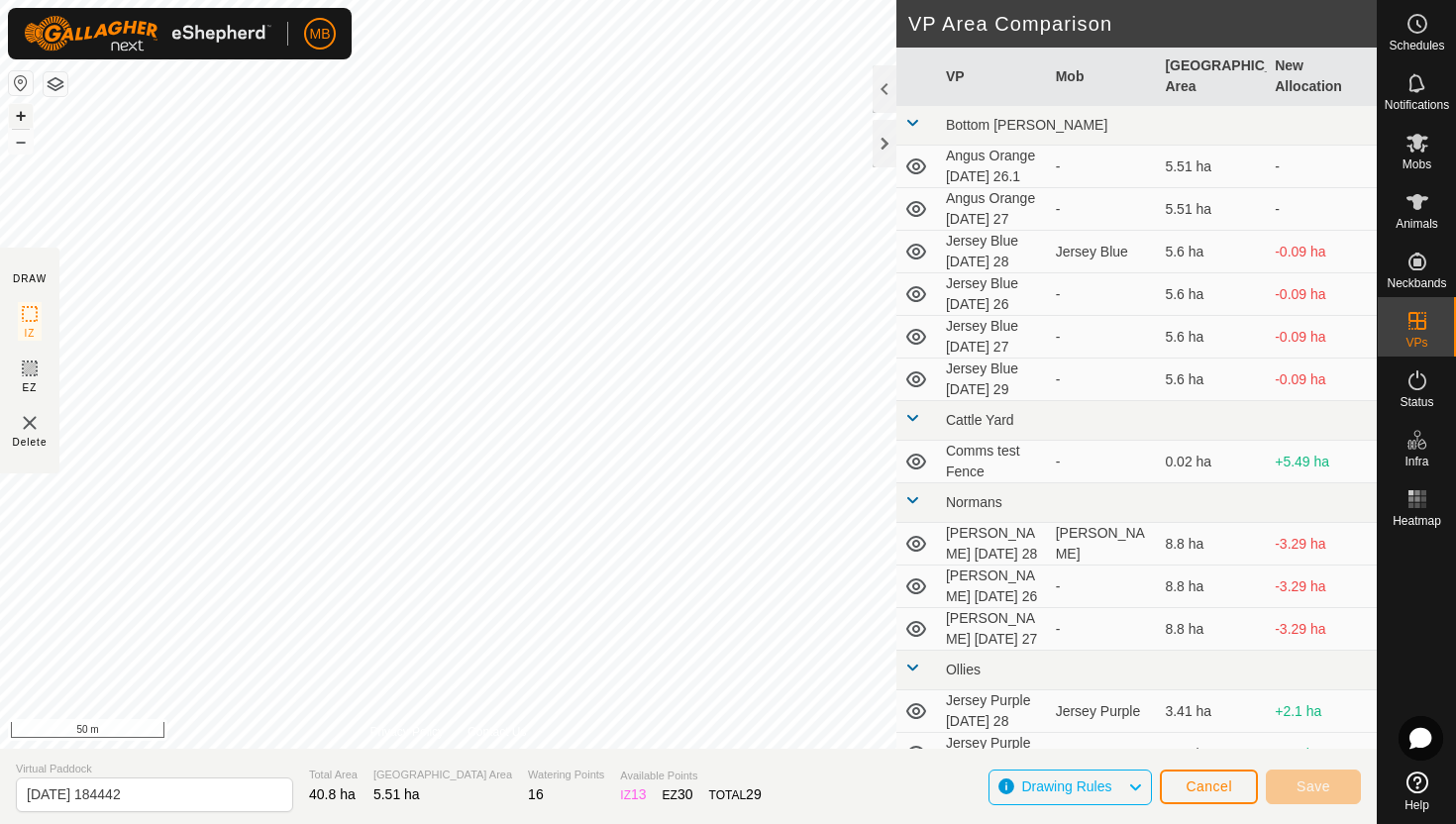 click on "+" at bounding box center [21, 116] 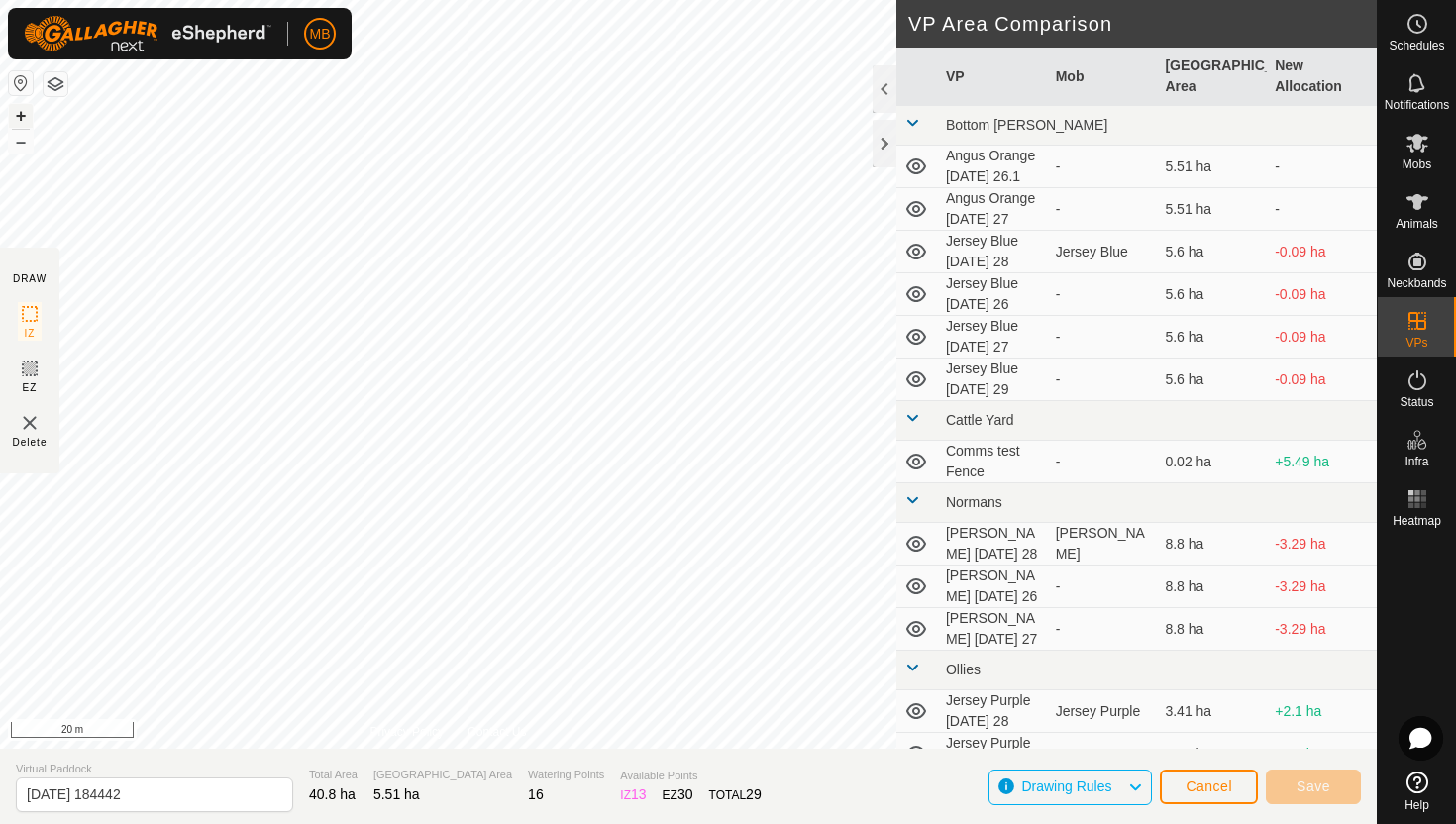 click on "+" at bounding box center (21, 116) 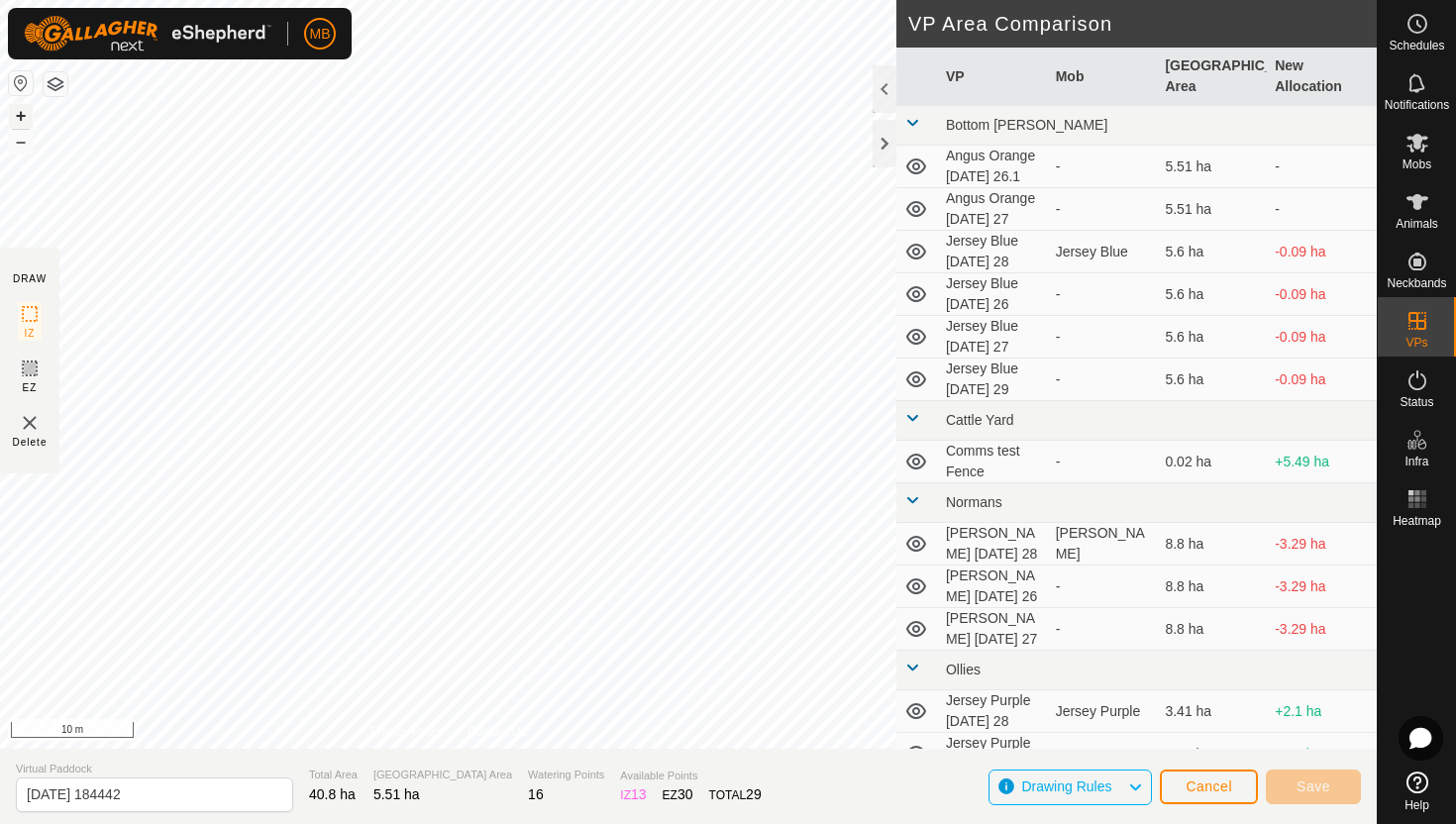 click on "+" at bounding box center (21, 116) 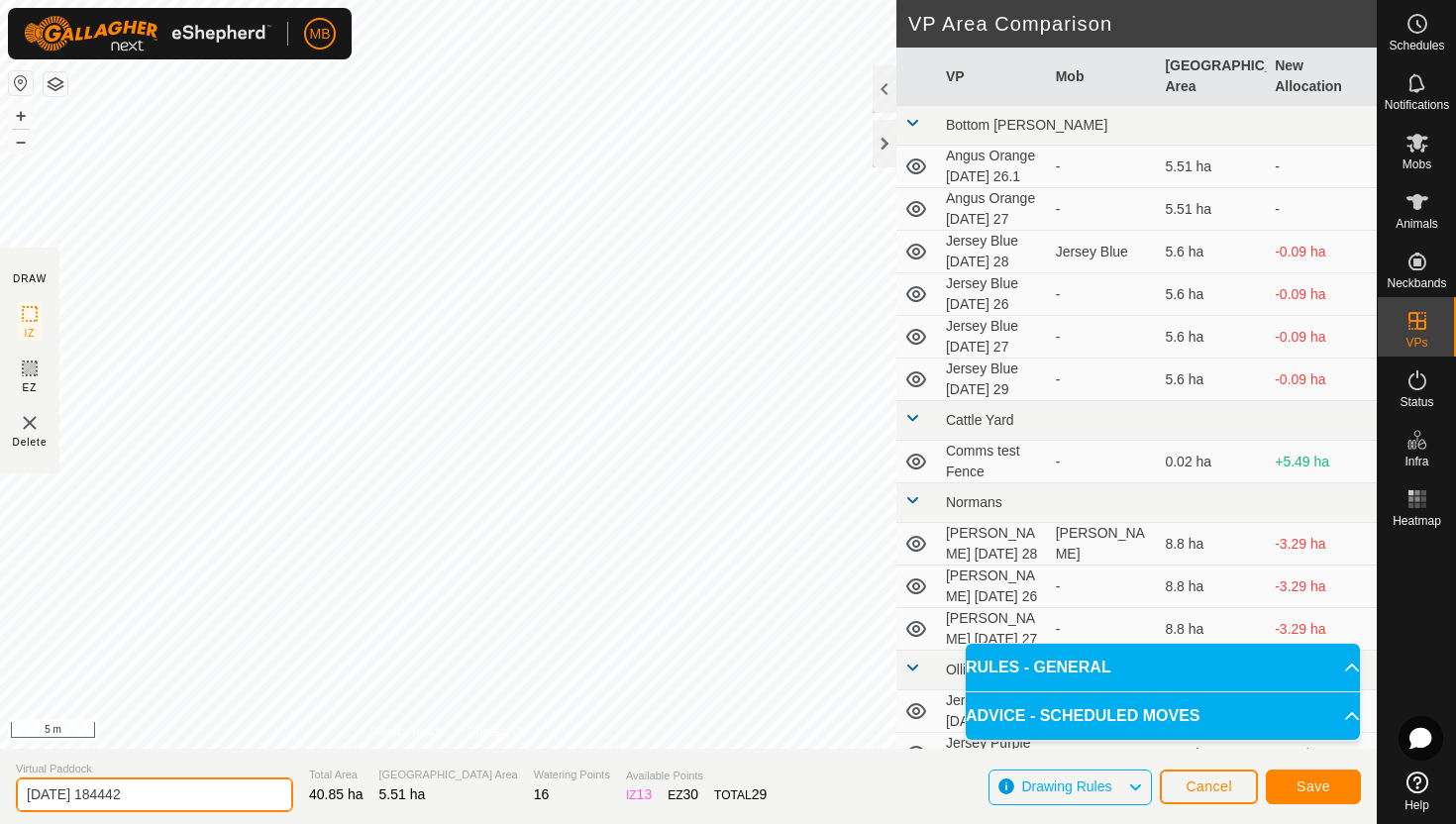 click on "[DATE] 184442" 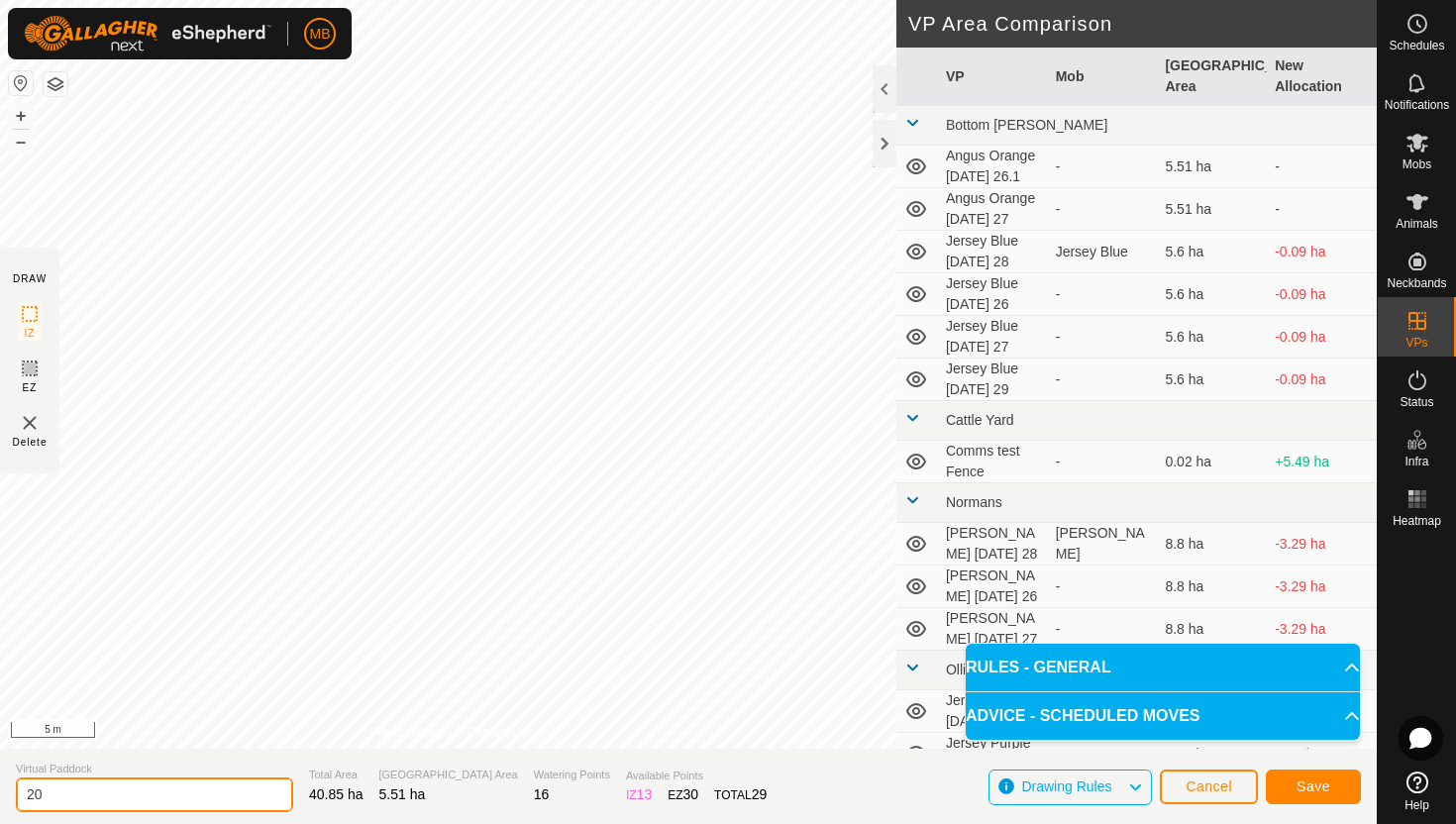 type on "2" 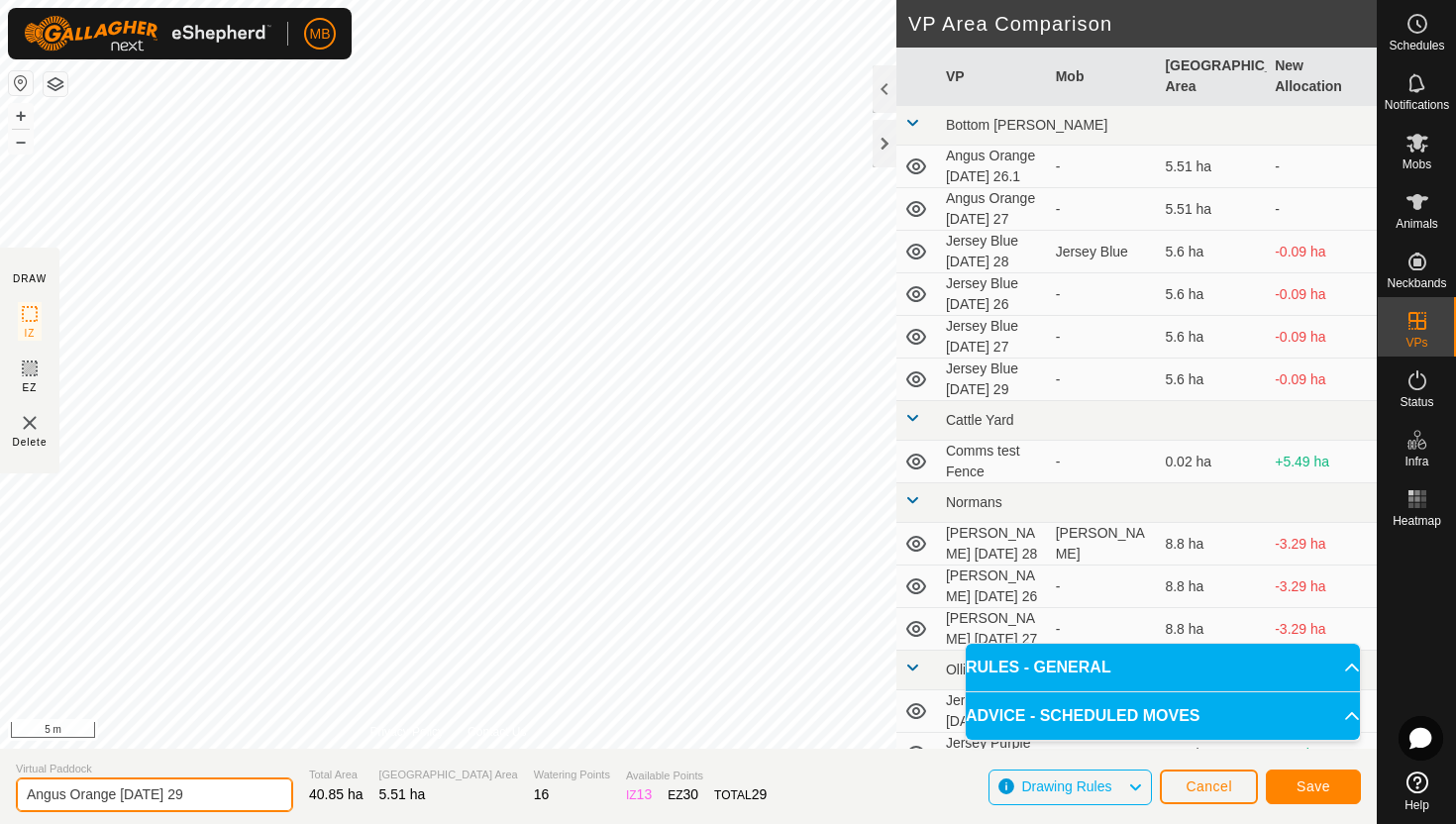 type on "Angus Orange [DATE] 29" 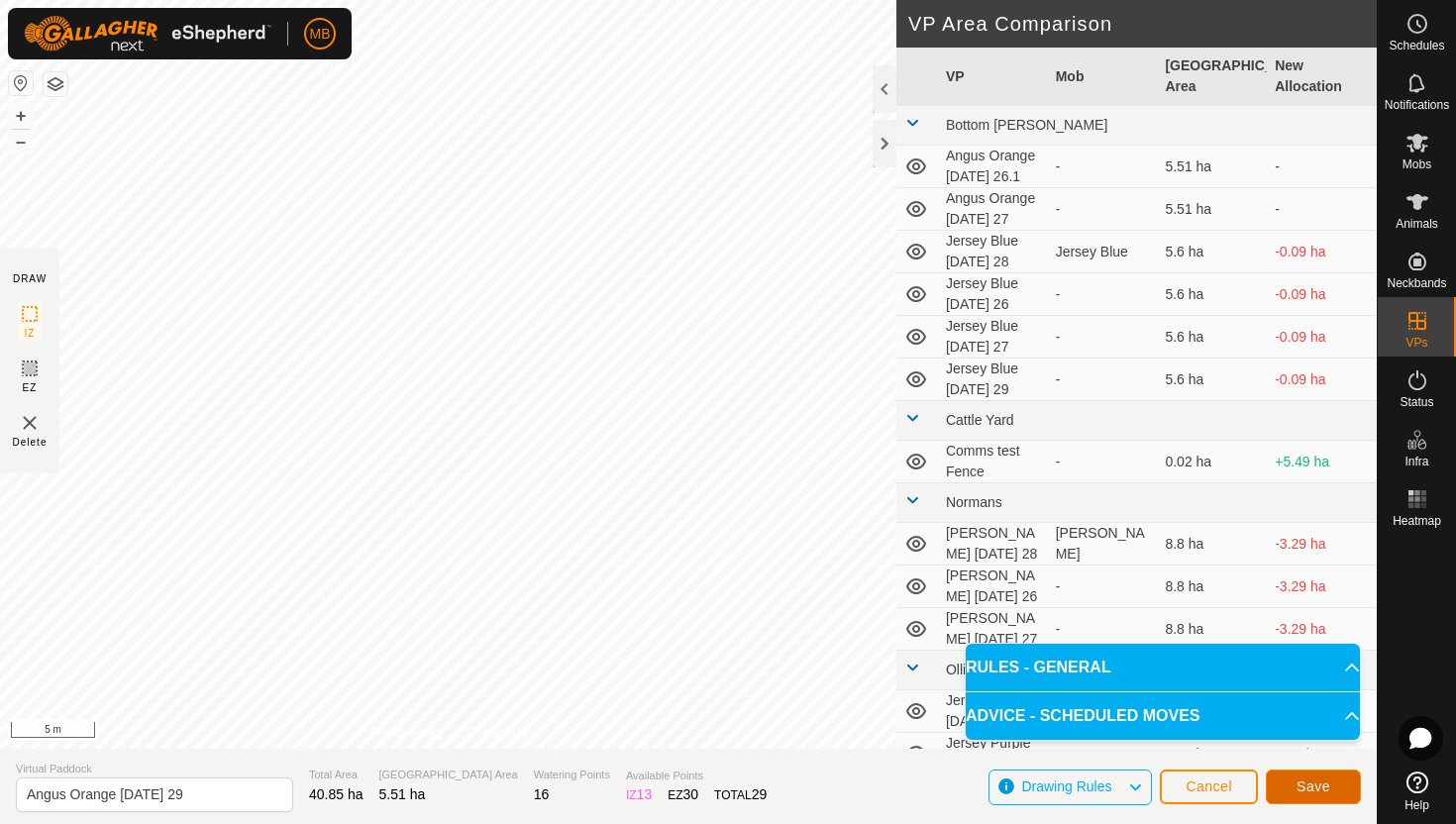 click on "Save" 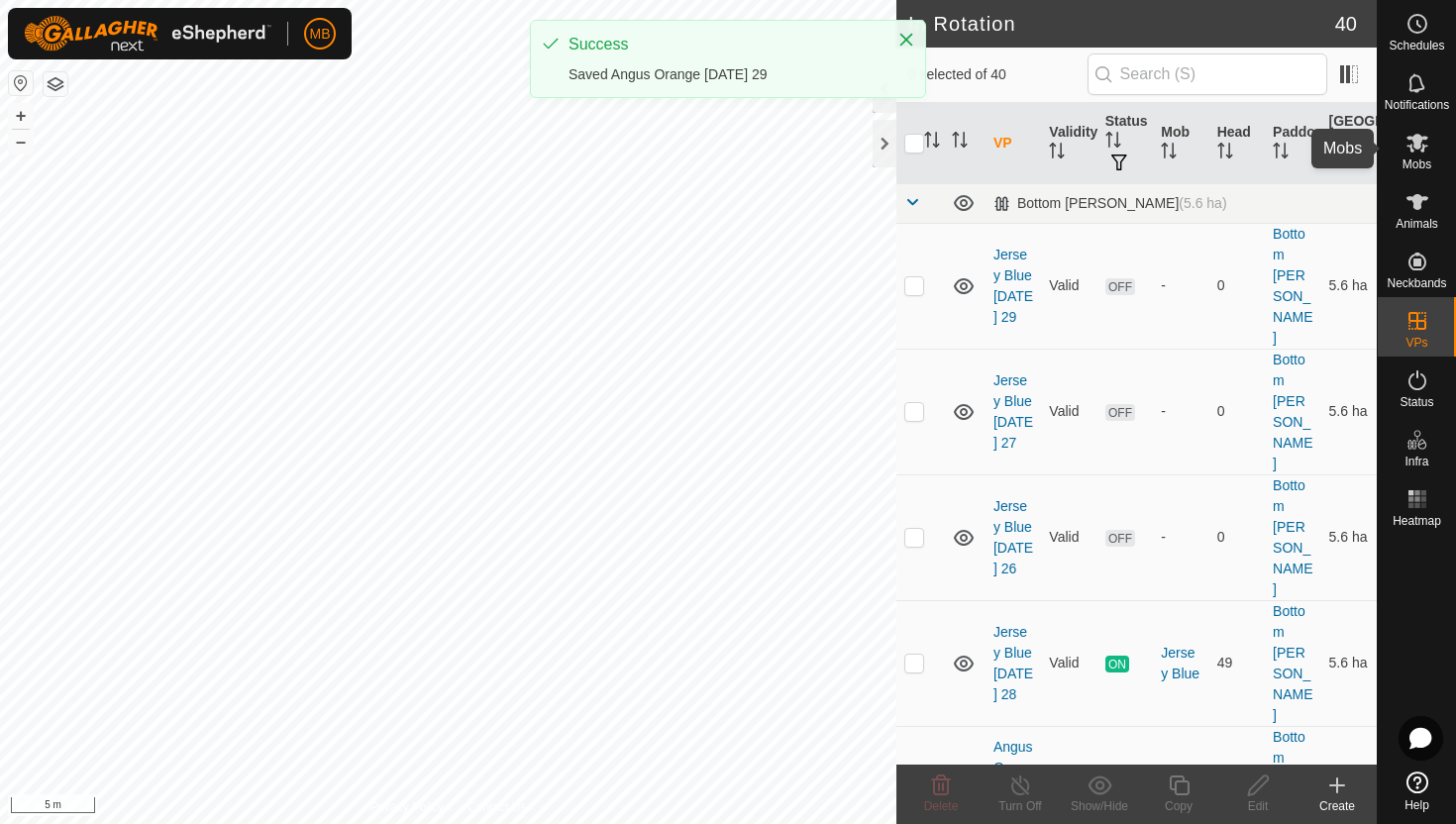 click 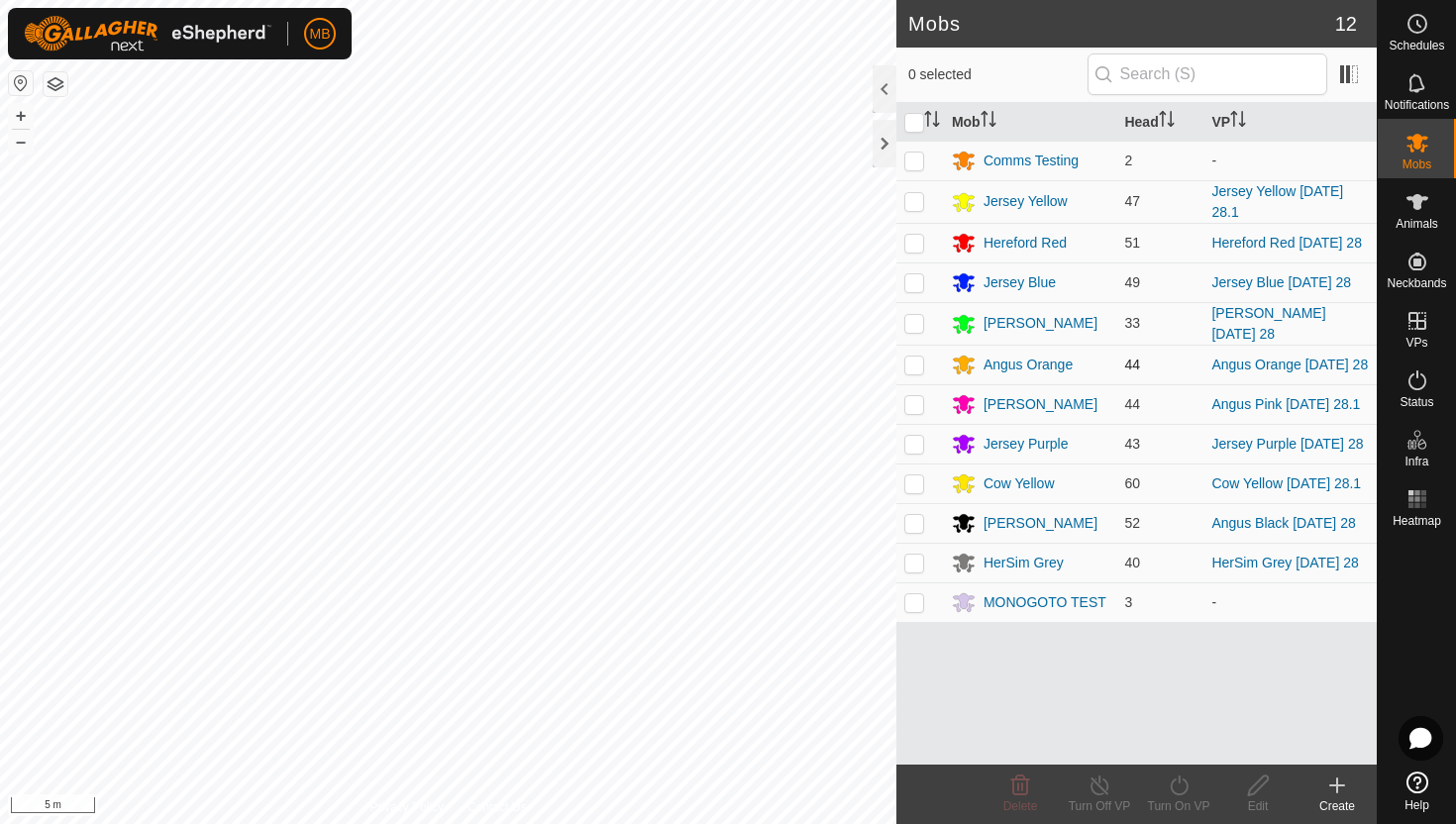 click at bounding box center [914, 364] 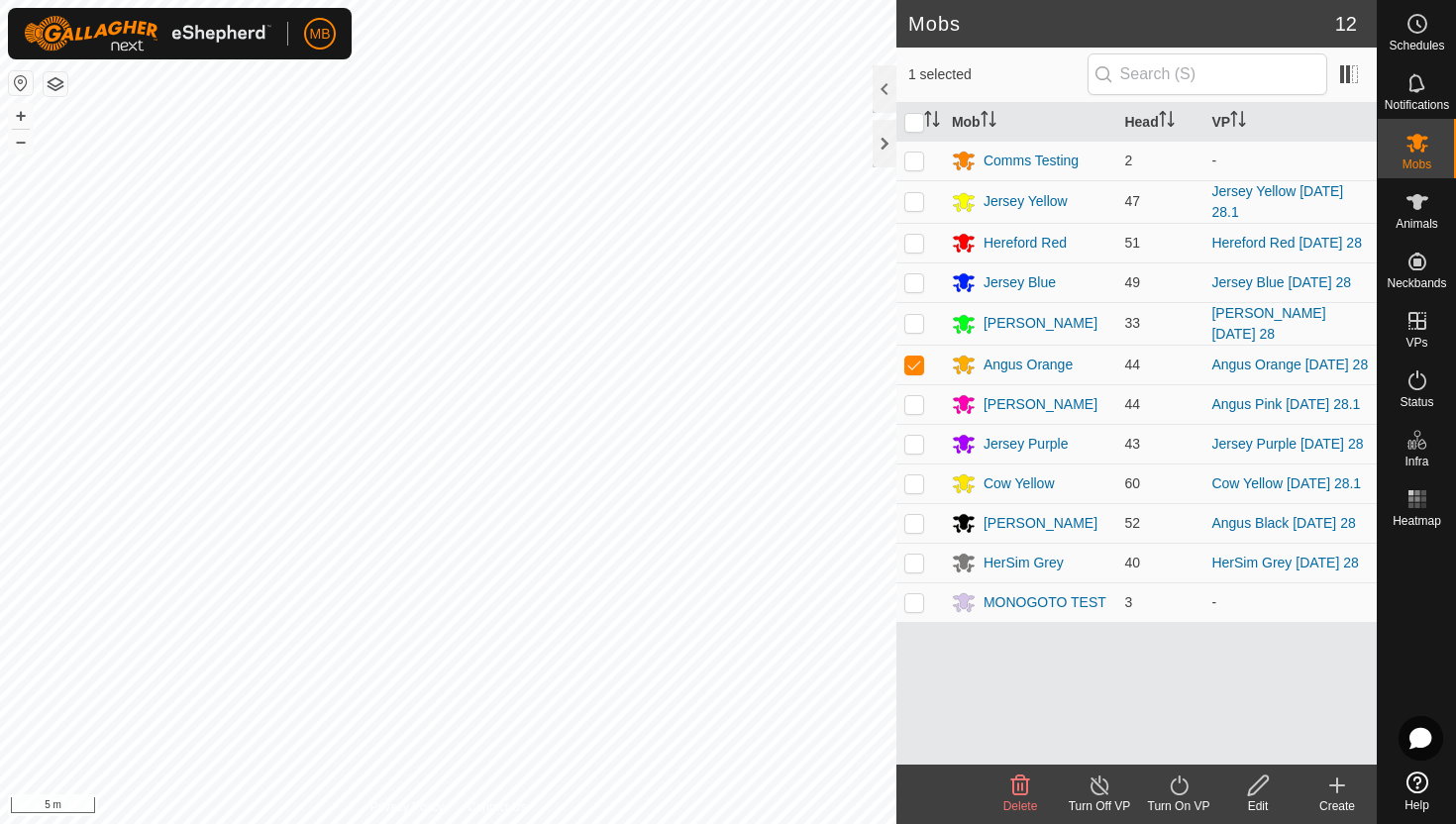 click 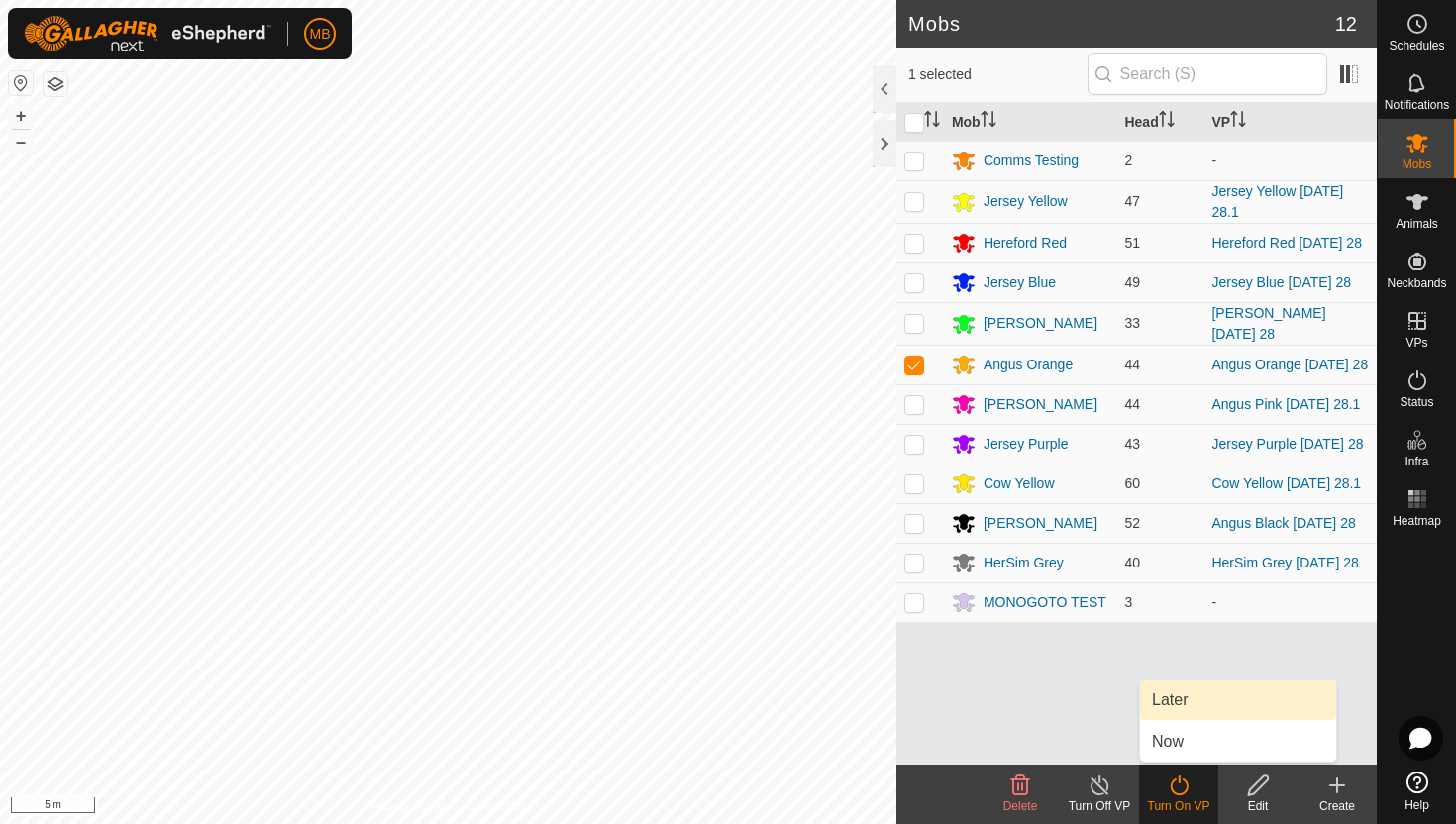 click on "Later" at bounding box center (1238, 700) 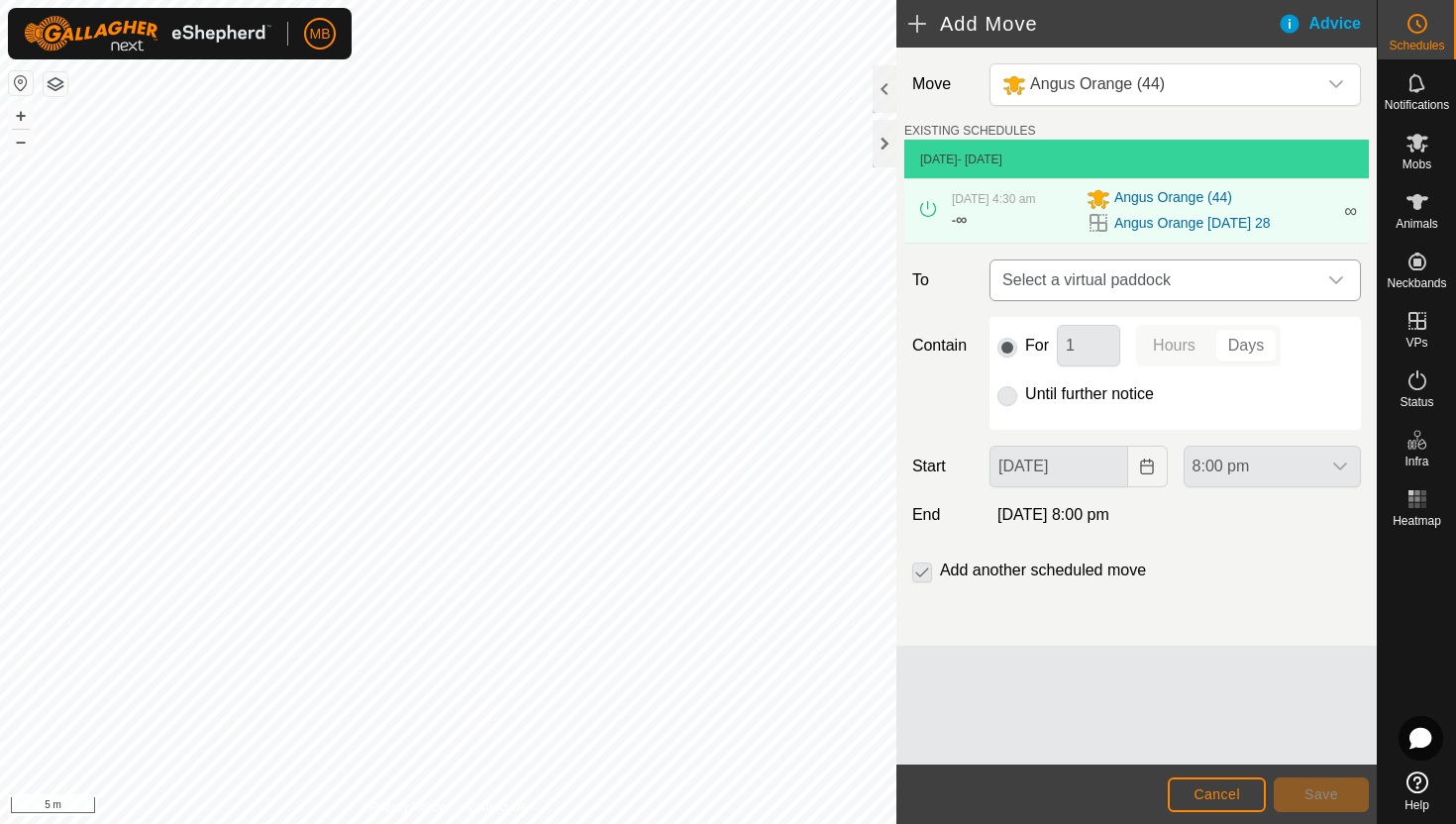click 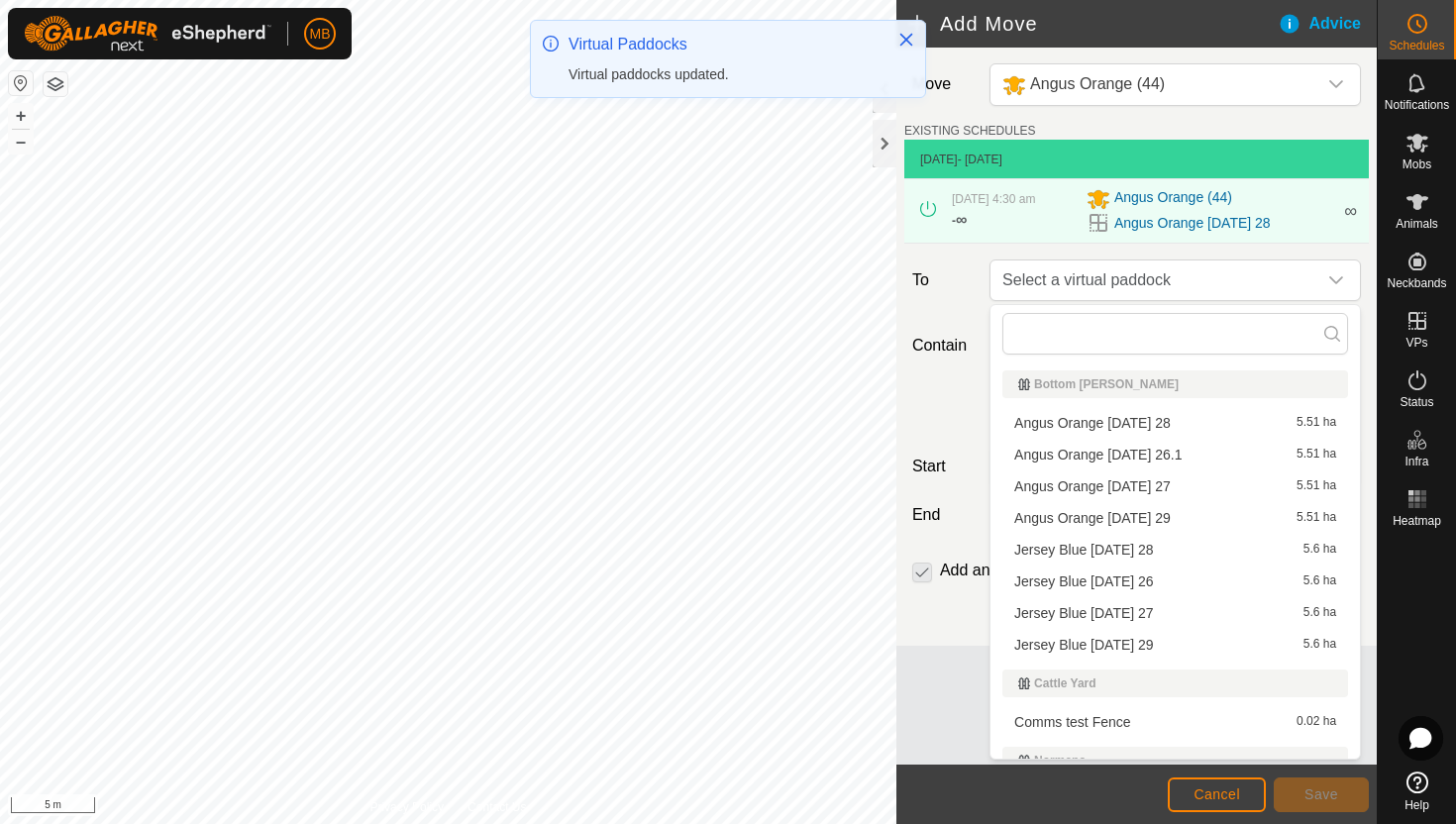 click on "Angus Orange [DATE] 28  5.51 ha" at bounding box center [1175, 423] 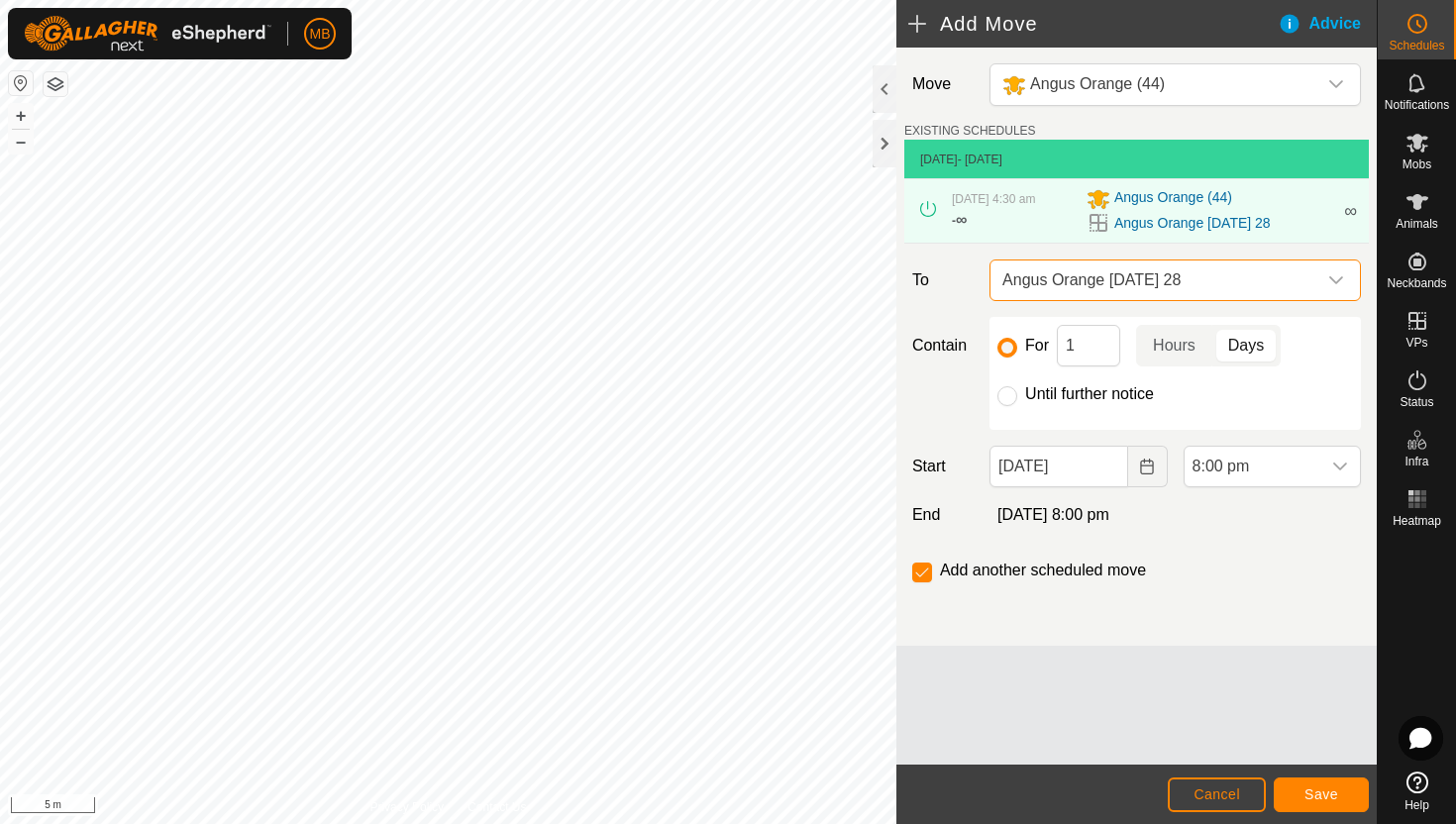 click on "Until further notice" 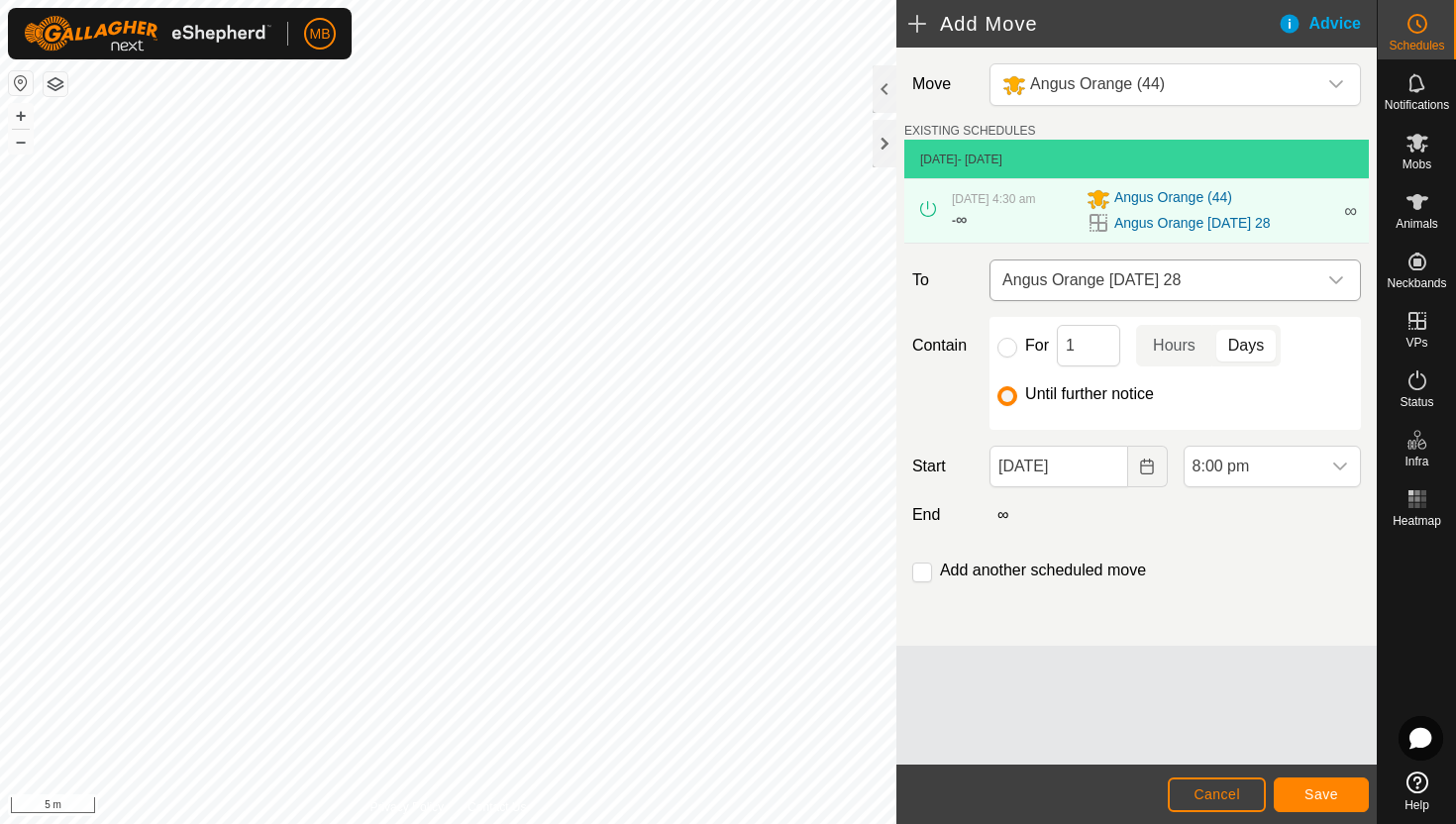 click at bounding box center [1336, 280] 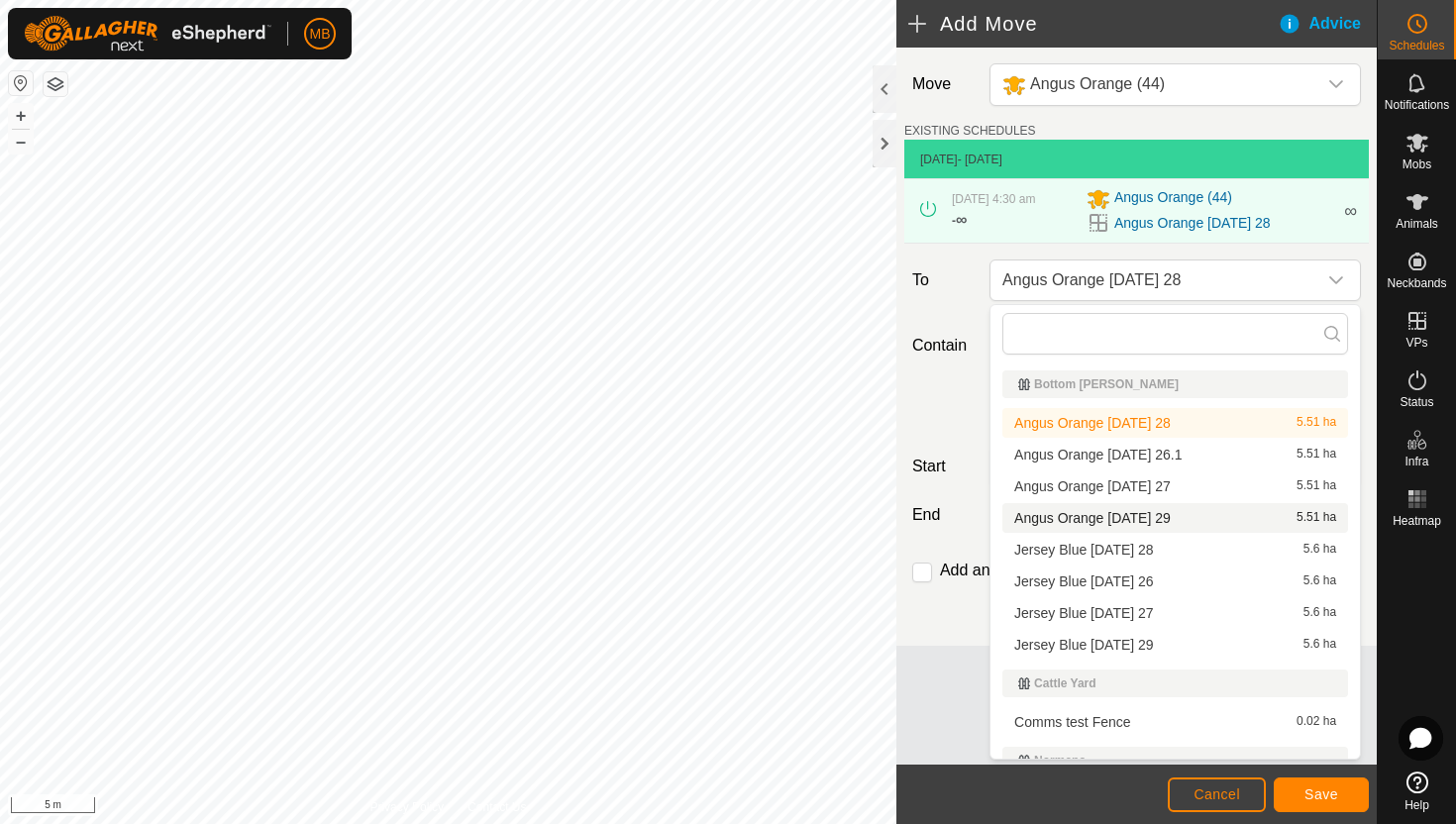 click on "Angus Orange [DATE] 29  5.51 ha" at bounding box center [1175, 518] 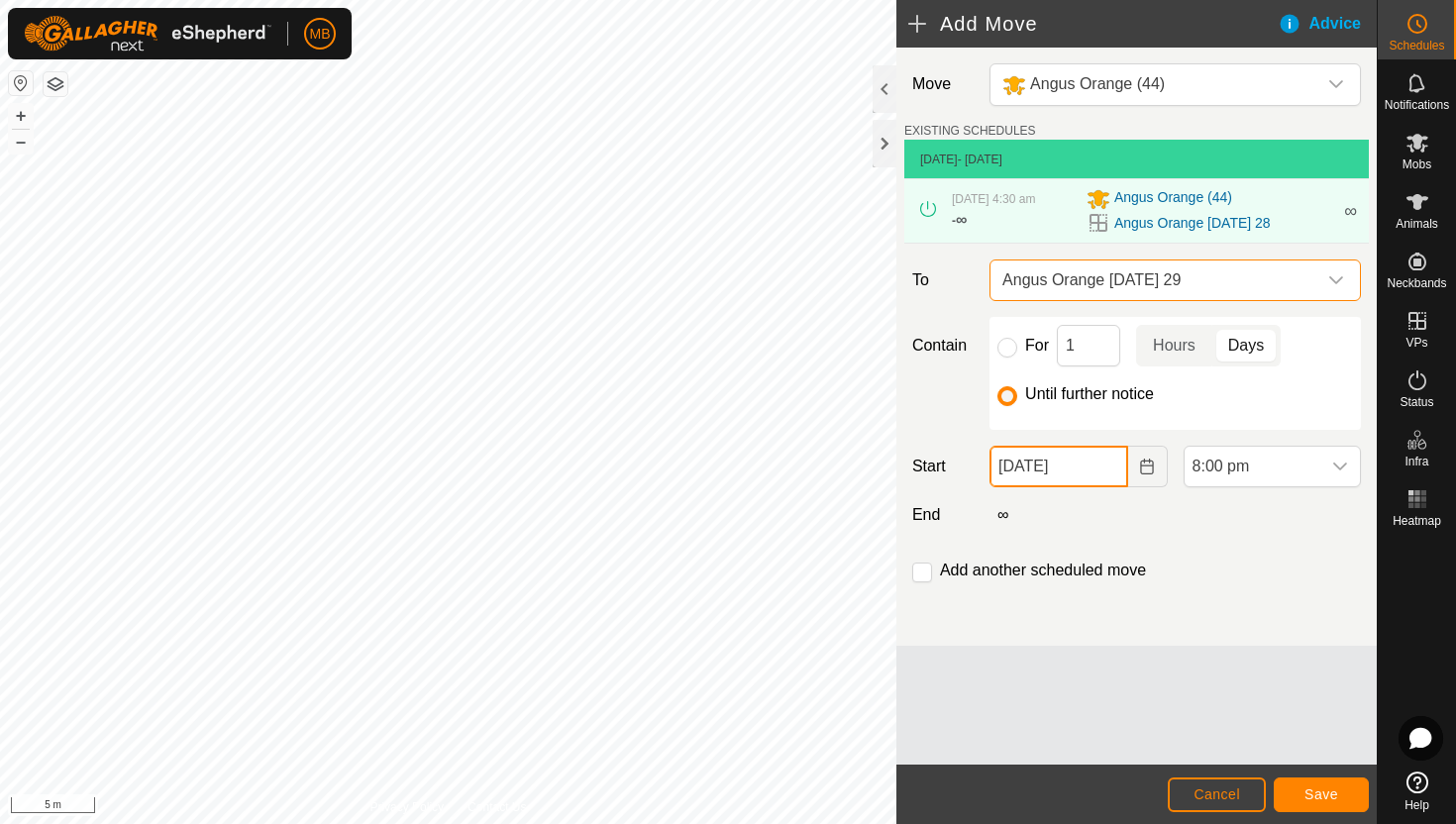 click on "[DATE]" 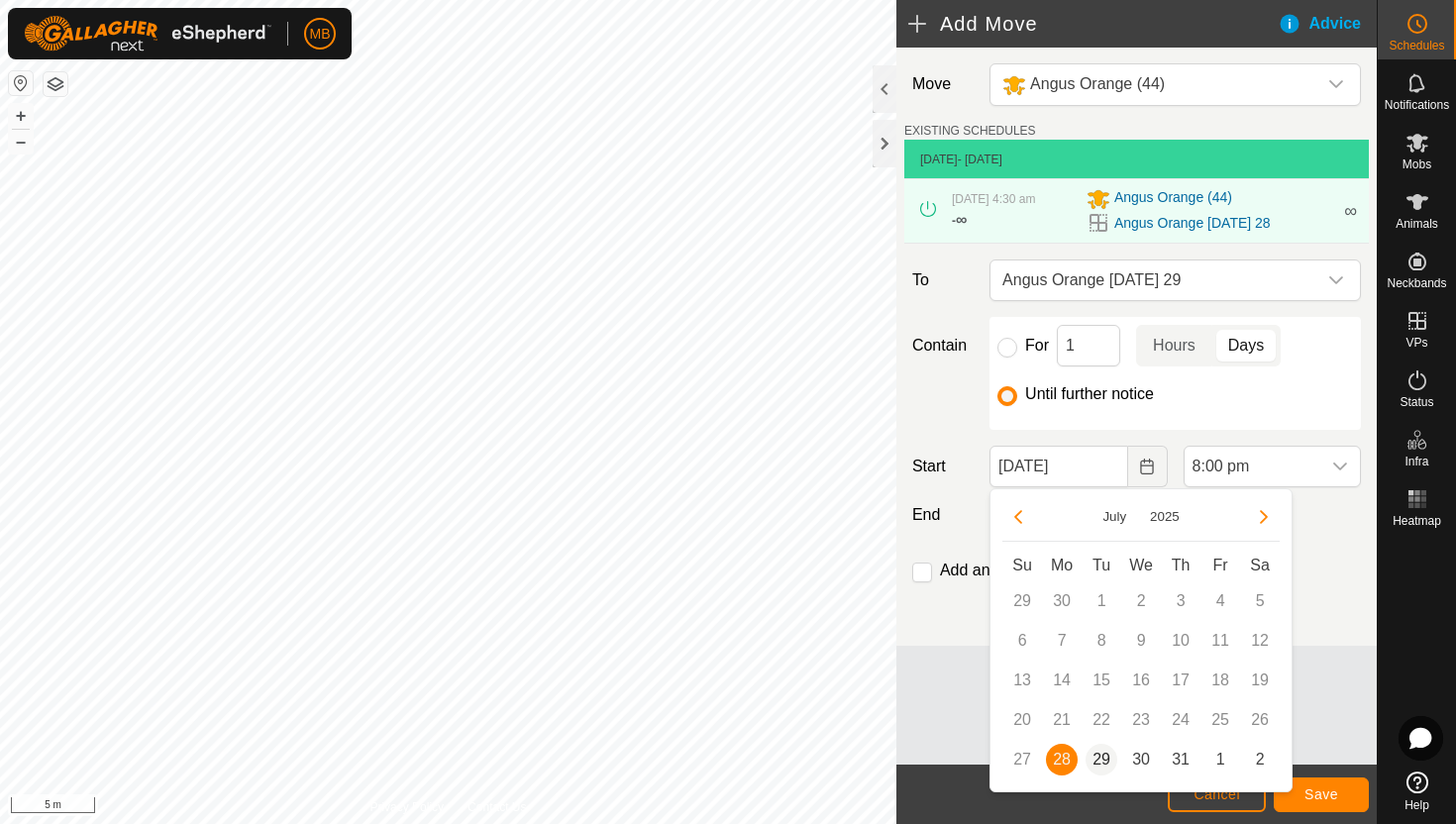 click on "29" at bounding box center (1101, 760) 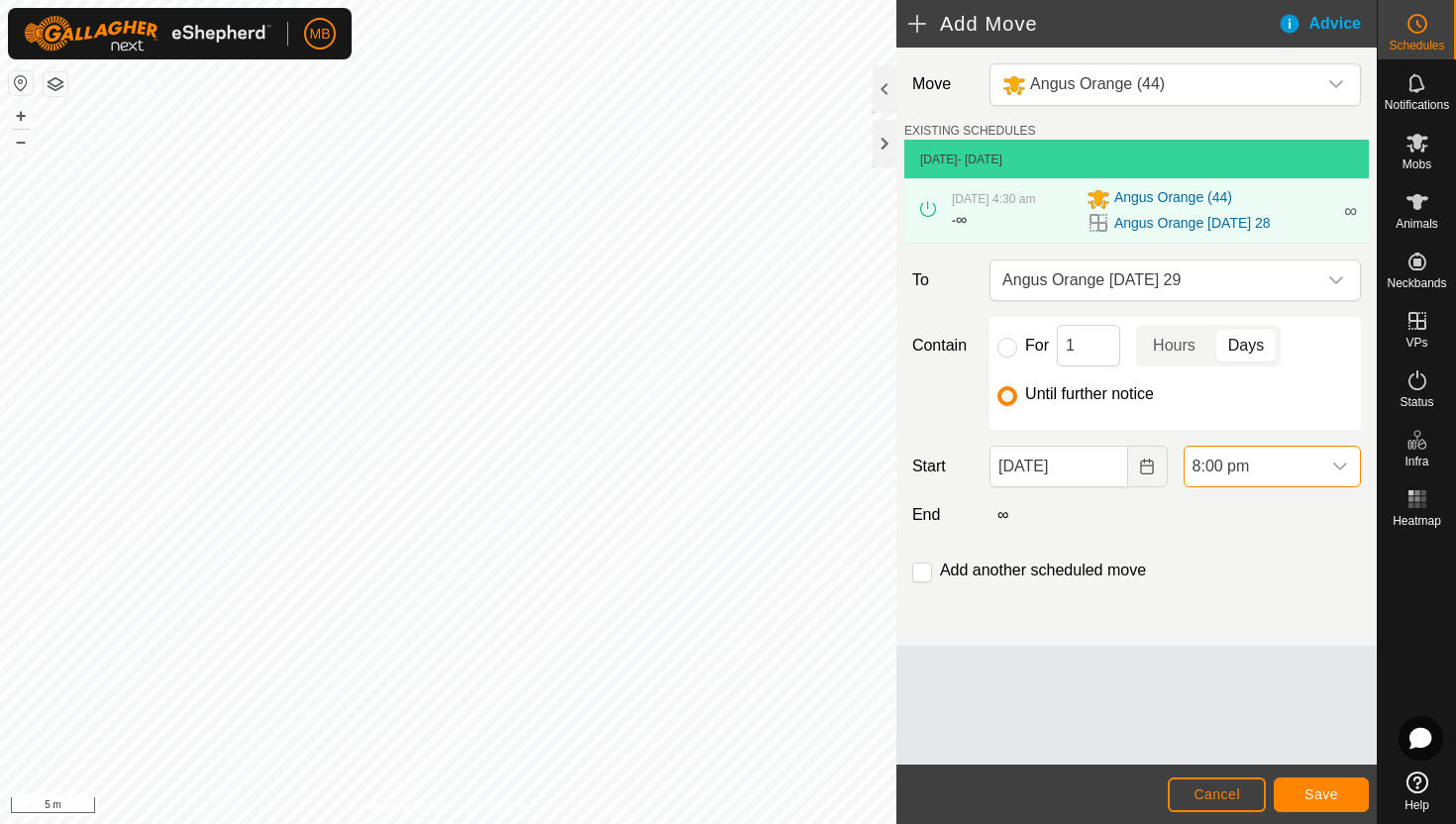 click on "8:00 pm" at bounding box center [1252, 466] 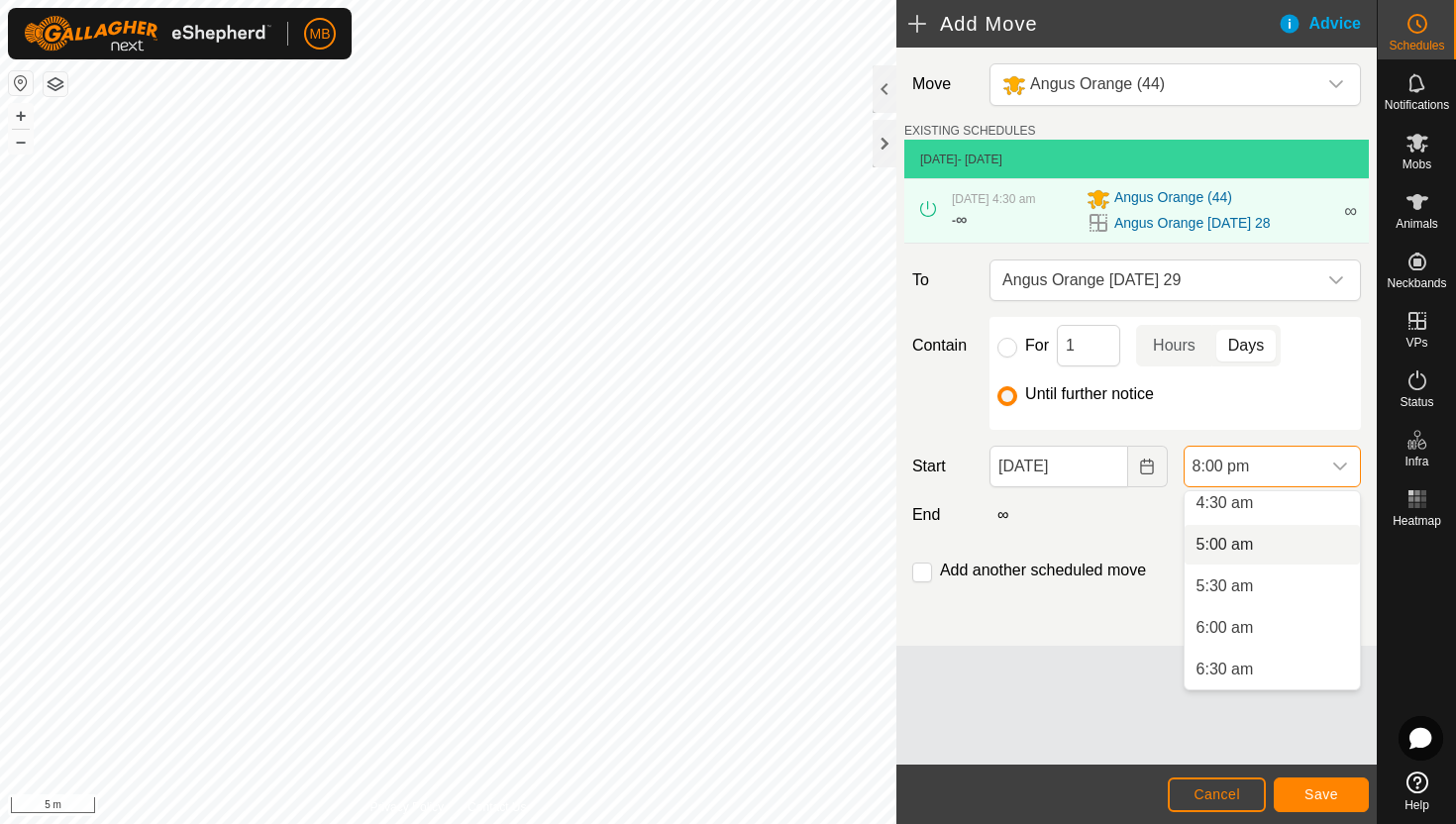 scroll, scrollTop: 374, scrollLeft: 0, axis: vertical 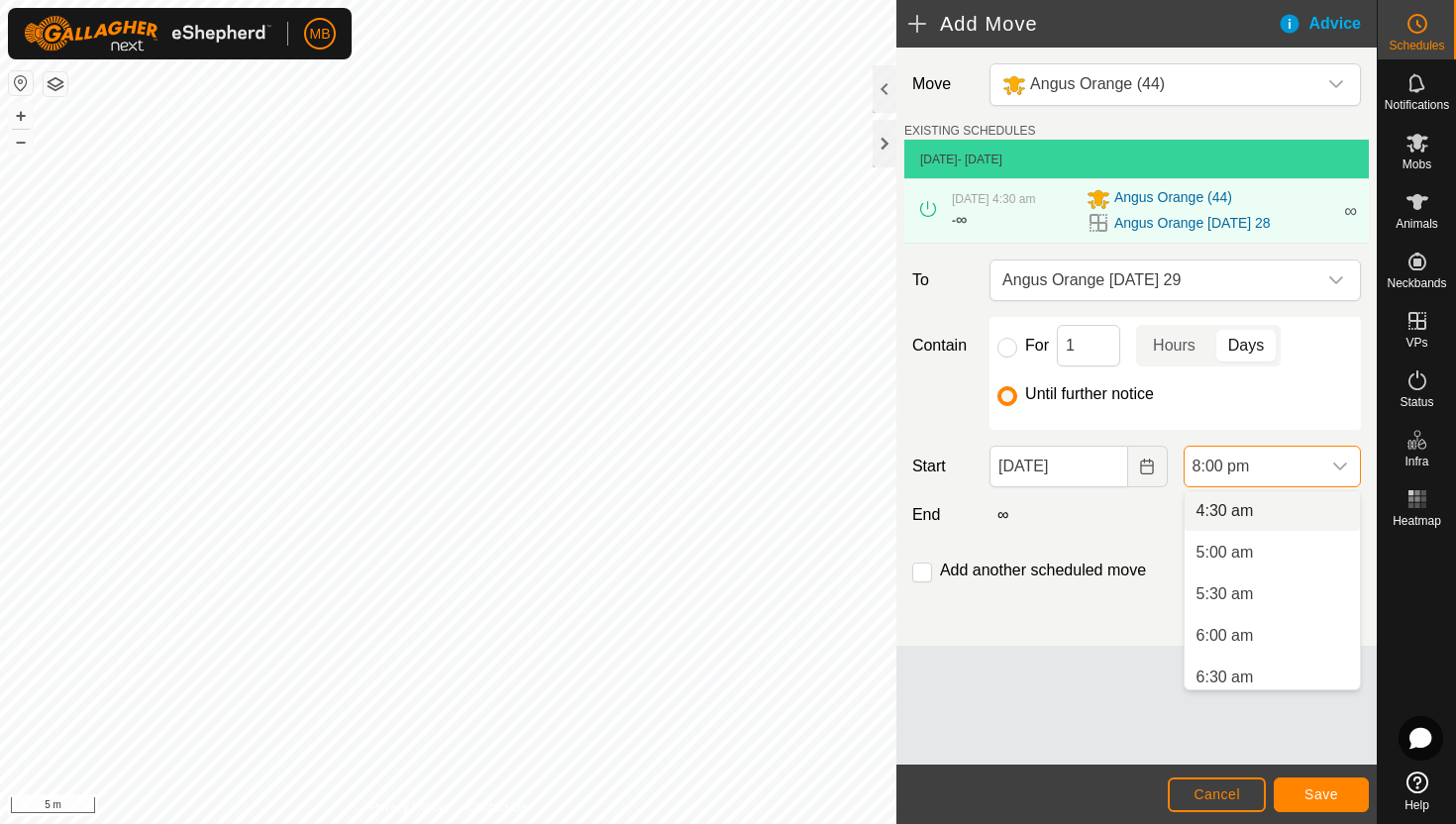click on "4:30 am" at bounding box center [1272, 511] 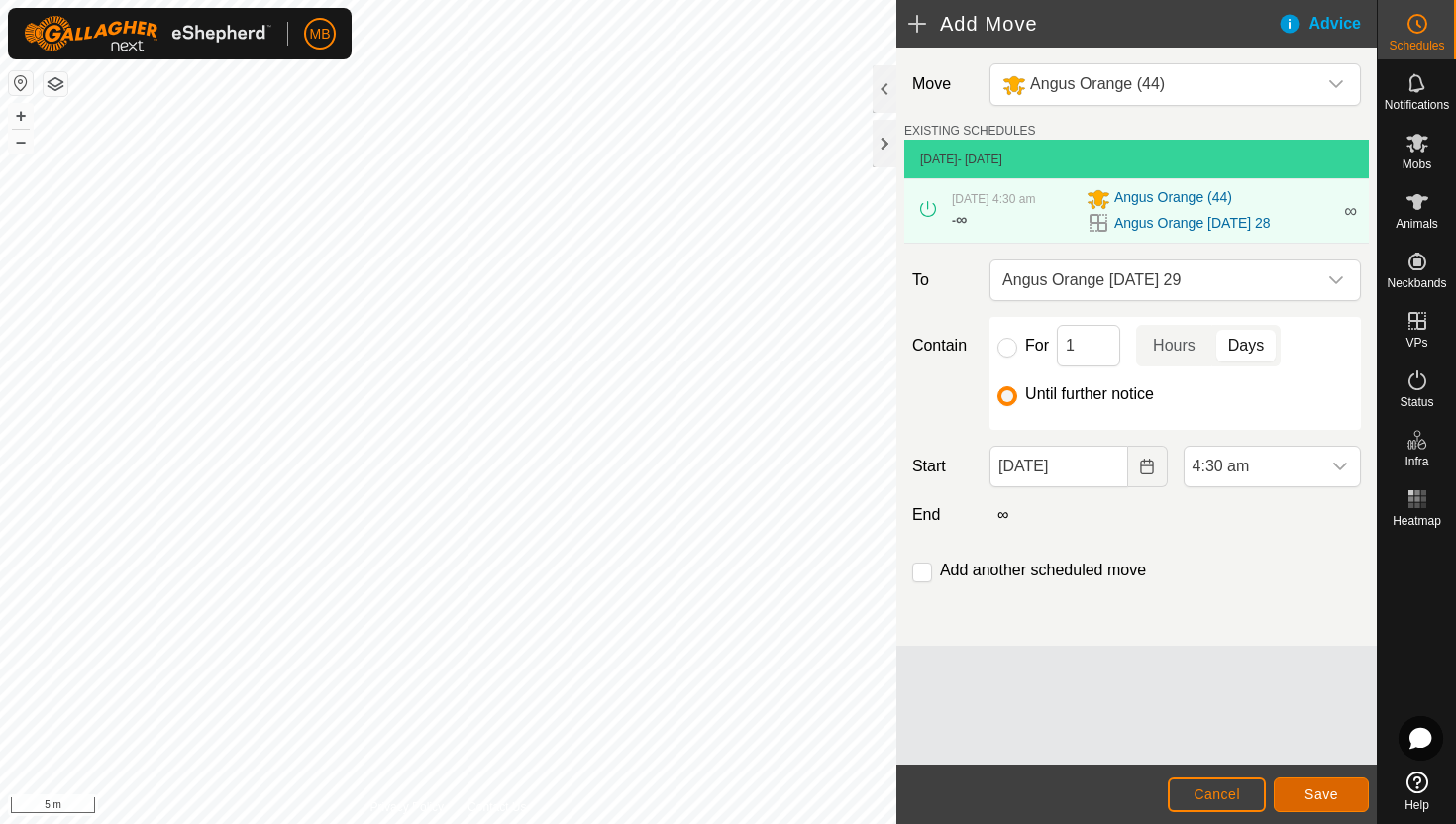 click on "Save" 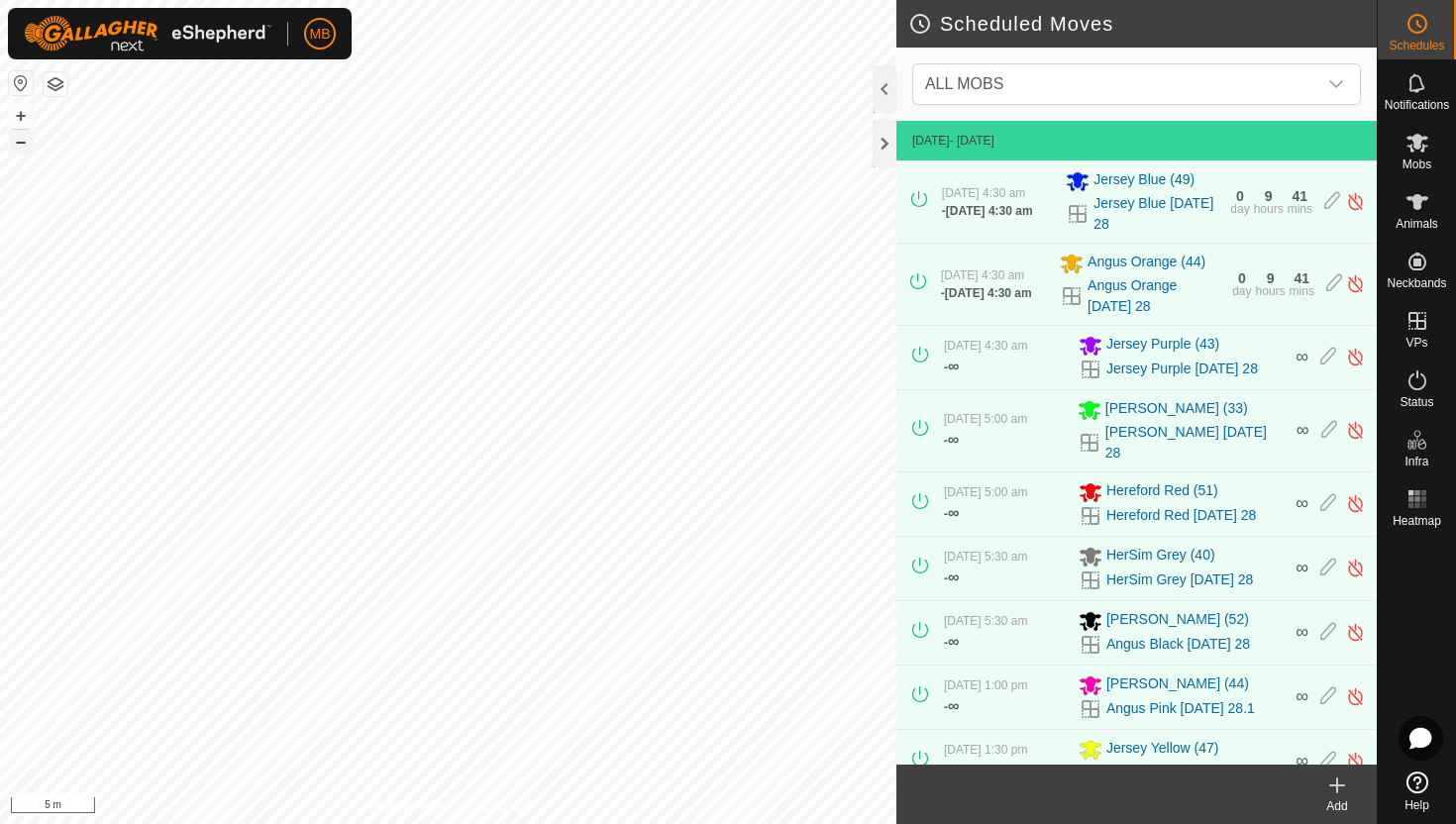 click on "–" at bounding box center [21, 142] 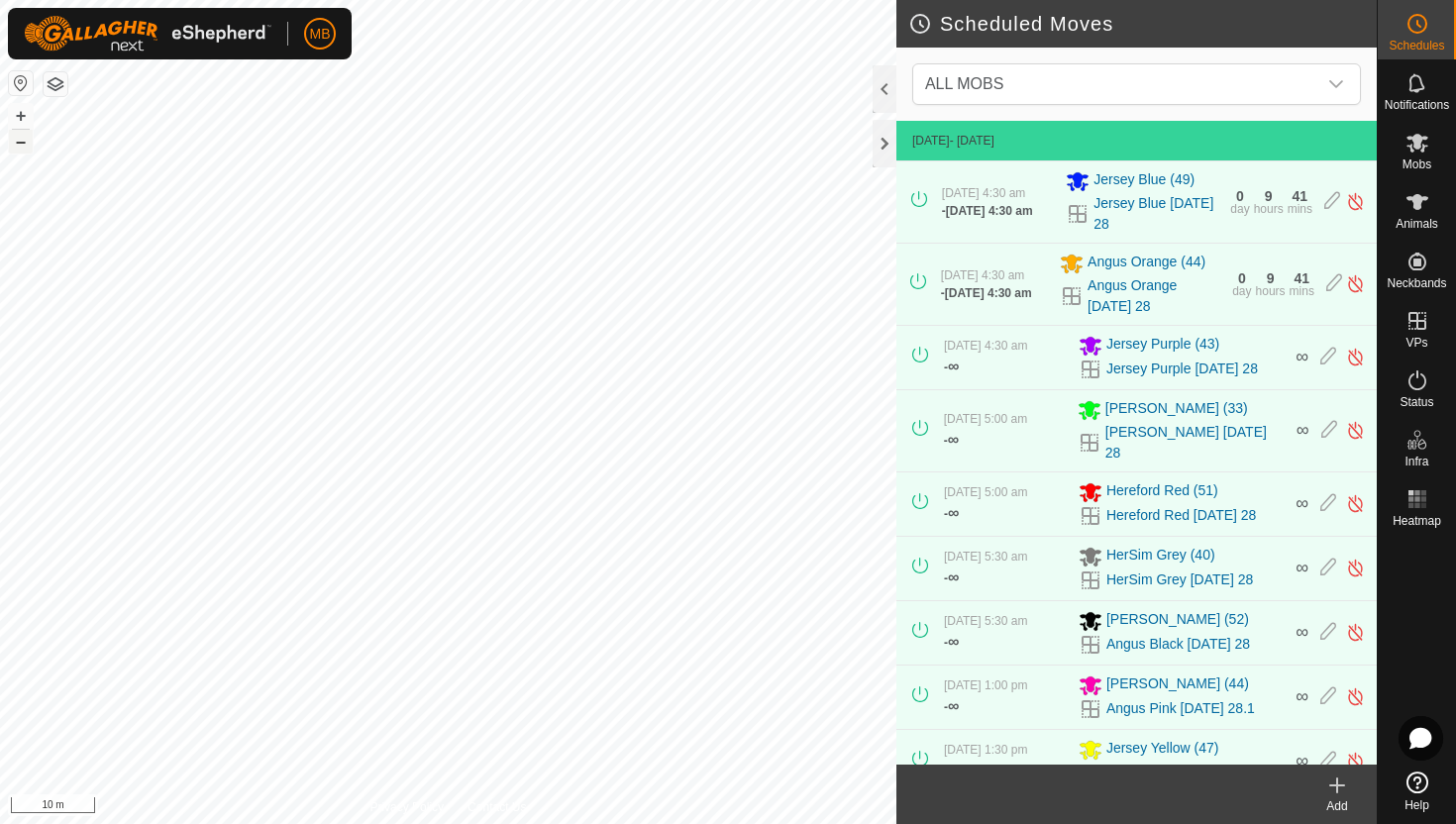 click on "–" at bounding box center (21, 142) 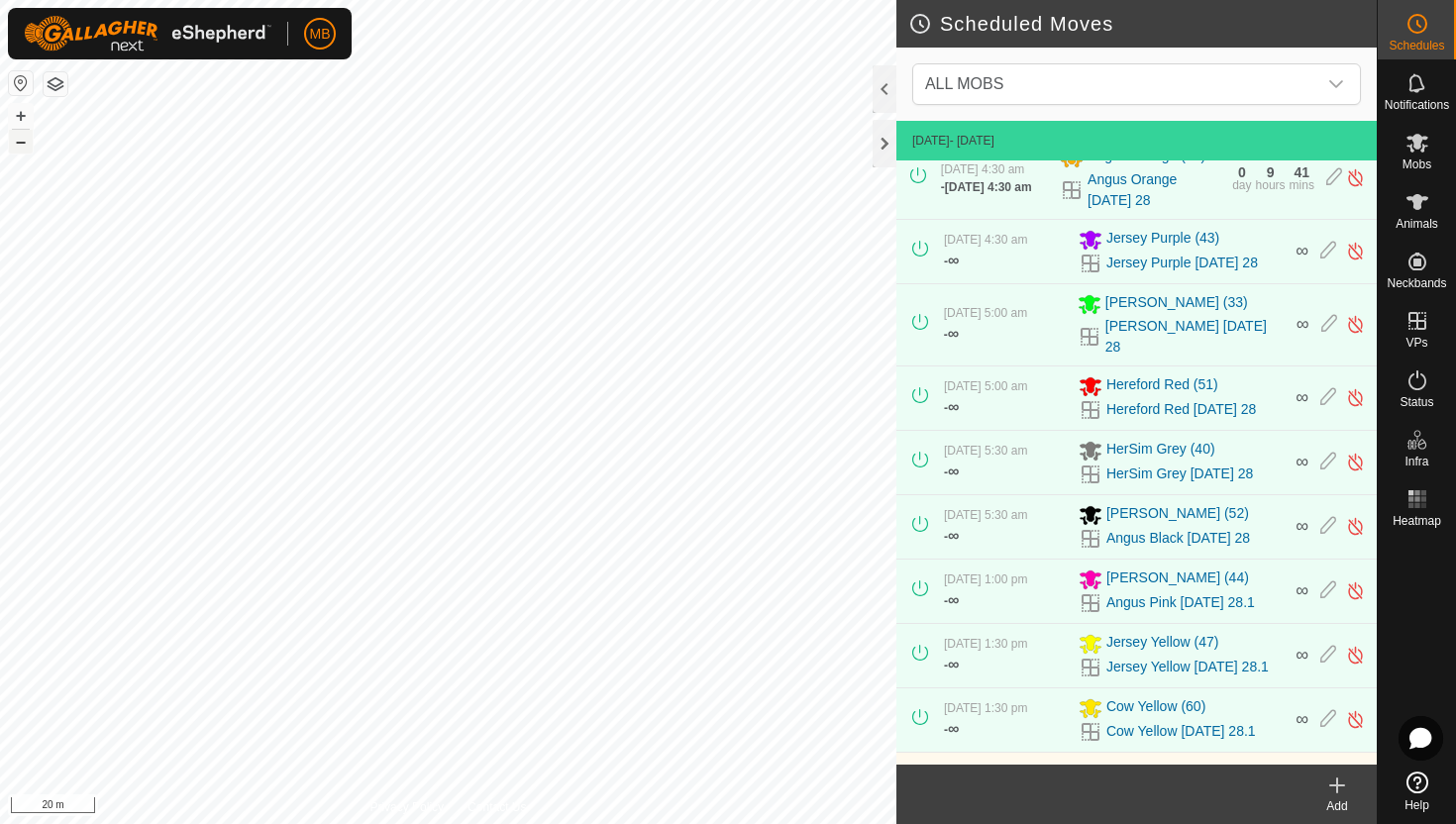 scroll, scrollTop: 256, scrollLeft: 0, axis: vertical 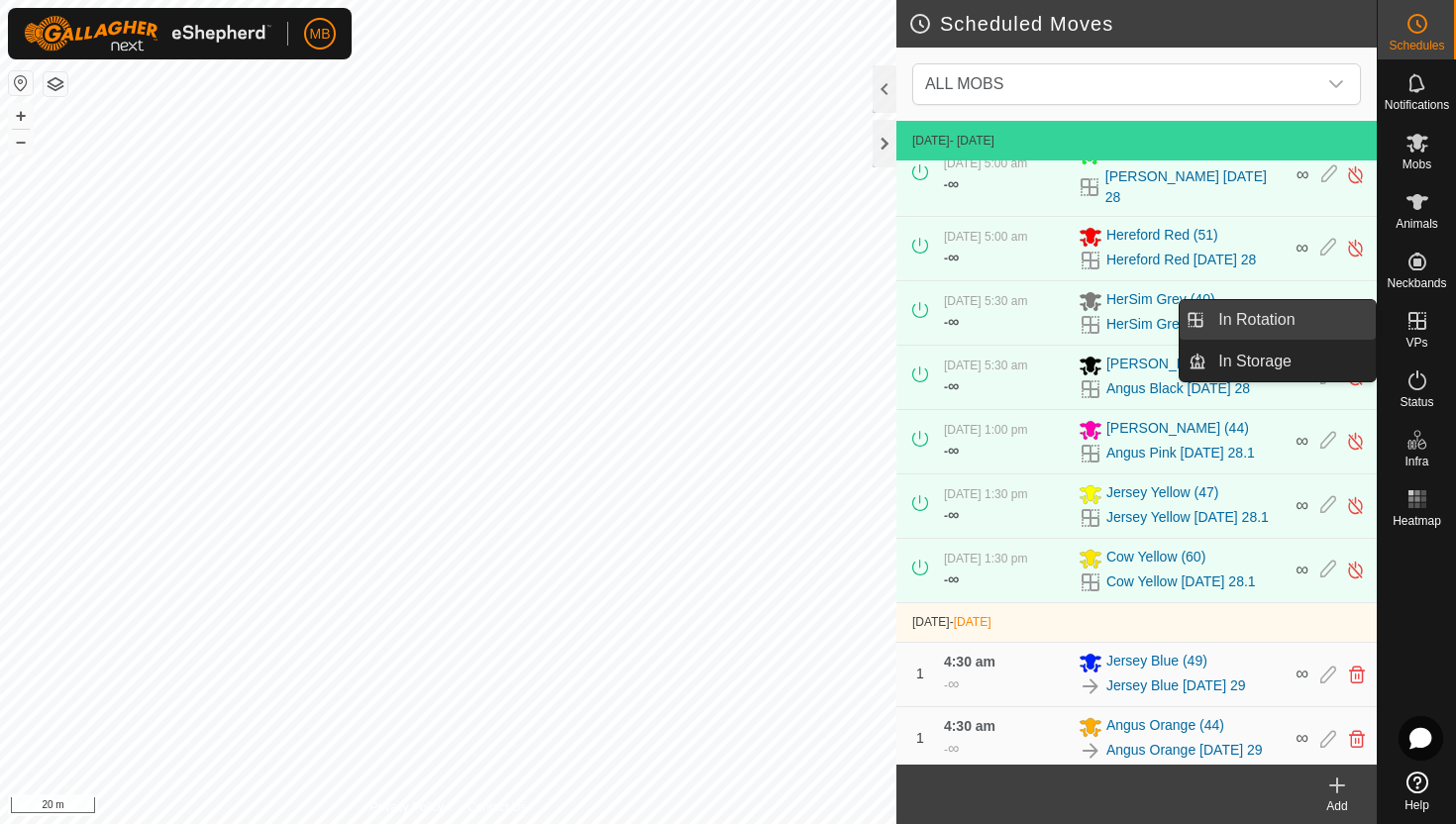 click on "In Rotation" at bounding box center (1291, 320) 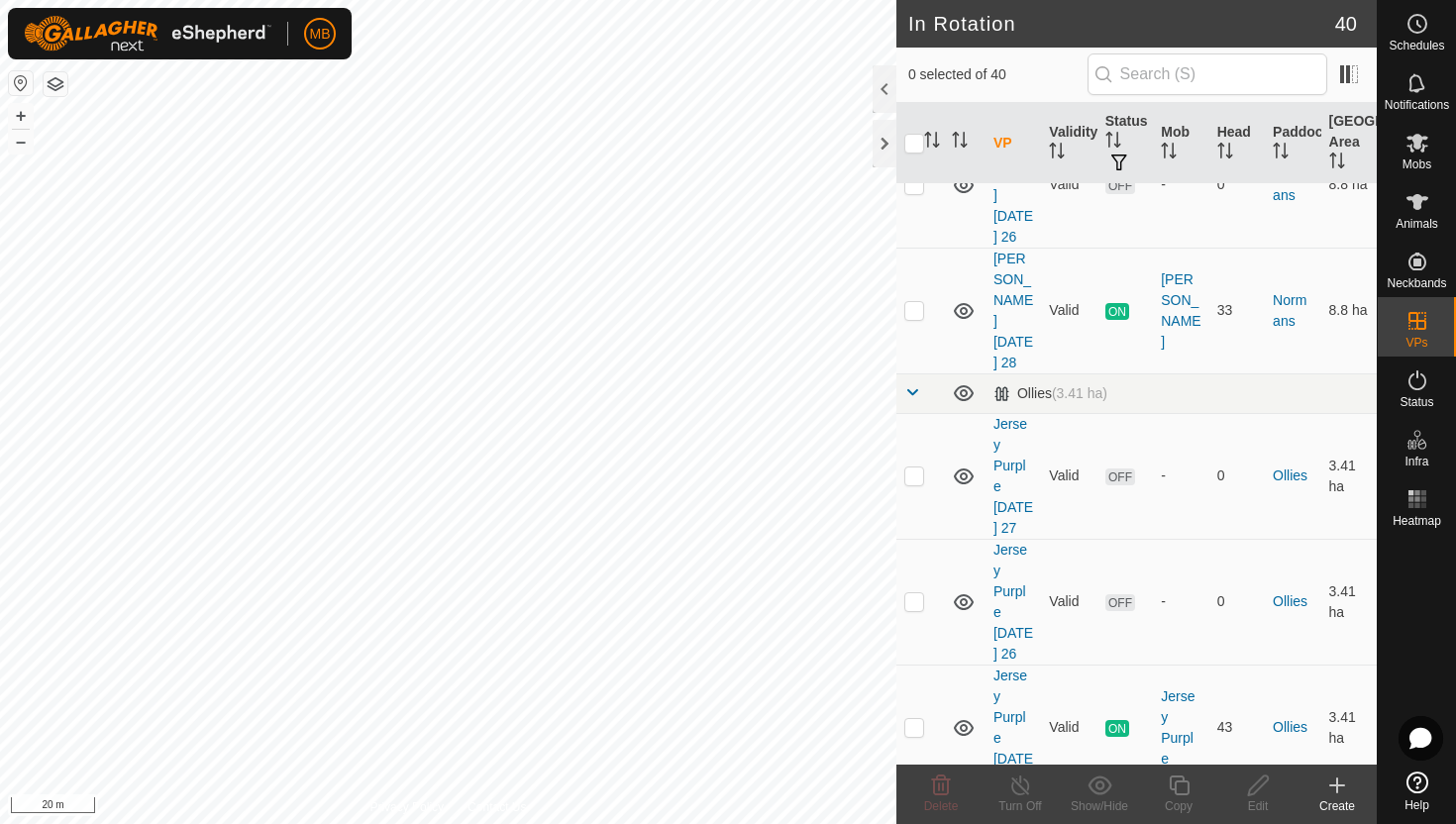 scroll, scrollTop: 1398, scrollLeft: 0, axis: vertical 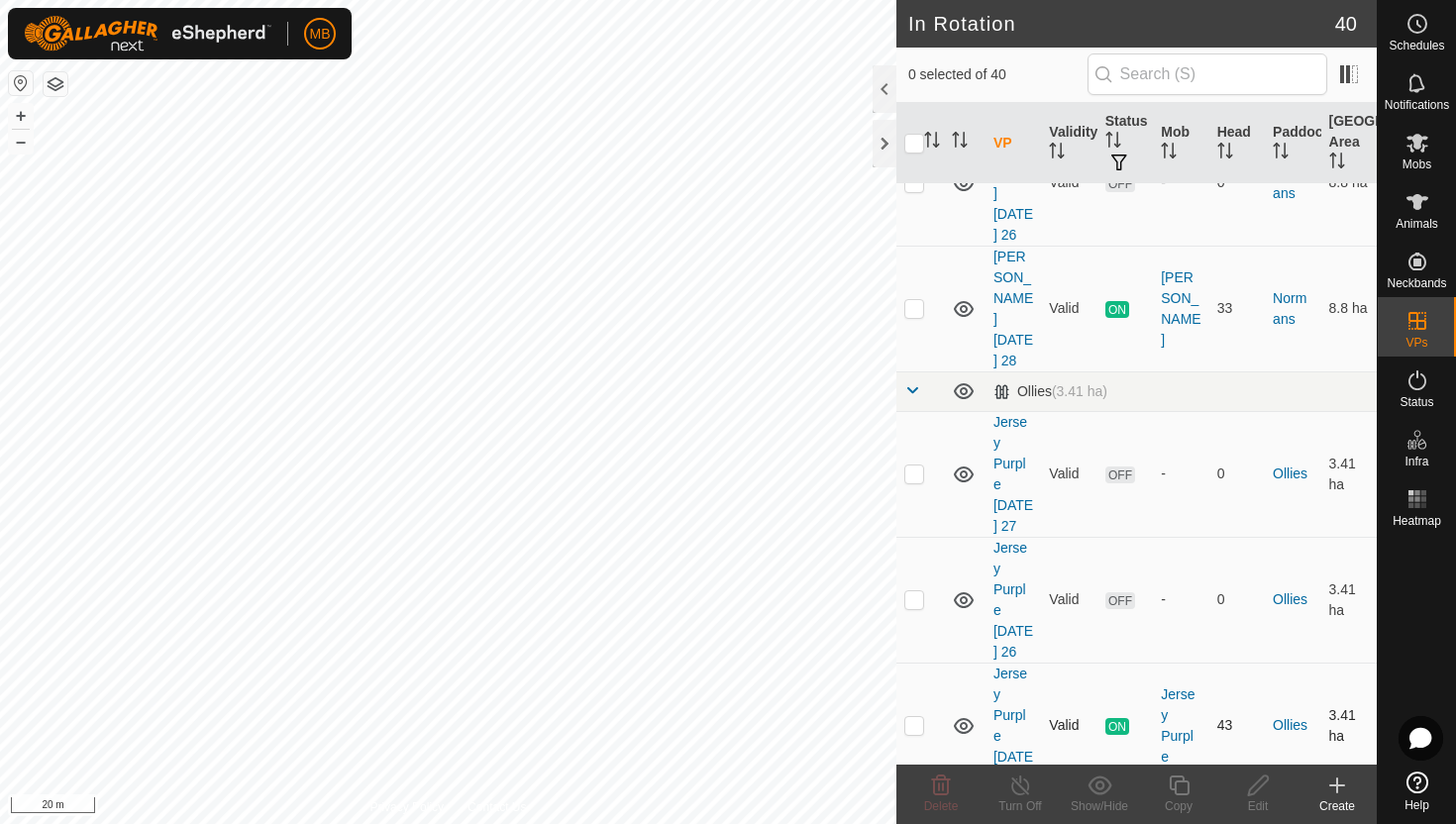 click at bounding box center (914, 725) 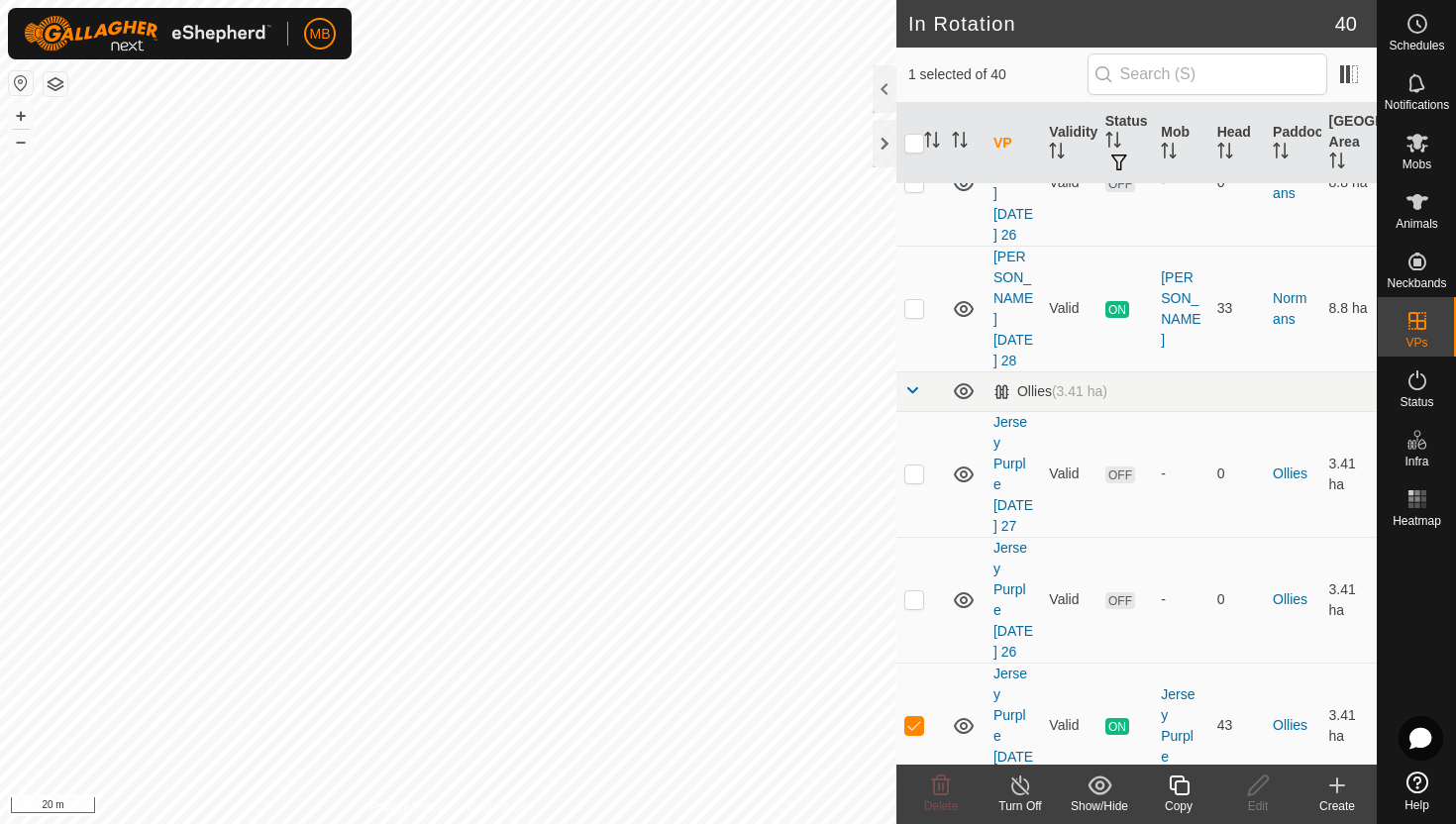 click 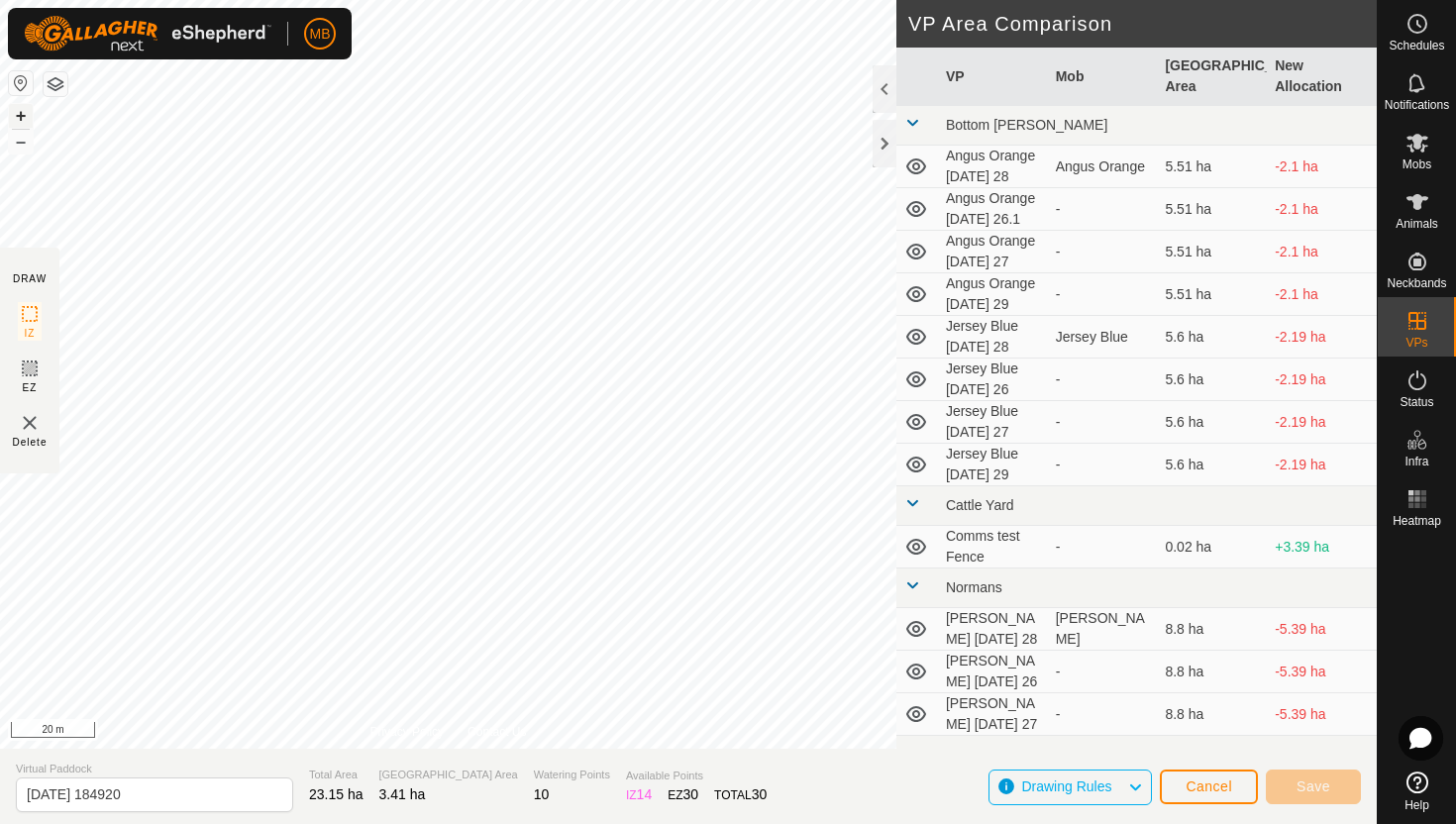 click on "+" at bounding box center (21, 116) 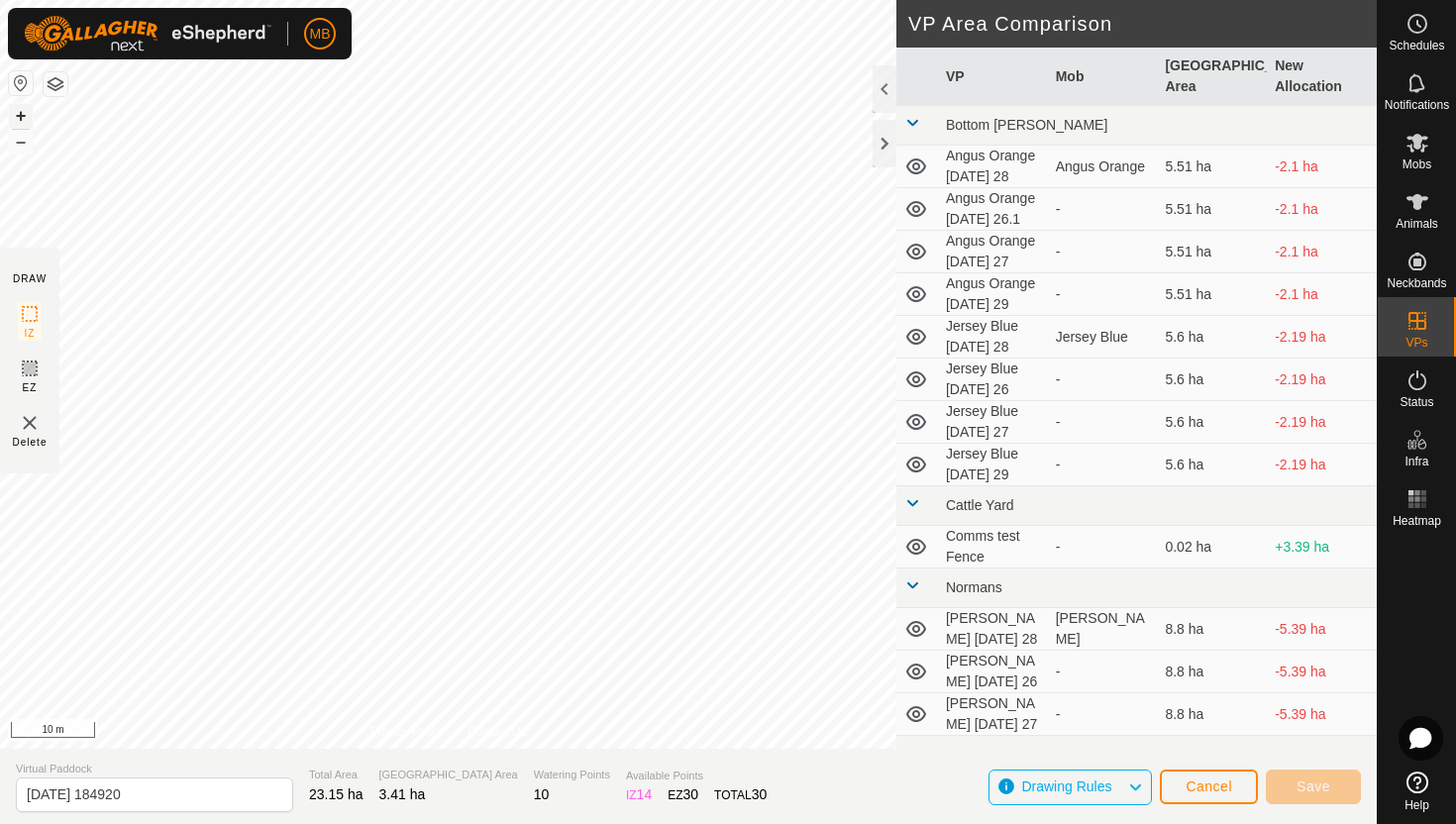 click on "+" at bounding box center (21, 116) 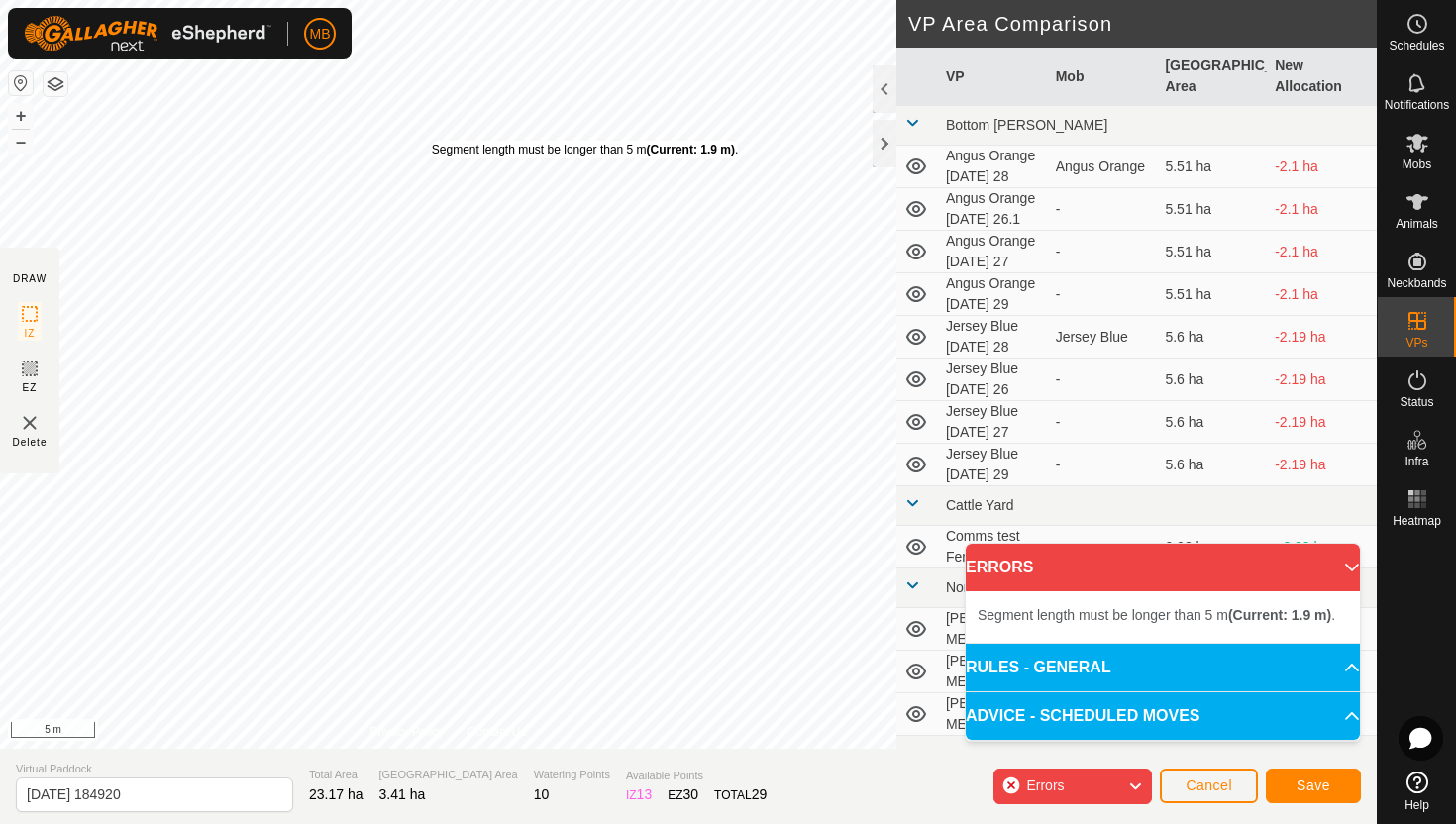 click on "Segment length must be longer than 5 m  (Current: 1.9 m) ." at bounding box center (584, 150) 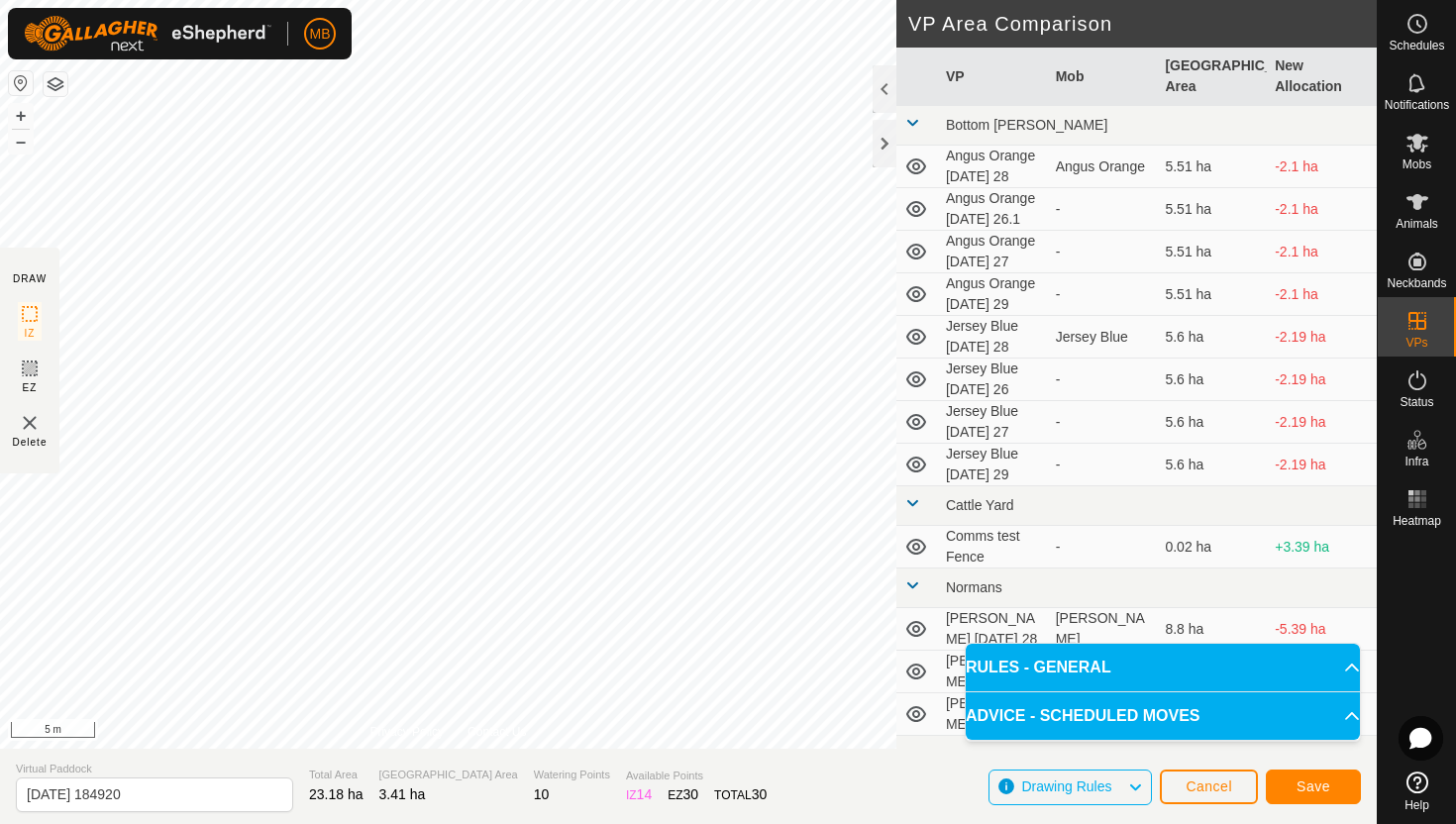 click on "MB Schedules Notifications Mobs Animals Neckbands VPs Status Infra Heatmap Help DRAW IZ EZ Delete Privacy Policy Contact Us Segment length must be longer than 5 m  (Current: 1.9 m) . + – ⇧ i 5 m VP Area Comparison     VP   Mob   [GEOGRAPHIC_DATA] Area   New Allocation  Bottom [PERSON_NAME] Orange [DATE] 28   Angus Orange   5.51 ha  -2.1 ha  Angus Orange [DATE] 26.1  -  5.51 ha  -2.1 ha  Angus Orange [DATE] 27  -  5.51 ha  -2.1 ha  Angus Orange [DATE] 29  -  5.51 ha  -2.1 ha  Jersey Blue [DATE] 28   Jersey Blue   5.6 ha  -2.19 ha  Jersey Blue [DATE] 26  -  5.6 ha  -2.19 ha  Jersey Blue [DATE] 27  -  5.6 ha  -2.19 ha  Jersey Blue [DATE] 29  -  5.6 ha  -2.19 ha Cattle Yard  Comms test Fence  -  0.02 ha  +3.39 ha Normans  [PERSON_NAME] [DATE] 28   [PERSON_NAME]   8.8 ha  -5.39 ha  [PERSON_NAME] [DATE] 26  -  8.8 ha  -5.39 ha  [PERSON_NAME] [DATE] 27  -  8.8 ha  -5.39 ha Ollies  Jersey Purple [DATE] 26  -  3.41 ha   -   Jersey Purple [DATE] 27  -  3.41 ha   -  Techno  Comms Test VP  -  25.11 ha  -21.7 ha - -" at bounding box center [728, 412] 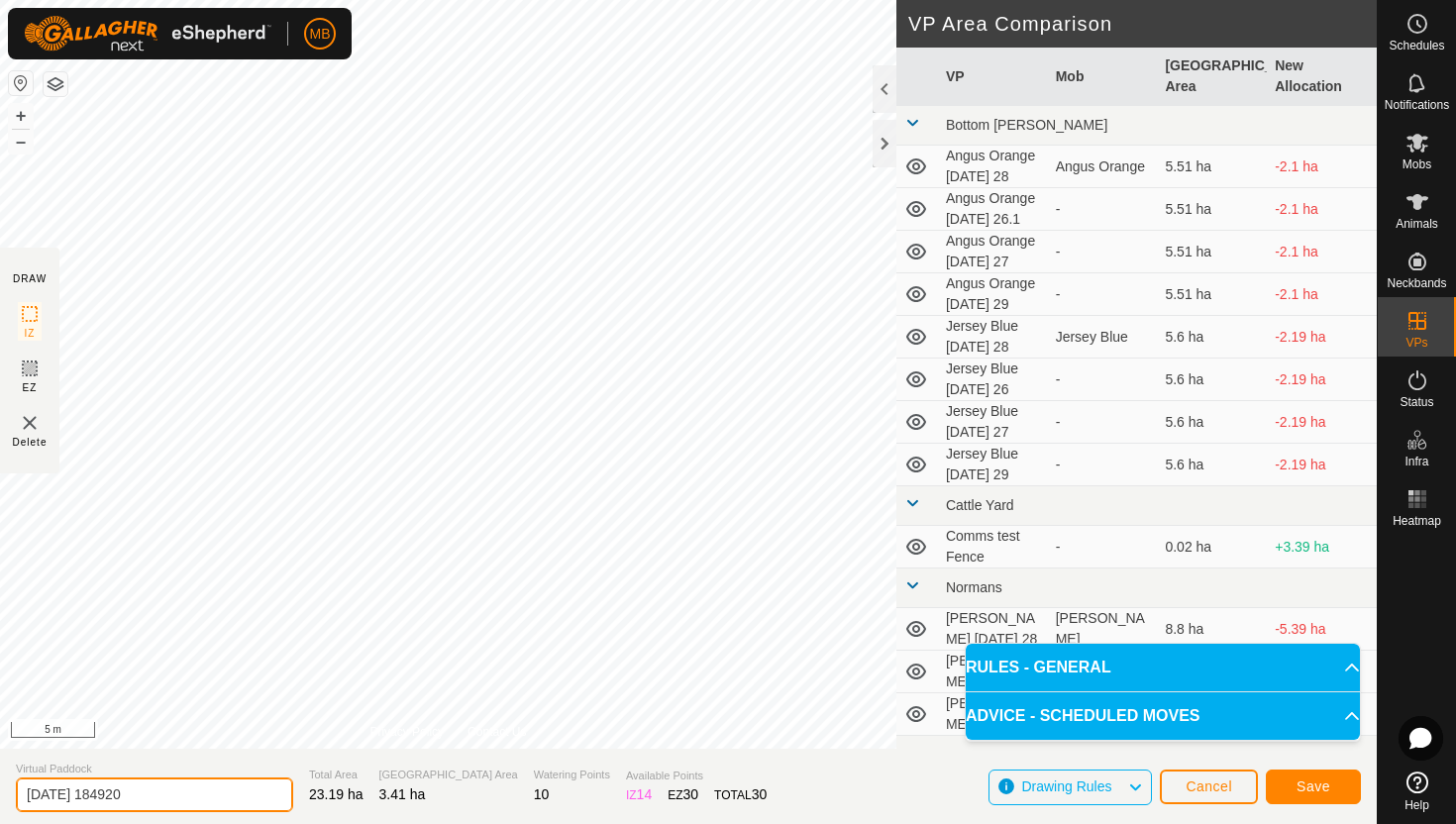click on "[DATE] 184920" 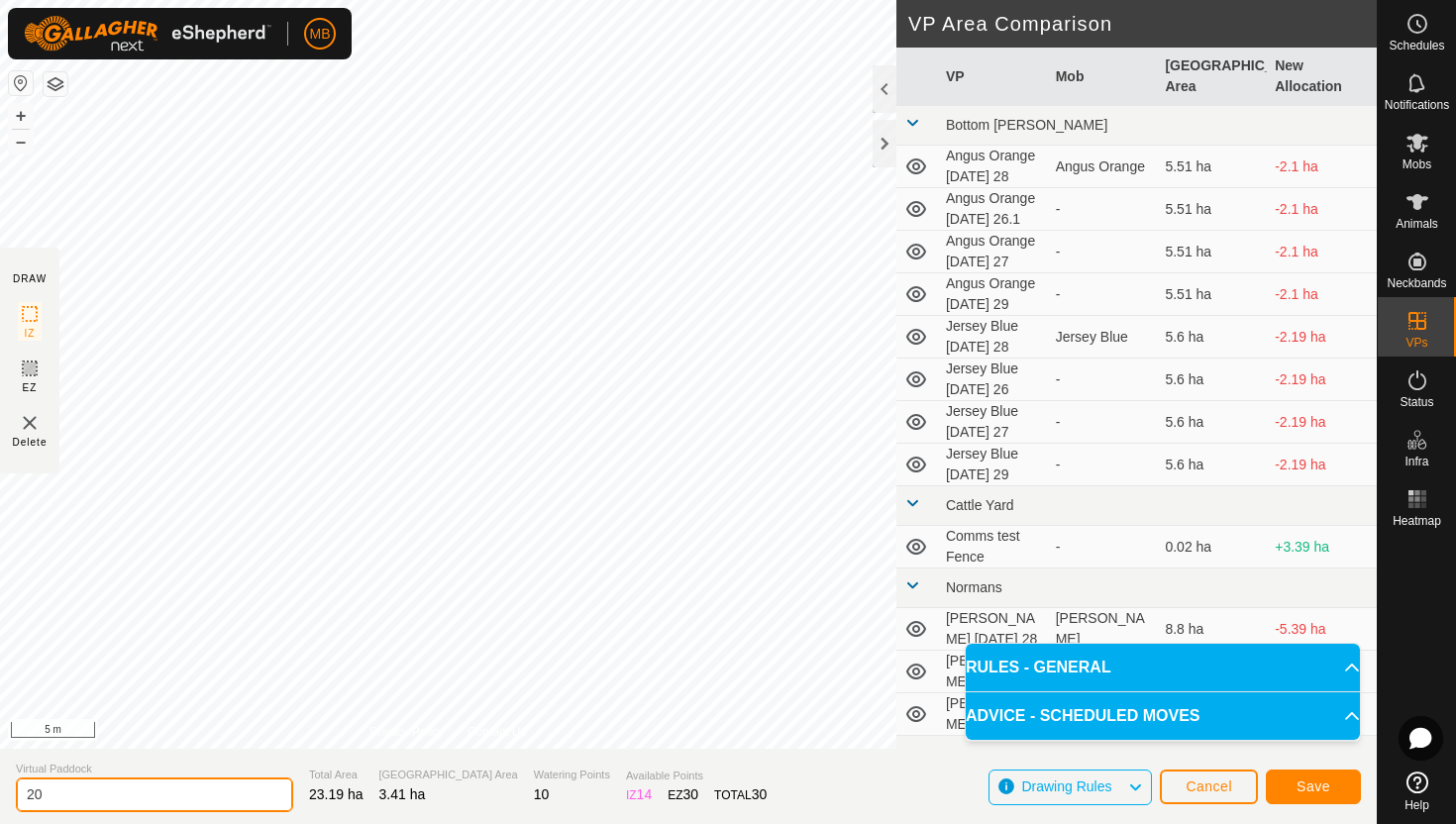 type on "2" 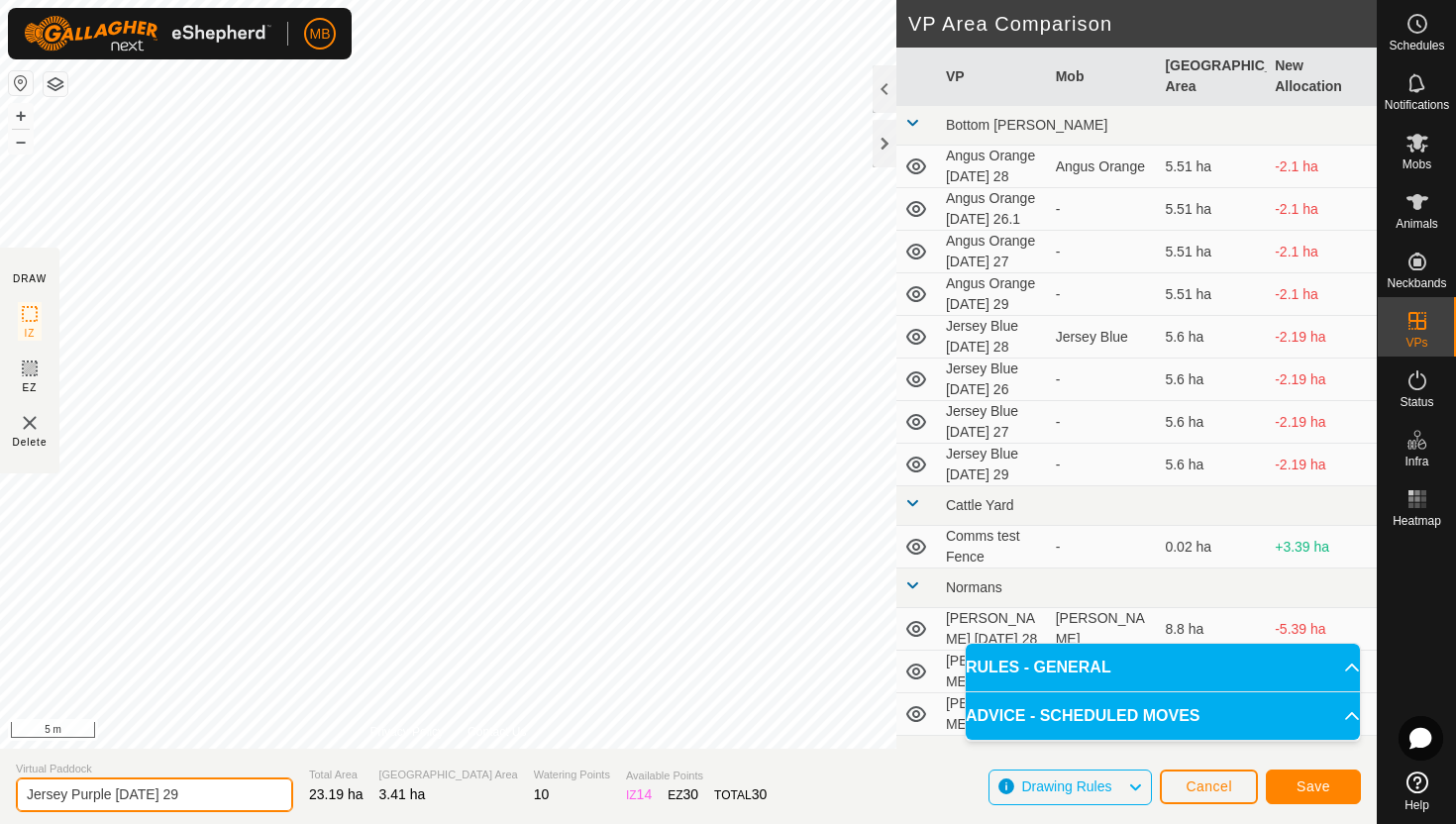 type on "Jersey Purple [DATE] 29" 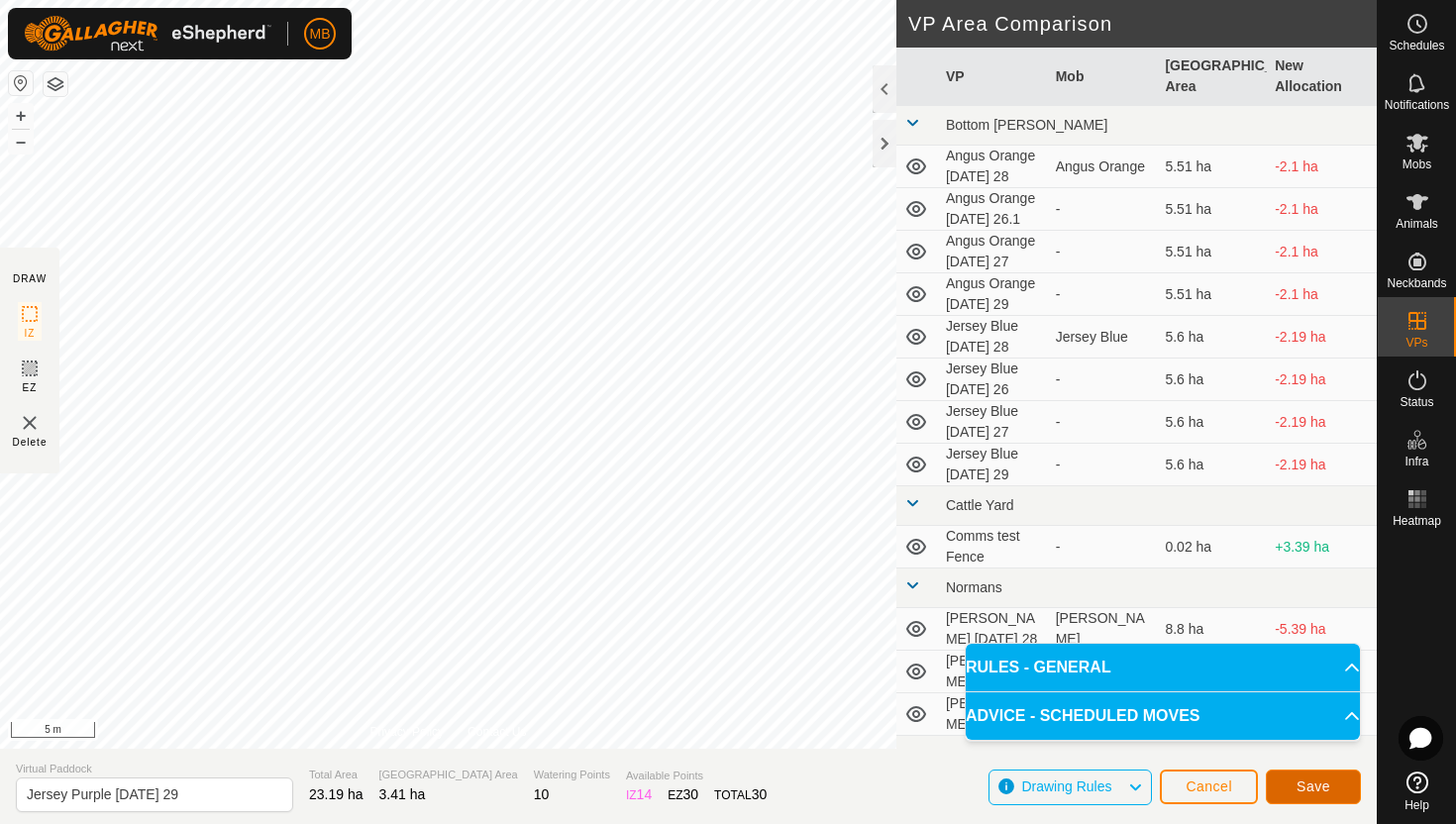 click on "Save" 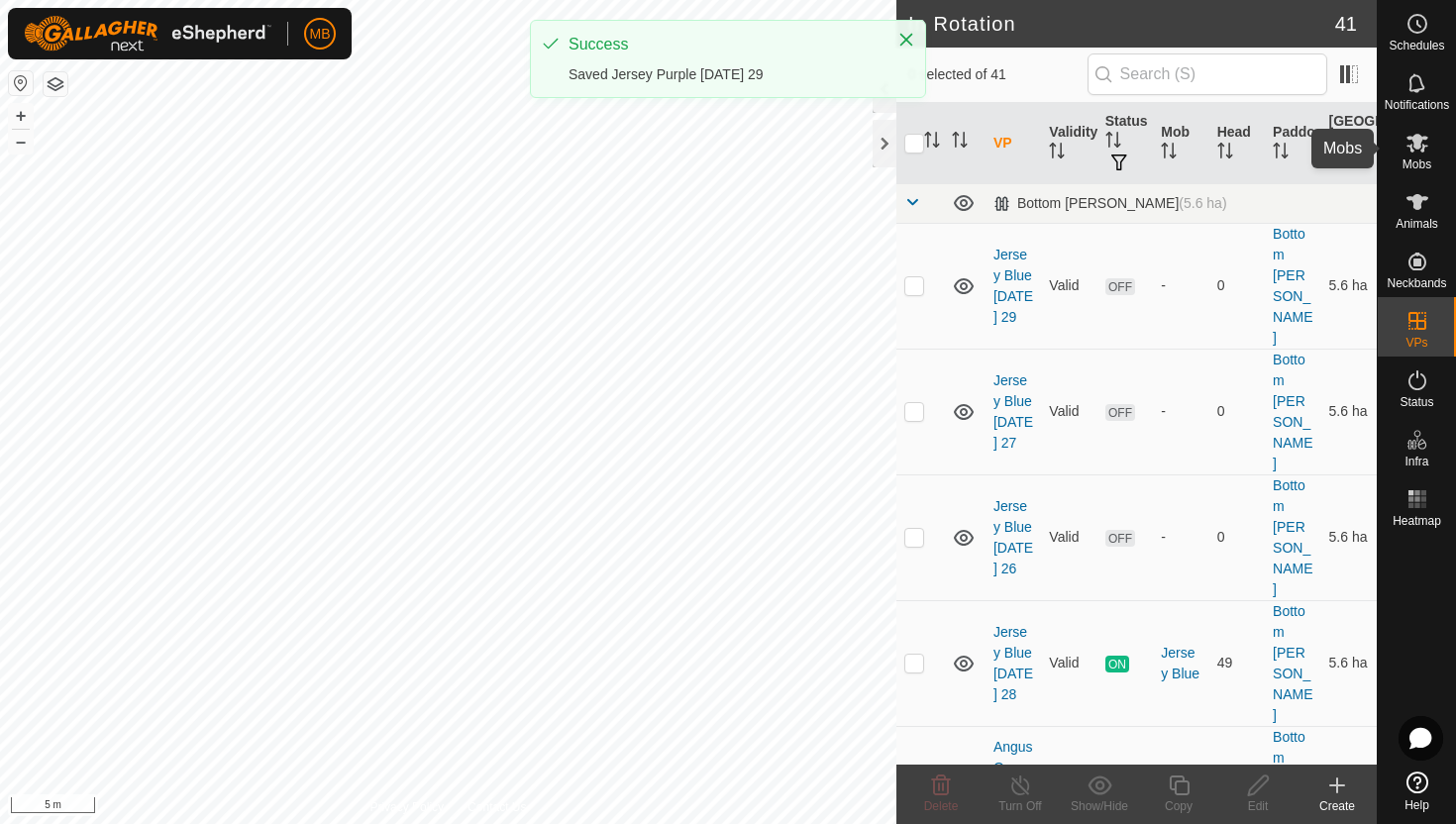 click 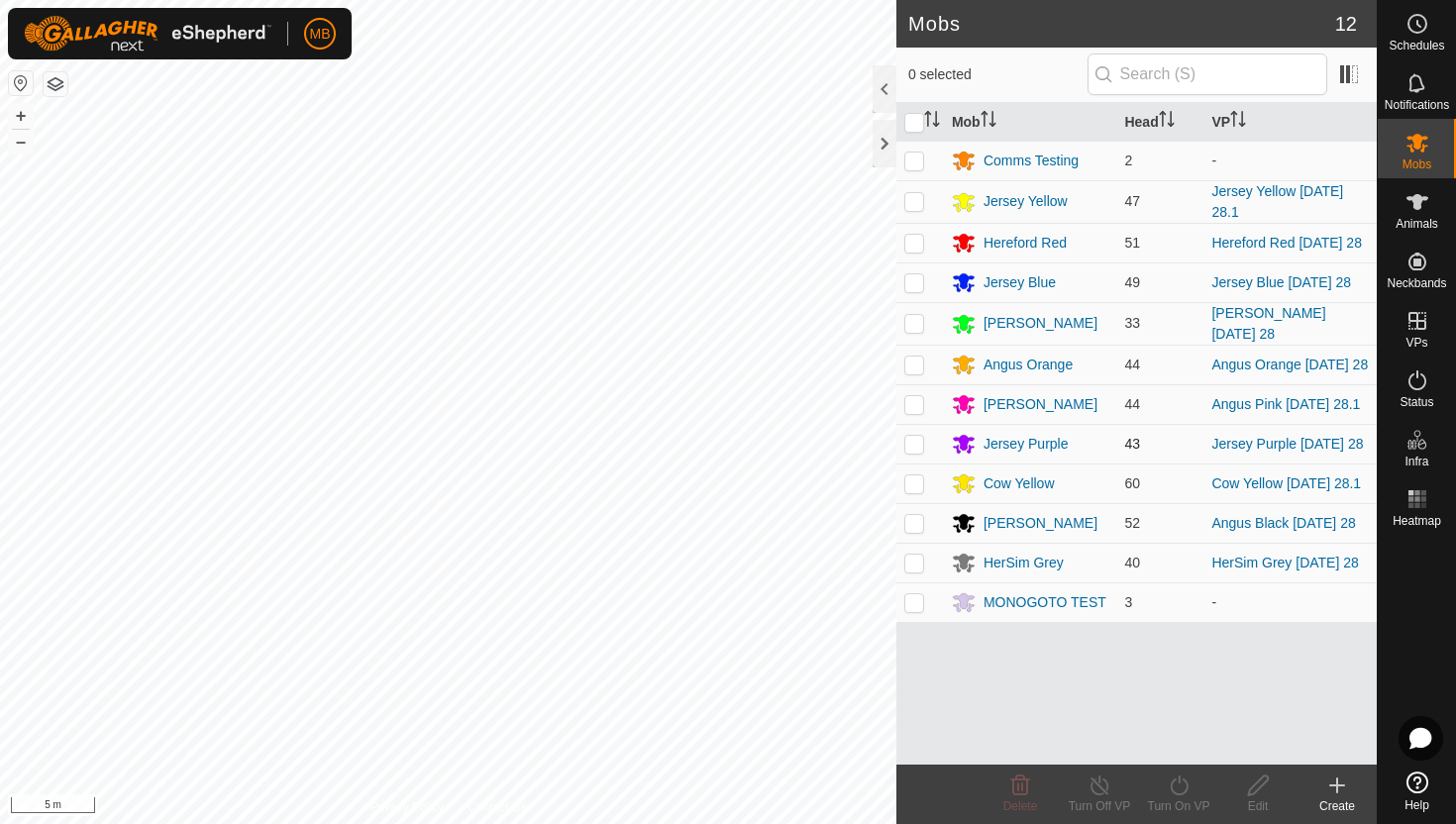 click at bounding box center [914, 444] 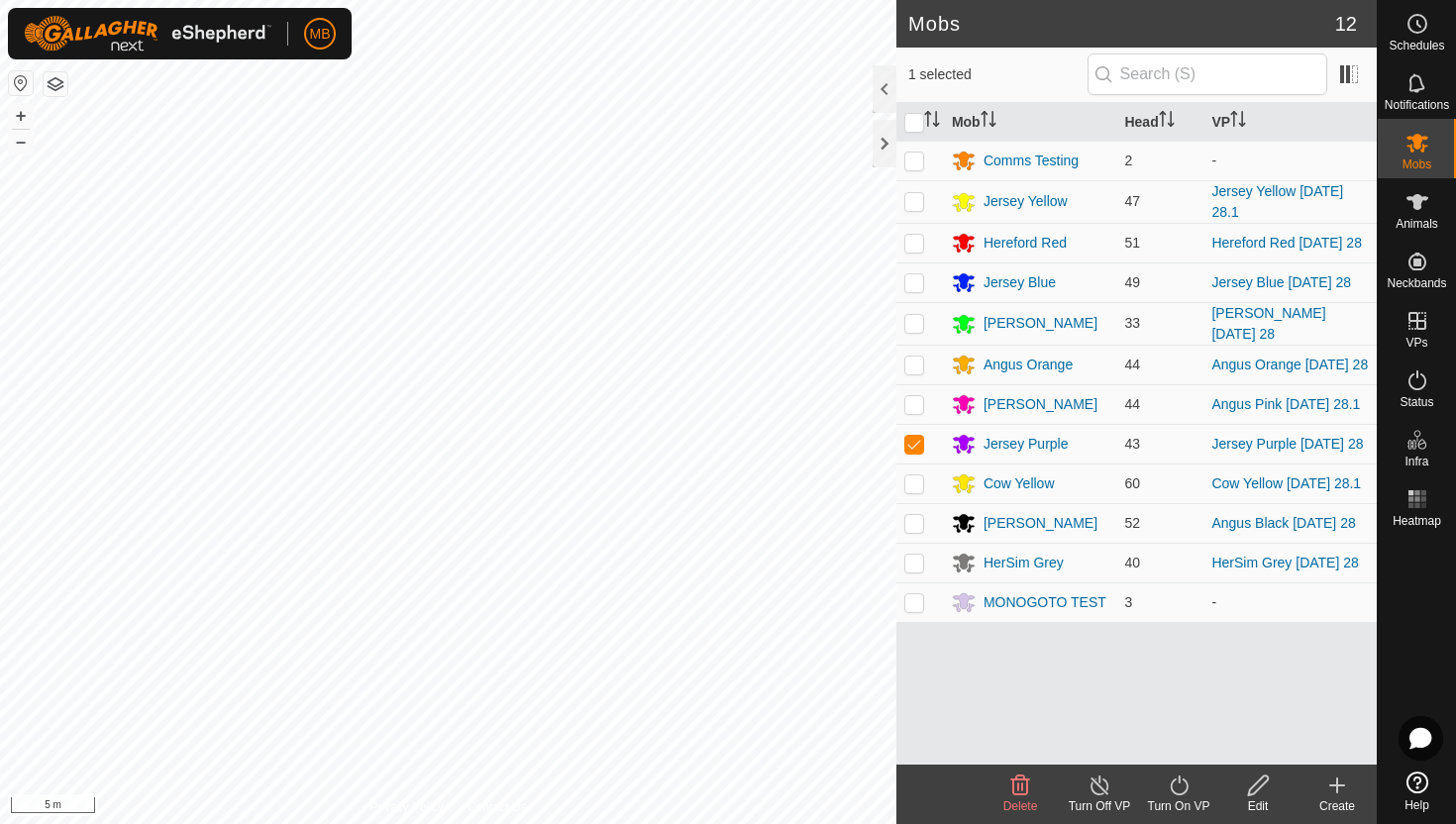 click 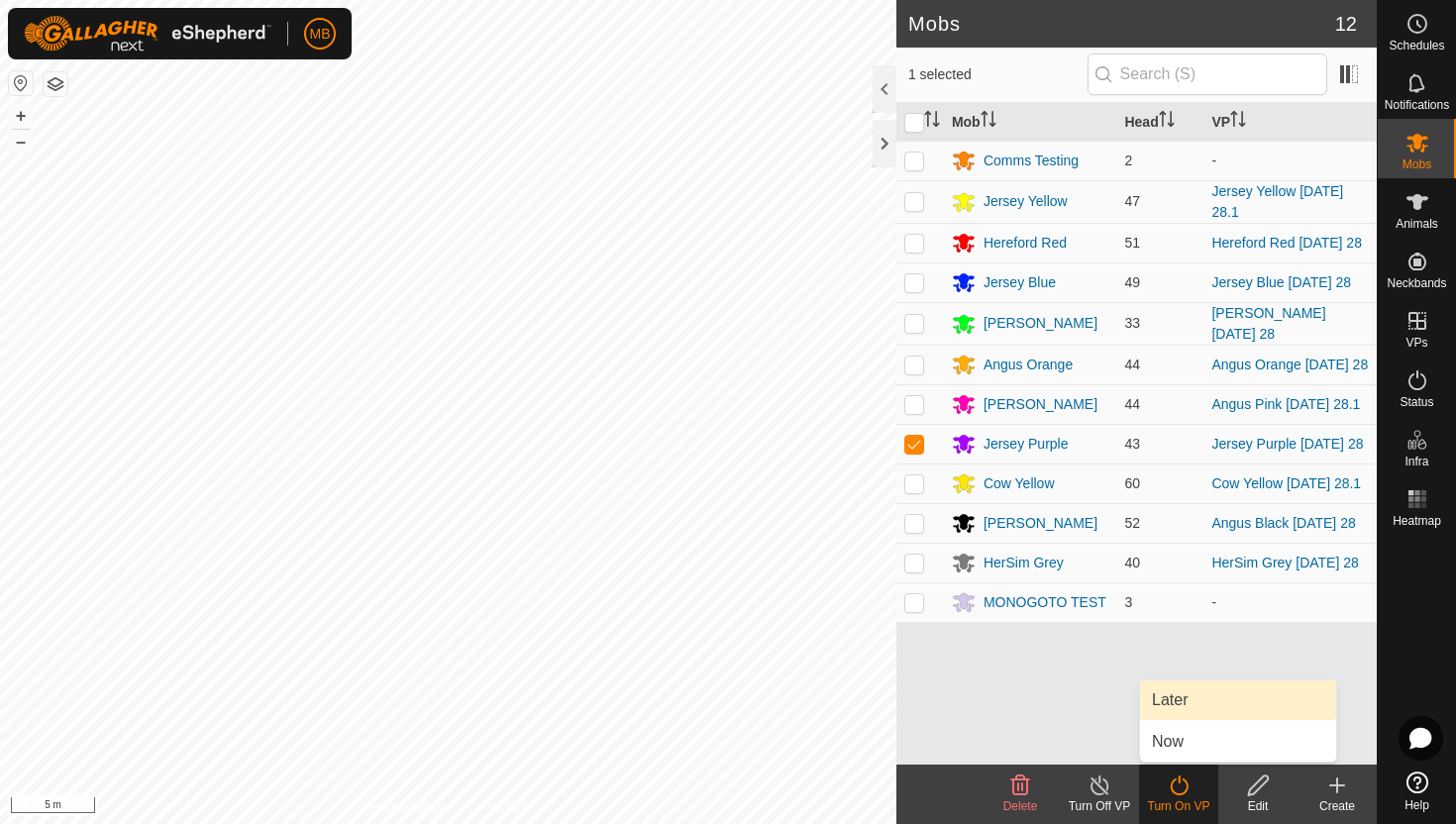 click on "Later" at bounding box center (1238, 700) 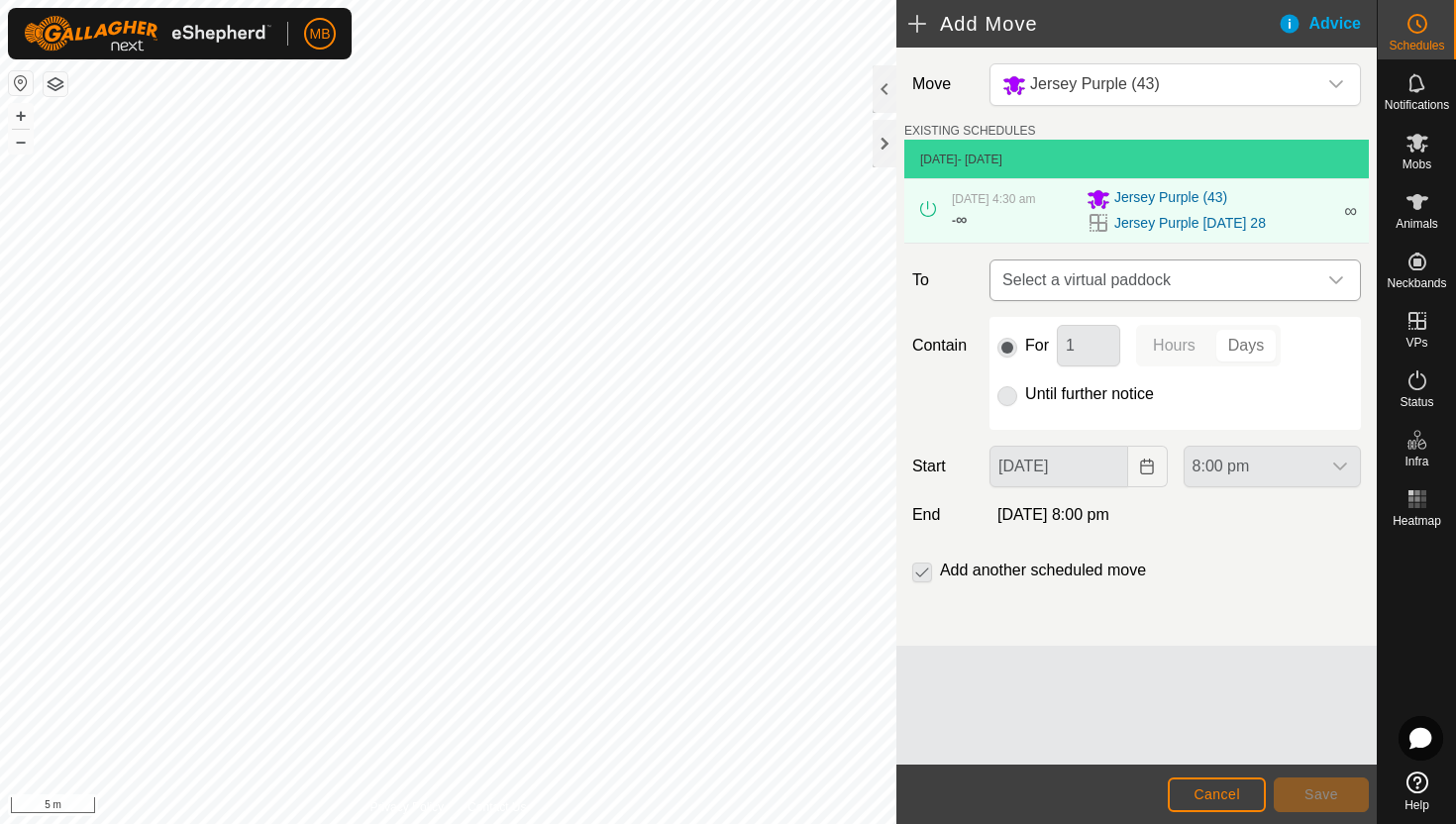 click 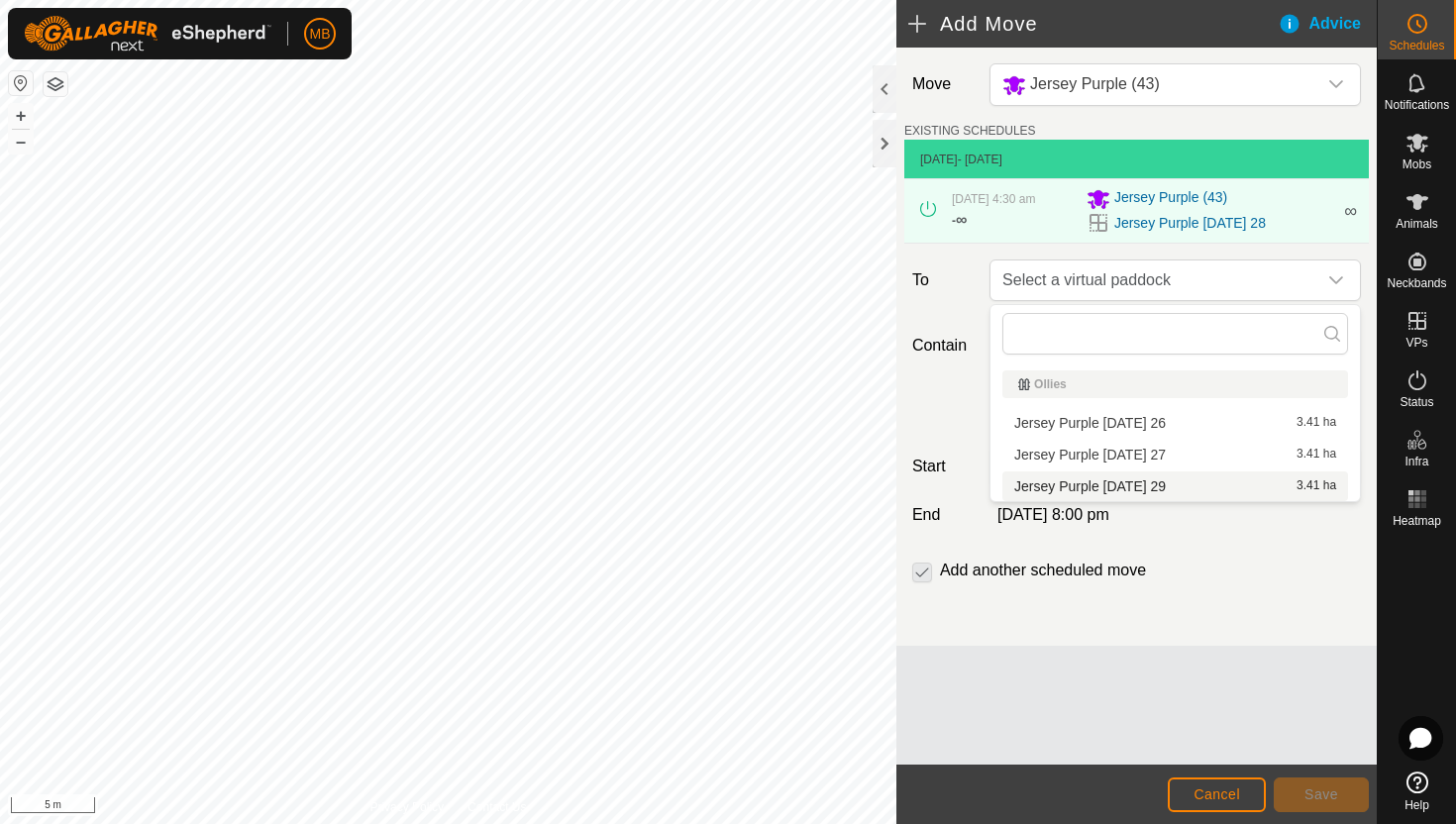 click on "Jersey Purple [DATE] 29  3.41 ha" at bounding box center [1175, 486] 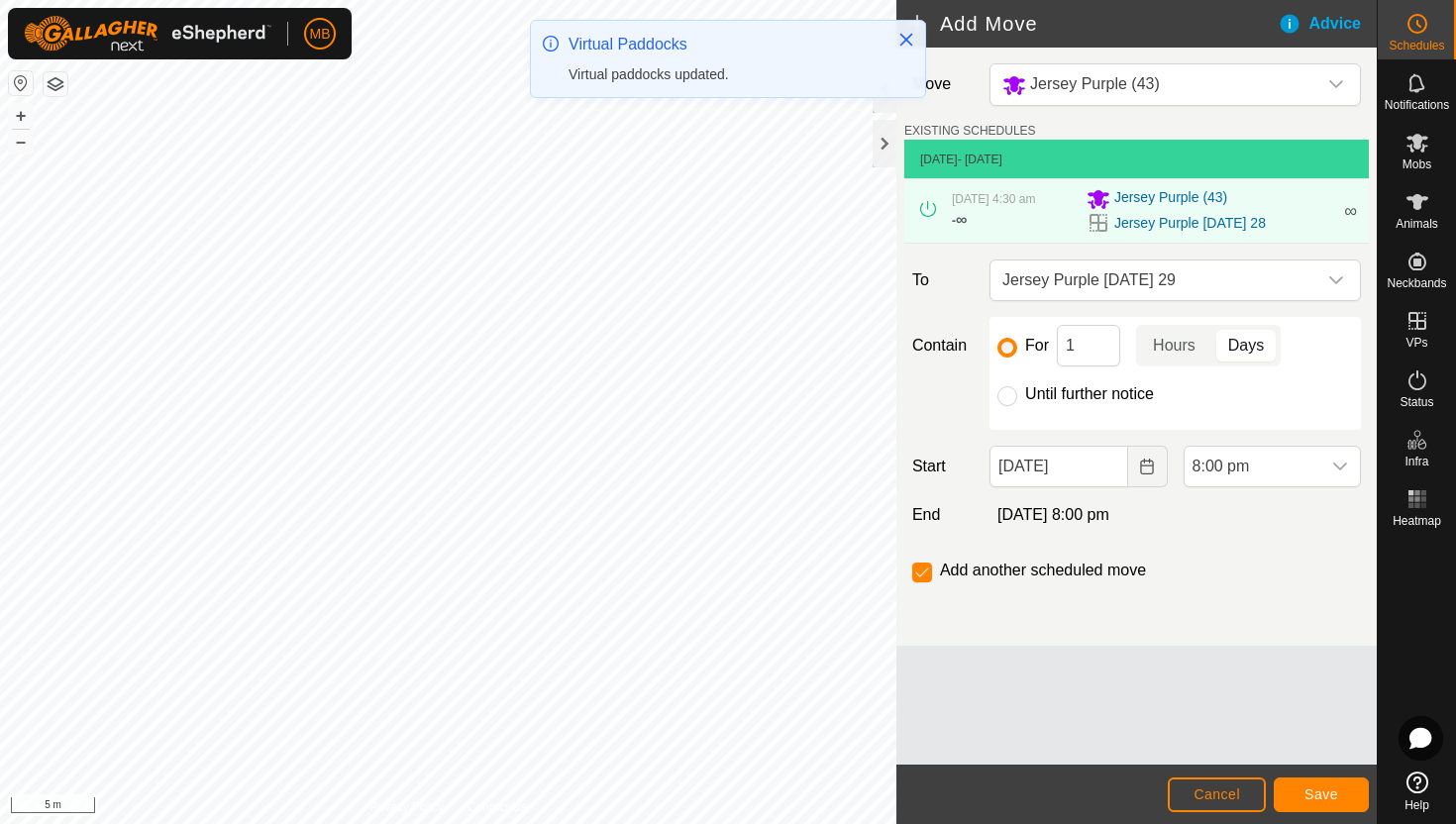 click on "Until further notice" 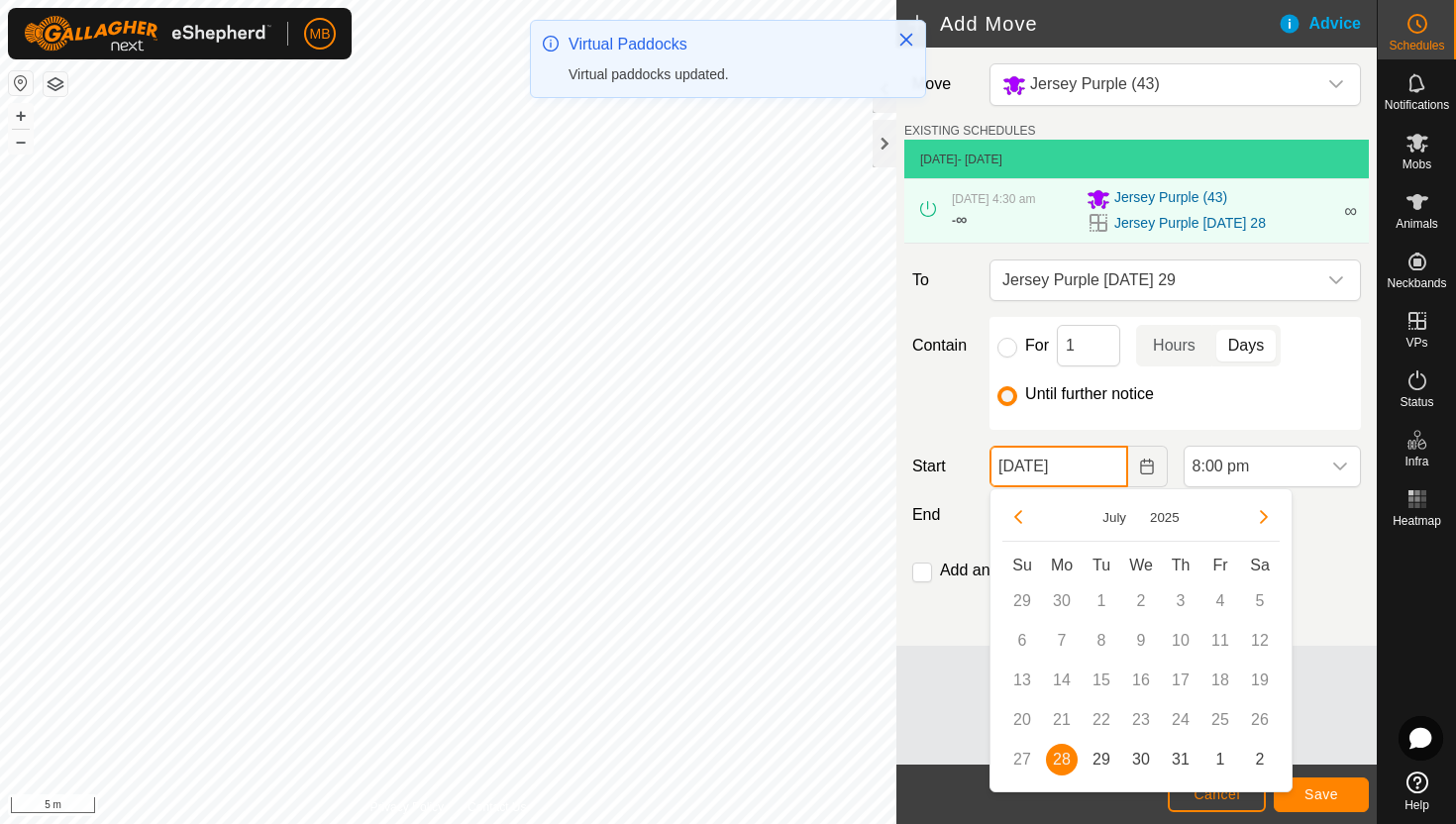 click on "[DATE]" 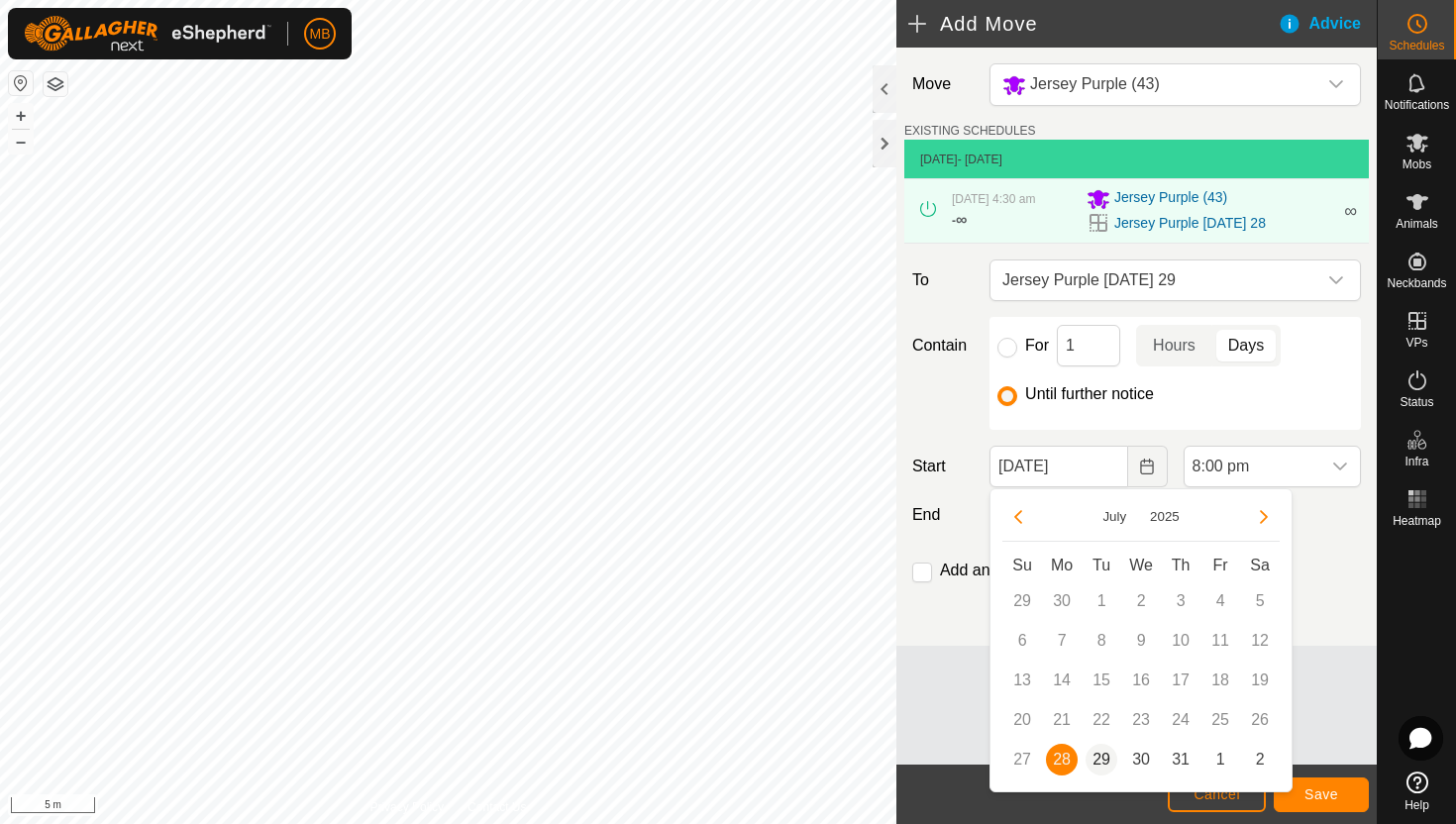 click on "29" at bounding box center [1101, 760] 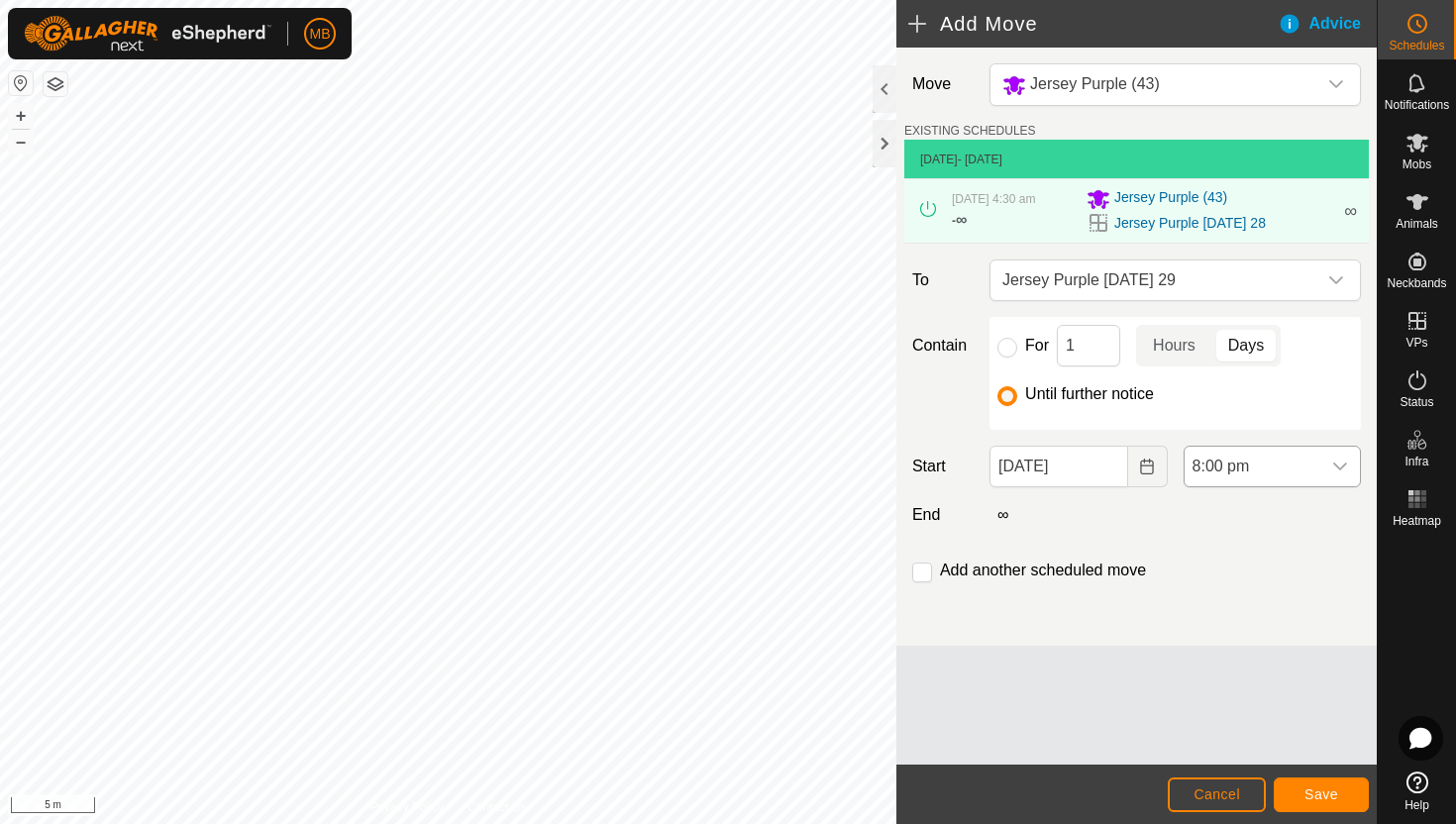 click on "8:00 pm" at bounding box center [1252, 466] 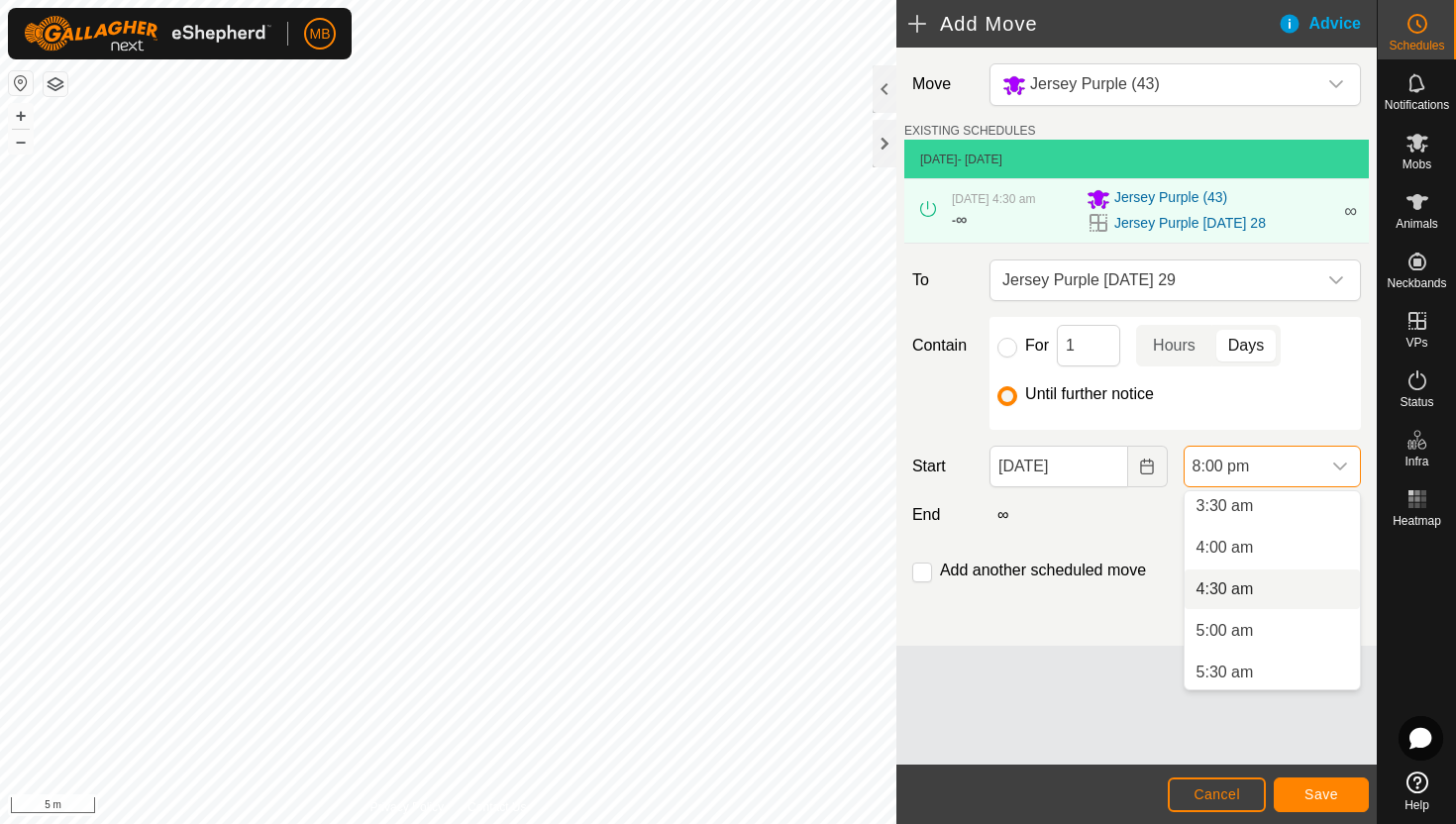 scroll, scrollTop: 294, scrollLeft: 0, axis: vertical 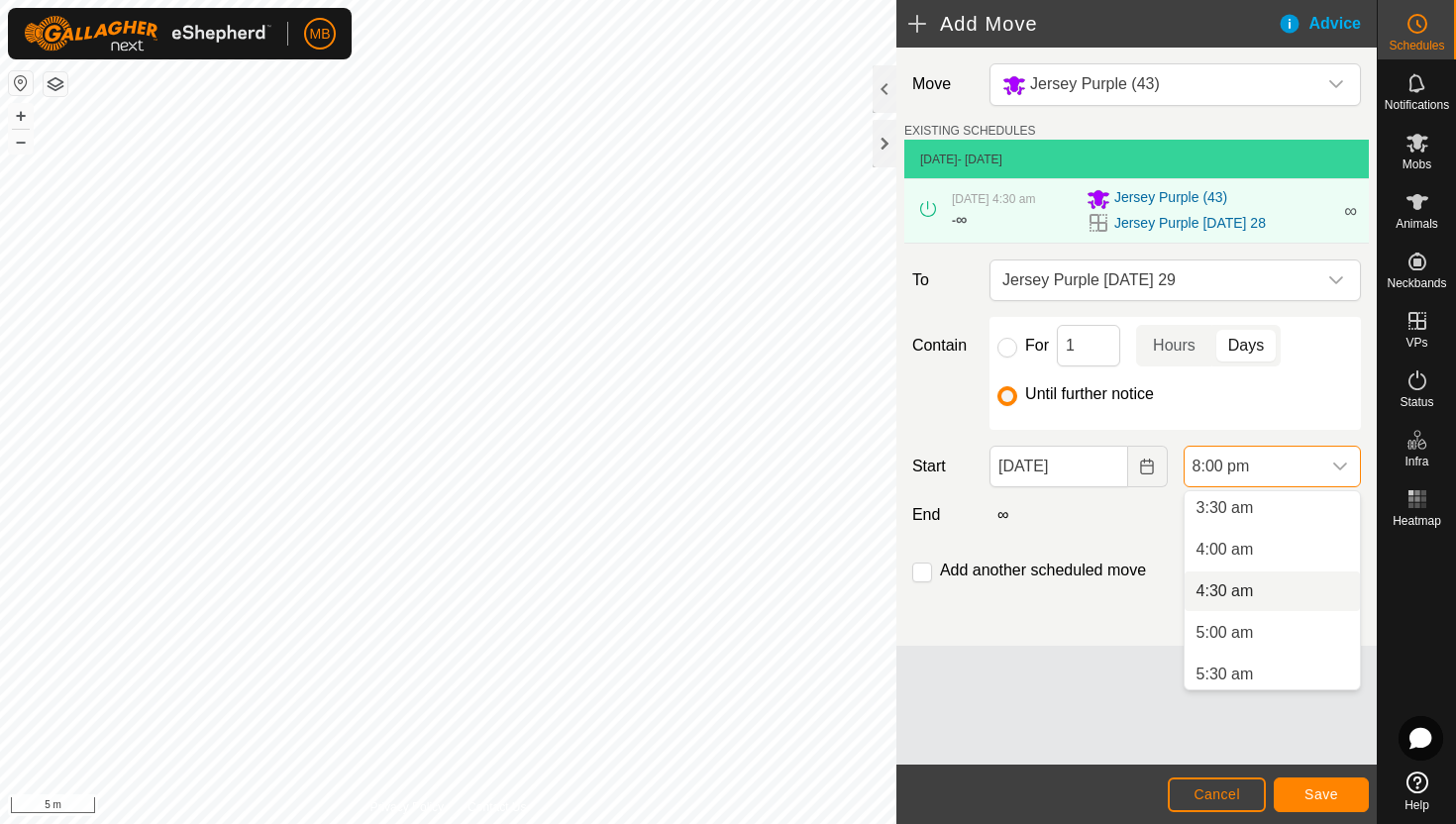 click on "4:30 am" at bounding box center (1272, 591) 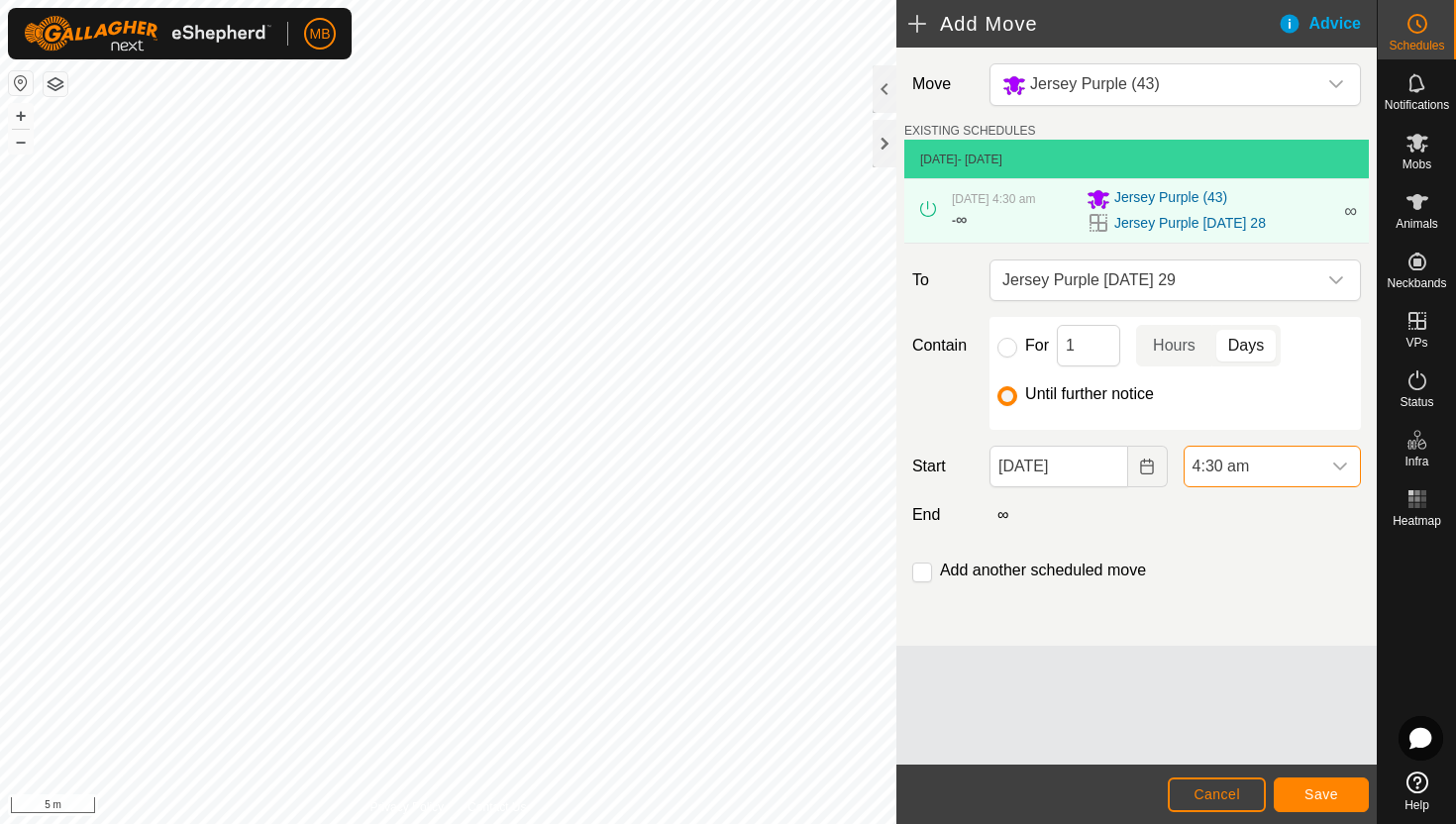 scroll, scrollTop: 1505, scrollLeft: 0, axis: vertical 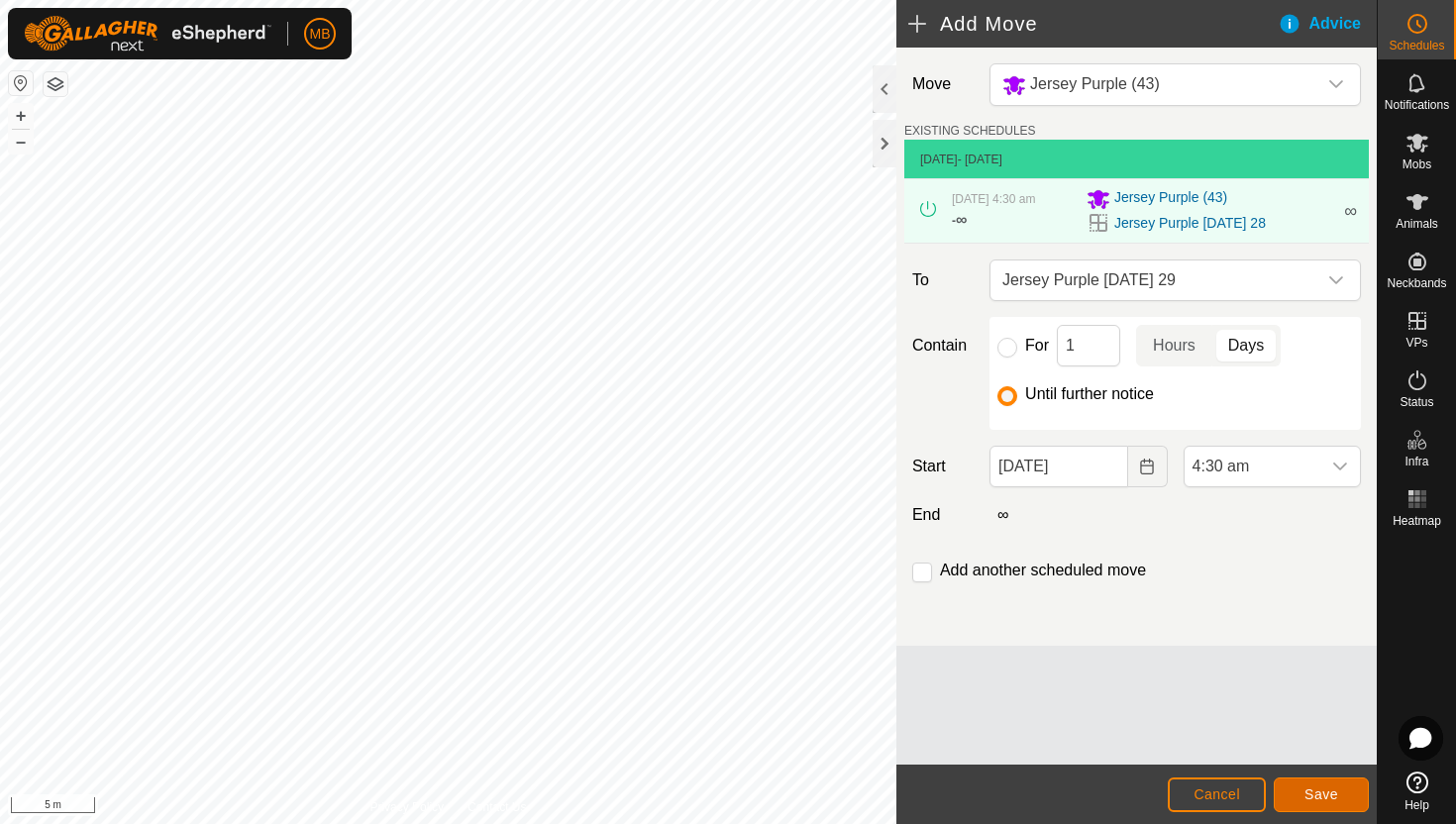 click on "Save" 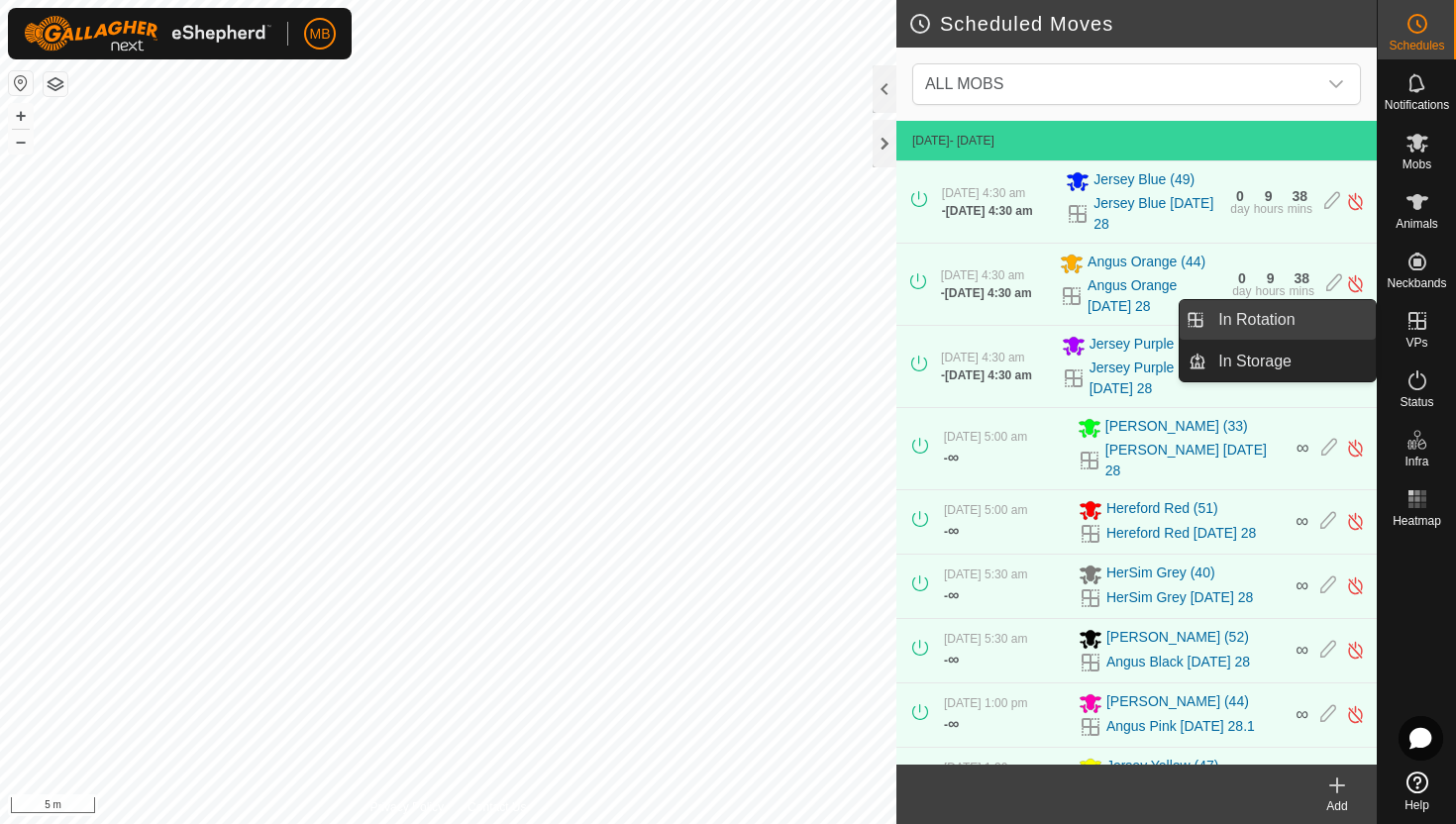 click on "In Rotation" at bounding box center (1291, 320) 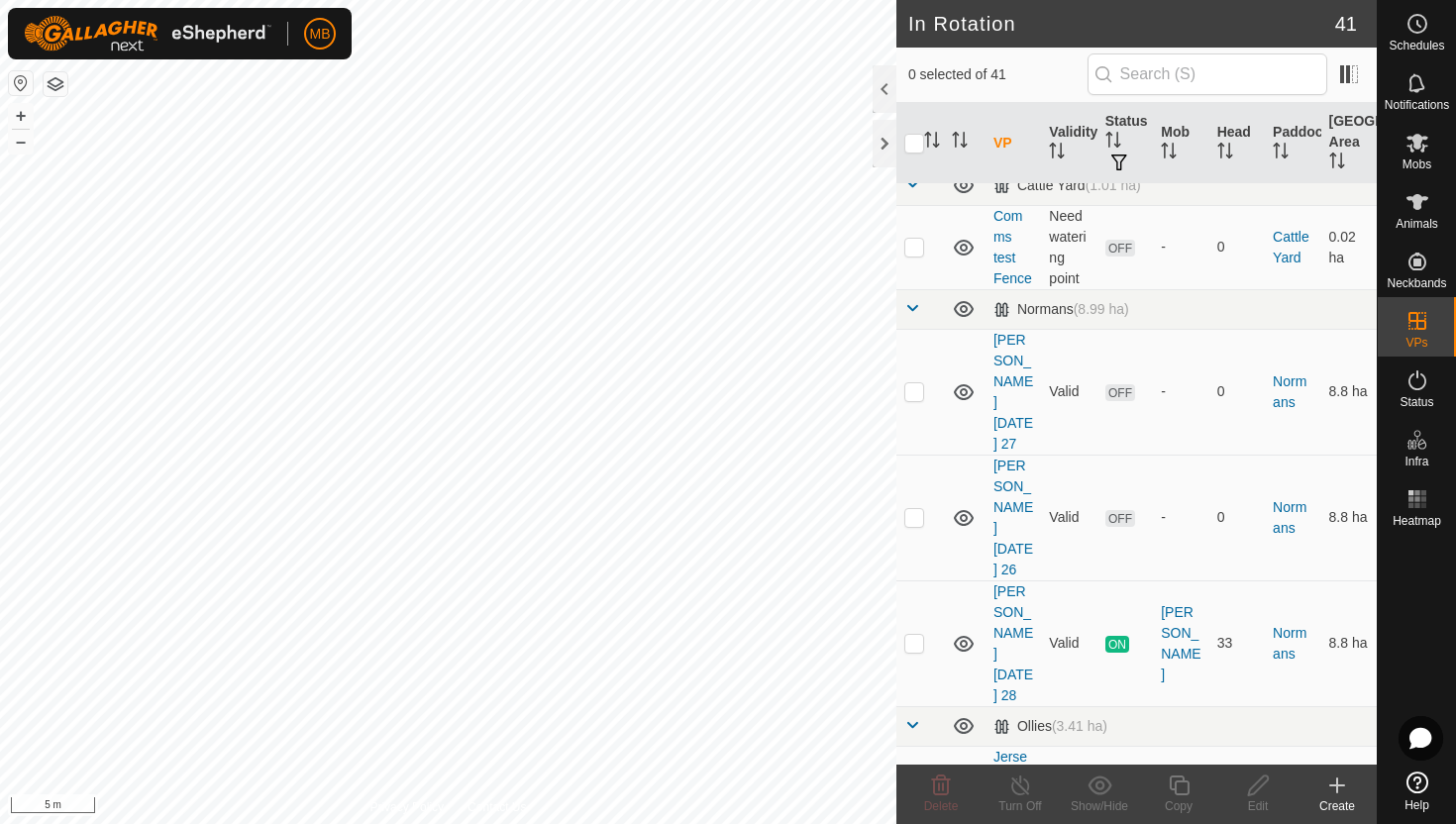 scroll, scrollTop: 1043, scrollLeft: 0, axis: vertical 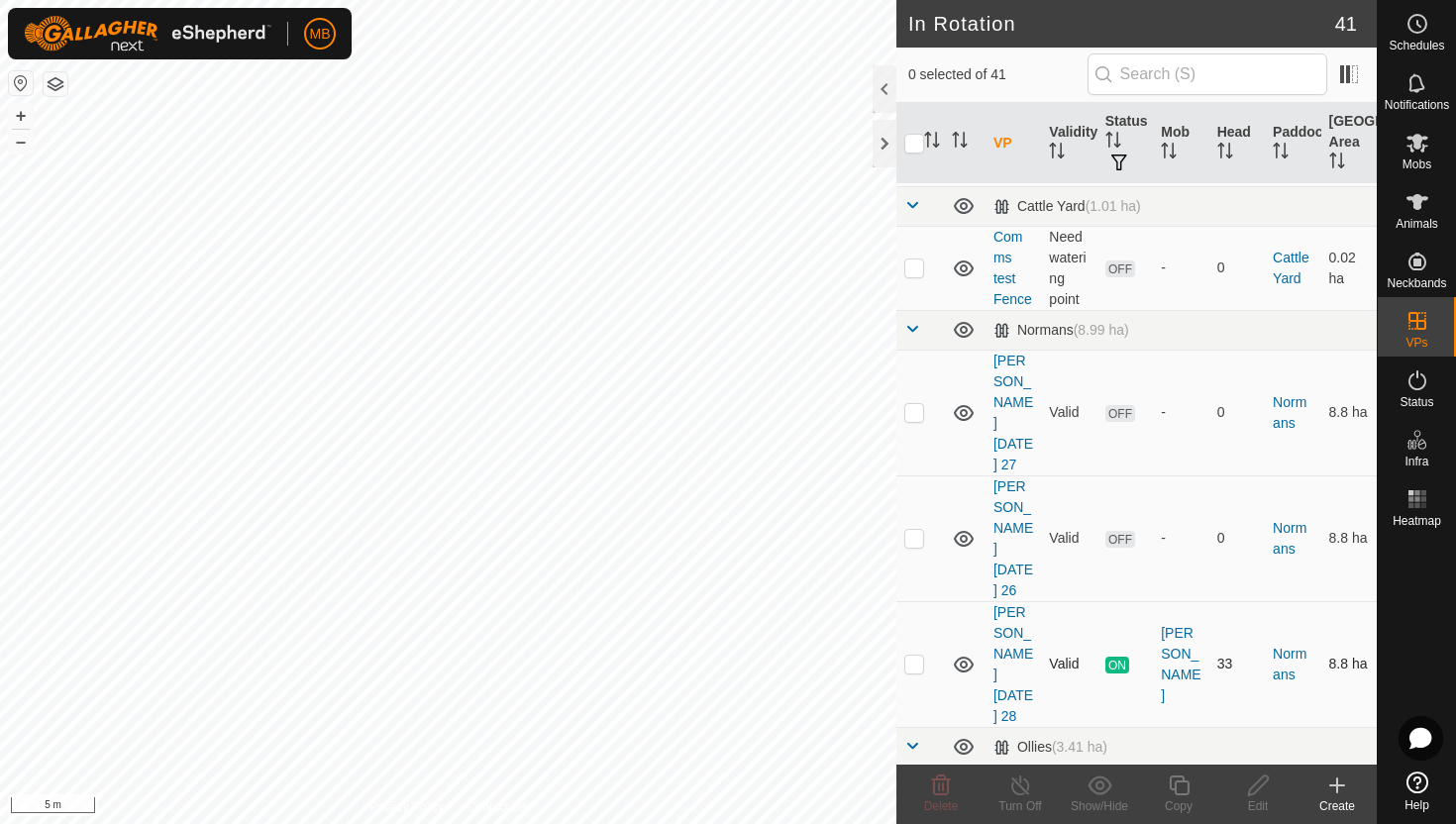 click at bounding box center [914, 664] 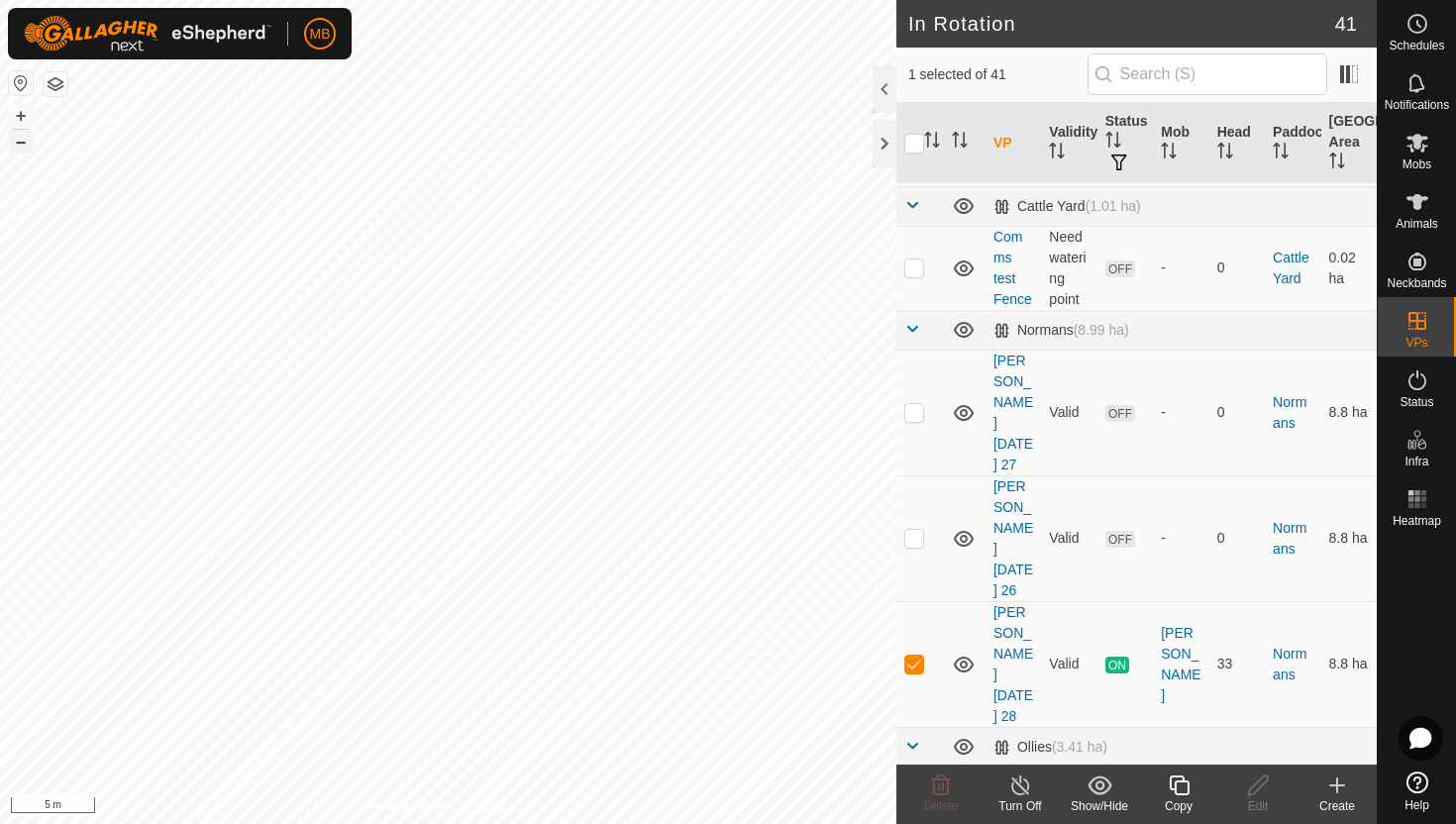 click on "–" at bounding box center (21, 142) 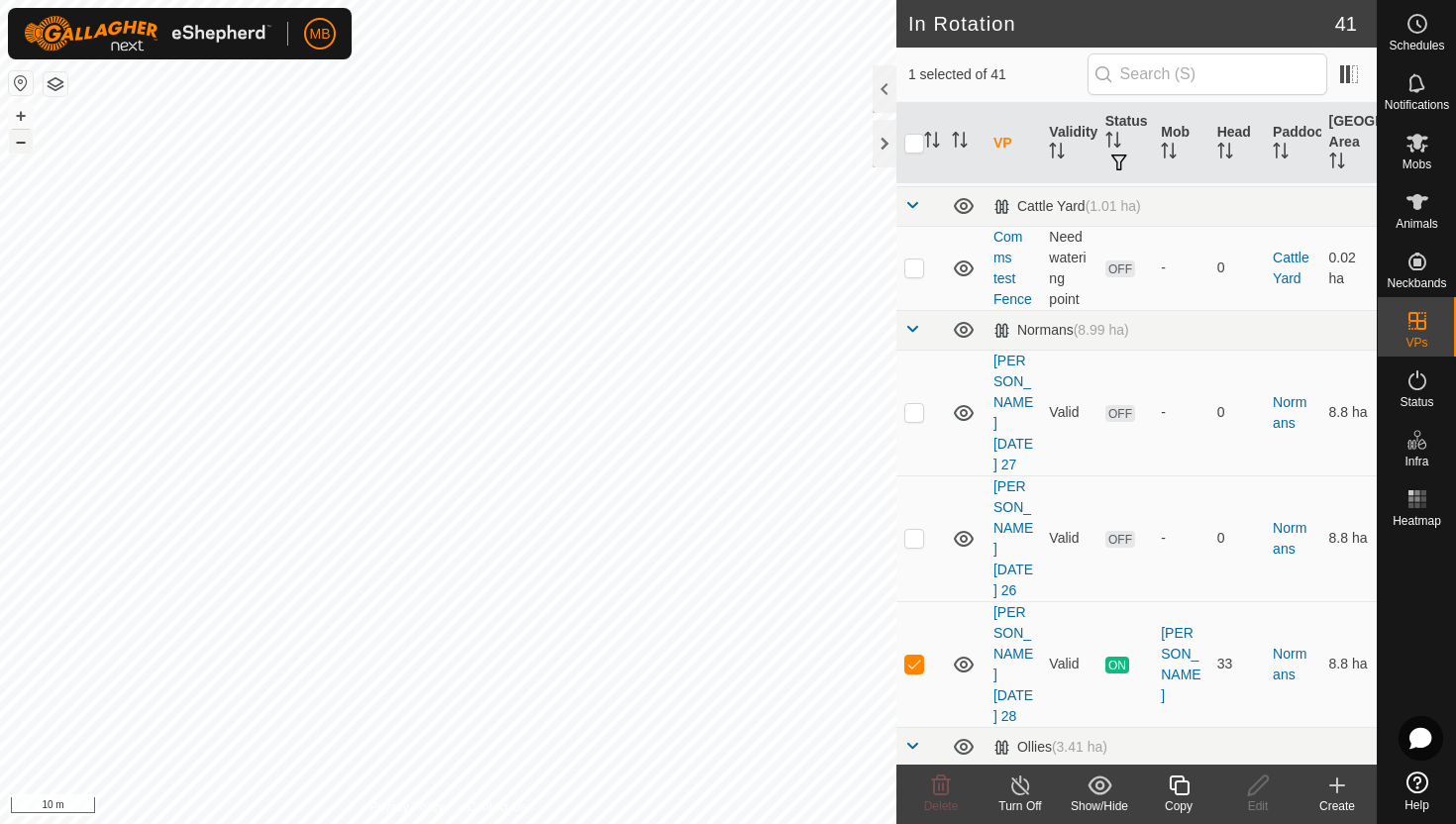 click on "–" at bounding box center [21, 142] 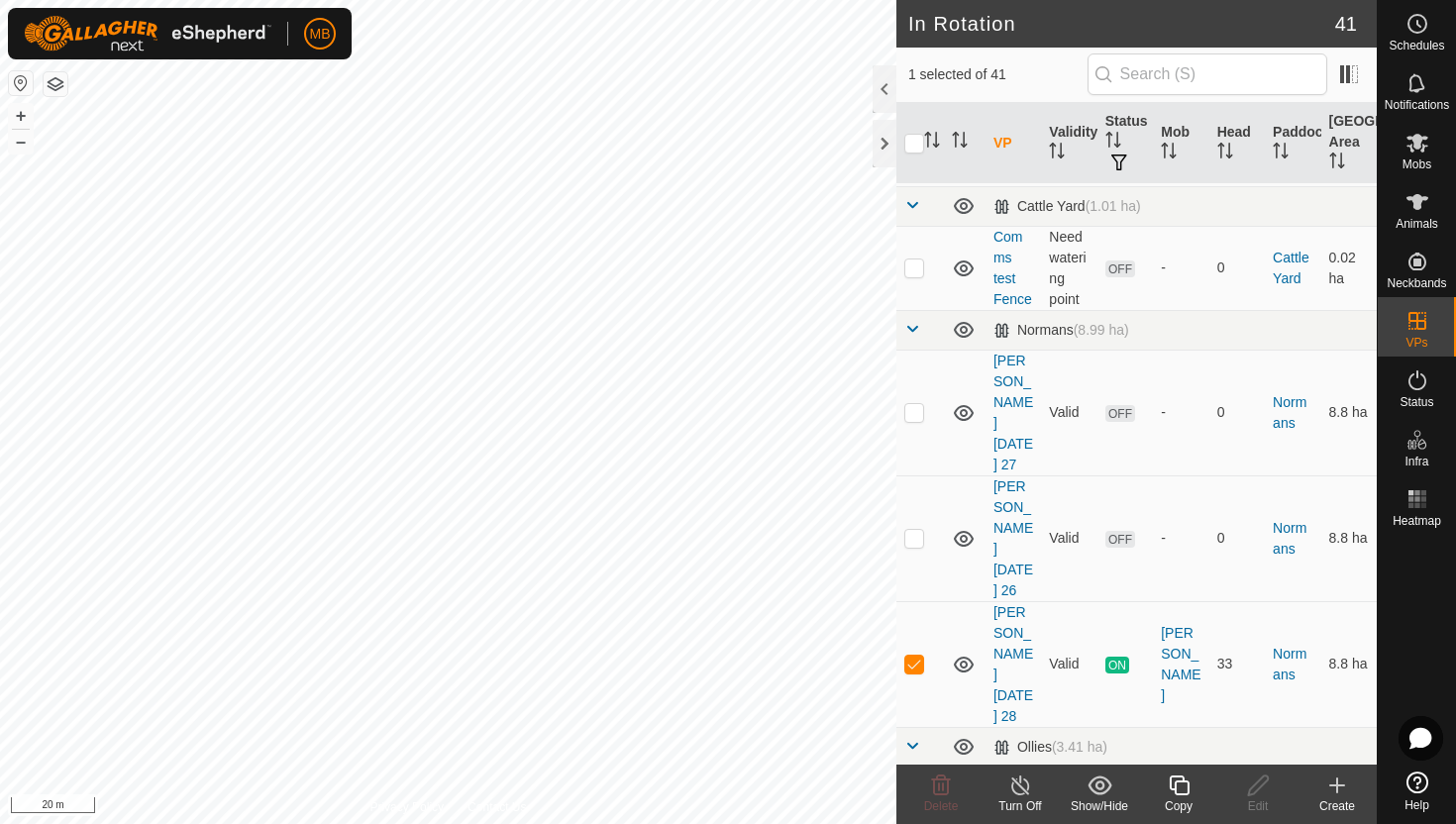 click on "MB Schedules Notifications Mobs Animals Neckbands VPs Status Infra Heatmap Help In Rotation 41 1 selected of 41     VP   Validity   Status   Mob   Head   Paddock   Grazing Area   Bottom Davey   (5.6 ha) Jersey Blue [DATE] 29  Valid  OFF  -   0   Bottom [PERSON_NAME]   5.6 ha  Jersey Blue [DATE] 27  Valid  OFF  -   0   Bottom Davey   5.6 ha  Jersey Blue [DATE] 26  Valid  OFF  -   0   Bottom Davey   5.6 ha  Jersey Blue [DATE] 28  Valid  ON  Jersey Blue   49   Bottom Davey   5.6 ha  Angus Orange [DATE] 29  Valid  OFF  -   0   Bottom Davey   5.51 ha  Angus Orange [DATE] 27  Valid  OFF  -   0   Bottom Davey   5.51 ha  Angus Orange [DATE] 26.1  Valid  OFF  -   0   Bottom Davey   5.51 ha  Angus Orange [DATE] 28  Valid  ON  Angus Orange   44   Bottom Davey   5.51 ha   Cattle Yard   (1.01 ha) Comms test Fence  Need watering point  OFF  -   0   Cattle Yard   0.02 ha   Normans   (8.99 ha) [PERSON_NAME] [DATE] 27  Valid  OFF  -   0   [DEMOGRAPHIC_DATA]   8.8 ha  [PERSON_NAME] [DATE] 26  Valid  OFF  -   0   [DEMOGRAPHIC_DATA]   8.8 ha" at bounding box center [728, 412] 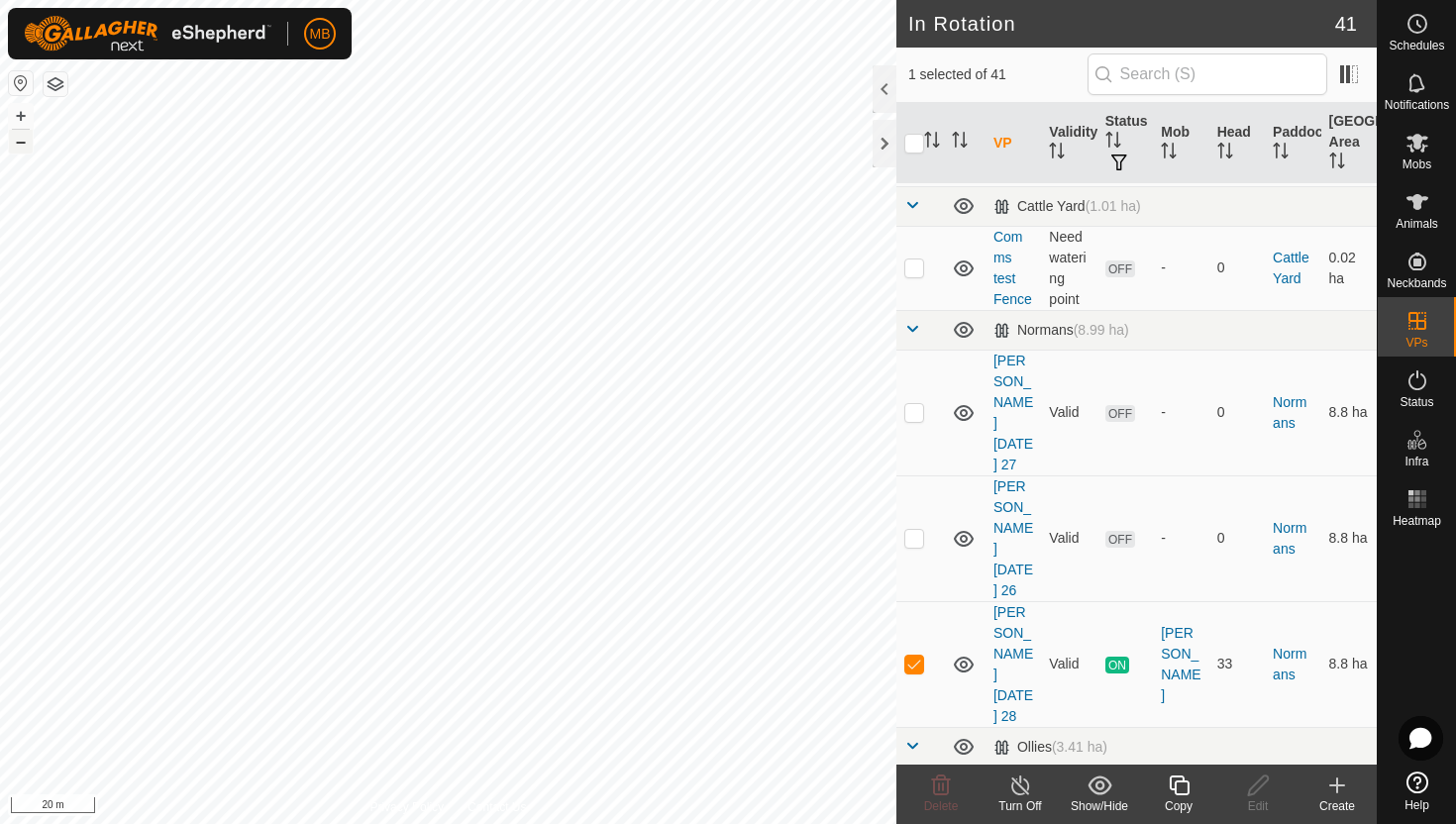 click on "–" at bounding box center [21, 142] 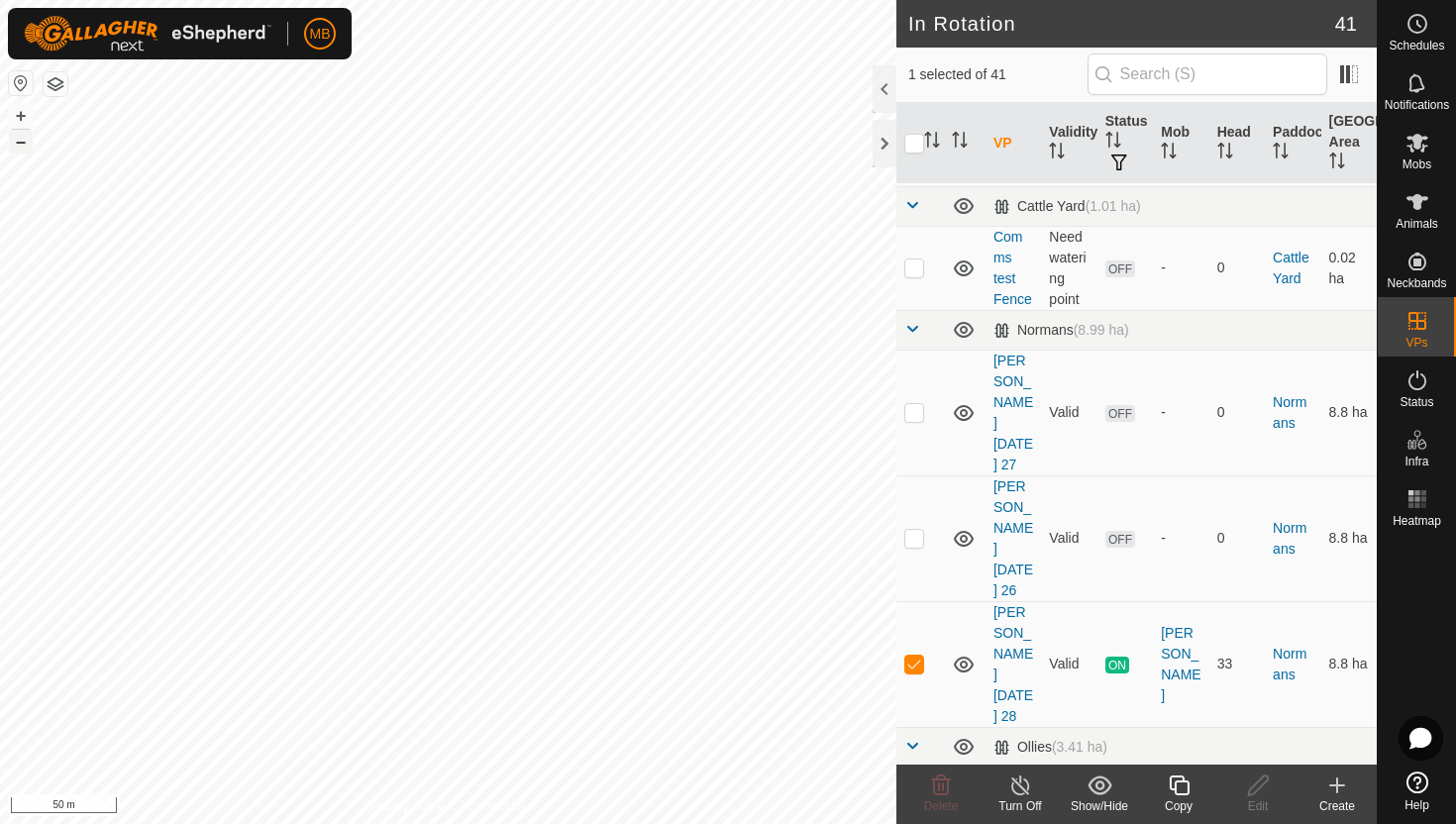 click on "–" at bounding box center (21, 142) 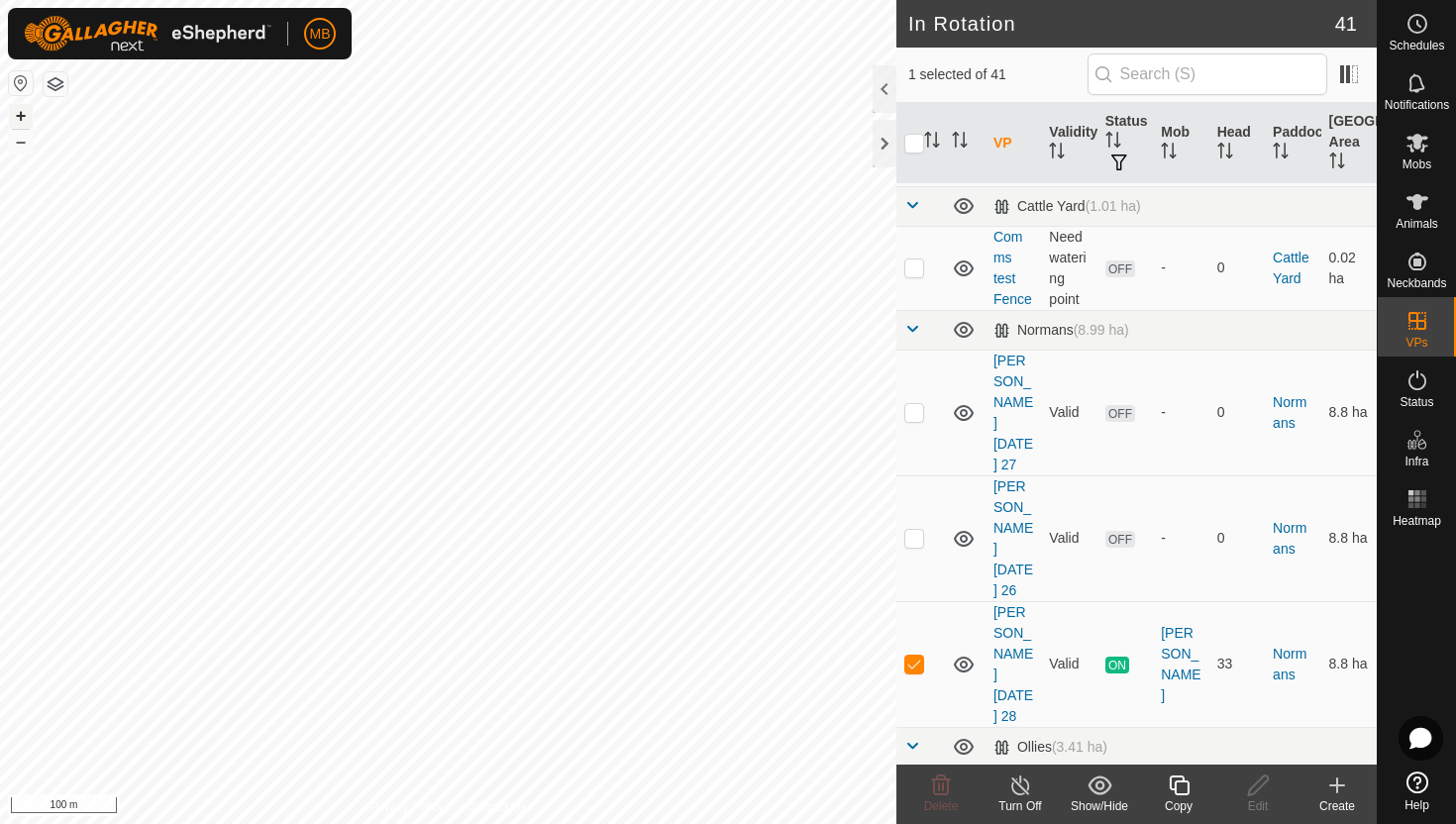 click on "+" at bounding box center [21, 116] 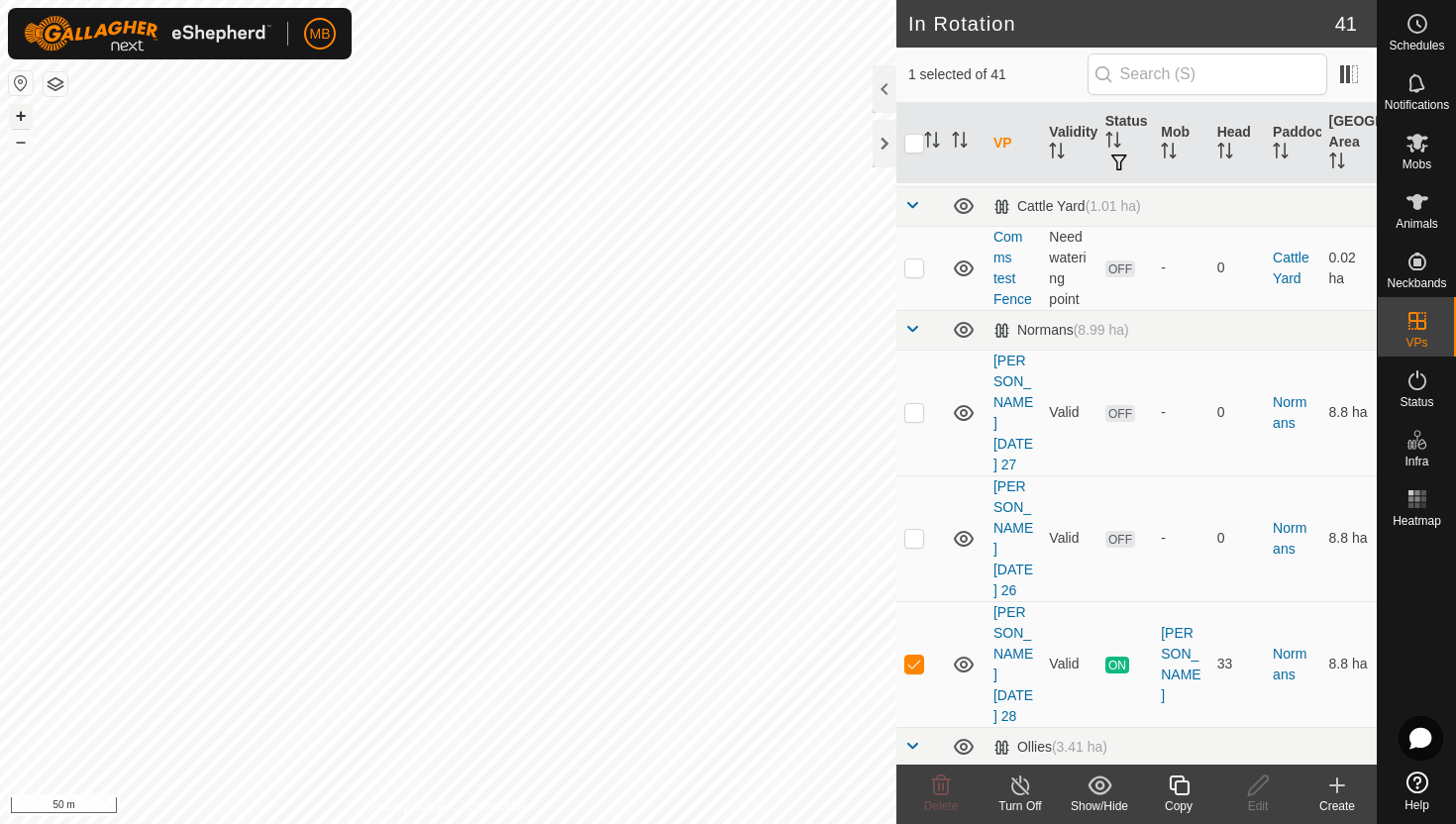 click on "+" at bounding box center (21, 116) 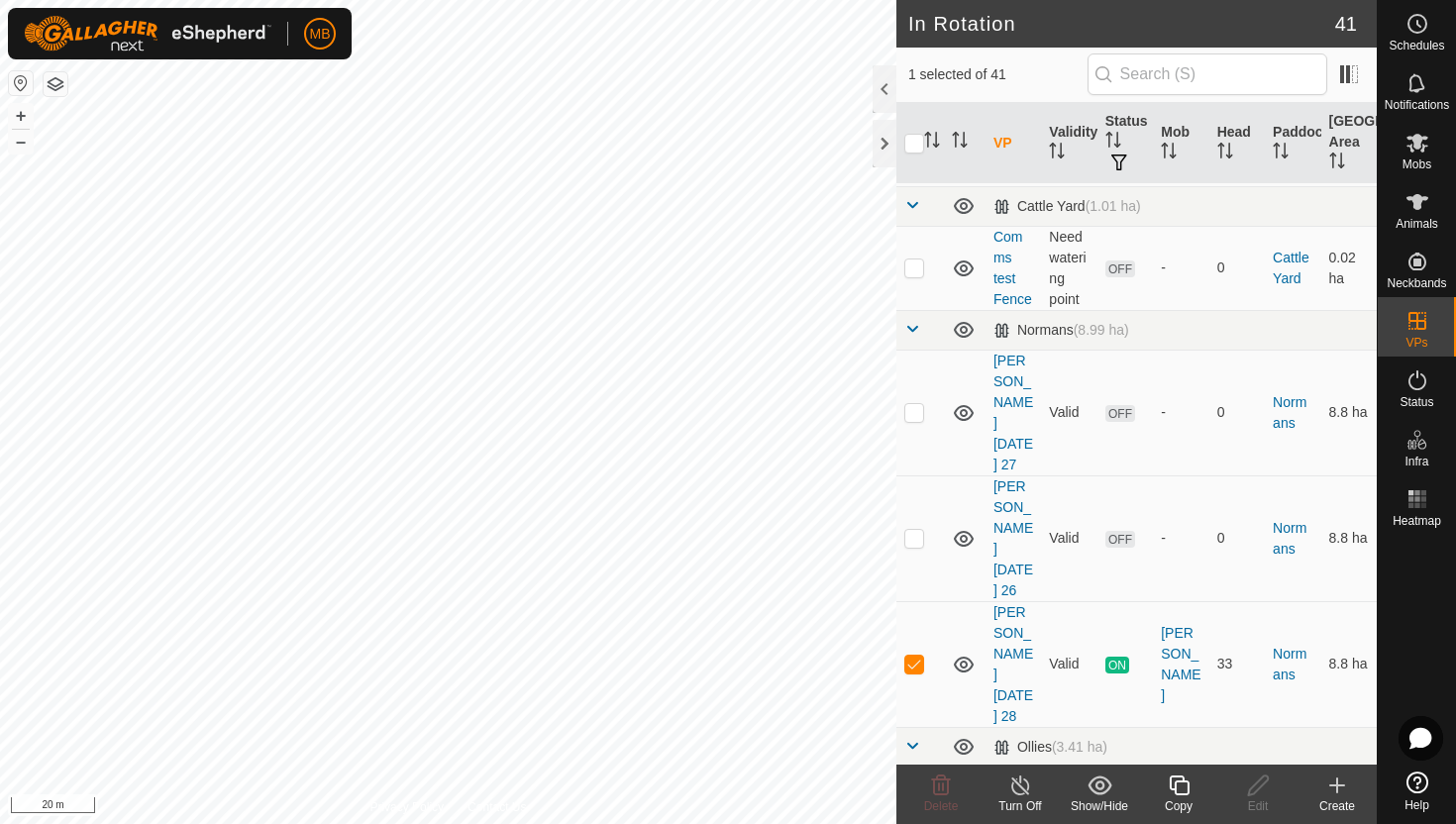 click 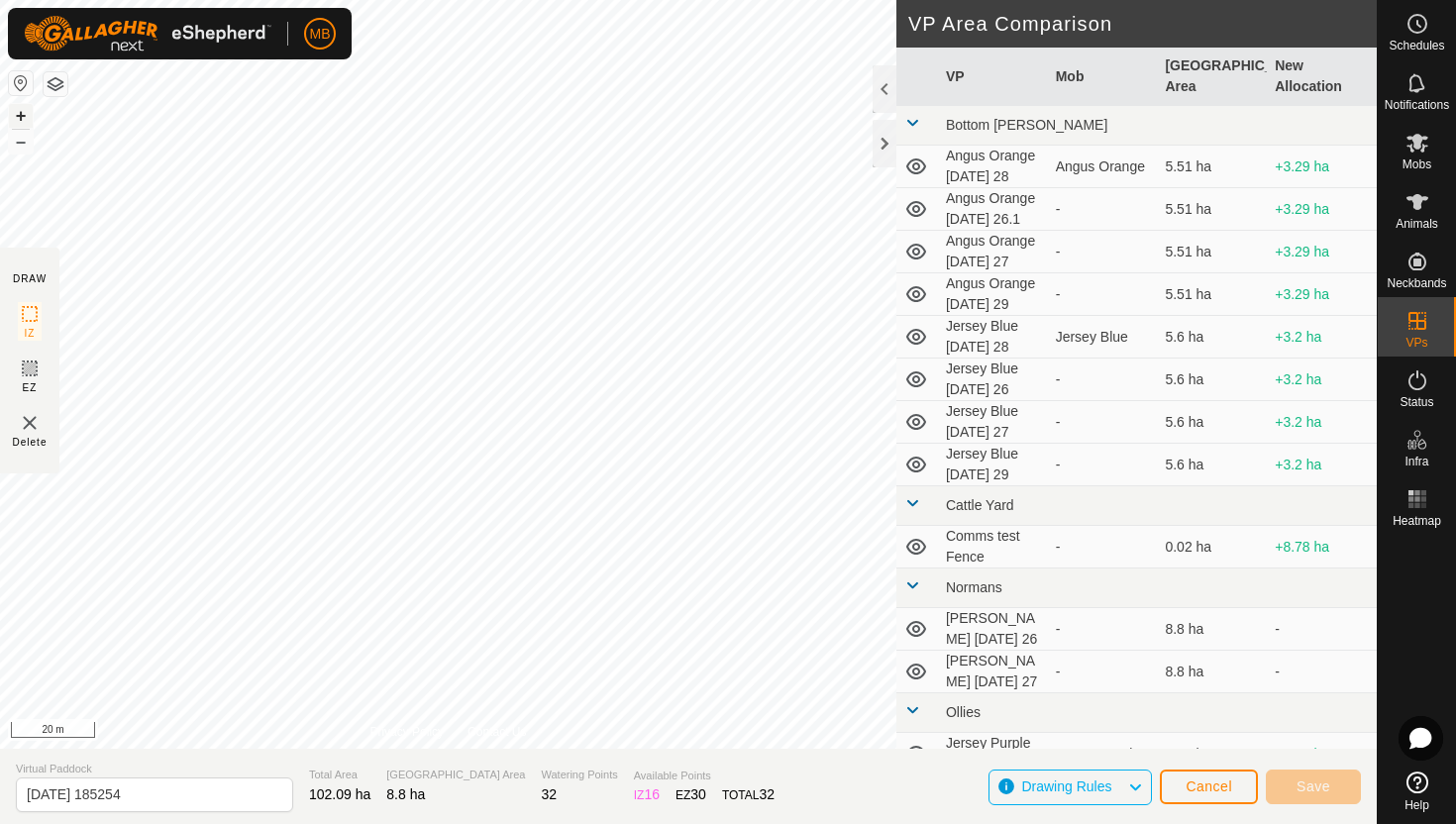 click on "+" at bounding box center [21, 116] 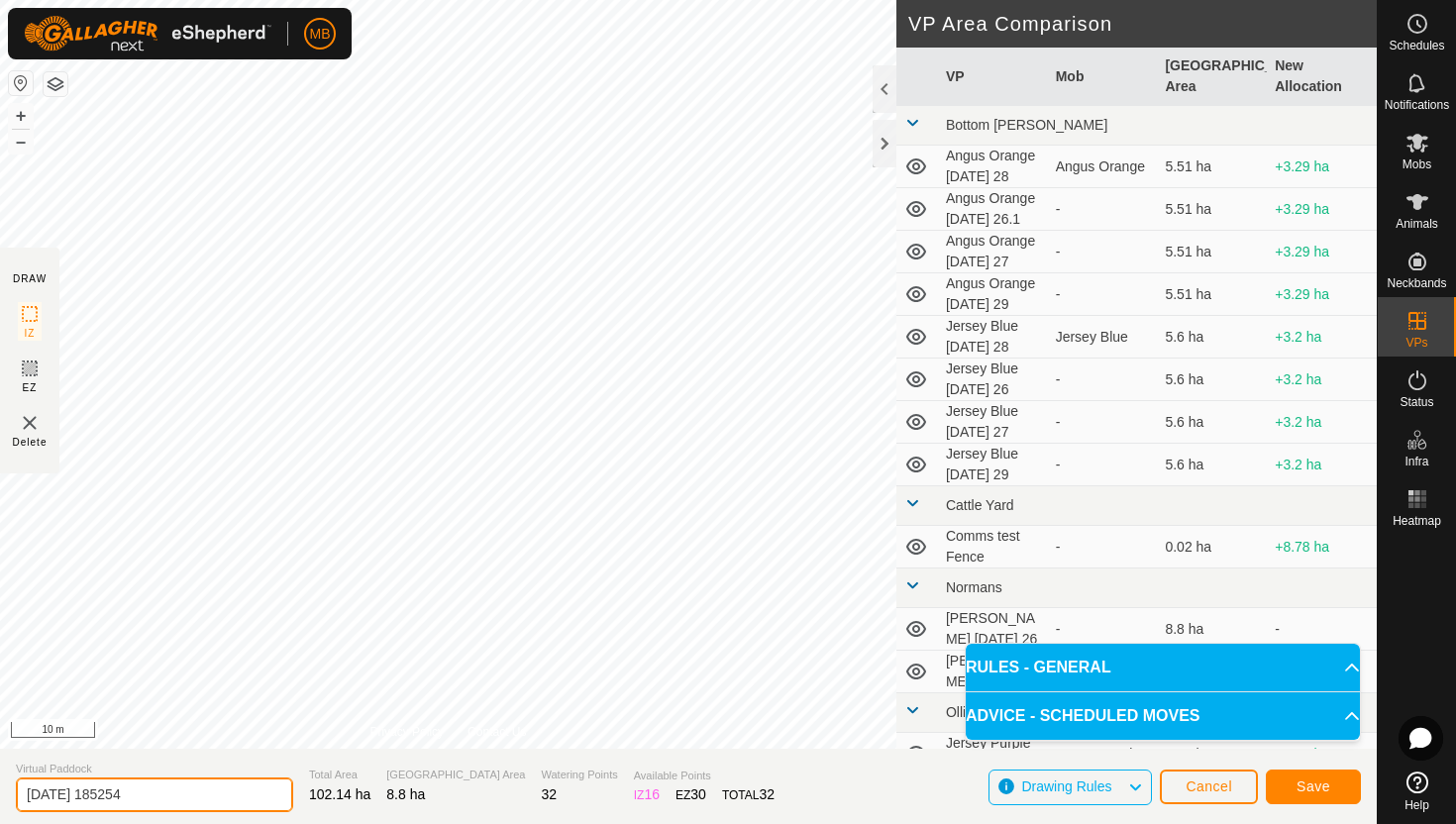 click on "[DATE] 185254" 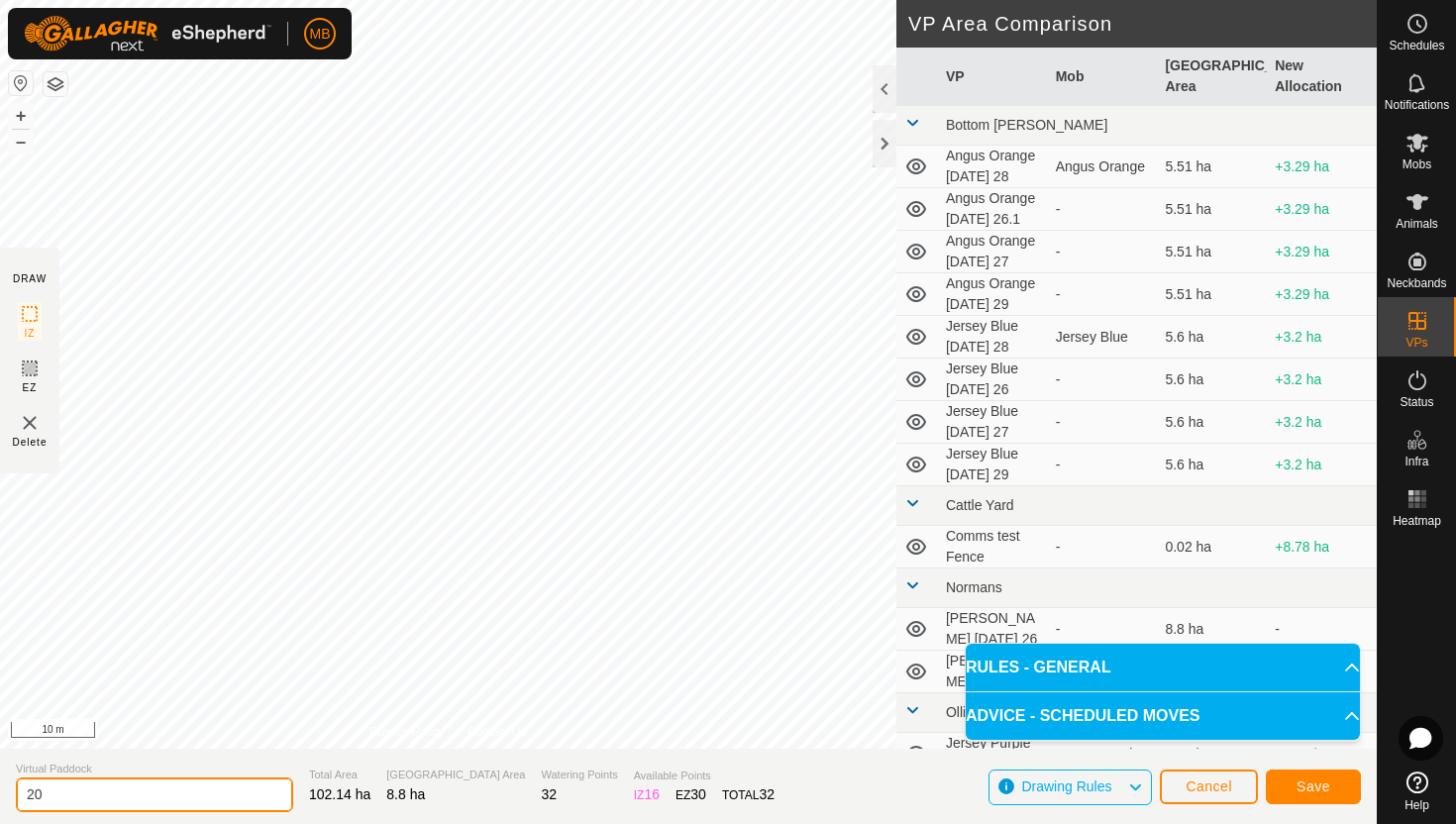 type on "2" 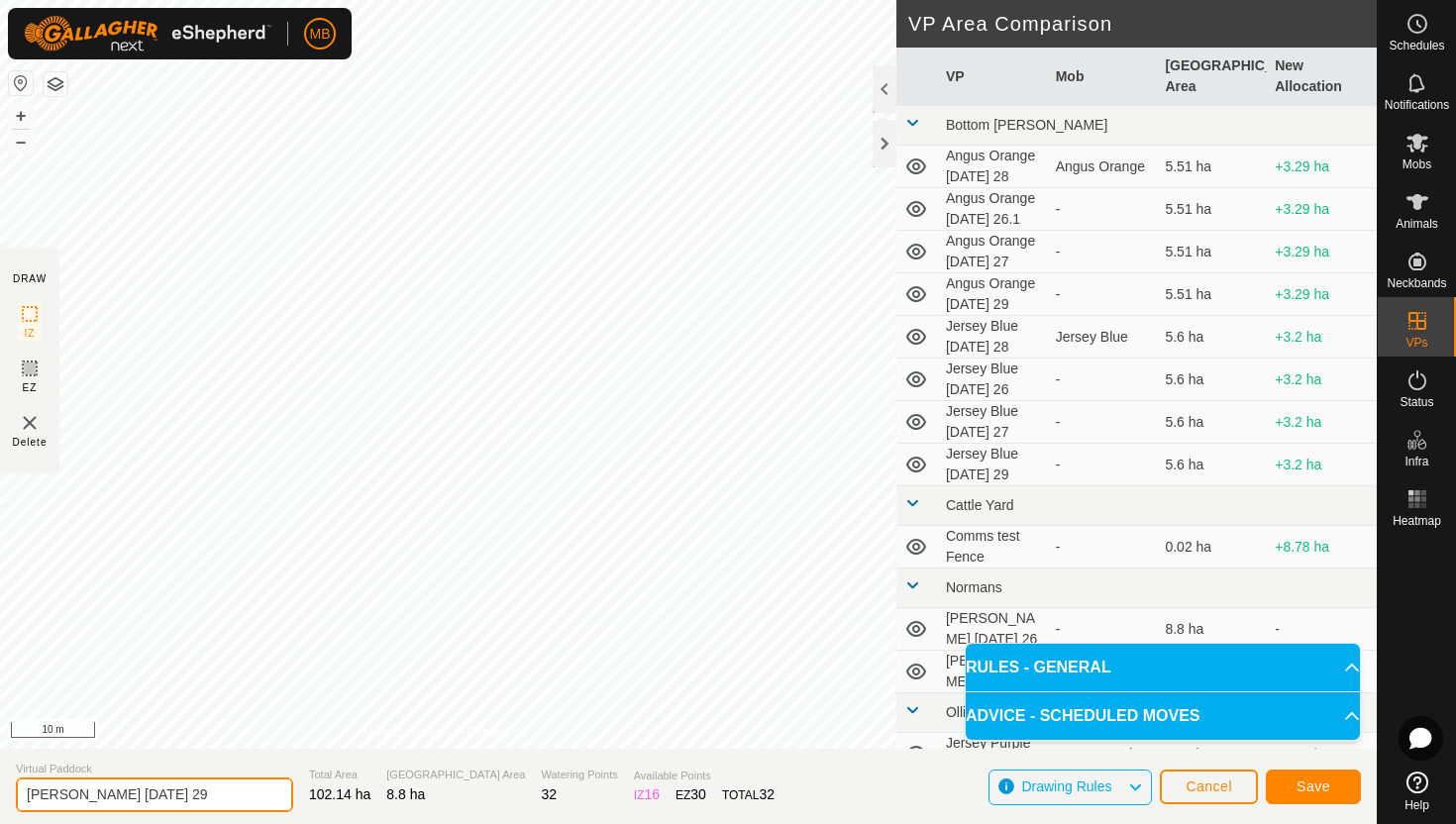 type on "[PERSON_NAME] [DATE] 29" 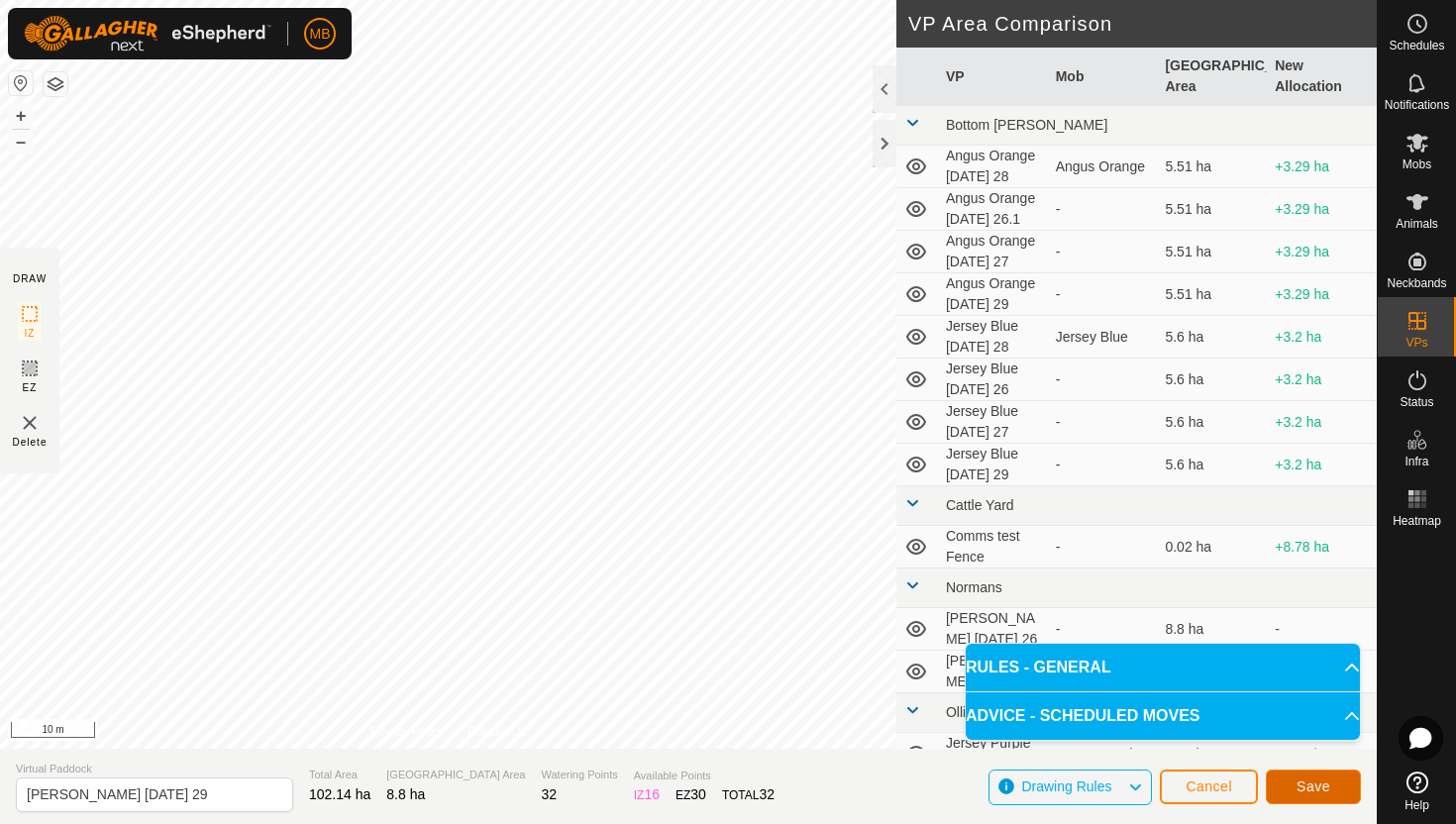 click on "Save" 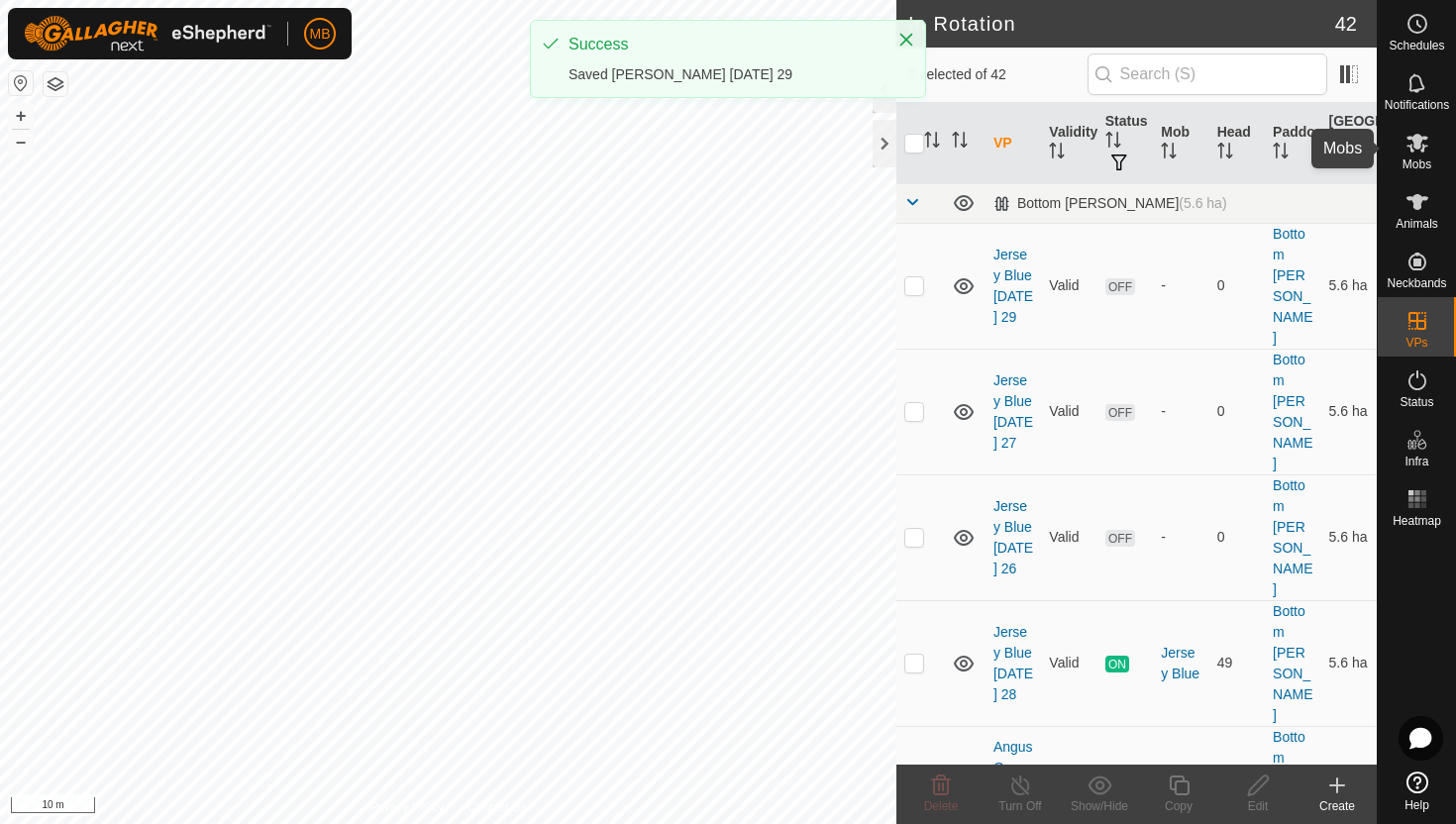 click 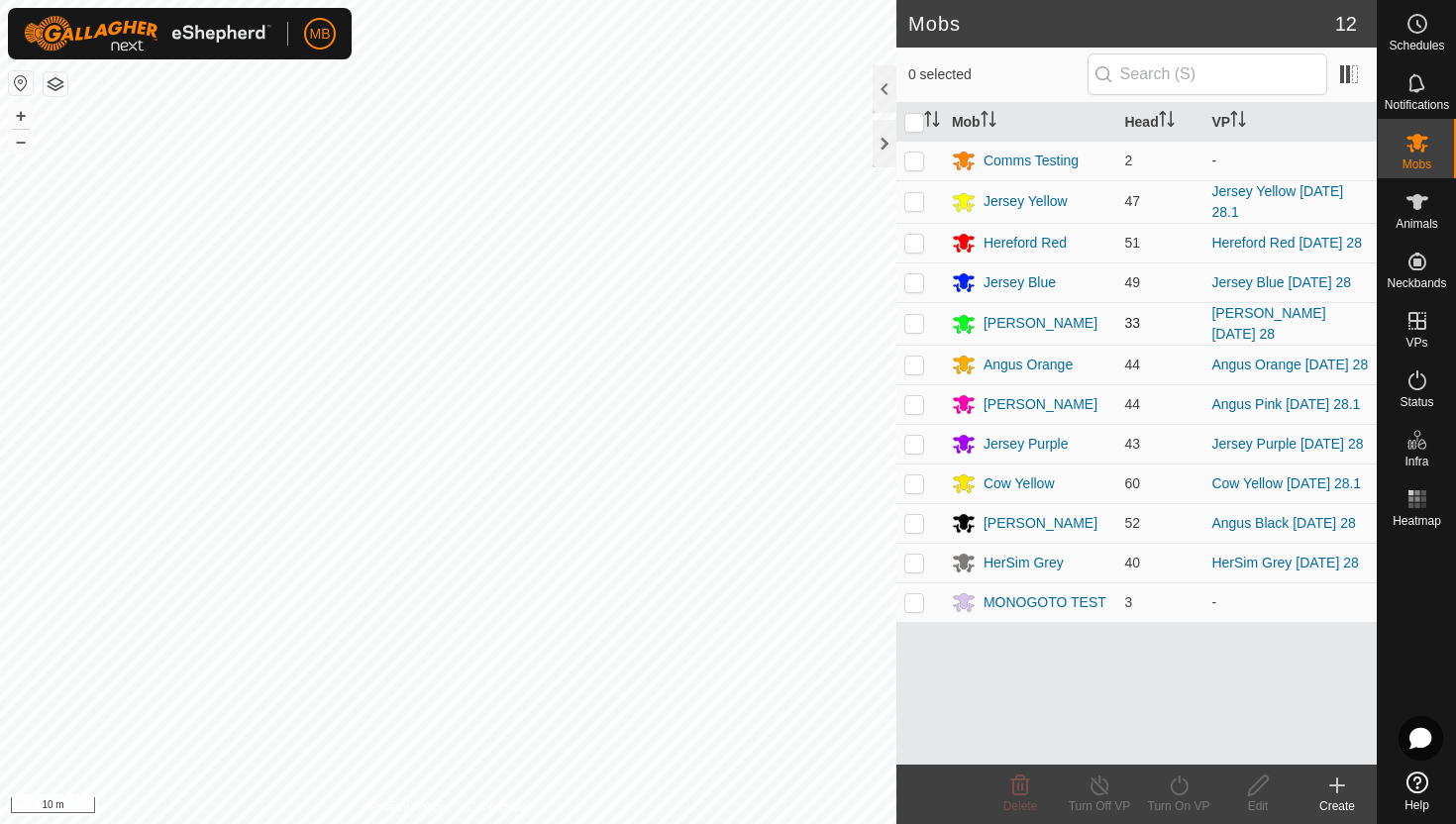 click at bounding box center (914, 323) 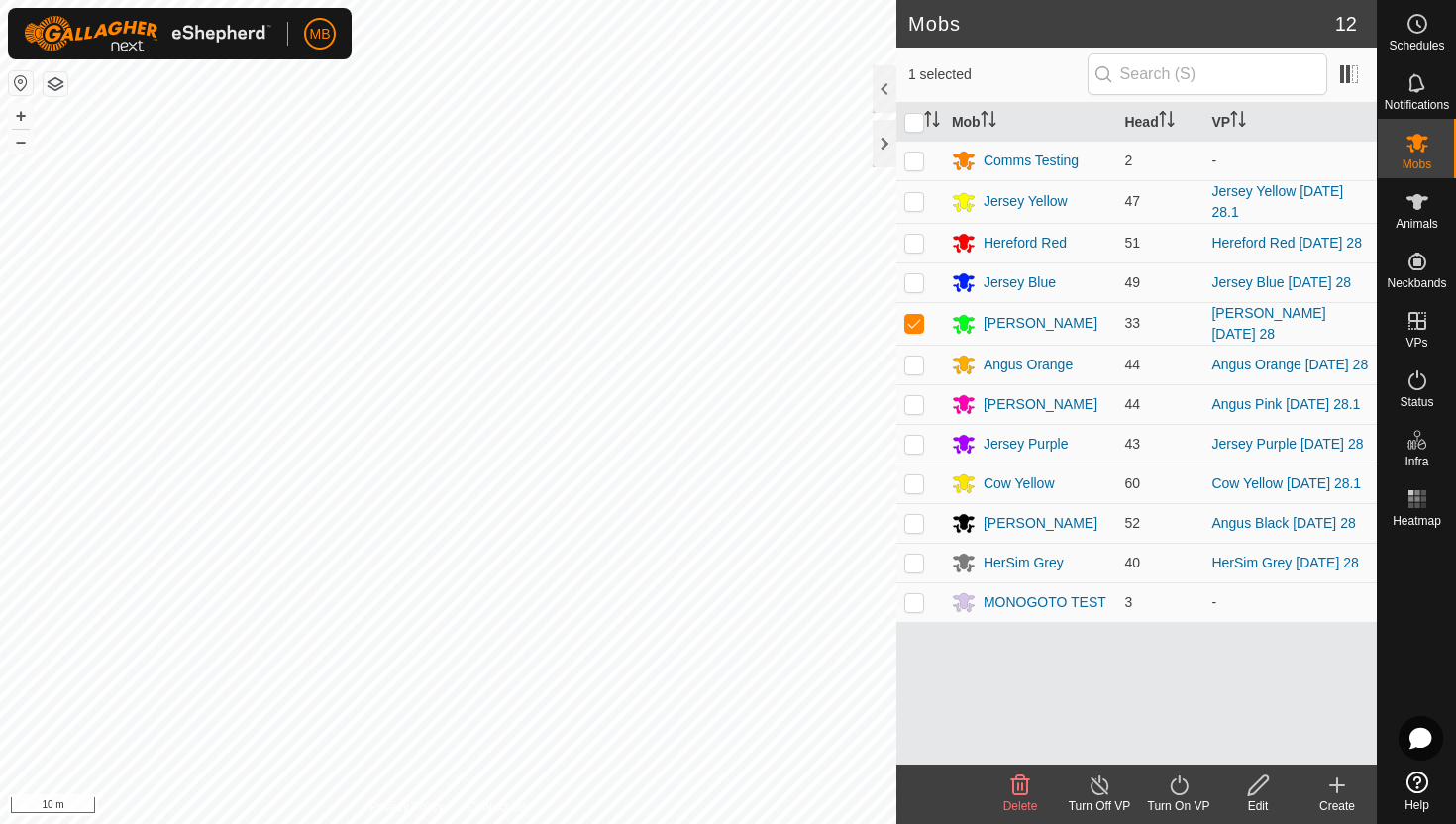 click 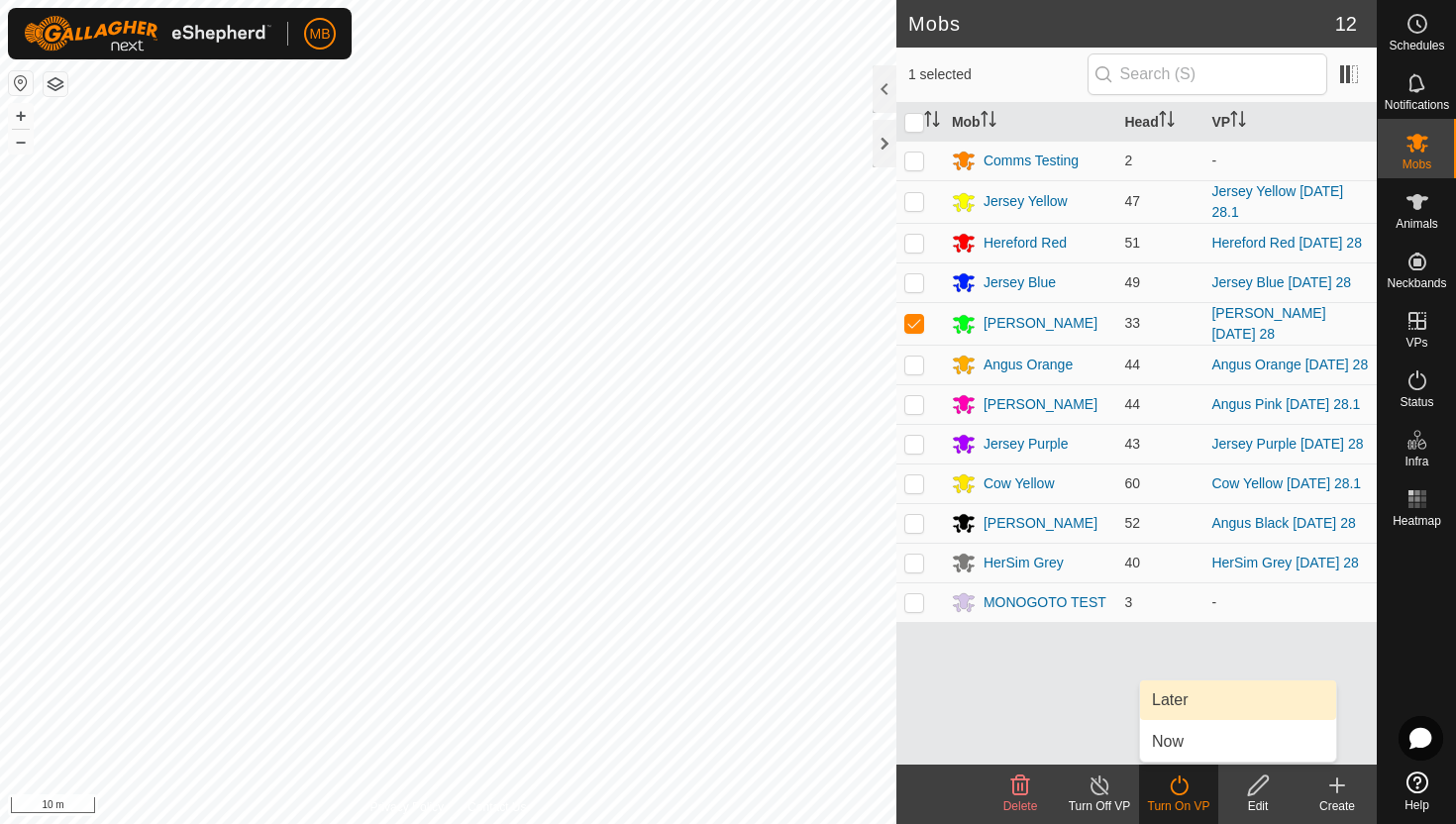 click on "Later" at bounding box center (1238, 700) 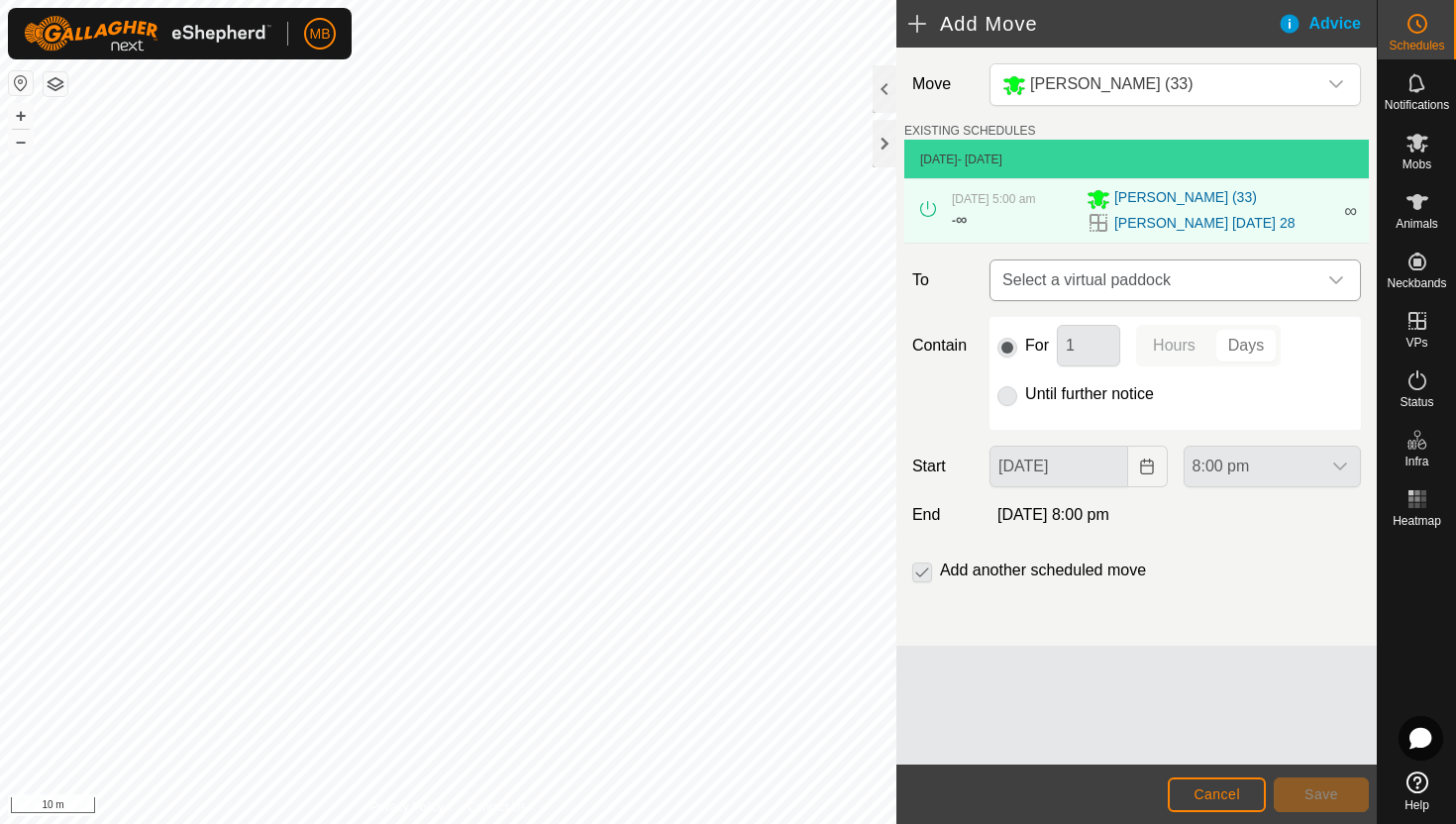 click 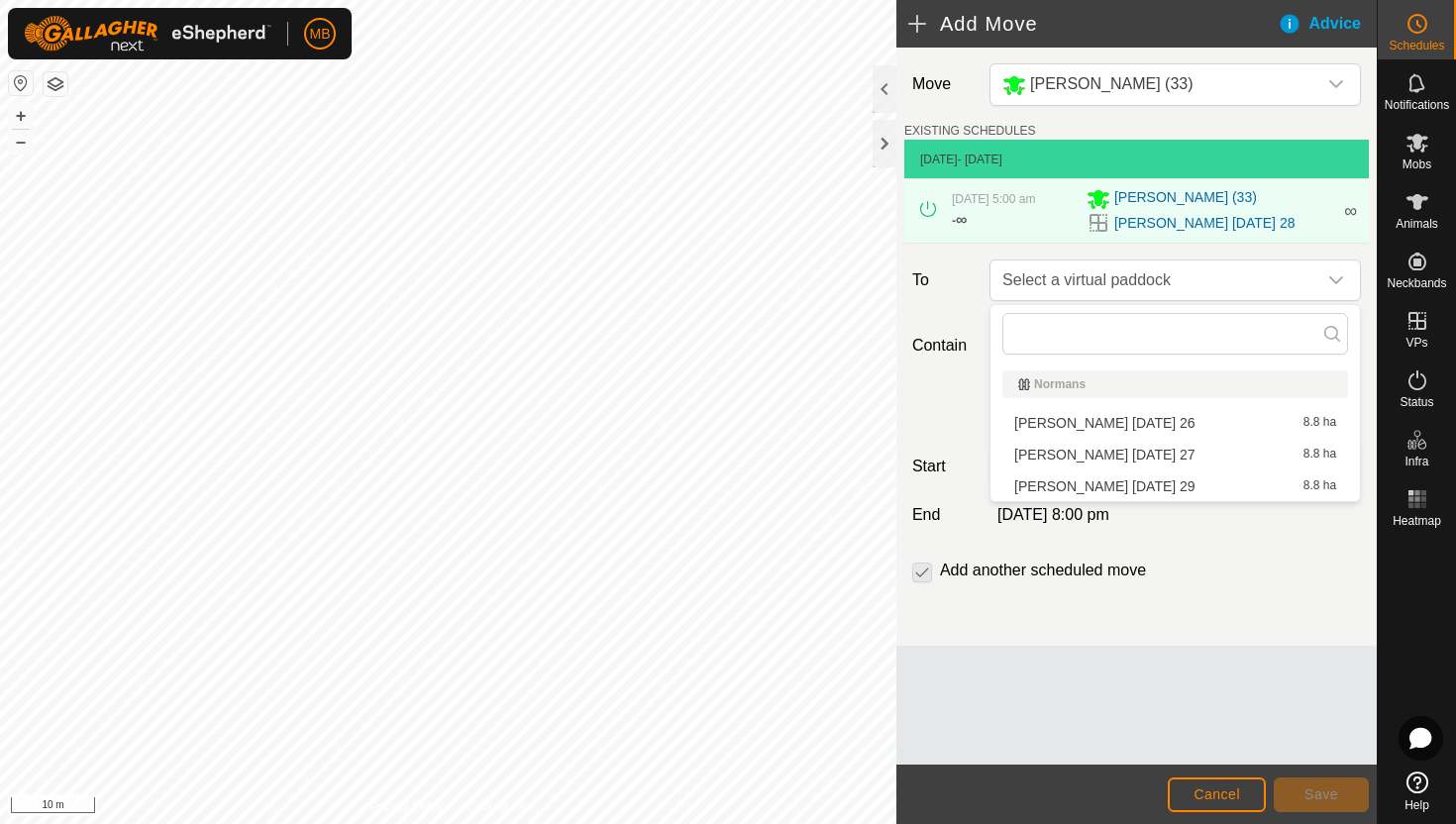 click on "[PERSON_NAME] [DATE] 29  8.8 ha" at bounding box center (1175, 486) 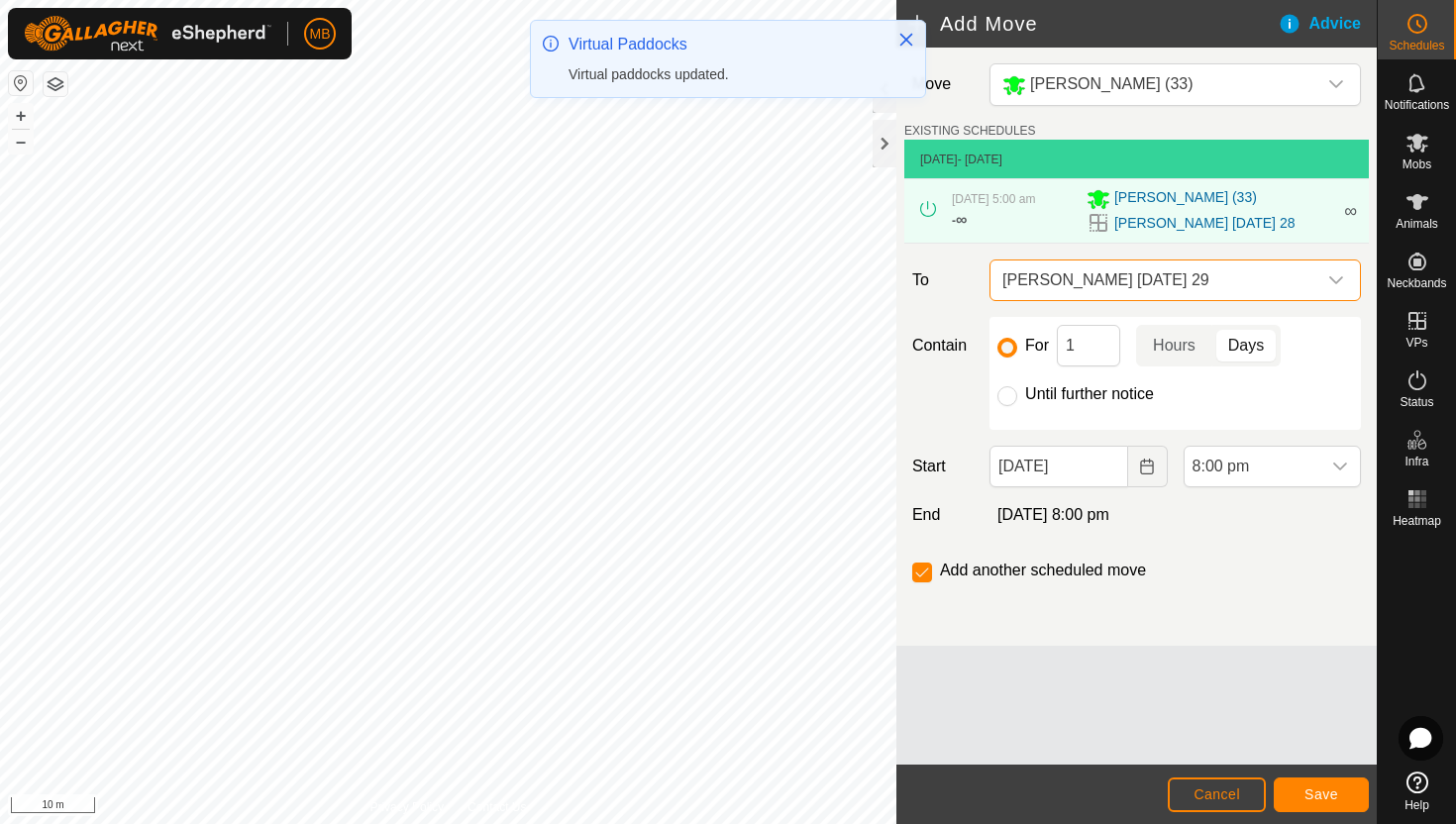 click on "Until further notice" 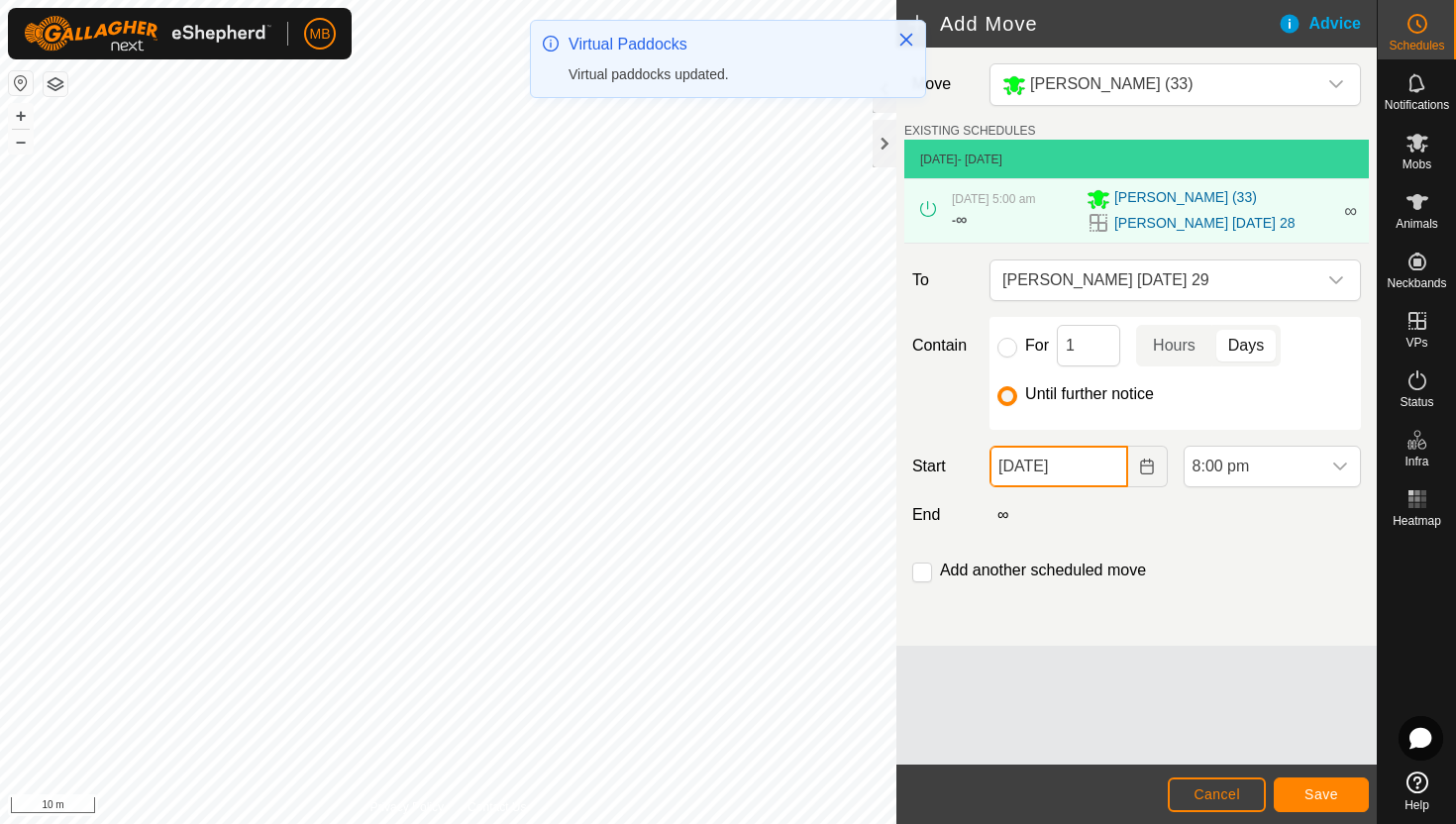 click on "[DATE]" 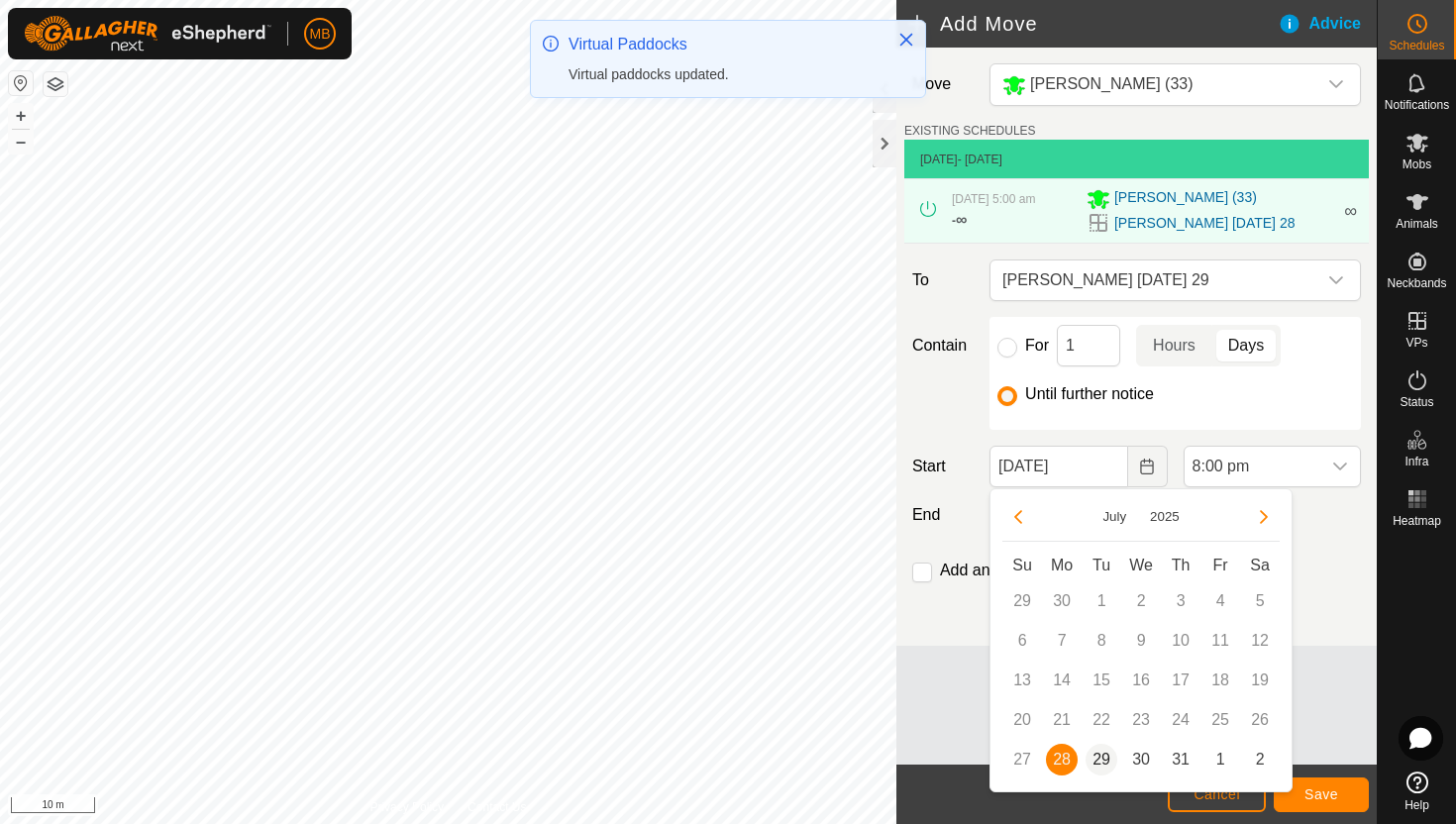 click on "29" at bounding box center (1101, 760) 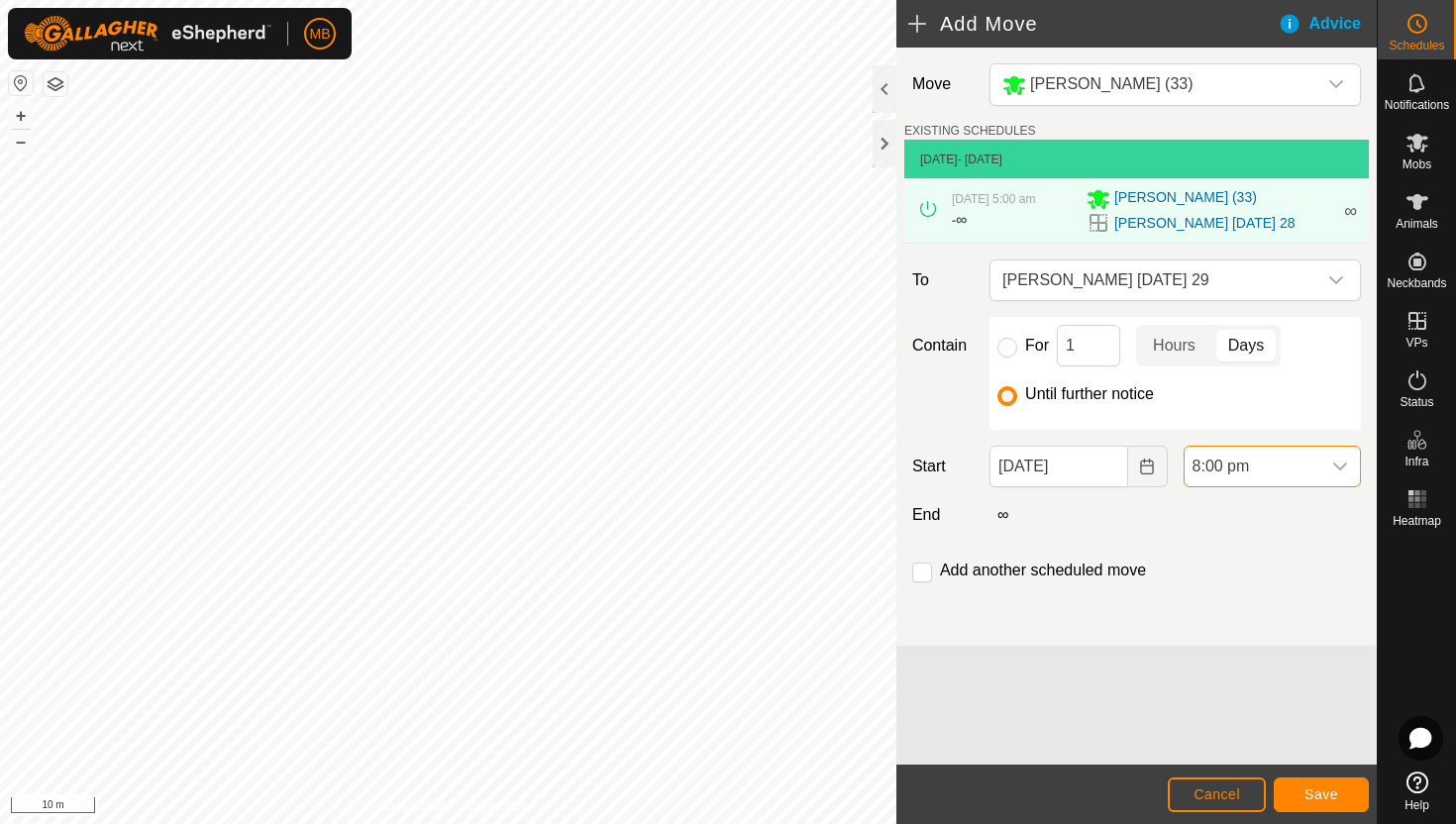 click on "8:00 pm" at bounding box center (1252, 466) 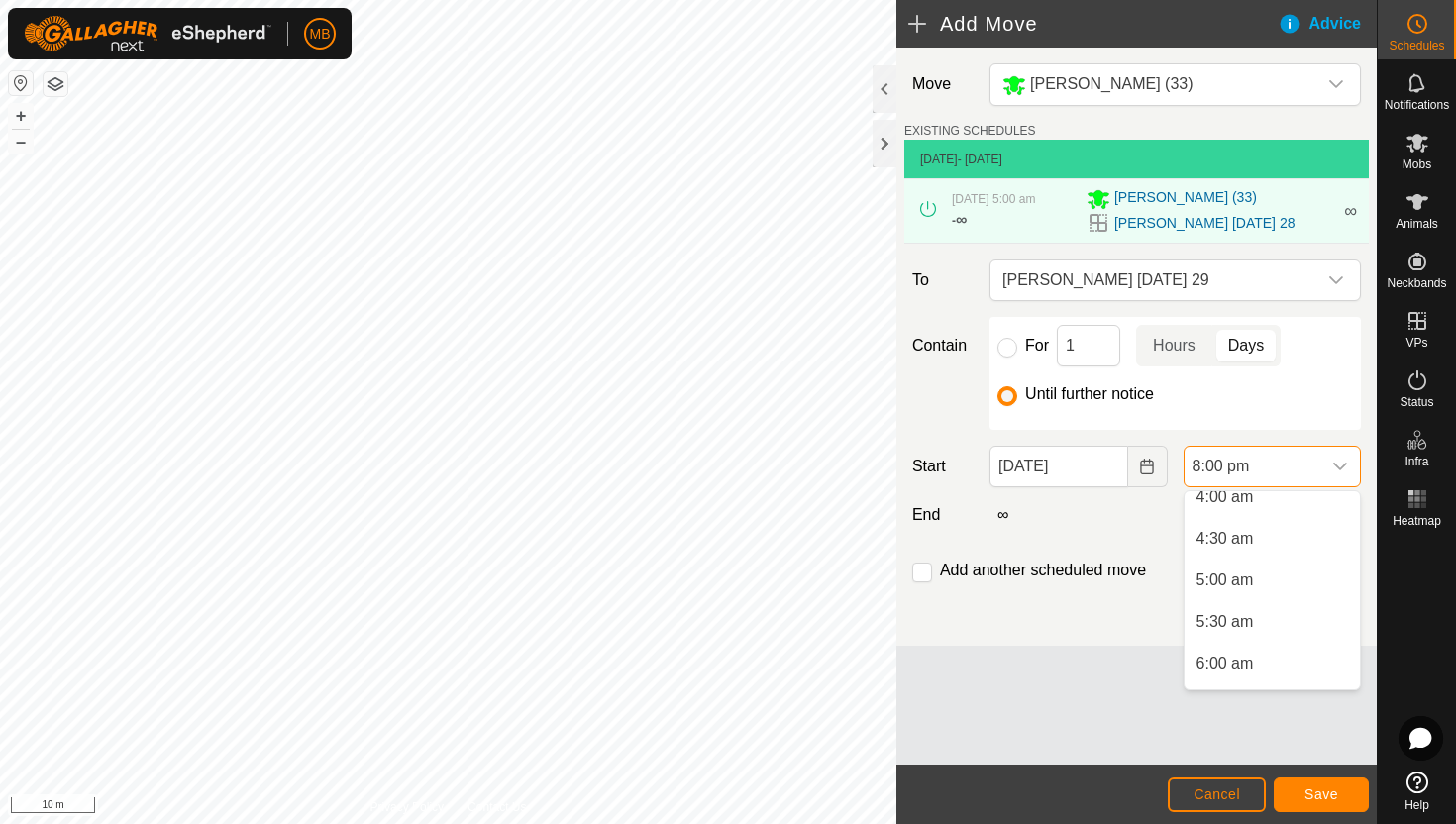 scroll, scrollTop: 345, scrollLeft: 0, axis: vertical 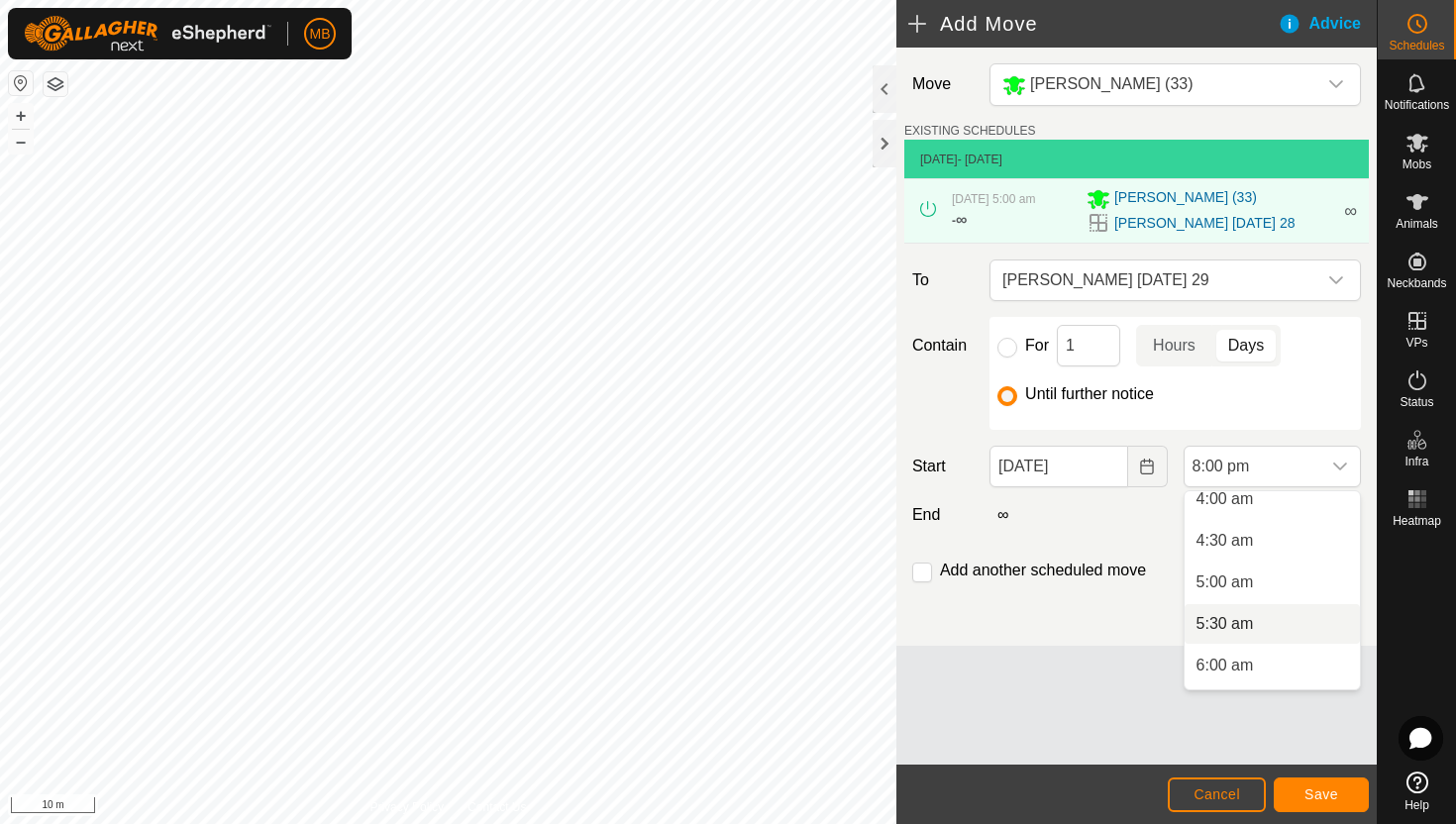 click on "5:30 am" at bounding box center [1272, 624] 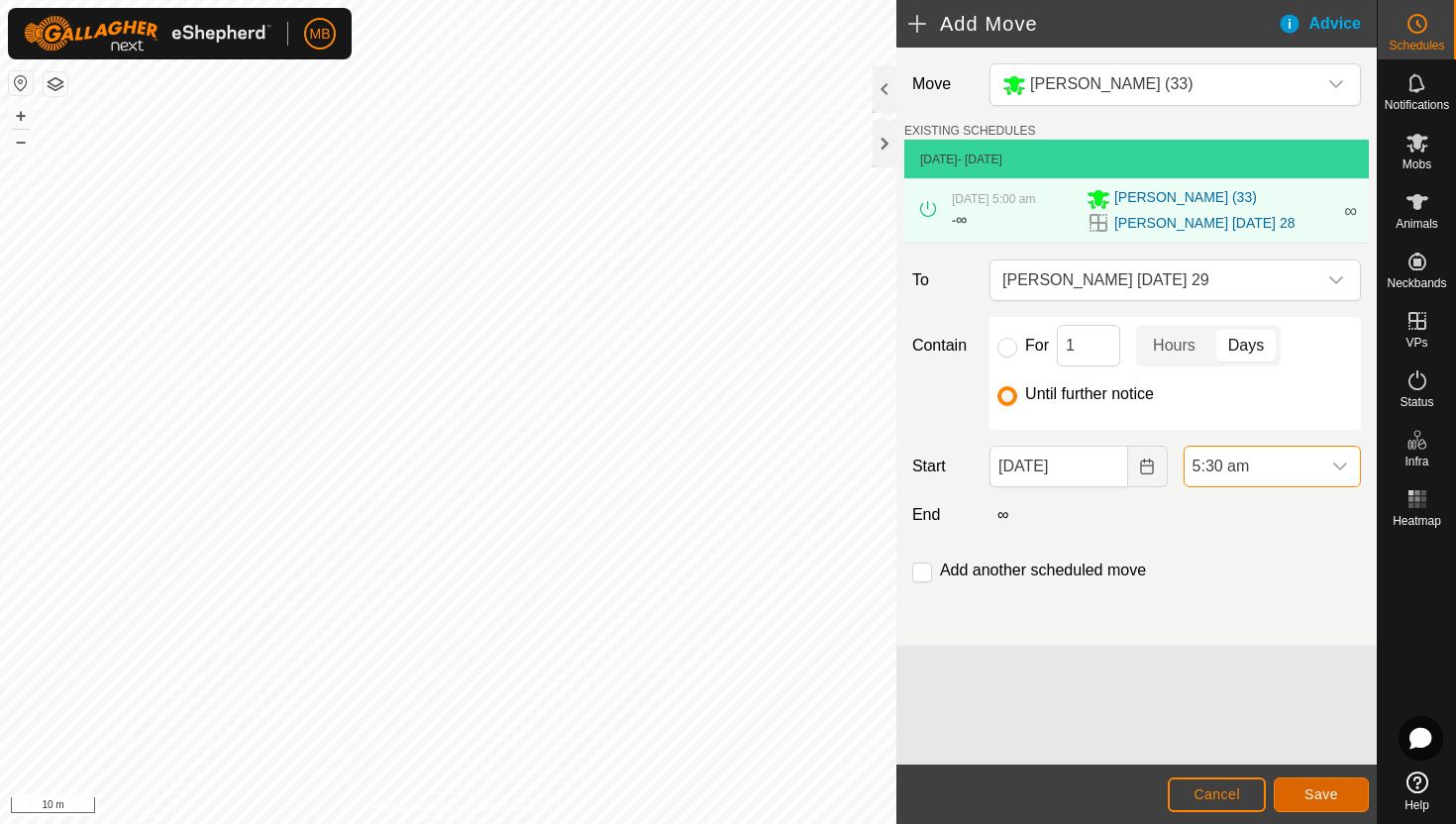 click on "Save" 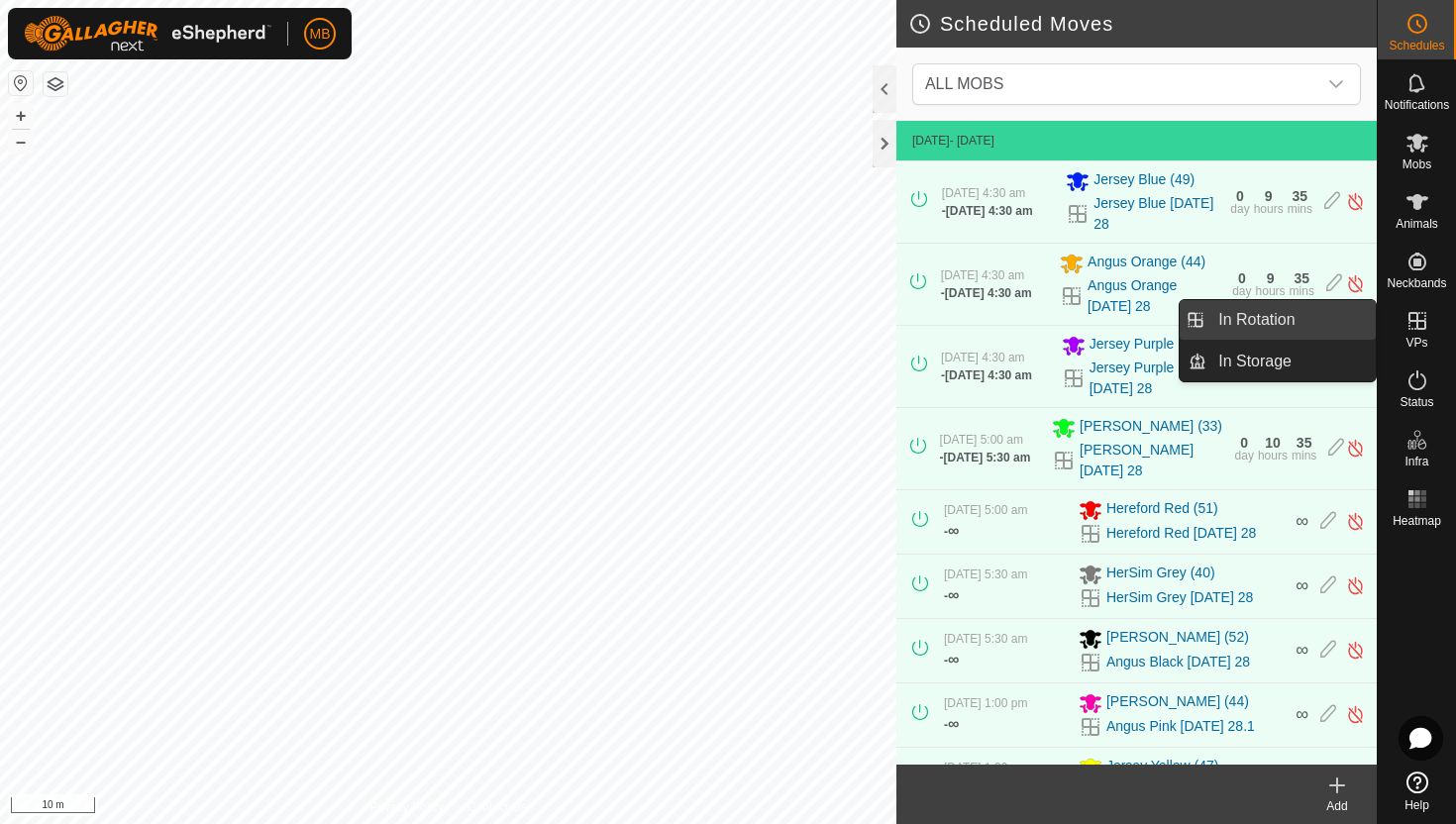 click on "In Rotation" at bounding box center [1291, 320] 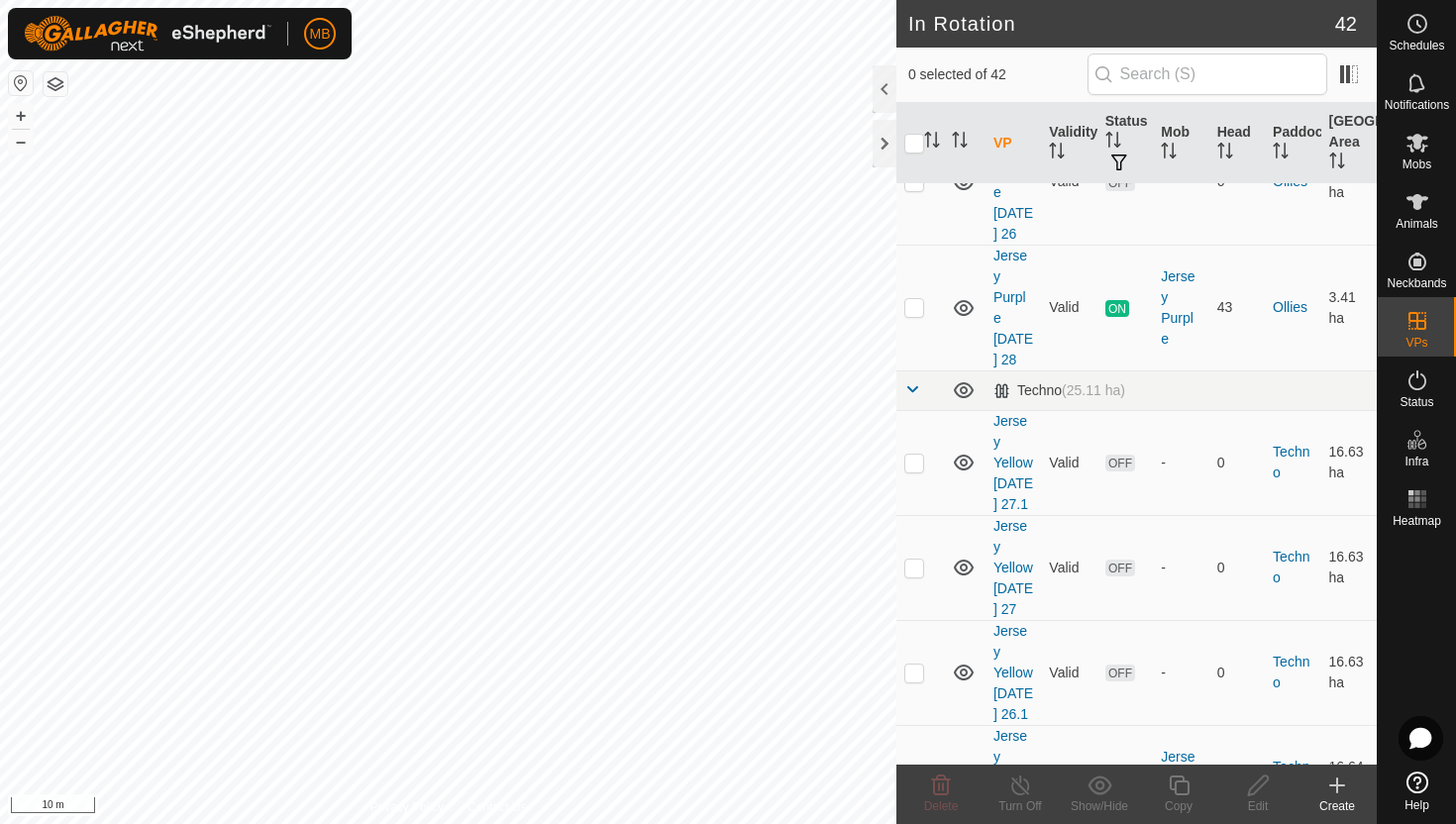 scroll, scrollTop: 2071, scrollLeft: 0, axis: vertical 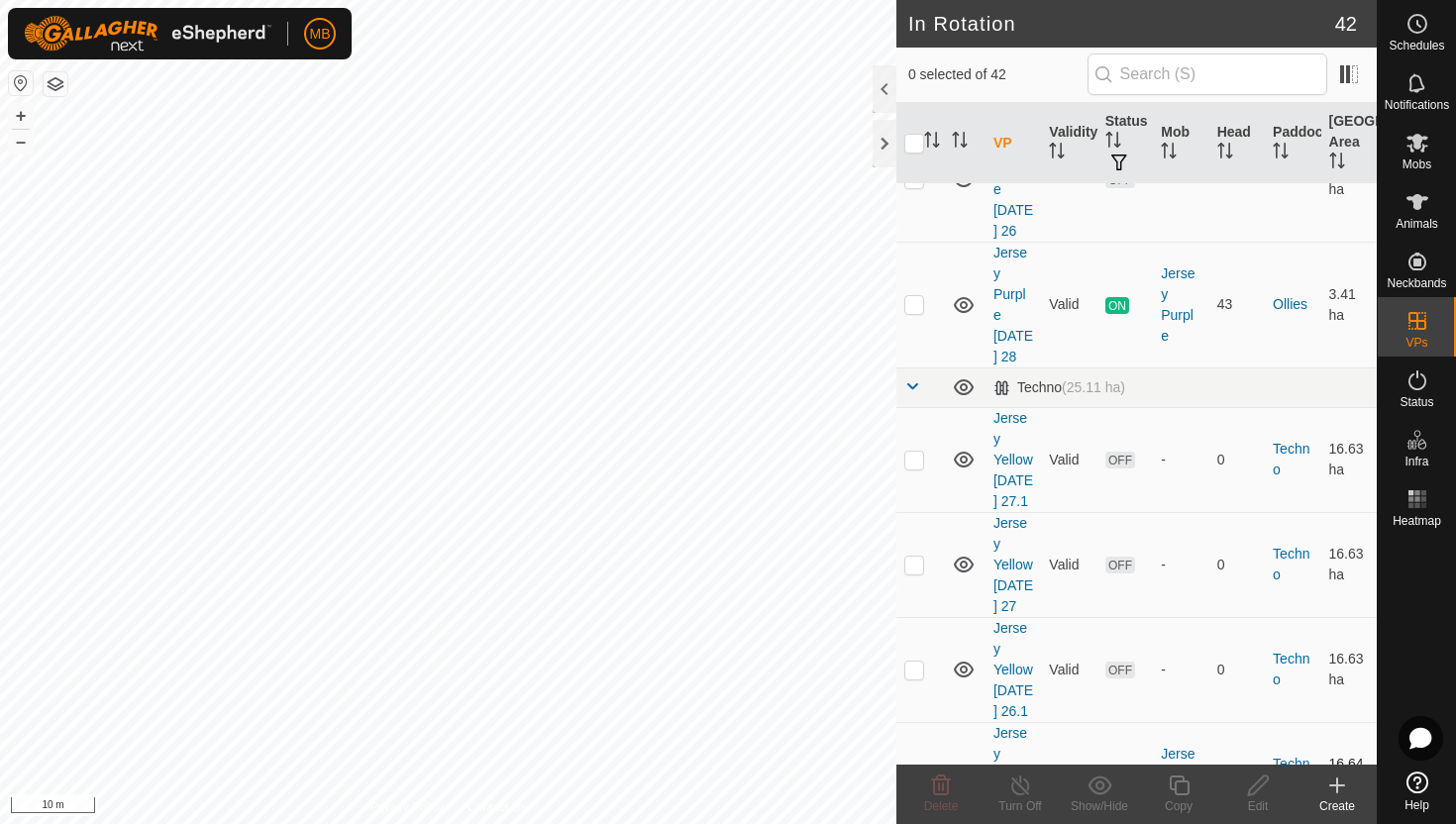 click at bounding box center [914, 774] 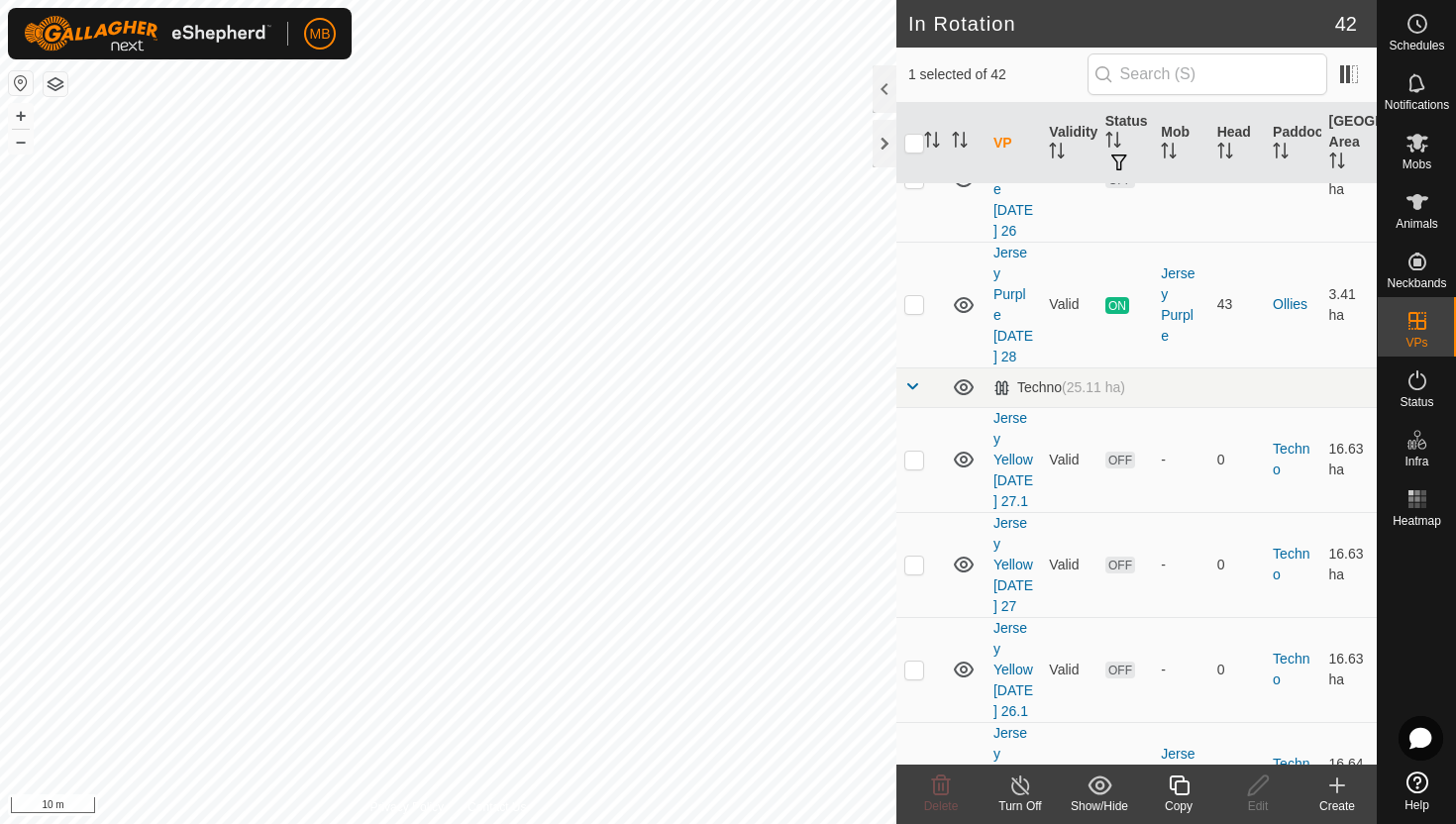 click 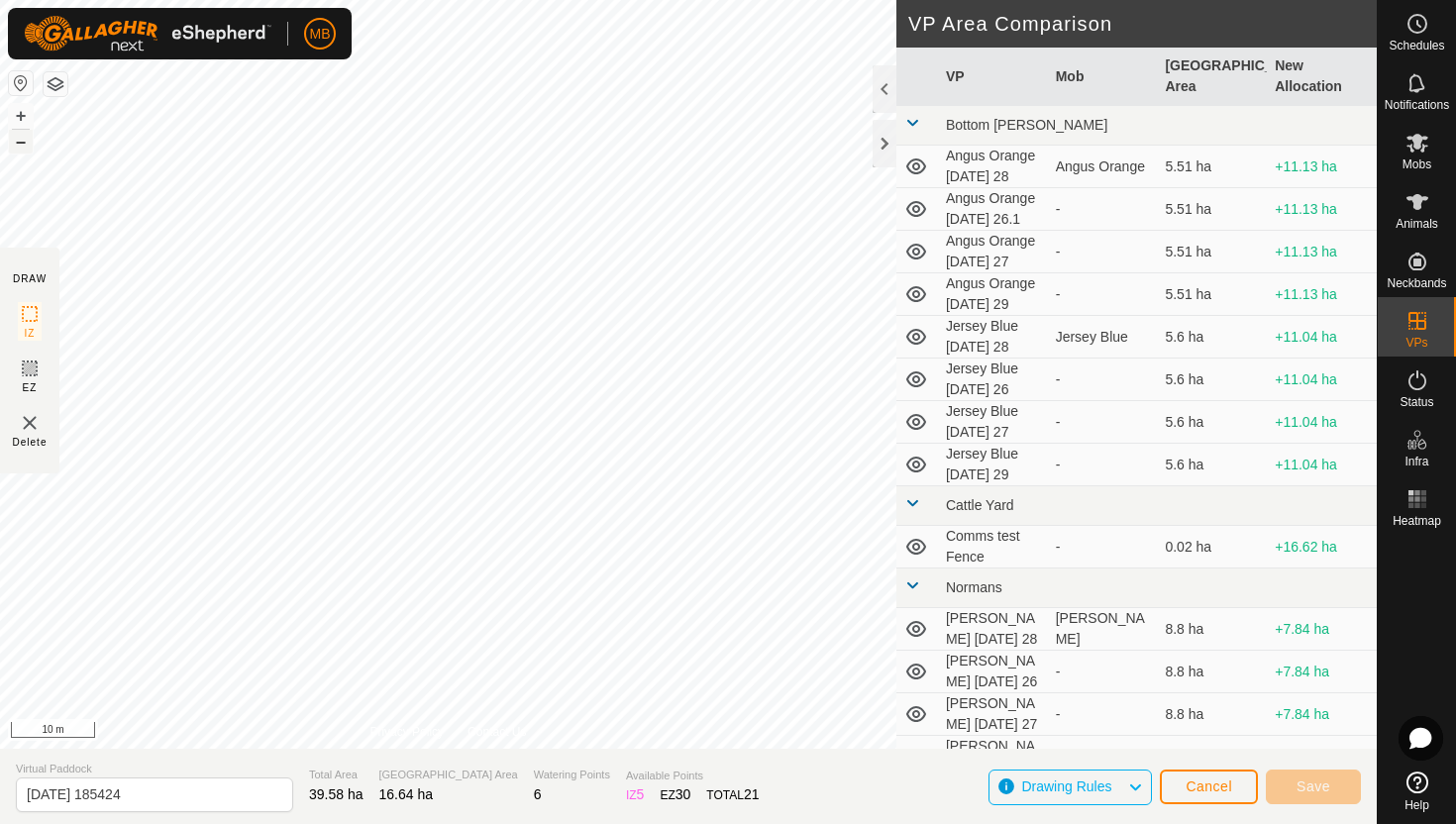 click on "–" at bounding box center [21, 142] 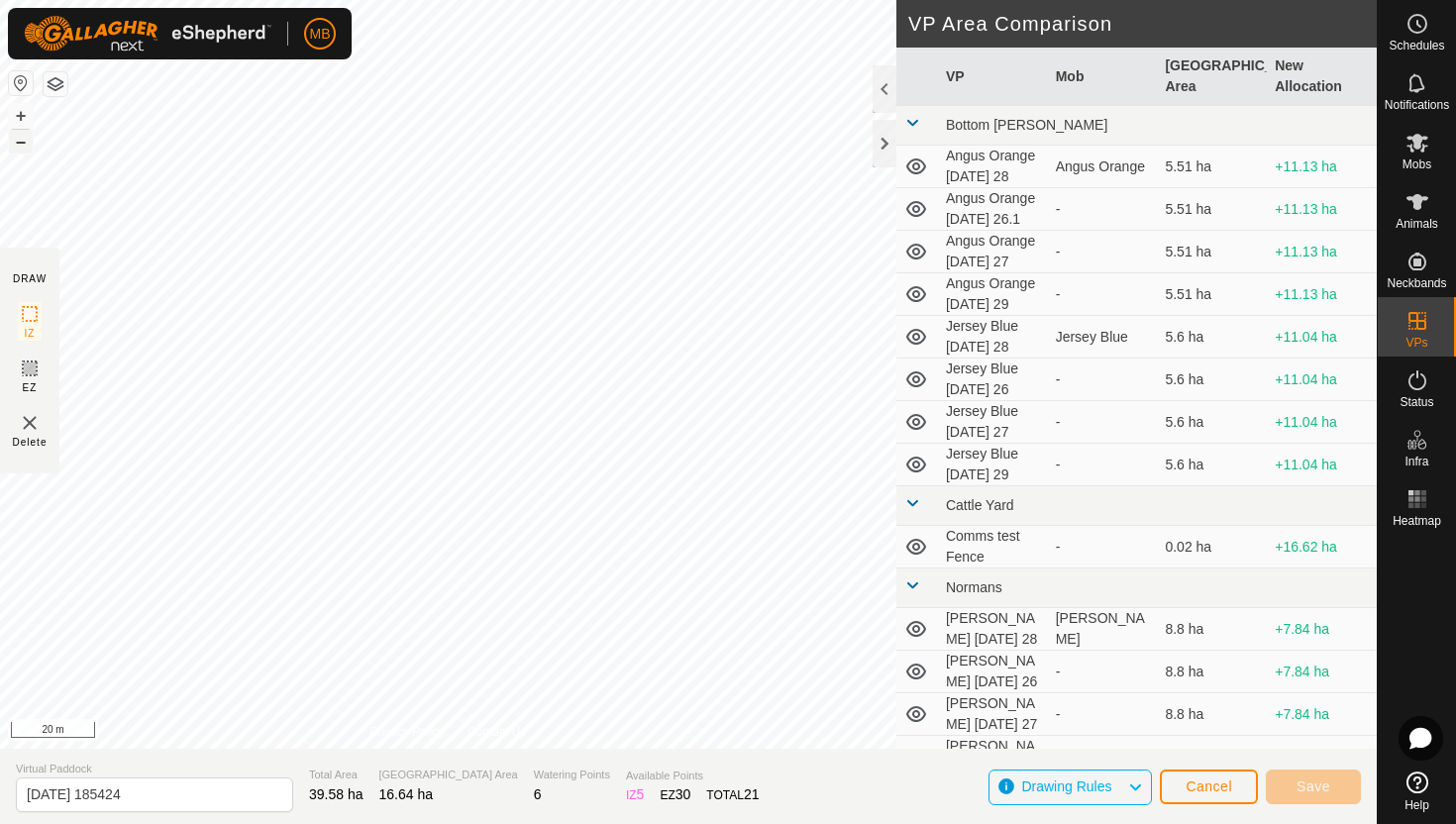 click on "–" at bounding box center (21, 142) 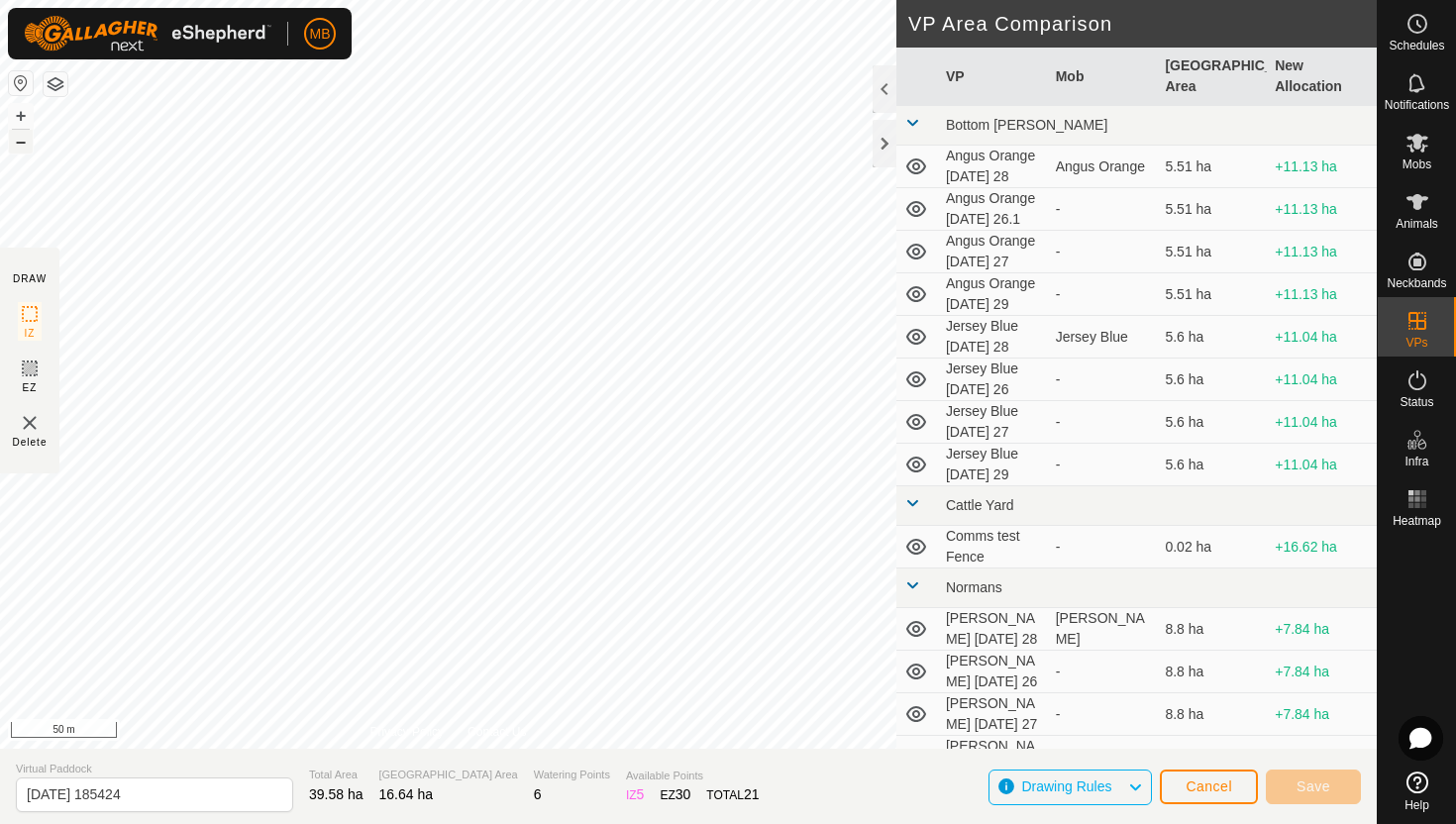click on "–" at bounding box center [21, 142] 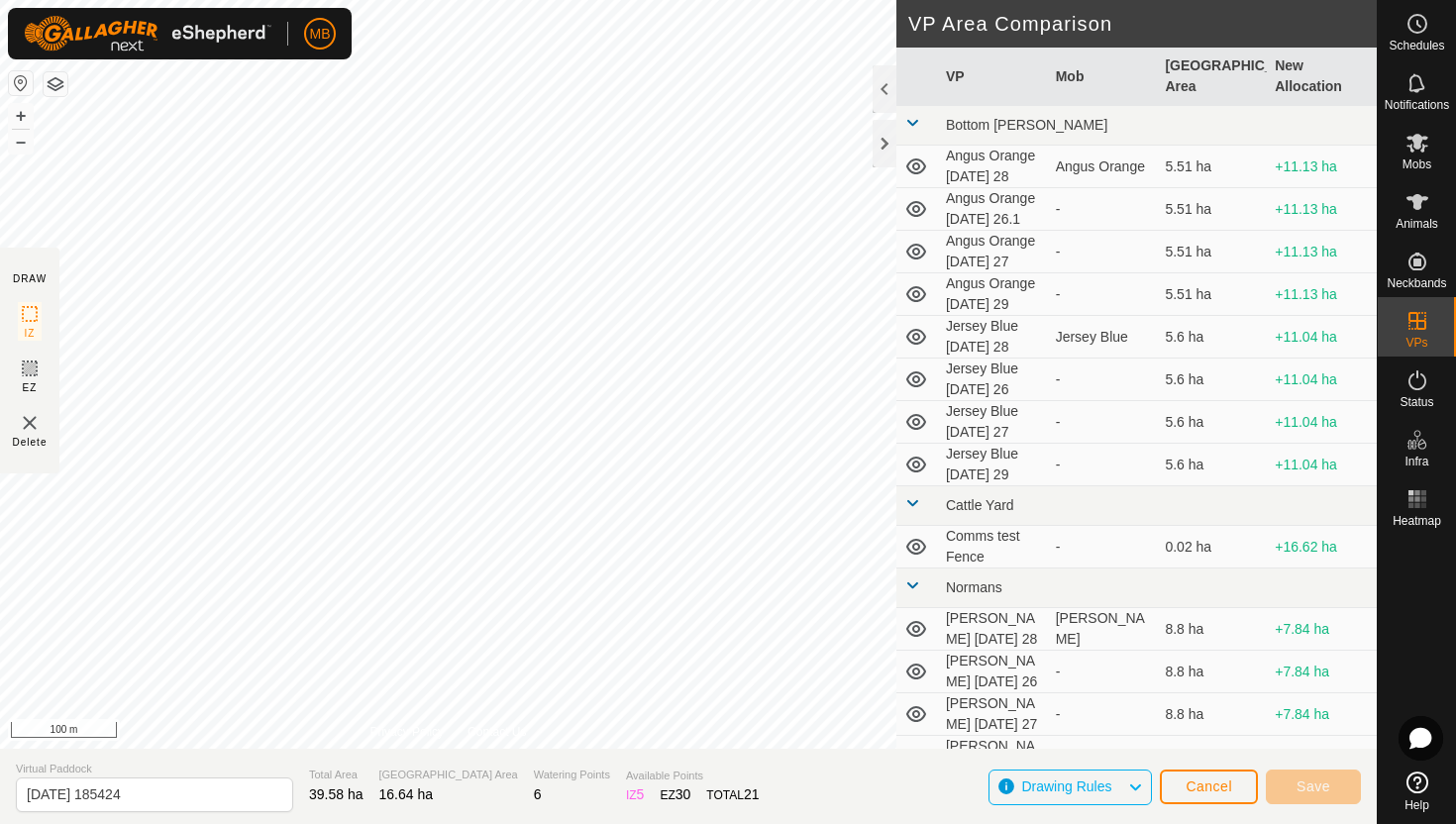 click on "DRAW IZ EZ Delete Privacy Policy Contact Us + – ⇧ i 100 m VP Area Comparison     VP   Mob   [GEOGRAPHIC_DATA] Area   New Allocation  Bottom [PERSON_NAME] Orange [DATE] 28   Angus Orange   5.51 ha  +11.13 ha  Angus Orange [DATE] 26.1  -  5.51 ha  +11.13 ha  Angus Orange [DATE] 27  -  5.51 ha  +11.13 ha  Angus Orange [DATE] 29  -  5.51 ha  +11.13 ha  Jersey Blue [DATE] 28   Jersey Blue   5.6 ha  +11.04 ha  Jersey Blue [DATE] 26  -  5.6 ha  +11.04 ha  Jersey Blue [DATE] 27  -  5.6 ha  +11.04 ha  Jersey Blue [DATE] 29  -  5.6 ha  +11.04 ha Cattle Yard  Comms test Fence  -  0.02 ha  +16.62 ha Normans  [PERSON_NAME] [DATE] 28   [PERSON_NAME]   8.8 ha  +7.84 ha  [PERSON_NAME] [DATE] 26  -  8.8 ha  +7.84 ha  [PERSON_NAME] [DATE] 27  -  8.8 ha  +7.84 ha  [PERSON_NAME] [DATE] 29  -  8.8 ha  +7.84 ha Ollies  Jersey Purple [DATE] 28   Jersey Purple   3.41 ha  +13.23 ha  Jersey Purple [DATE] 26  -  3.41 ha  +13.23 ha  Jersey Purple [DATE] 27  -  3.41 ha  +13.23 ha  Jersey Purple [DATE] 29  -  3.41 ha  +13.23 ha Techno - - - -" 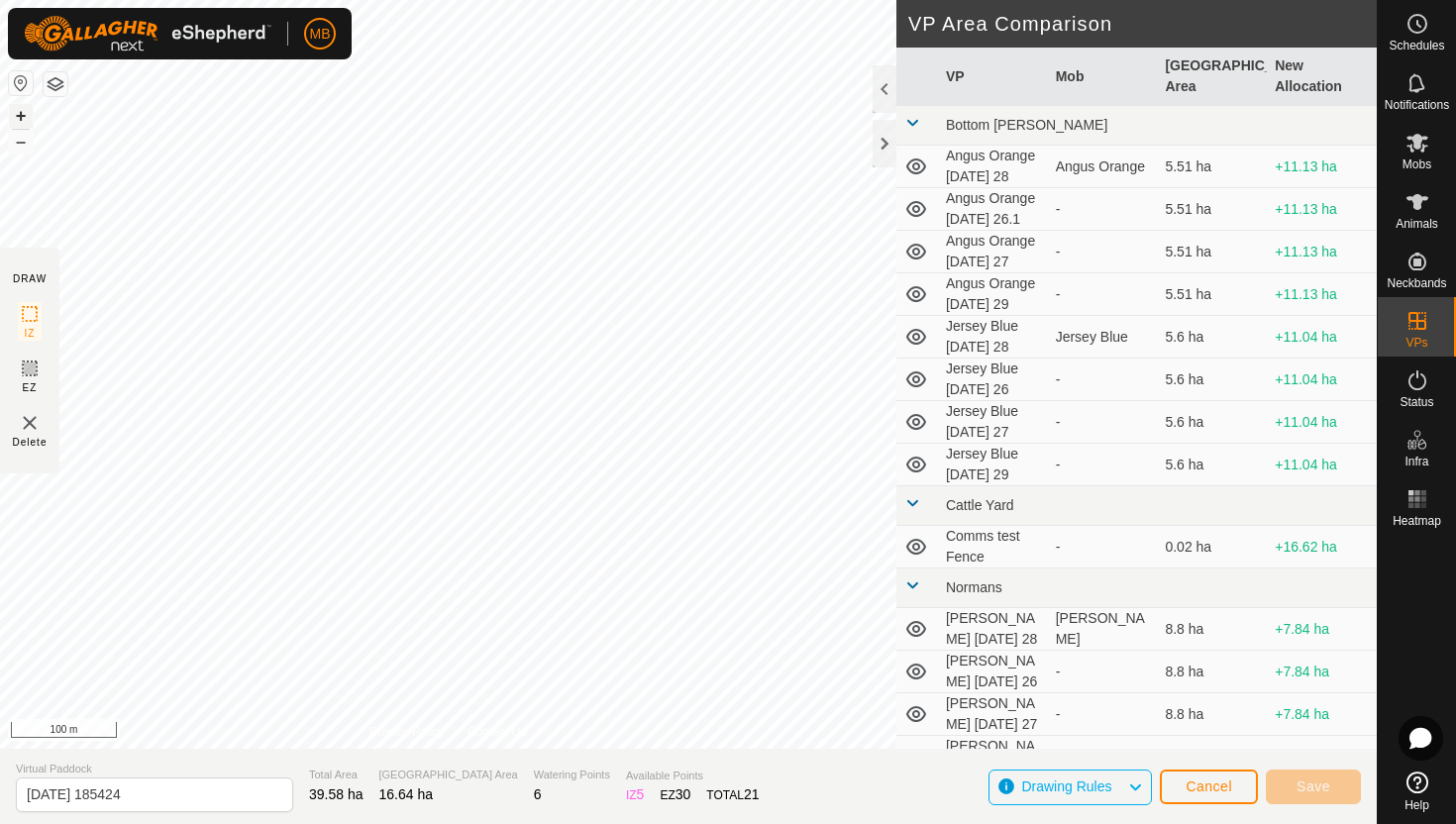 click on "+" at bounding box center (21, 116) 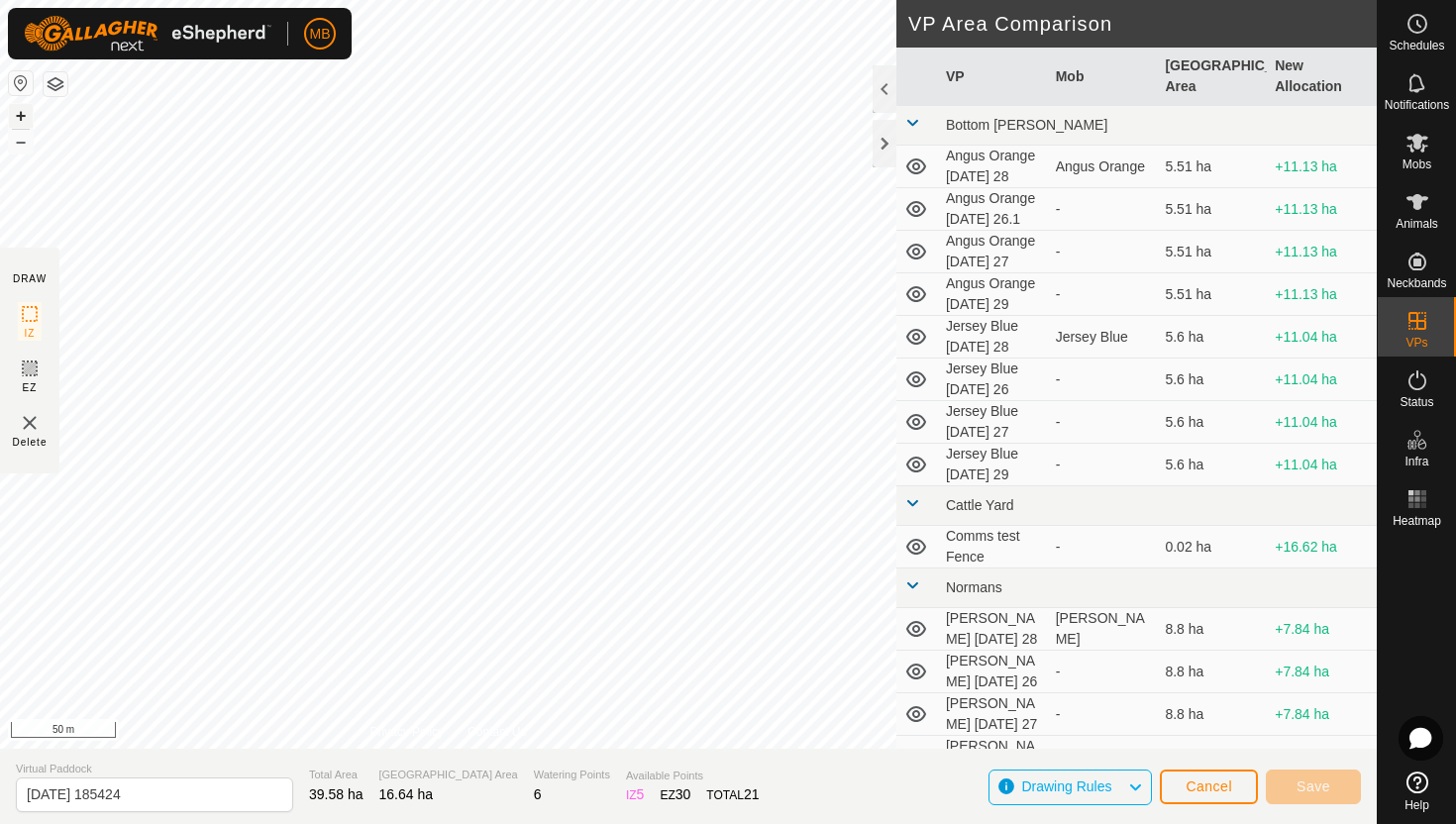click on "+" at bounding box center [21, 116] 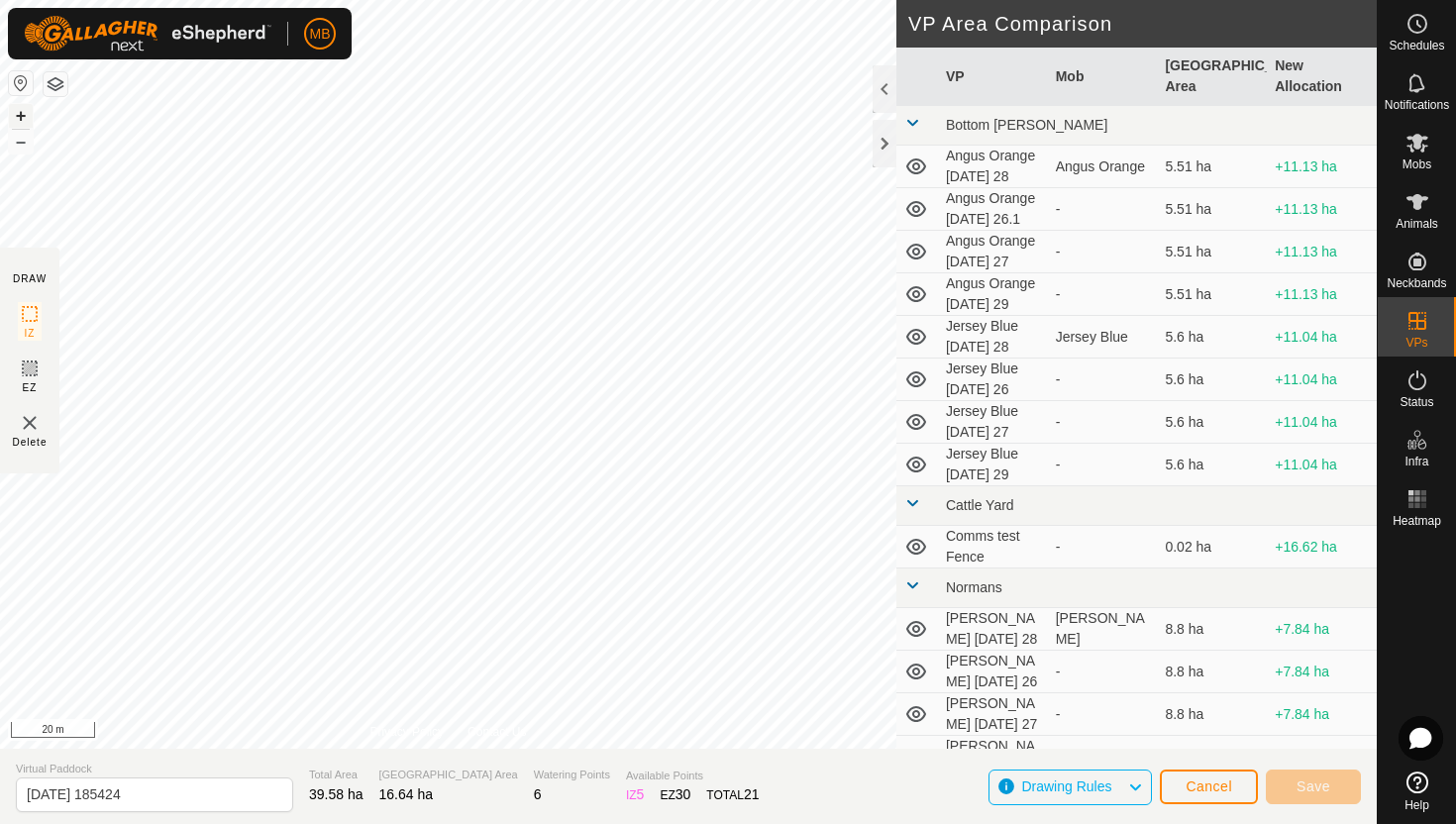 click on "+" at bounding box center (21, 116) 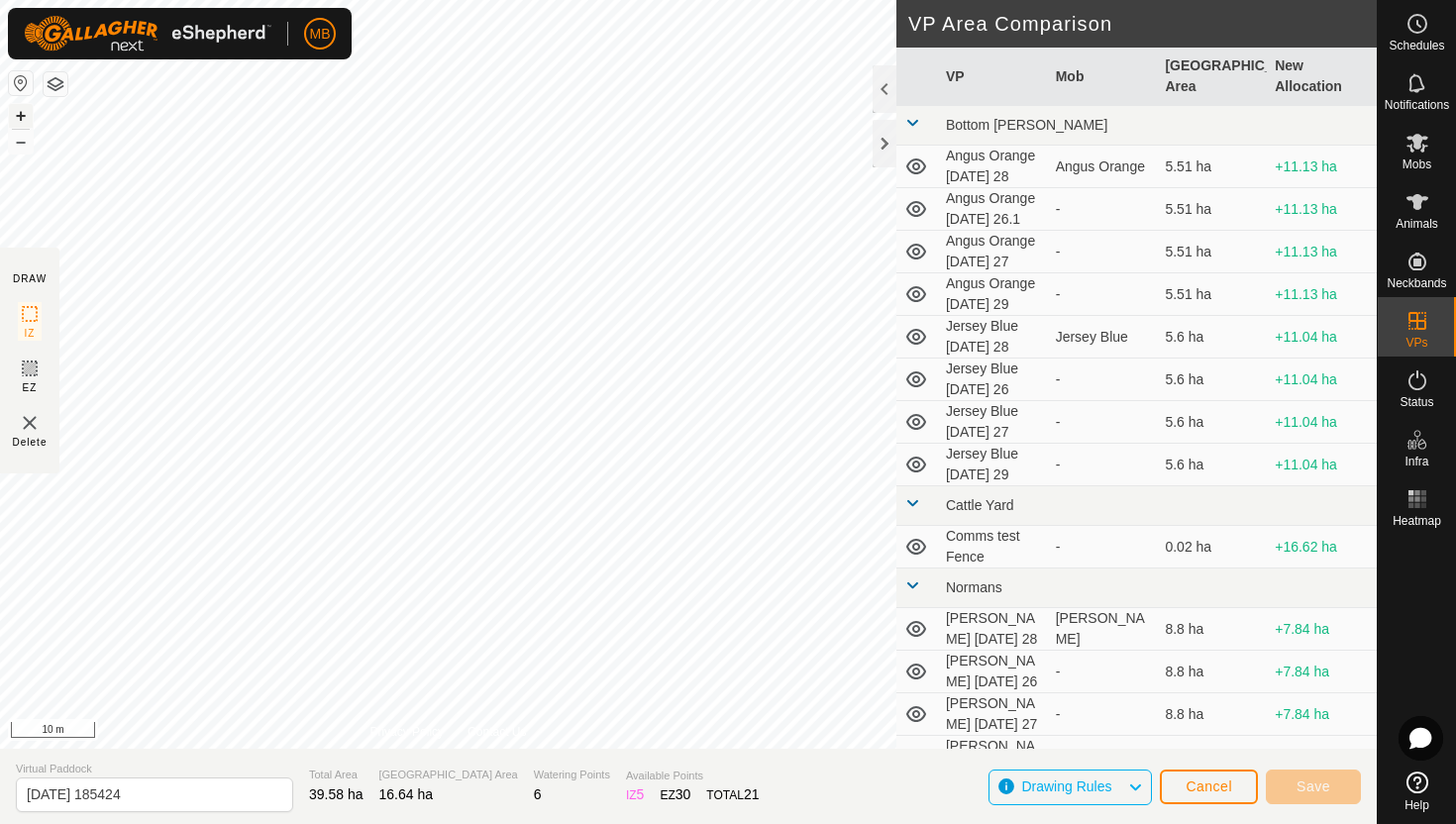 click on "+" at bounding box center [21, 116] 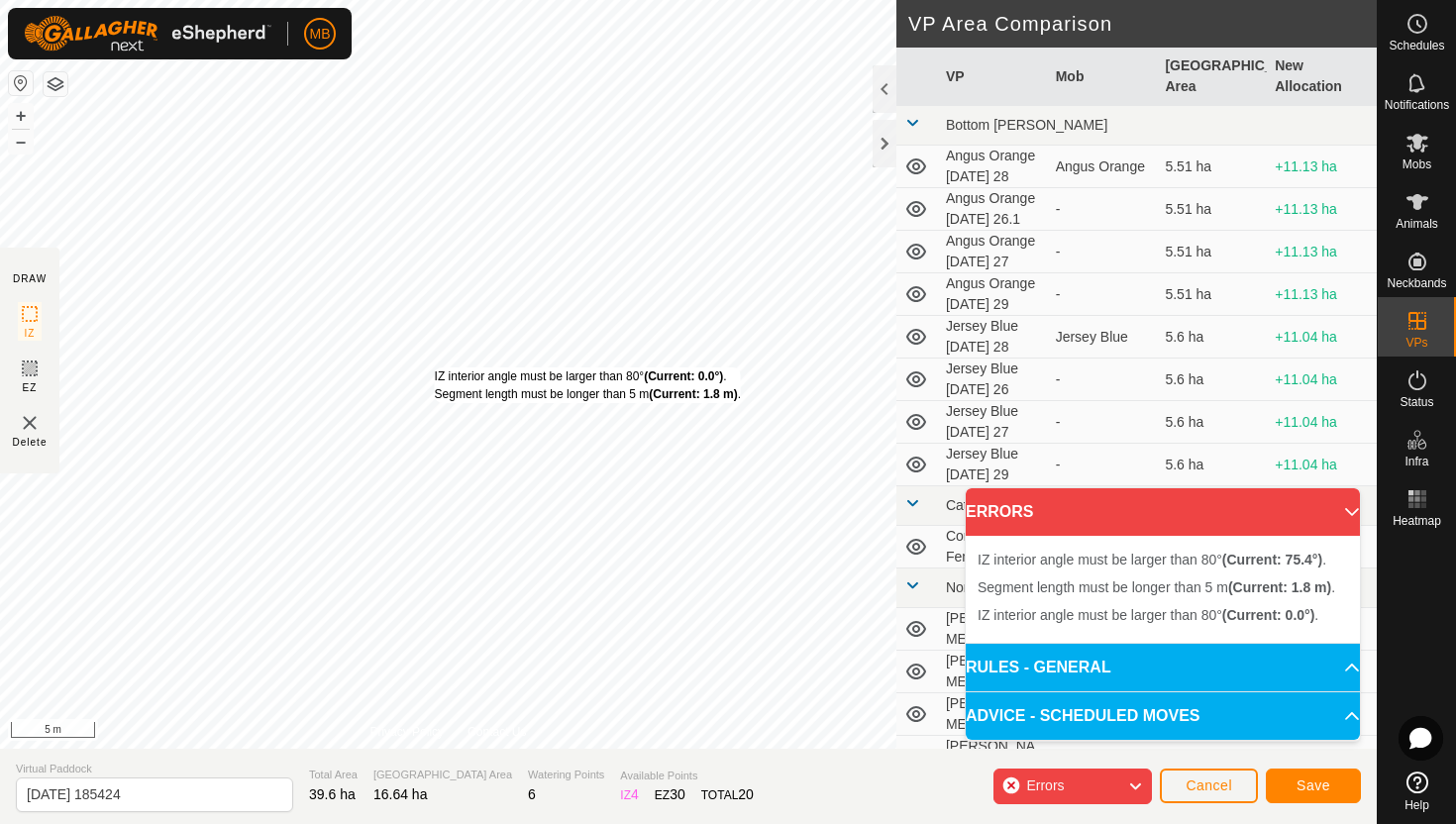 click on "IZ interior angle must be larger than 80°  (Current: 0.0°) . Segment length must be longer than 5 m  (Current: 1.8 m) ." at bounding box center (587, 385) 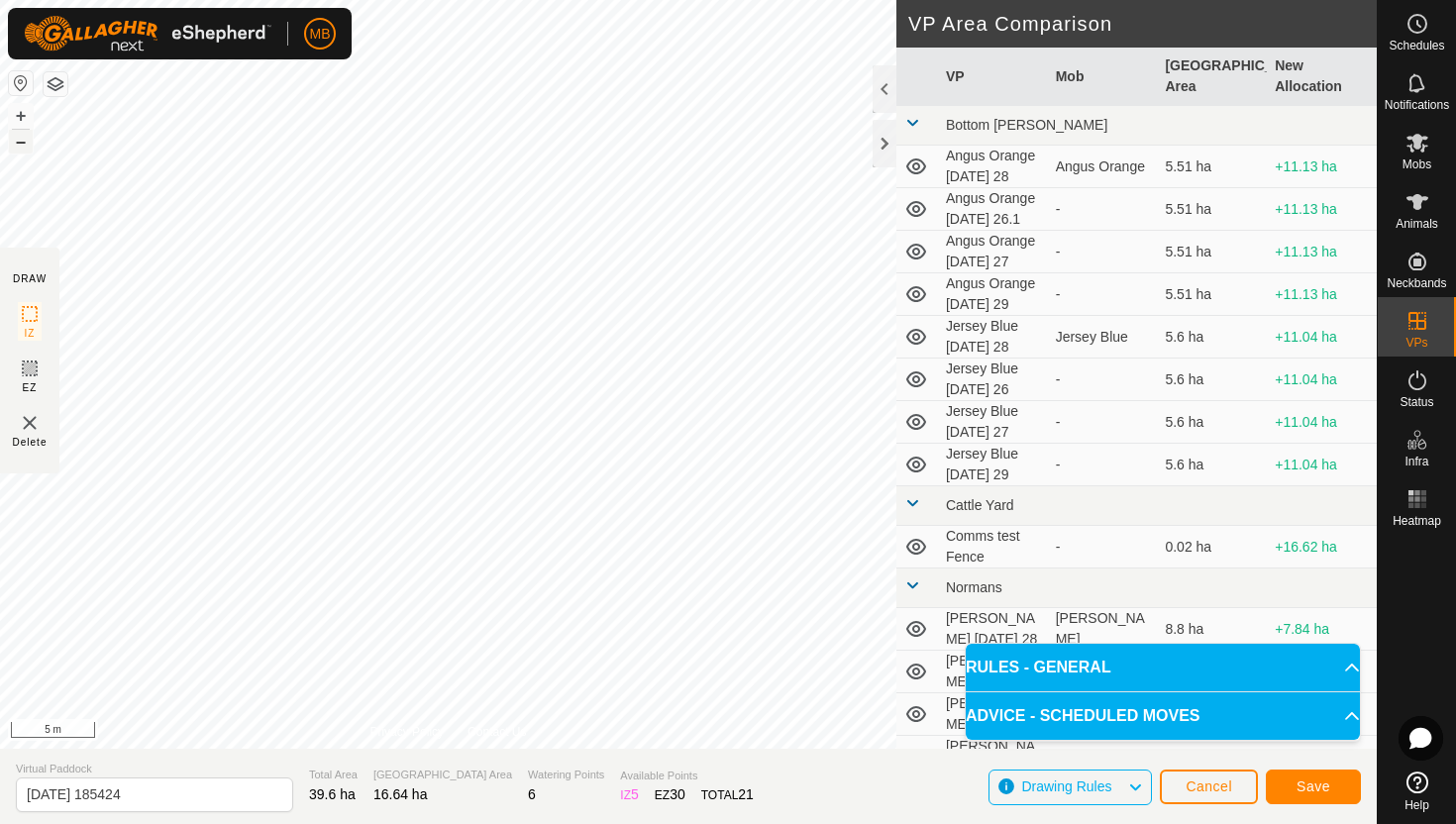click on "–" at bounding box center (21, 142) 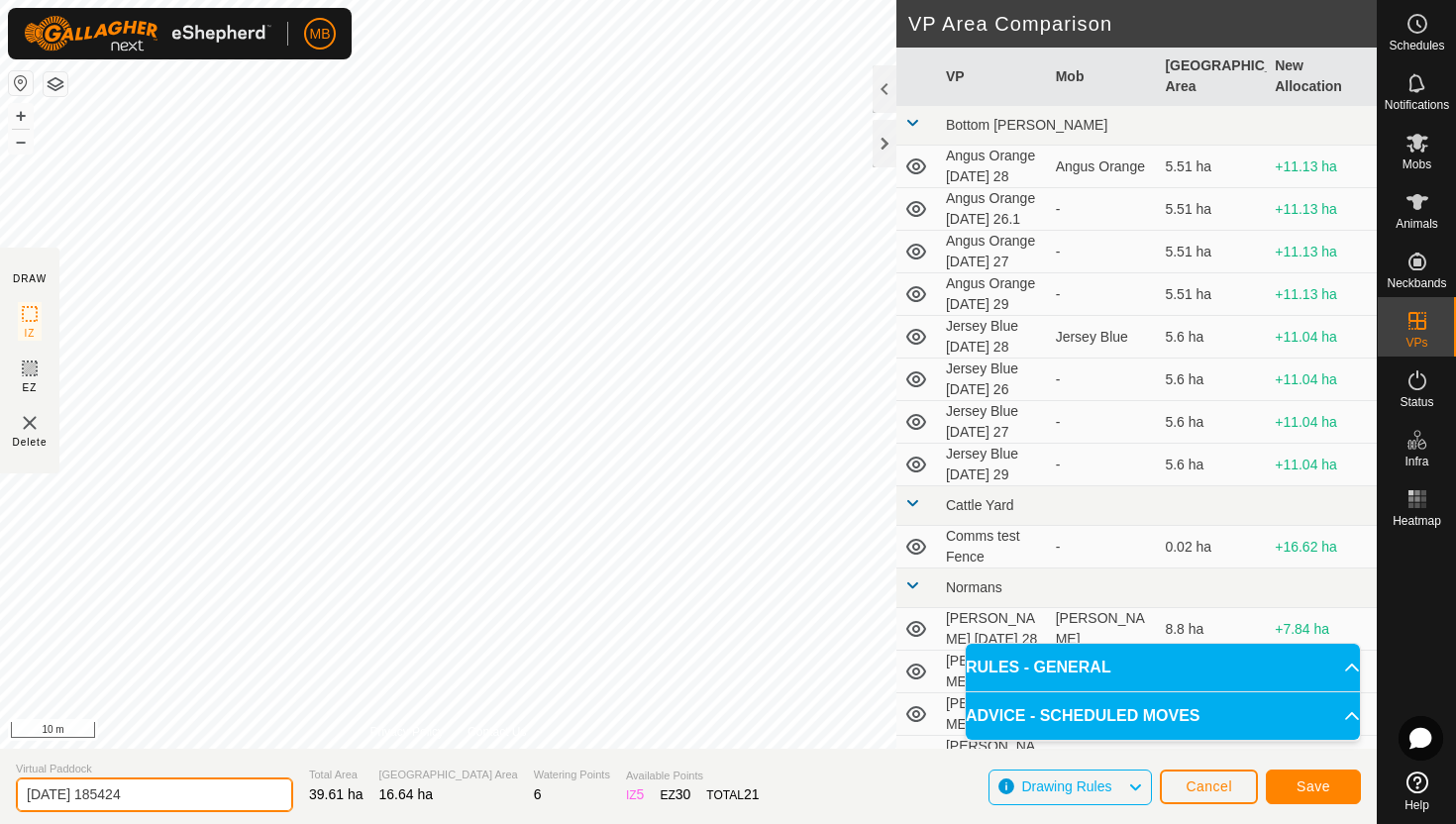 click on "[DATE] 185424" 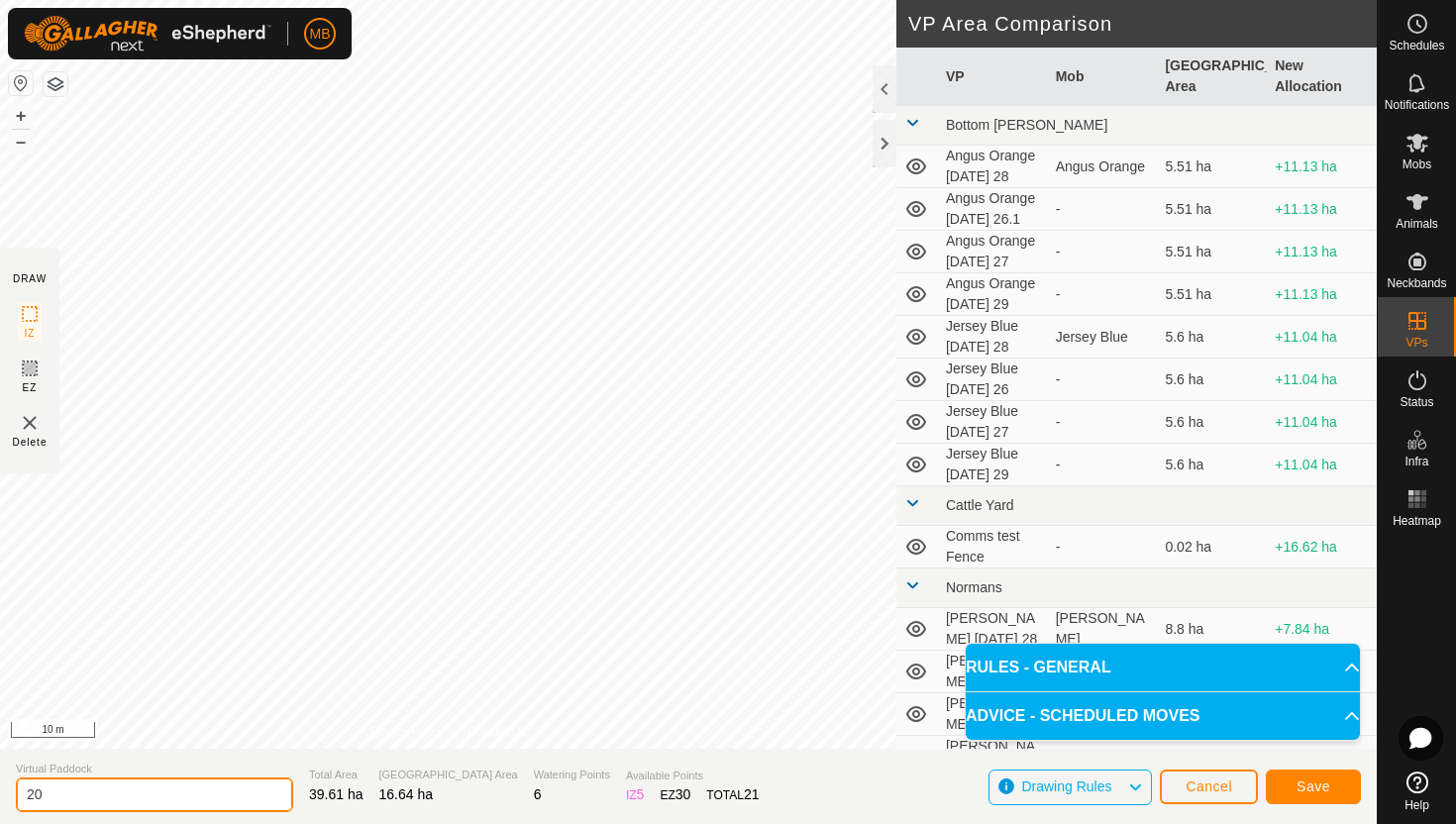 type on "2" 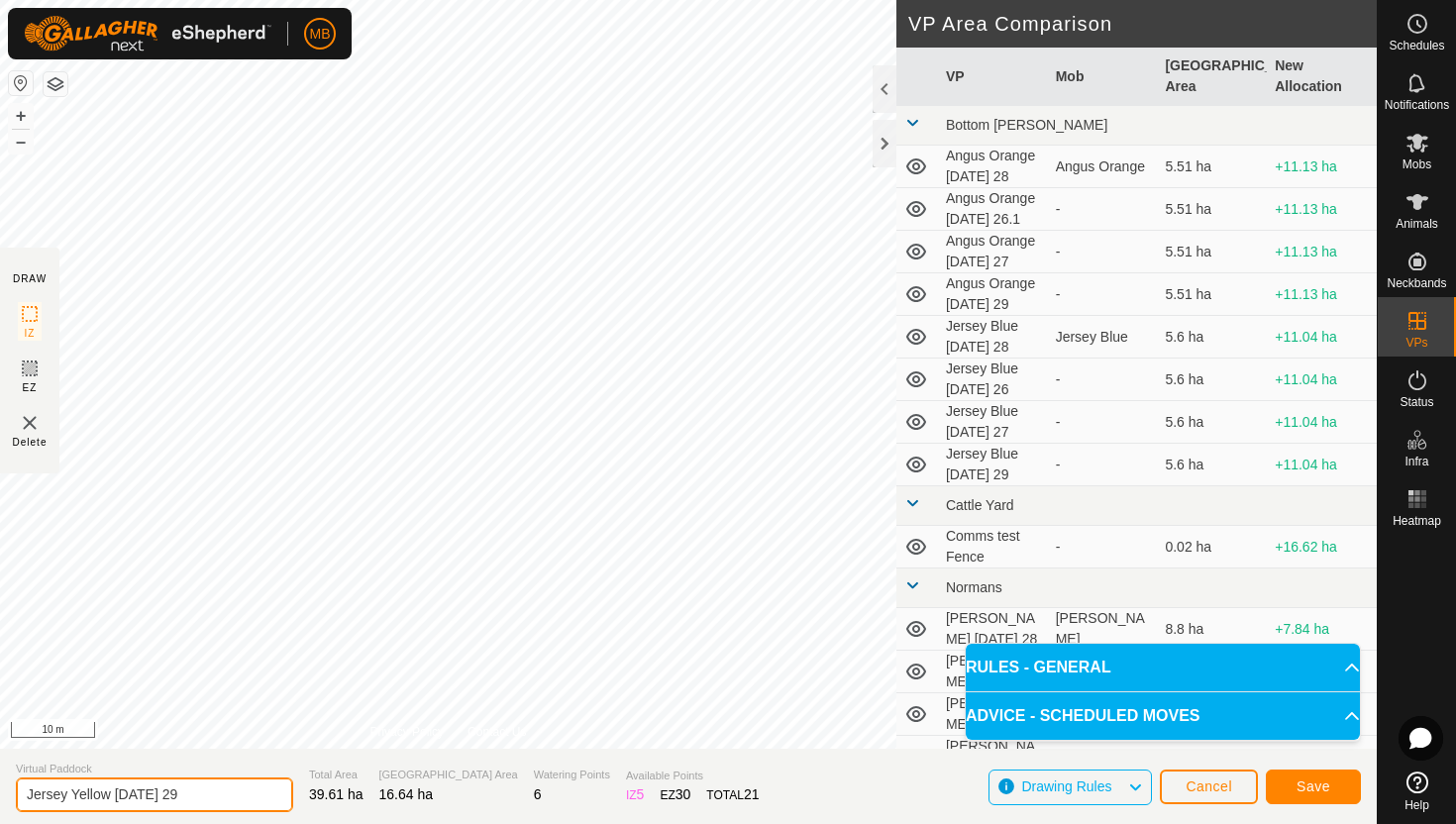 type on "Jersey Yellow [DATE] 29" 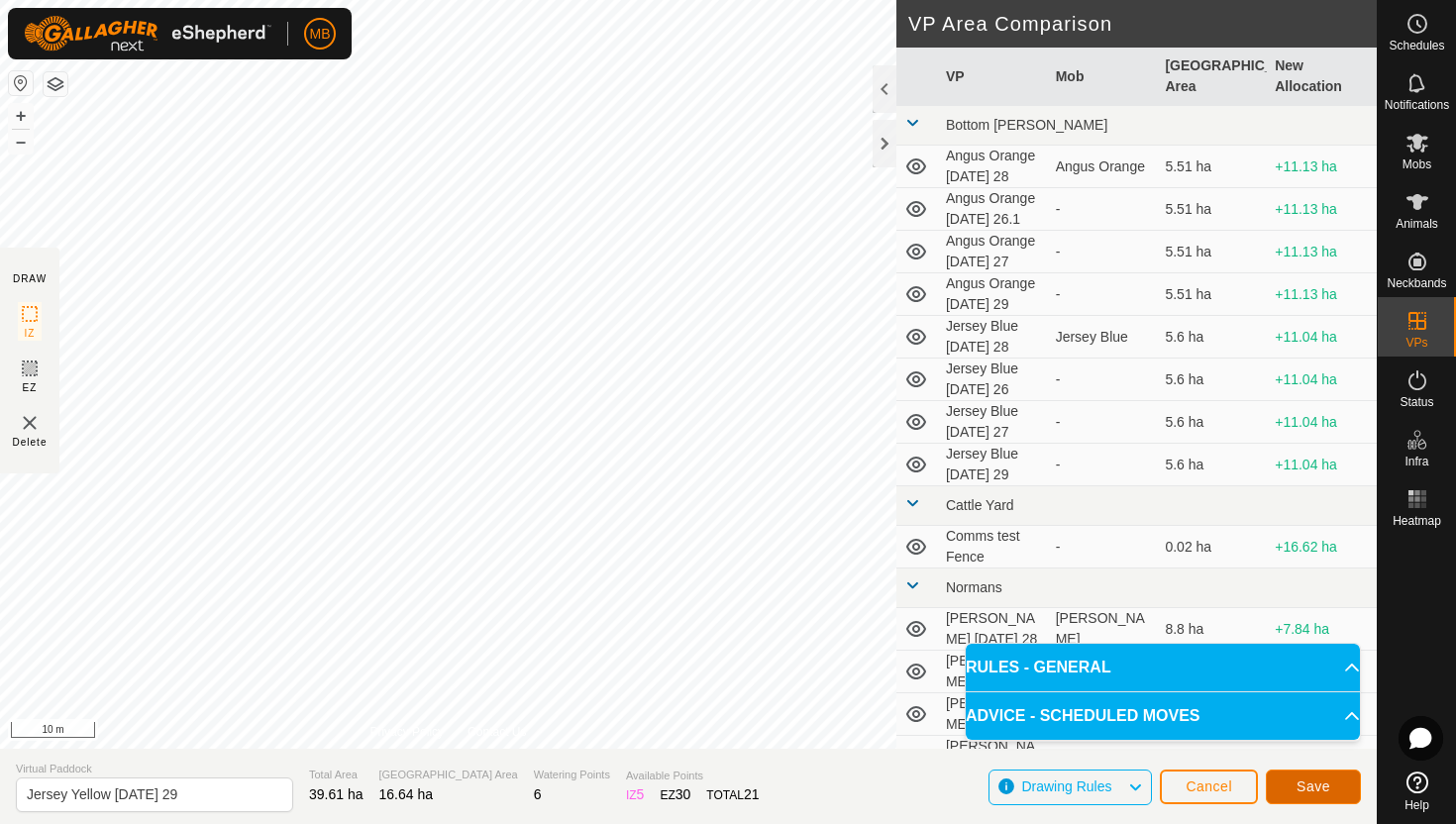 click on "Save" 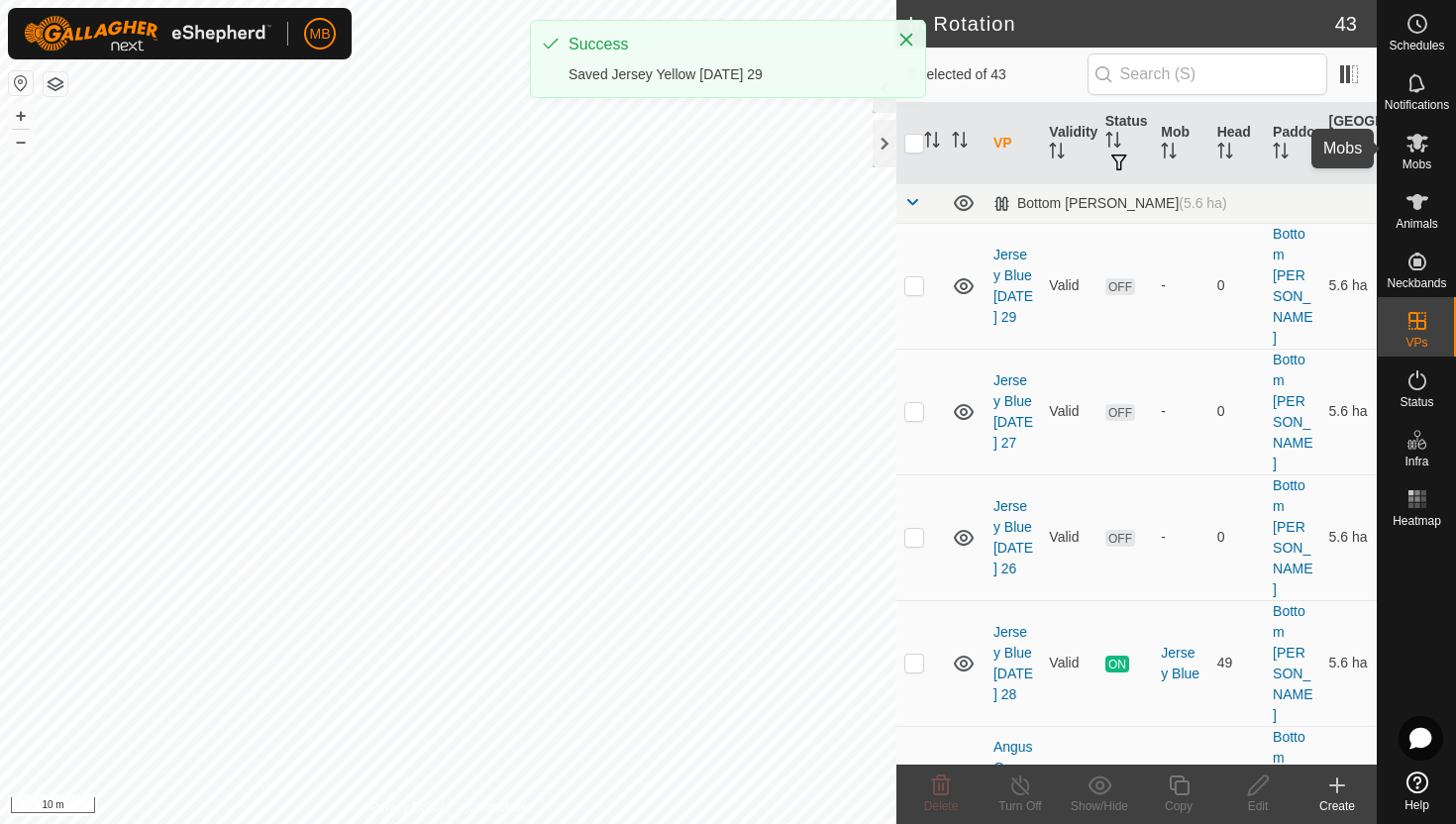 click 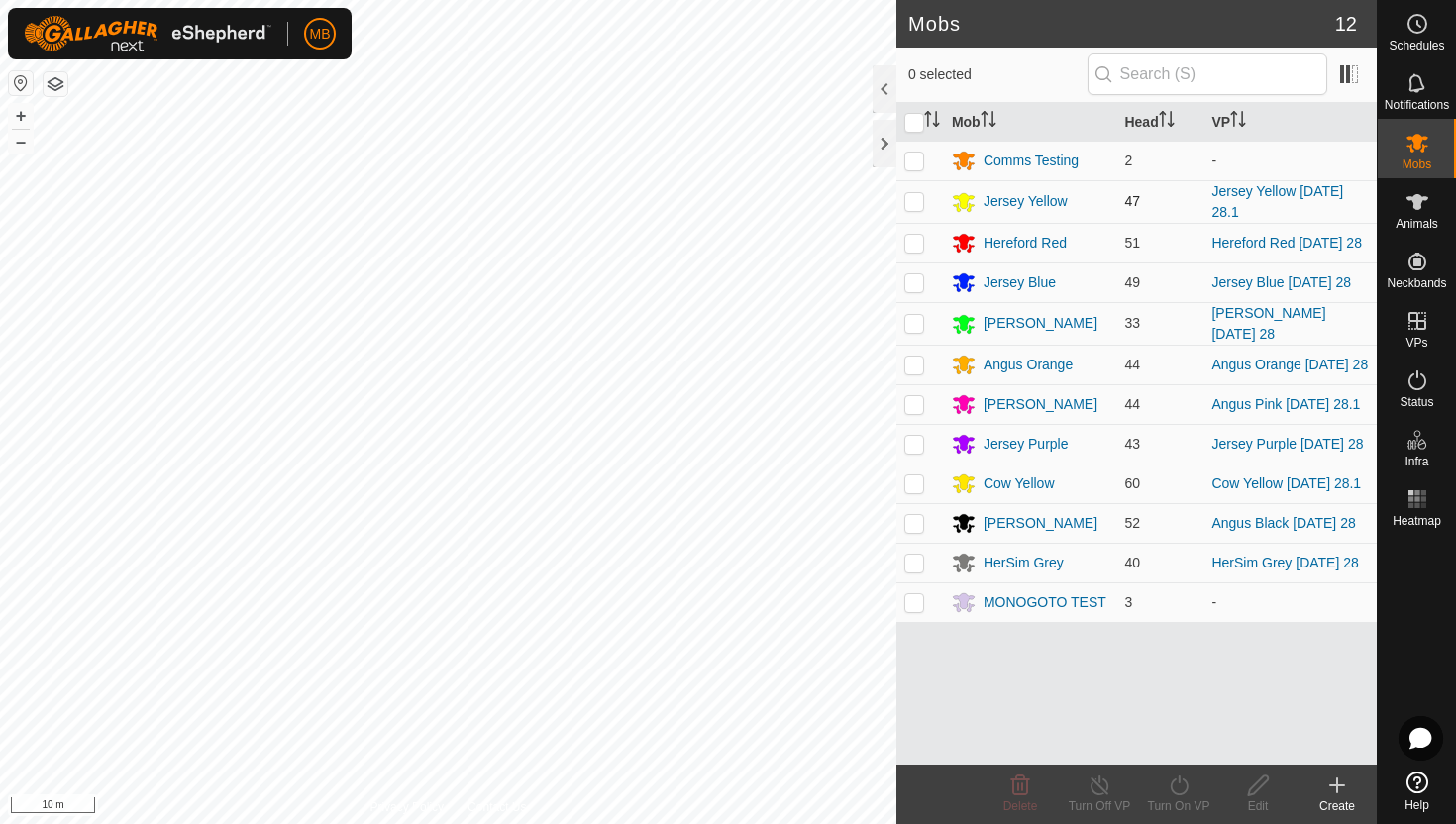 click at bounding box center (914, 201) 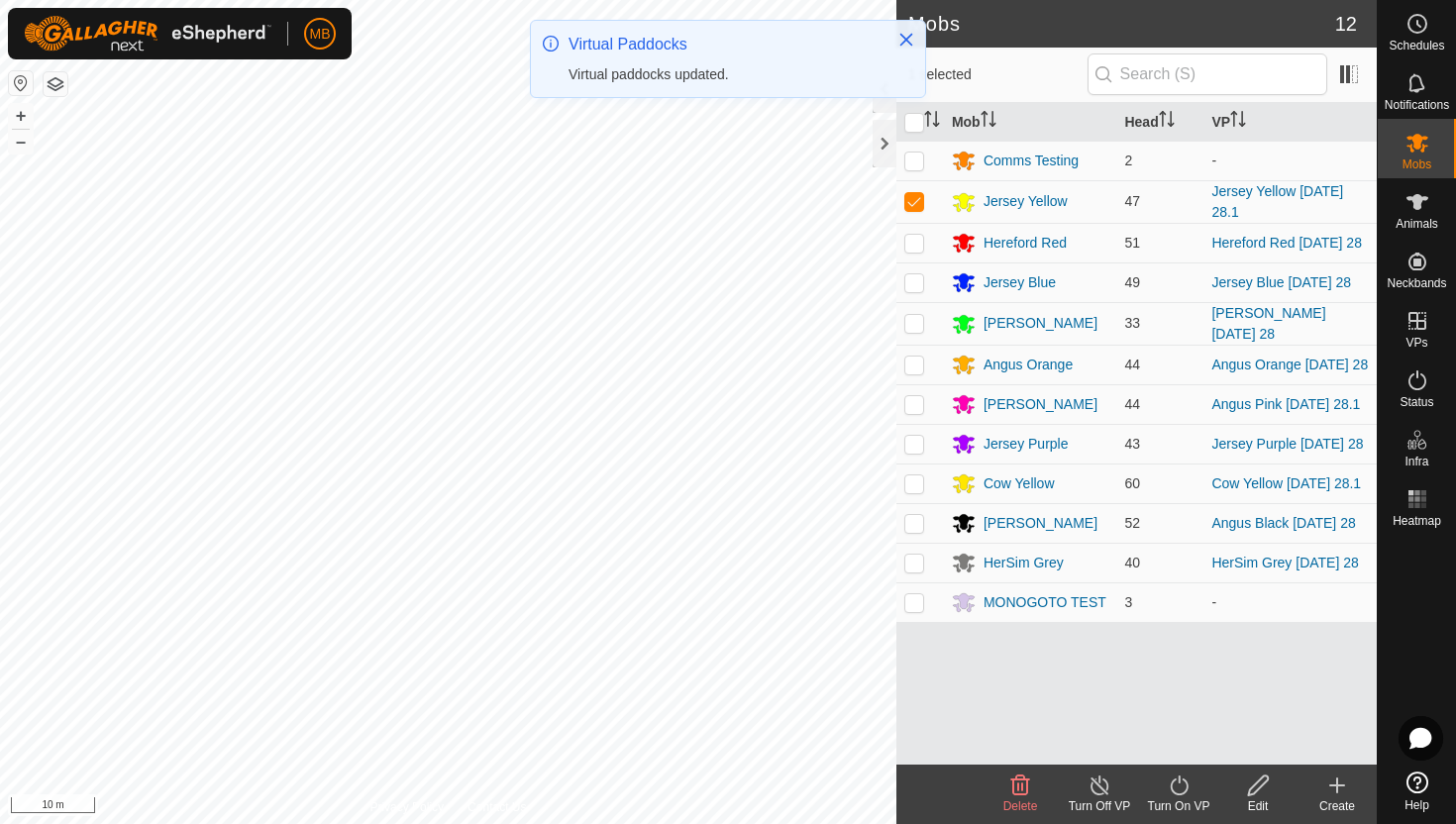 click 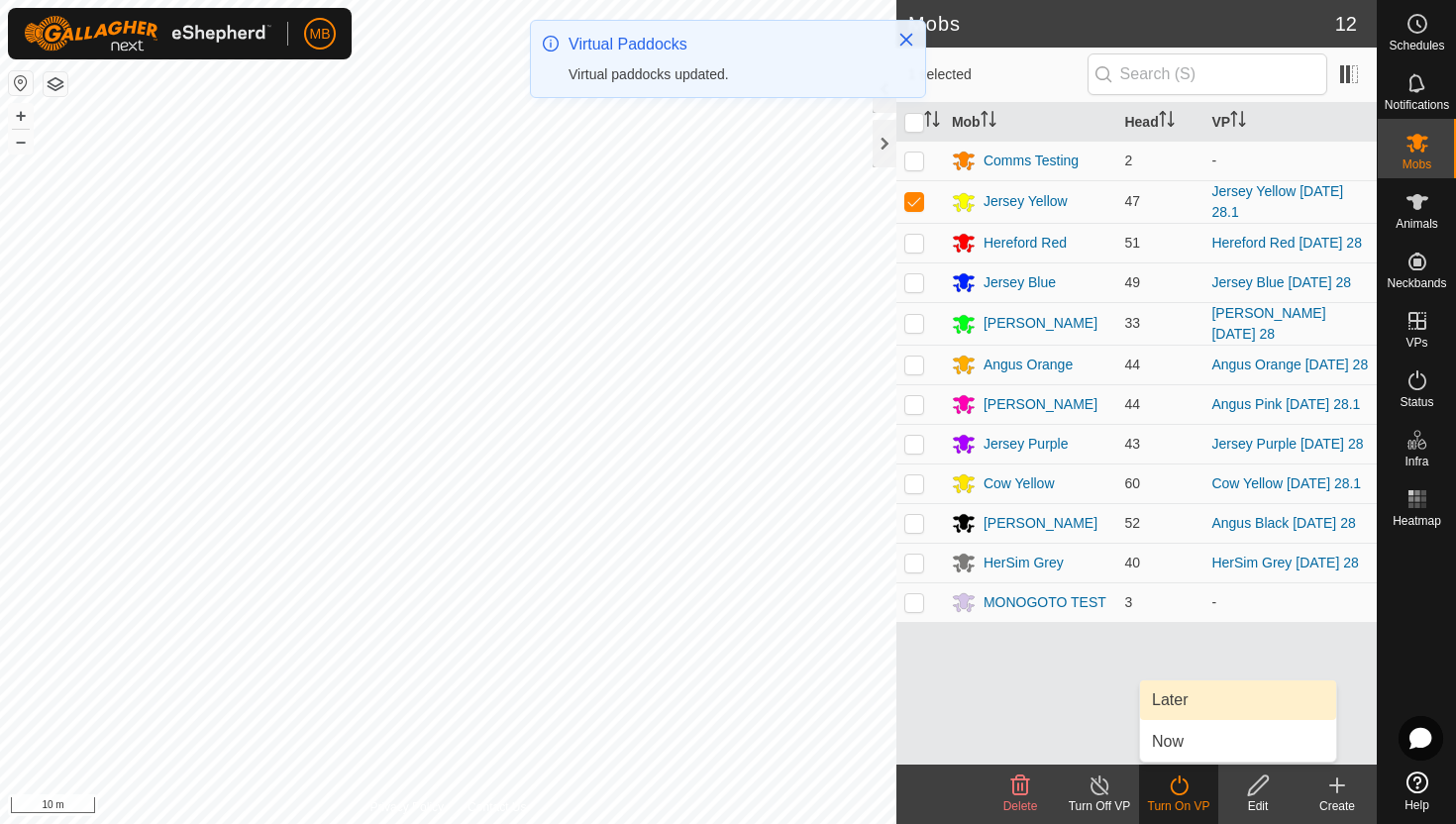click on "Later" at bounding box center [1238, 700] 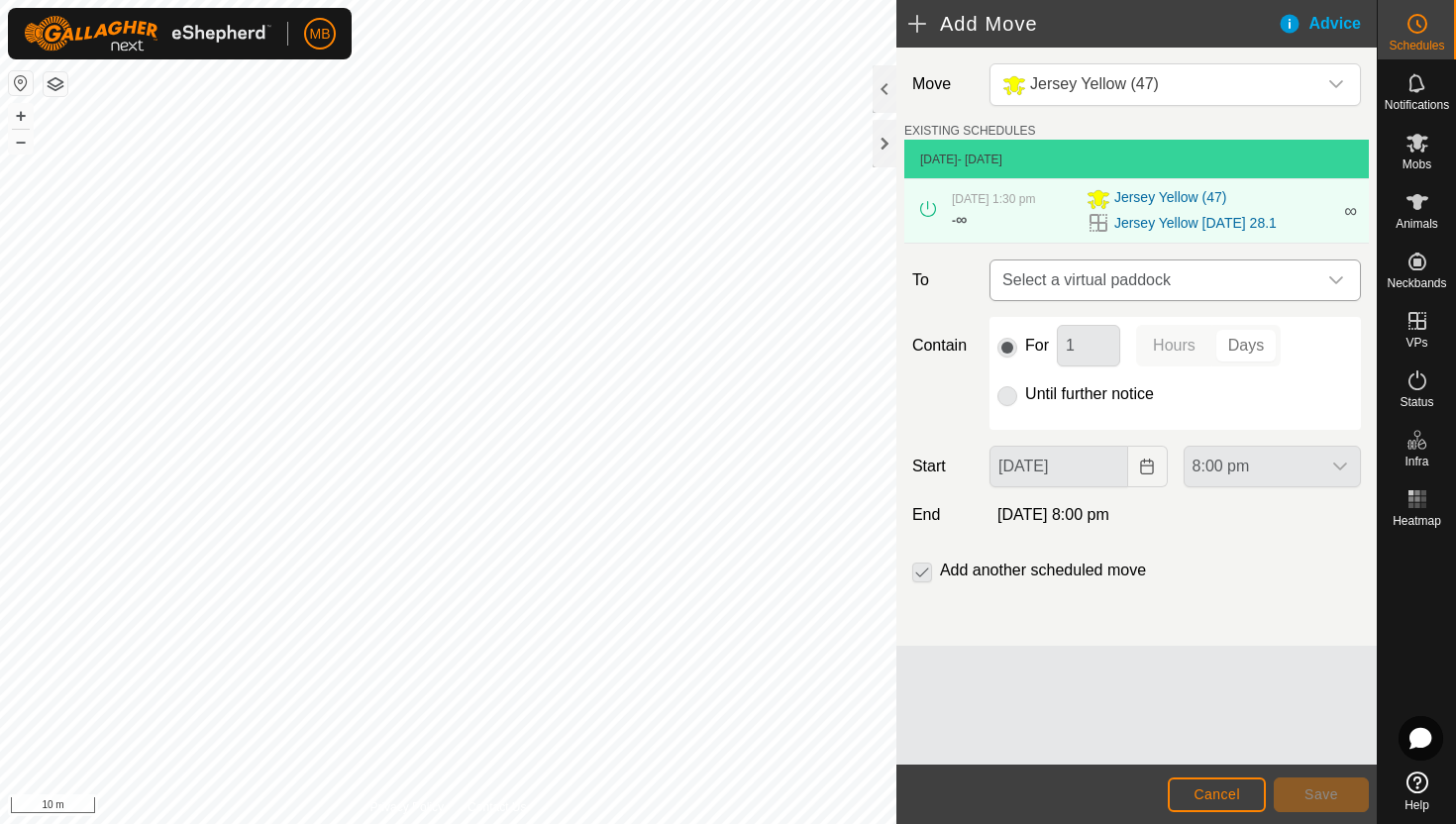 click at bounding box center (1336, 280) 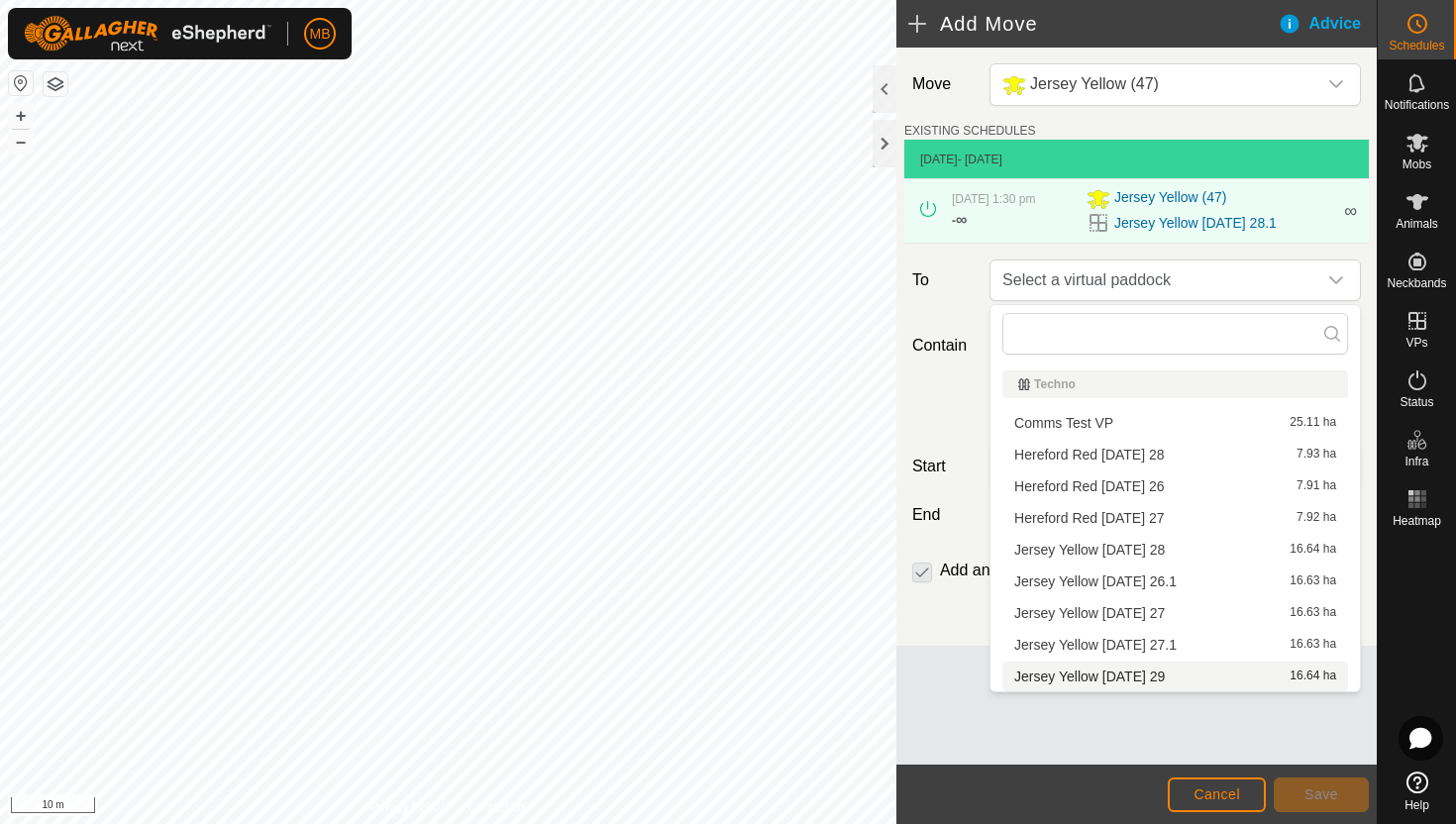 click on "Jersey Yellow [DATE] 29  16.64 ha" at bounding box center [1175, 676] 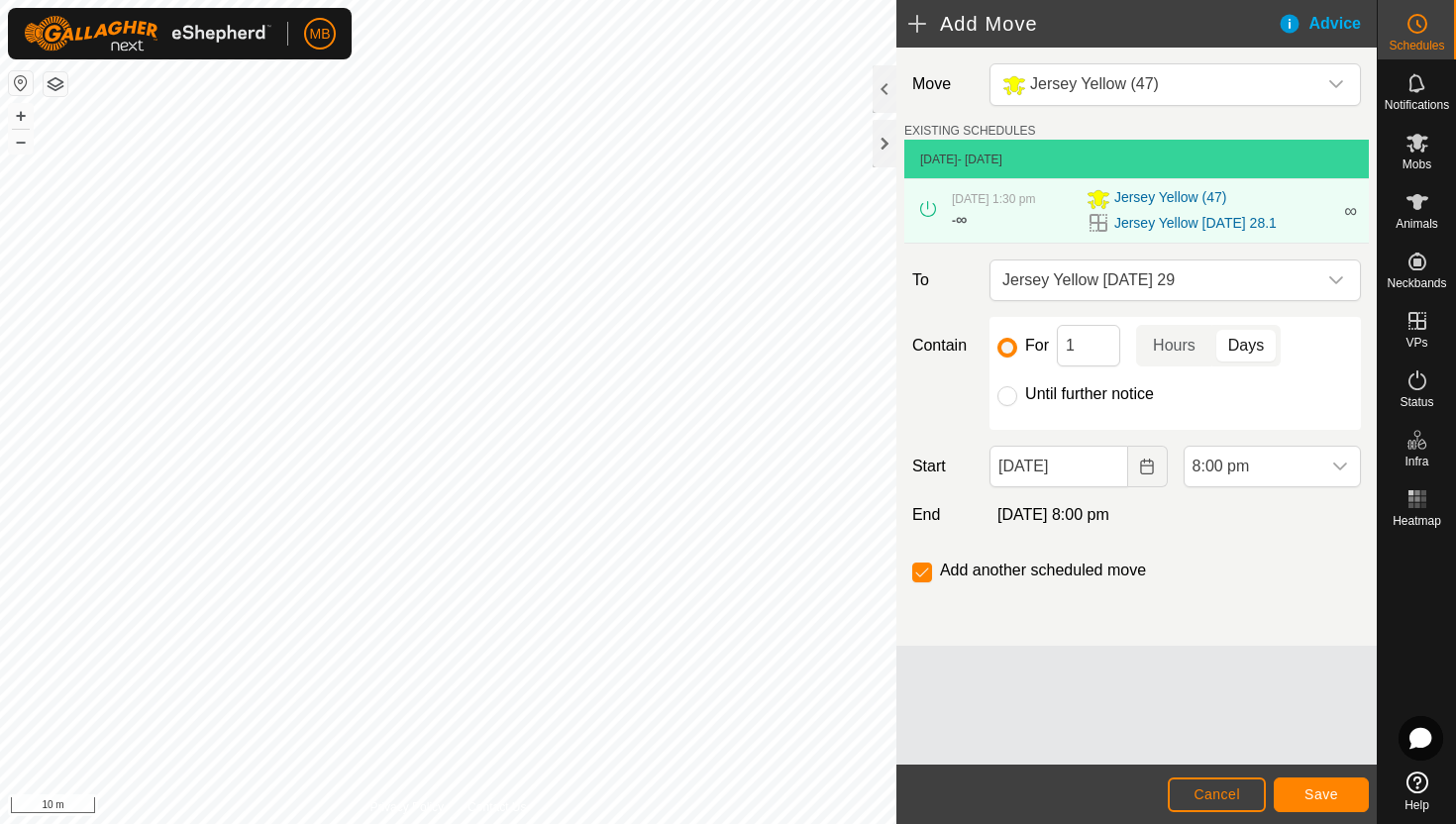 click on "Until further notice" 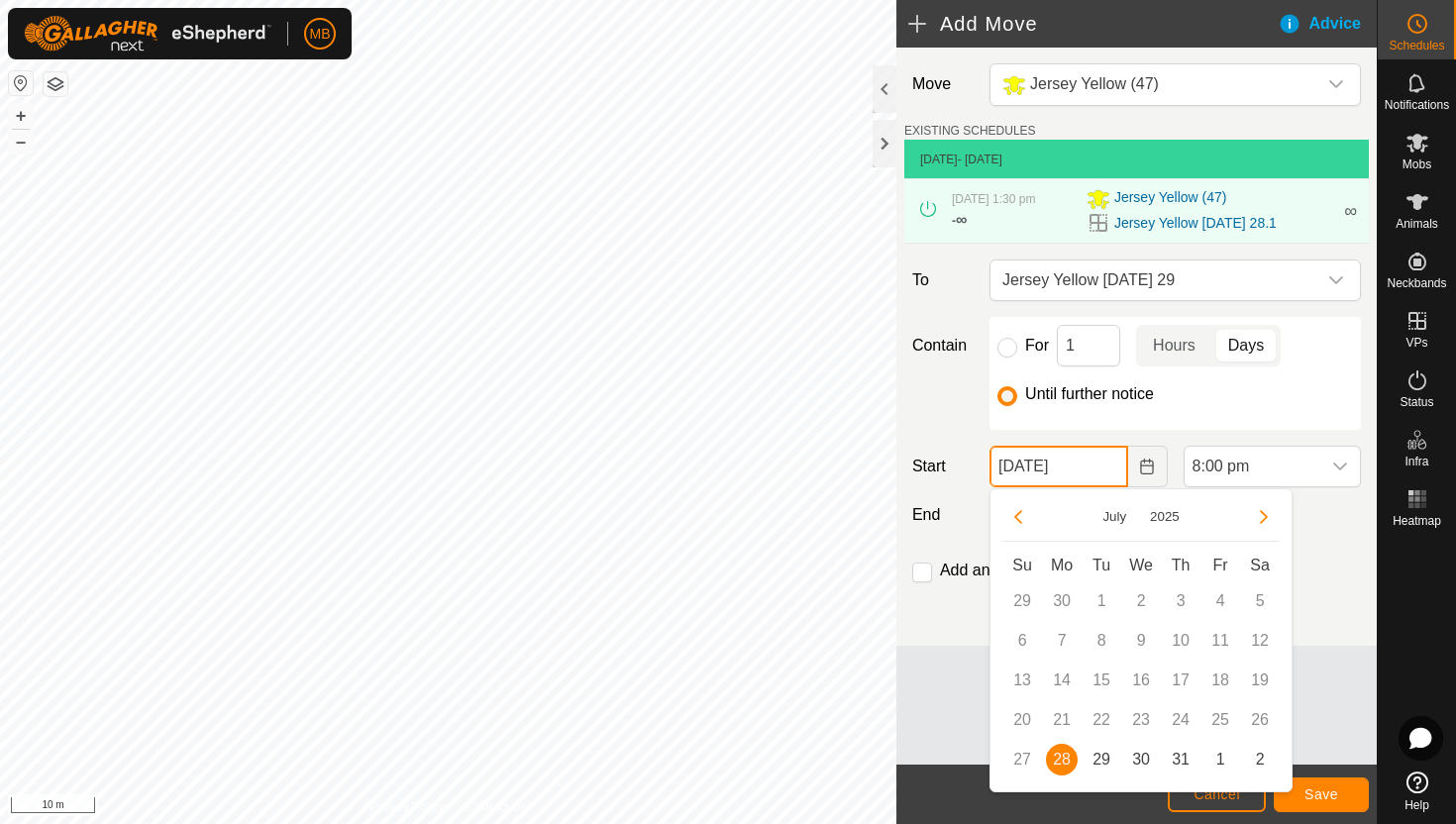 click on "[DATE]" 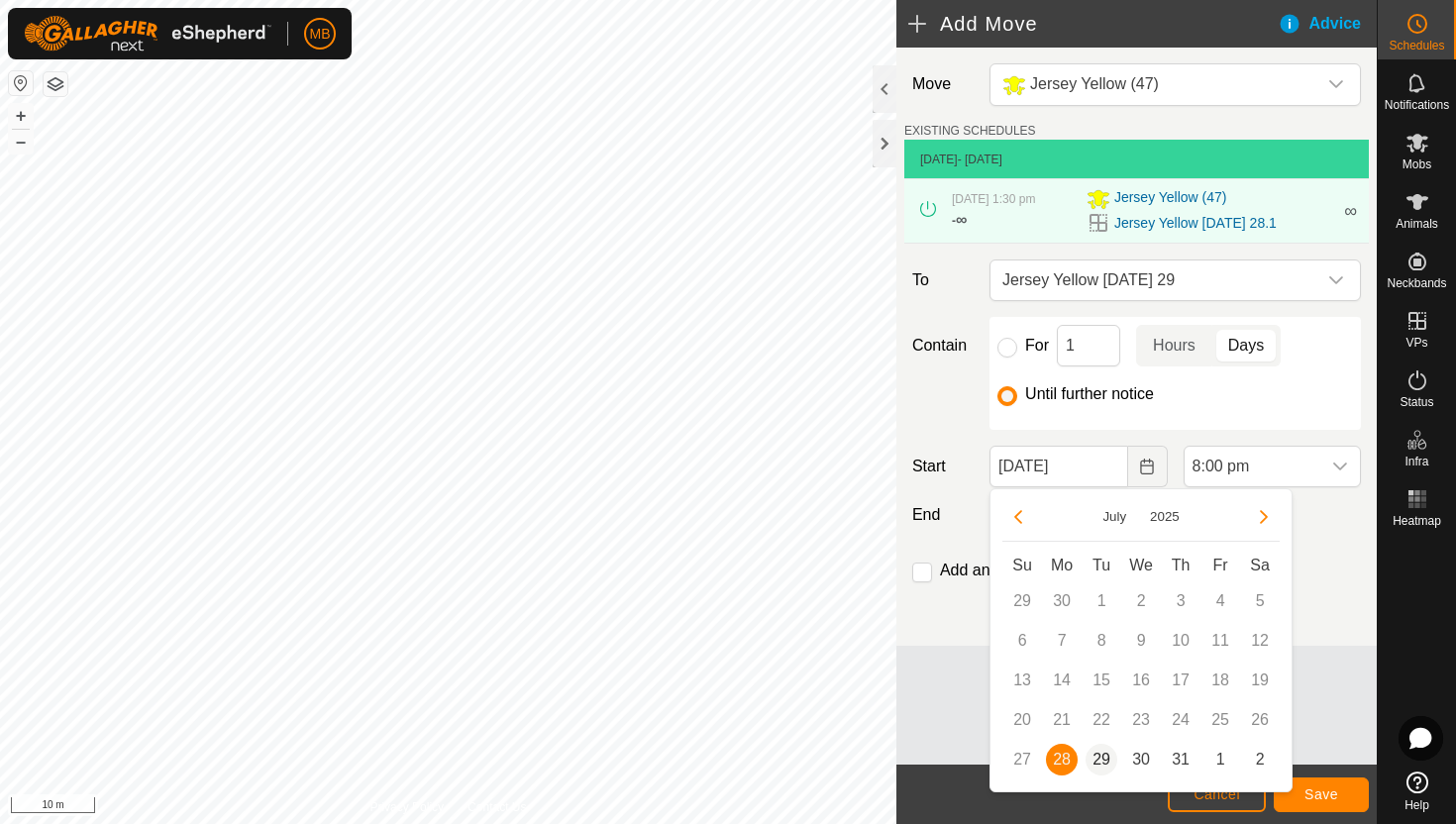 click on "29" at bounding box center (1101, 760) 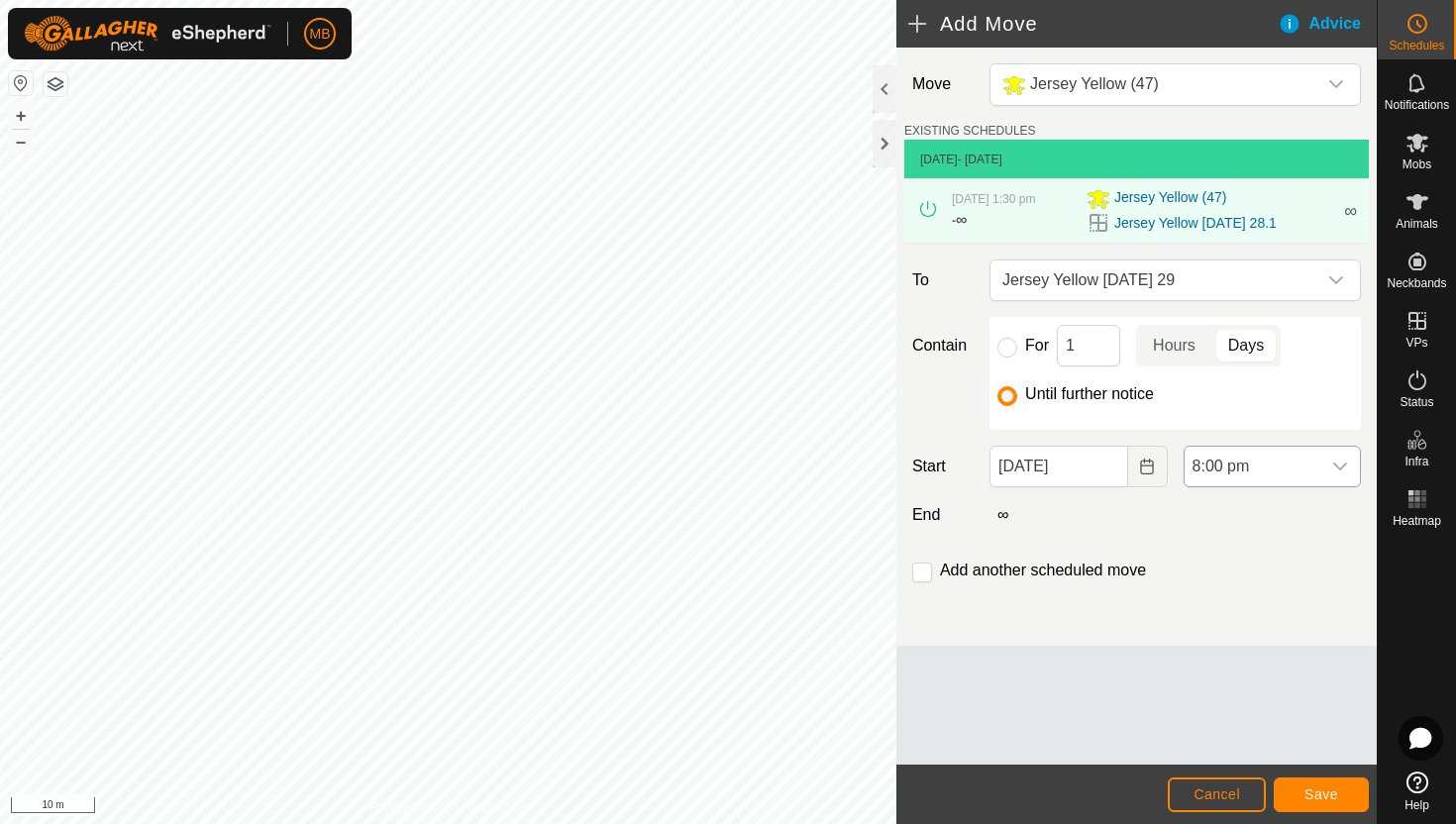 click on "8:00 pm" at bounding box center (1252, 466) 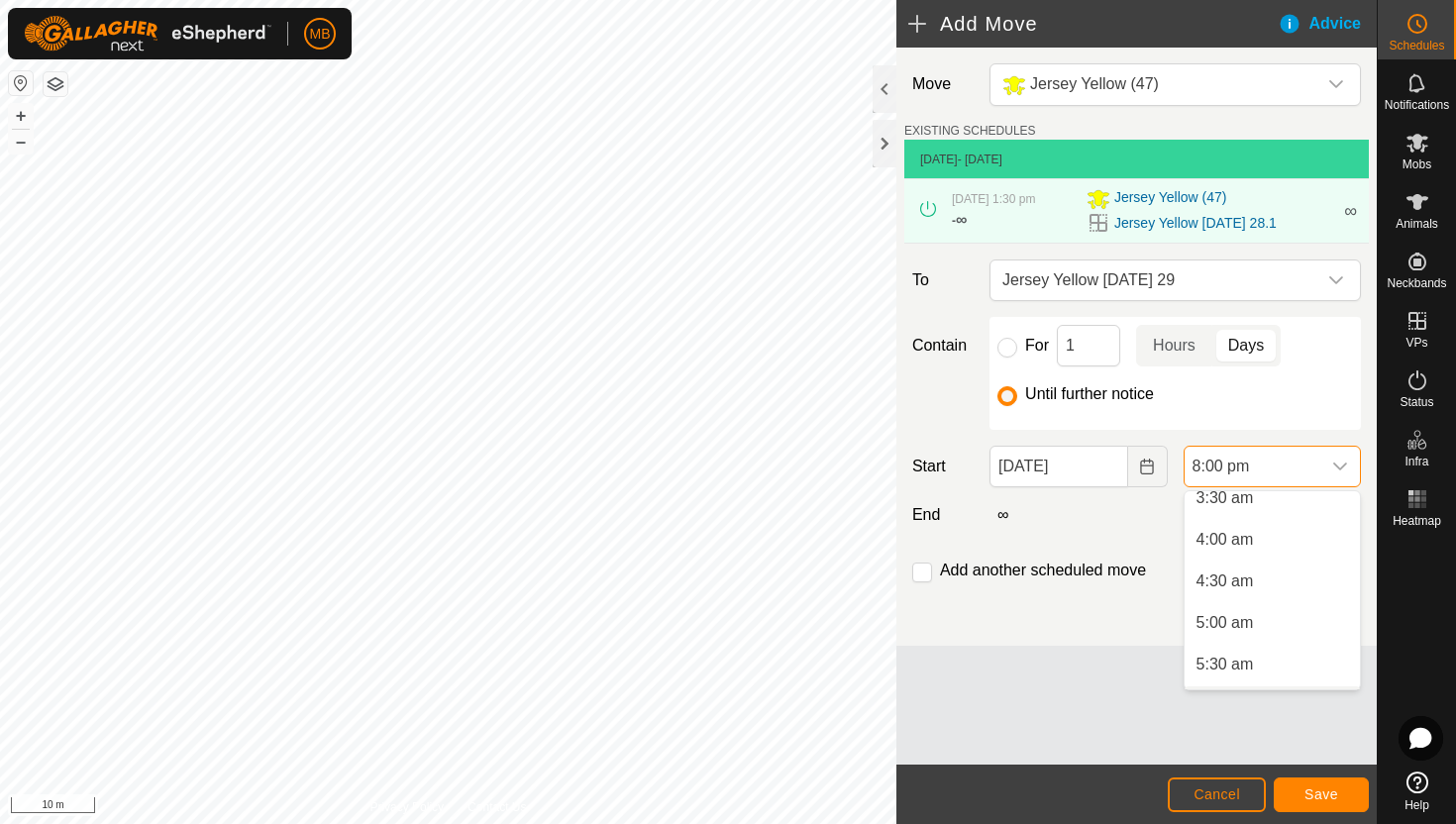 scroll, scrollTop: 299, scrollLeft: 0, axis: vertical 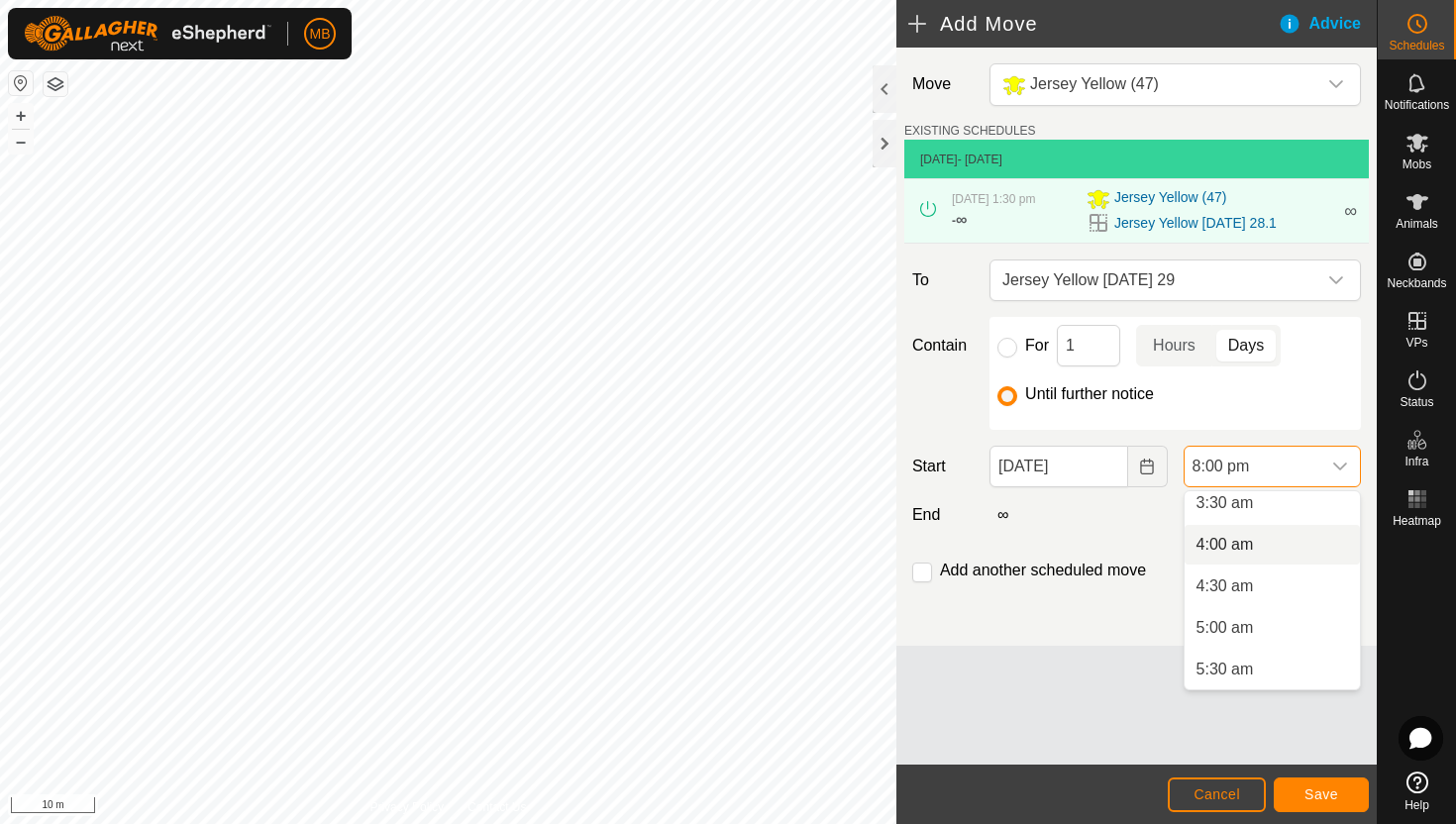 click on "4:00 am" at bounding box center [1272, 545] 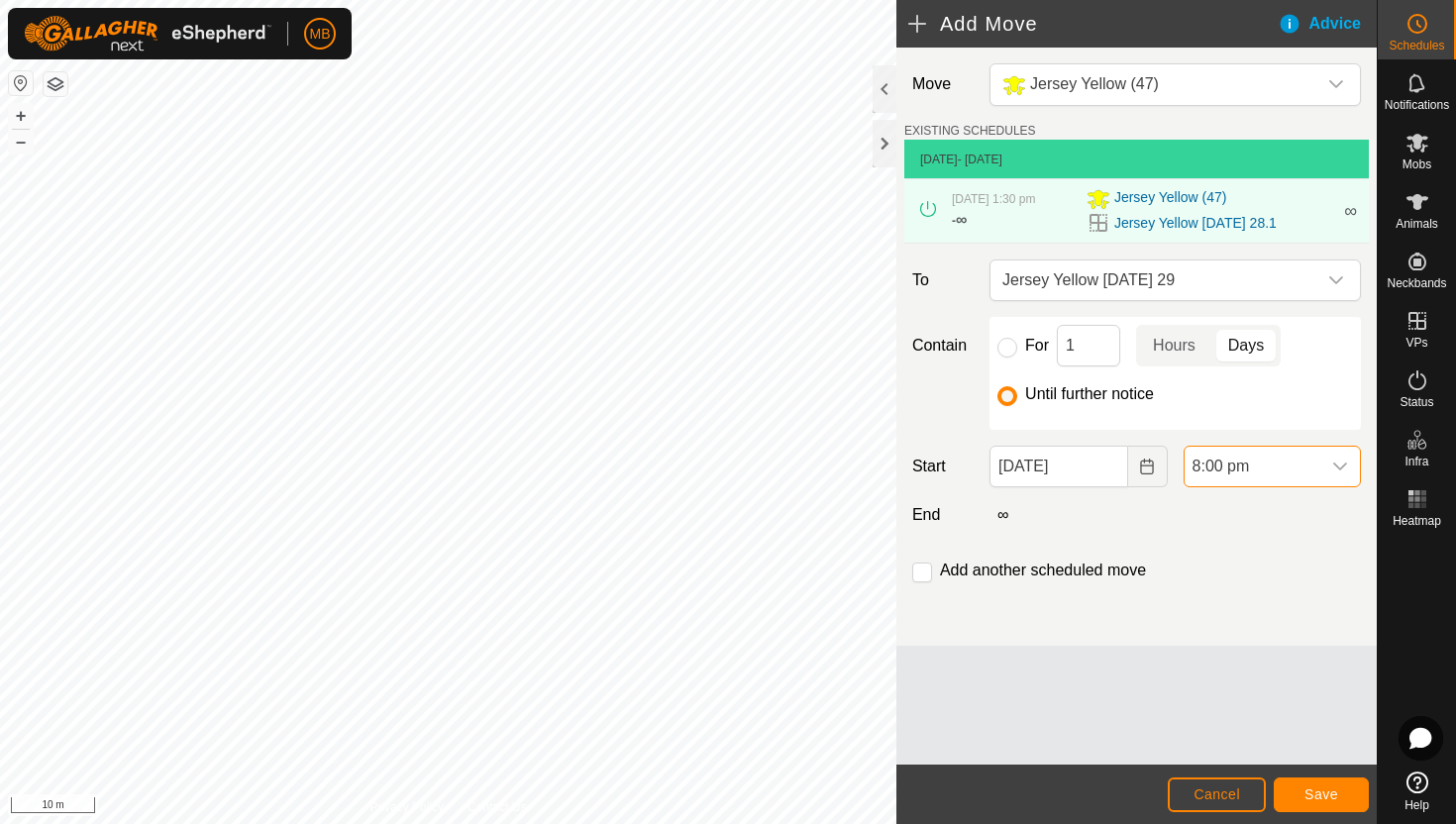 scroll, scrollTop: 1505, scrollLeft: 0, axis: vertical 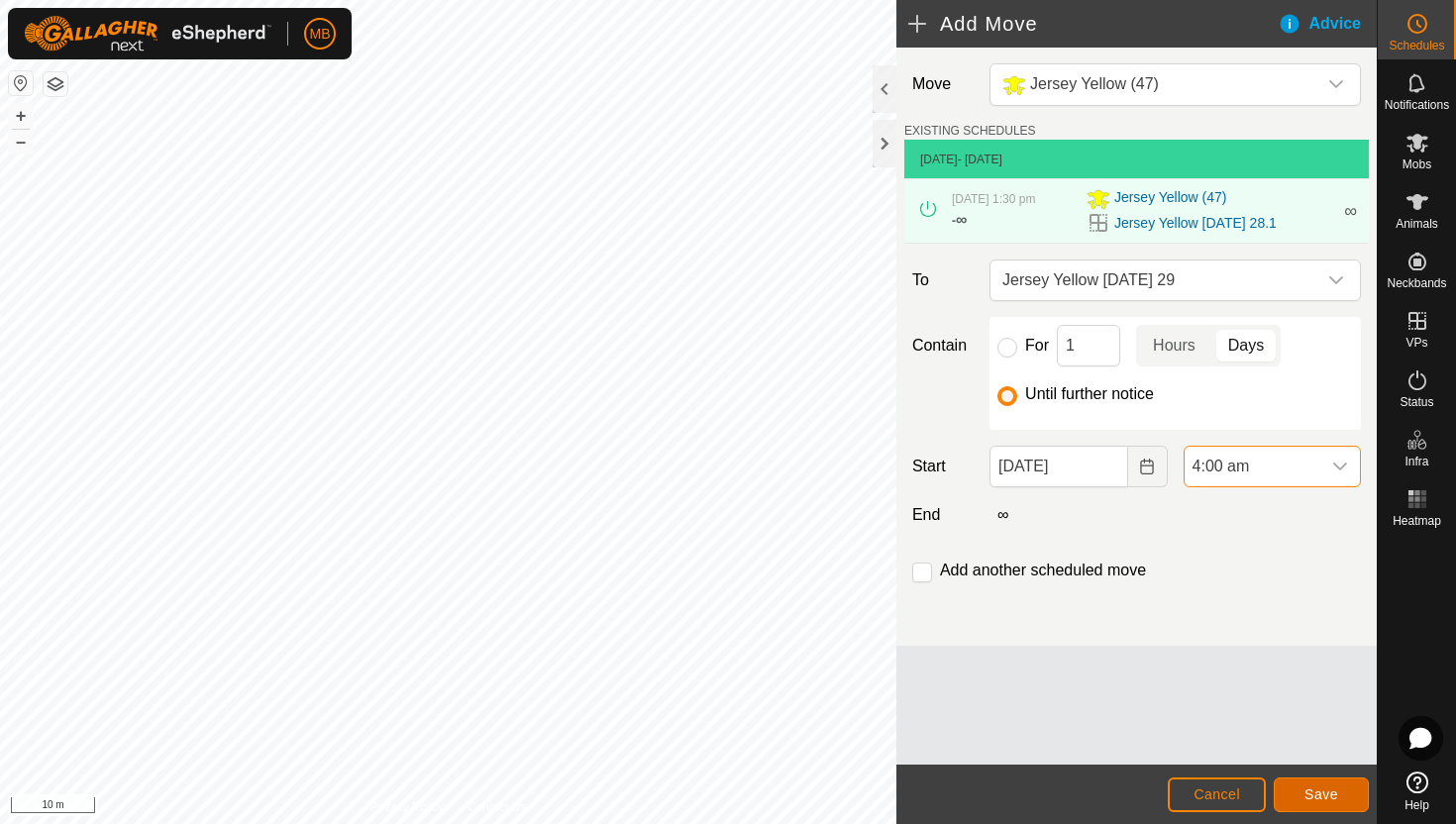 click on "Save" 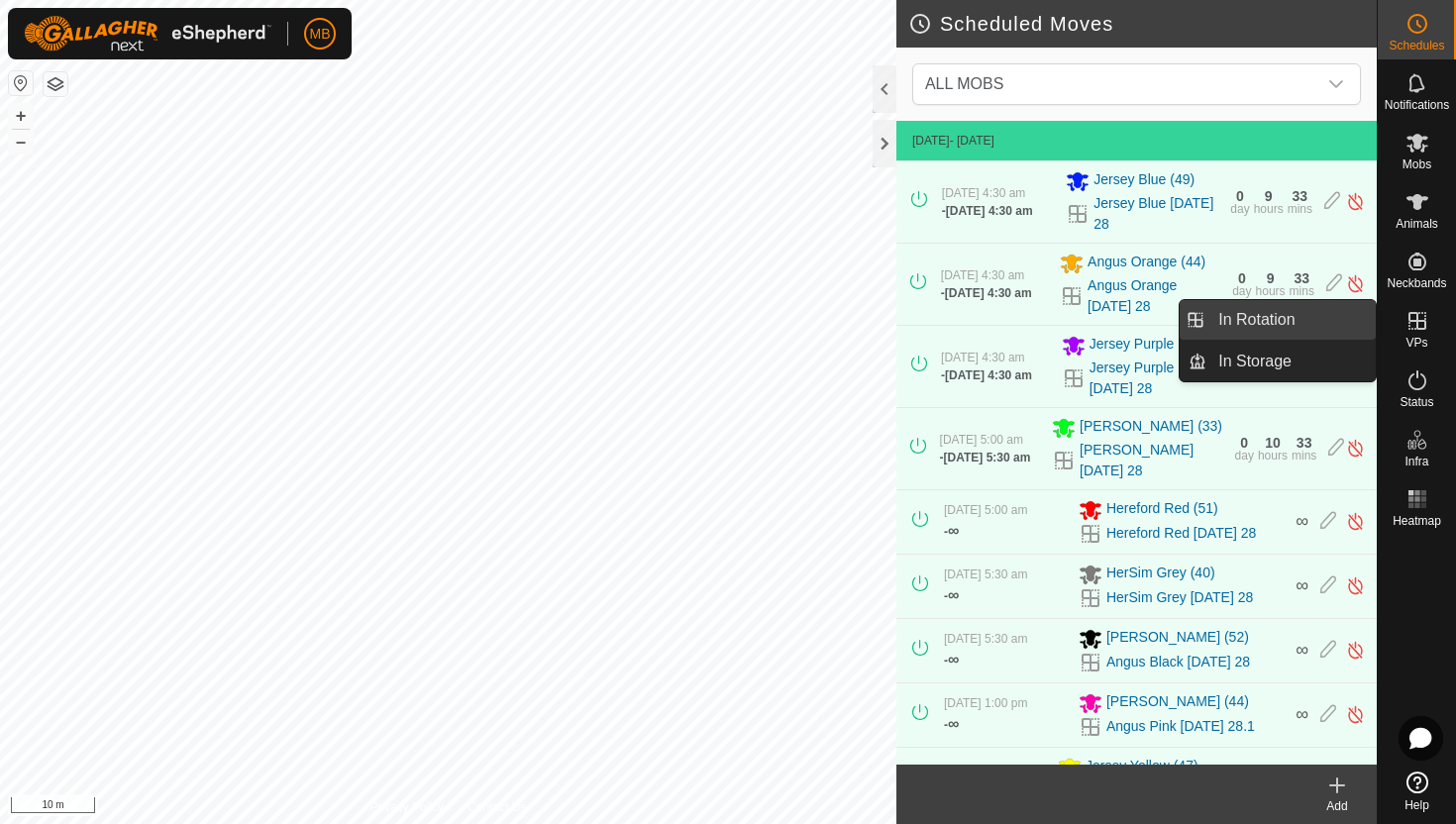 click on "In Rotation" at bounding box center [1291, 320] 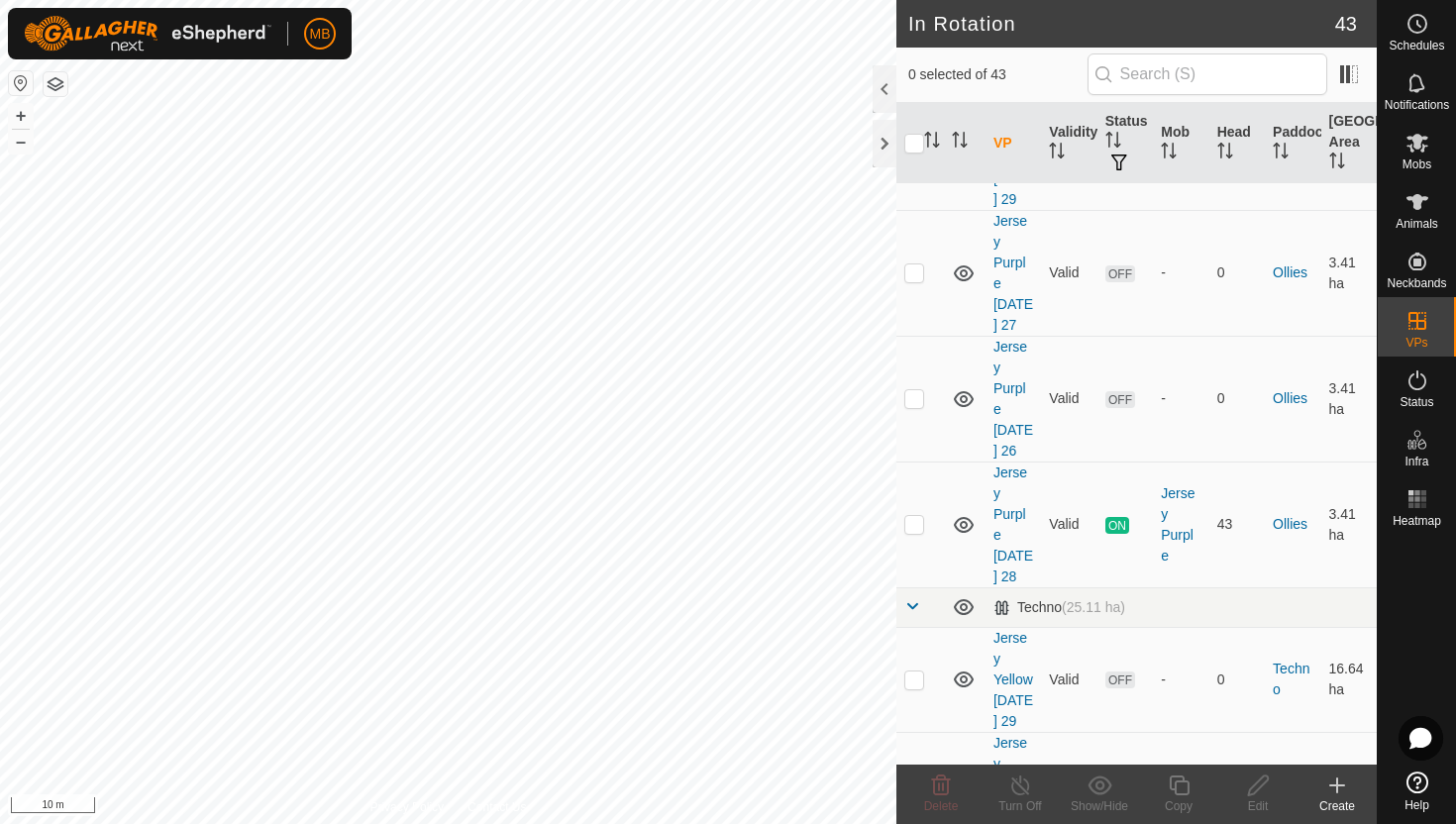 scroll, scrollTop: 1848, scrollLeft: 0, axis: vertical 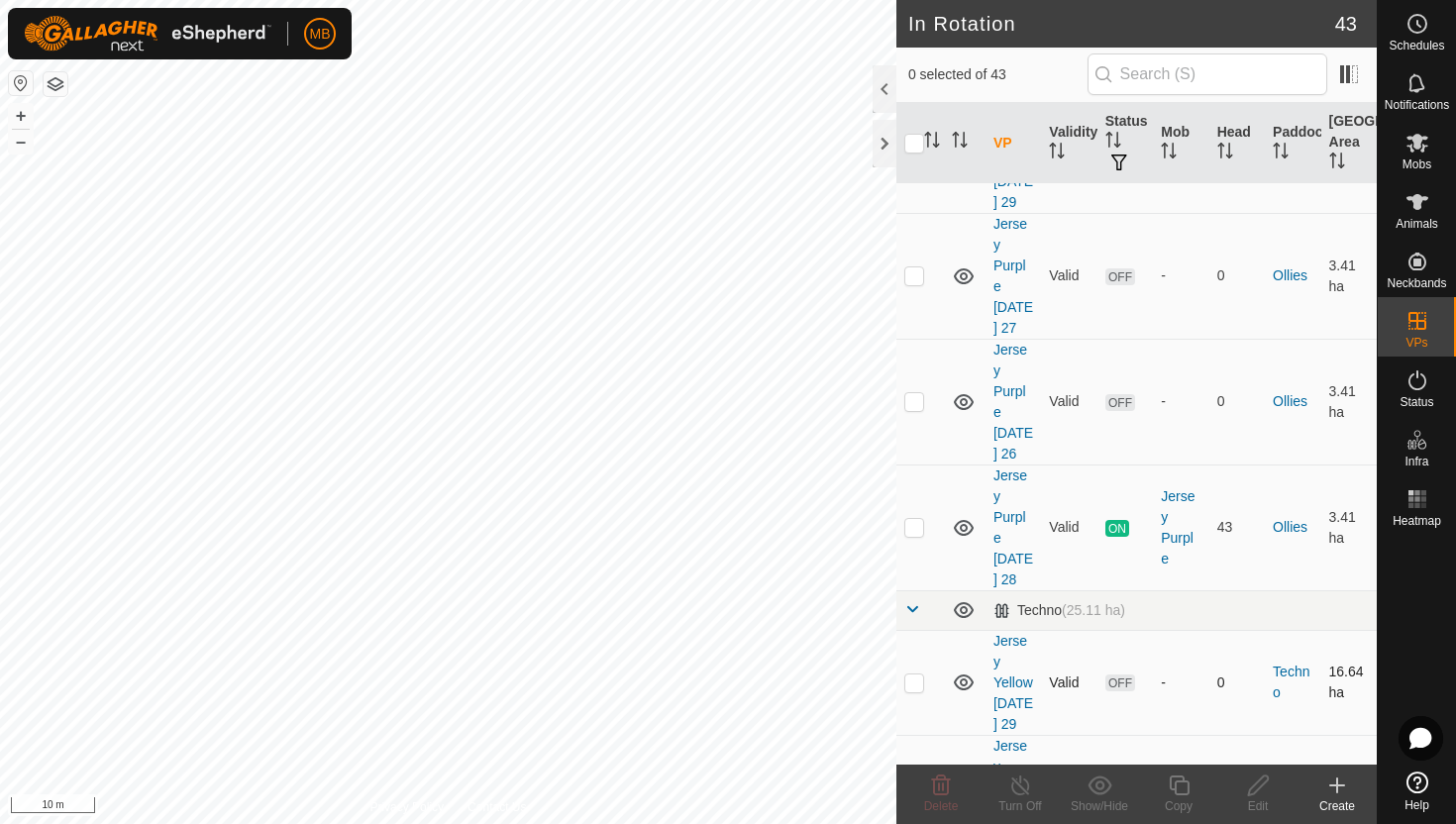 click at bounding box center [914, 682] 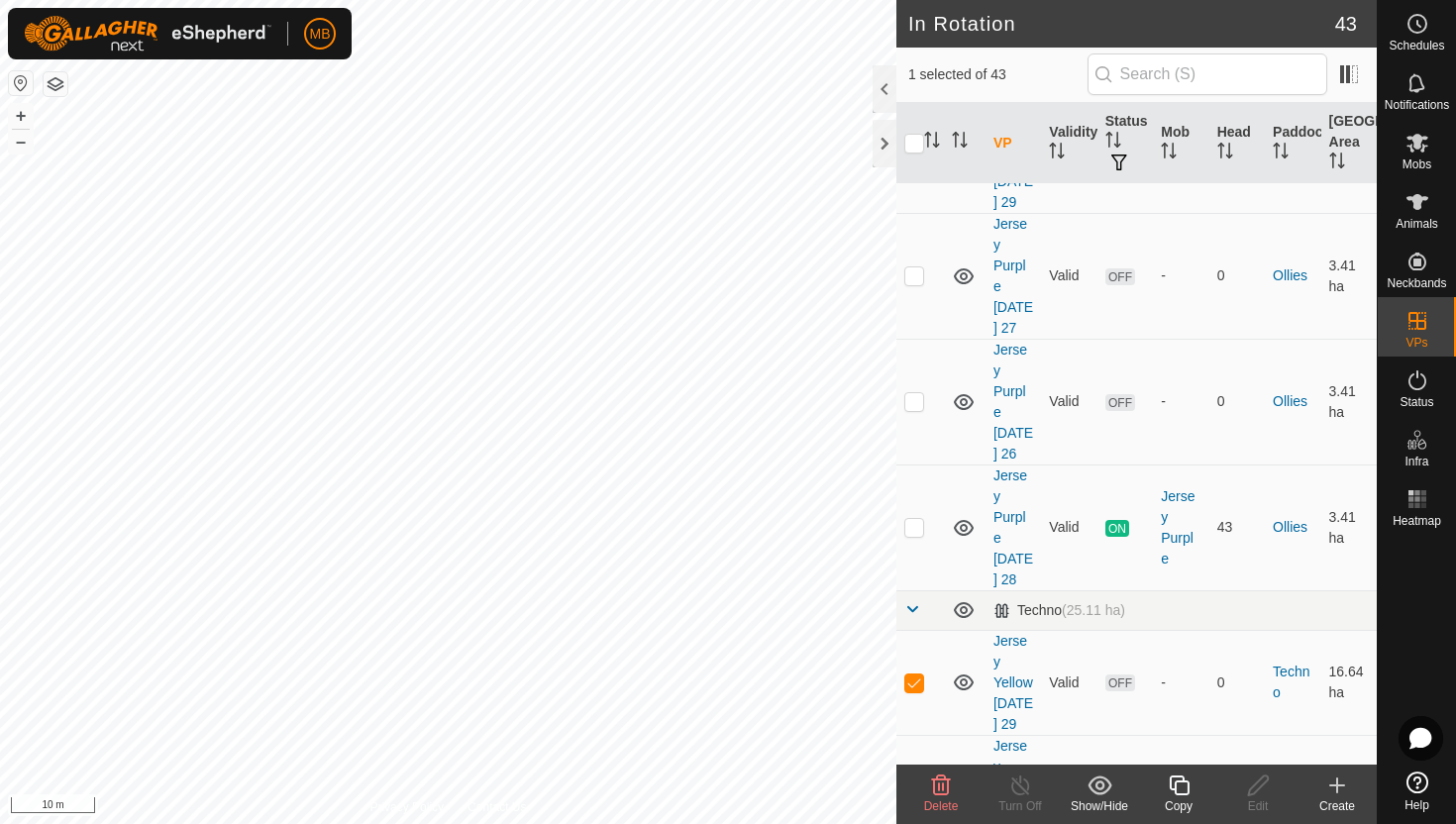click 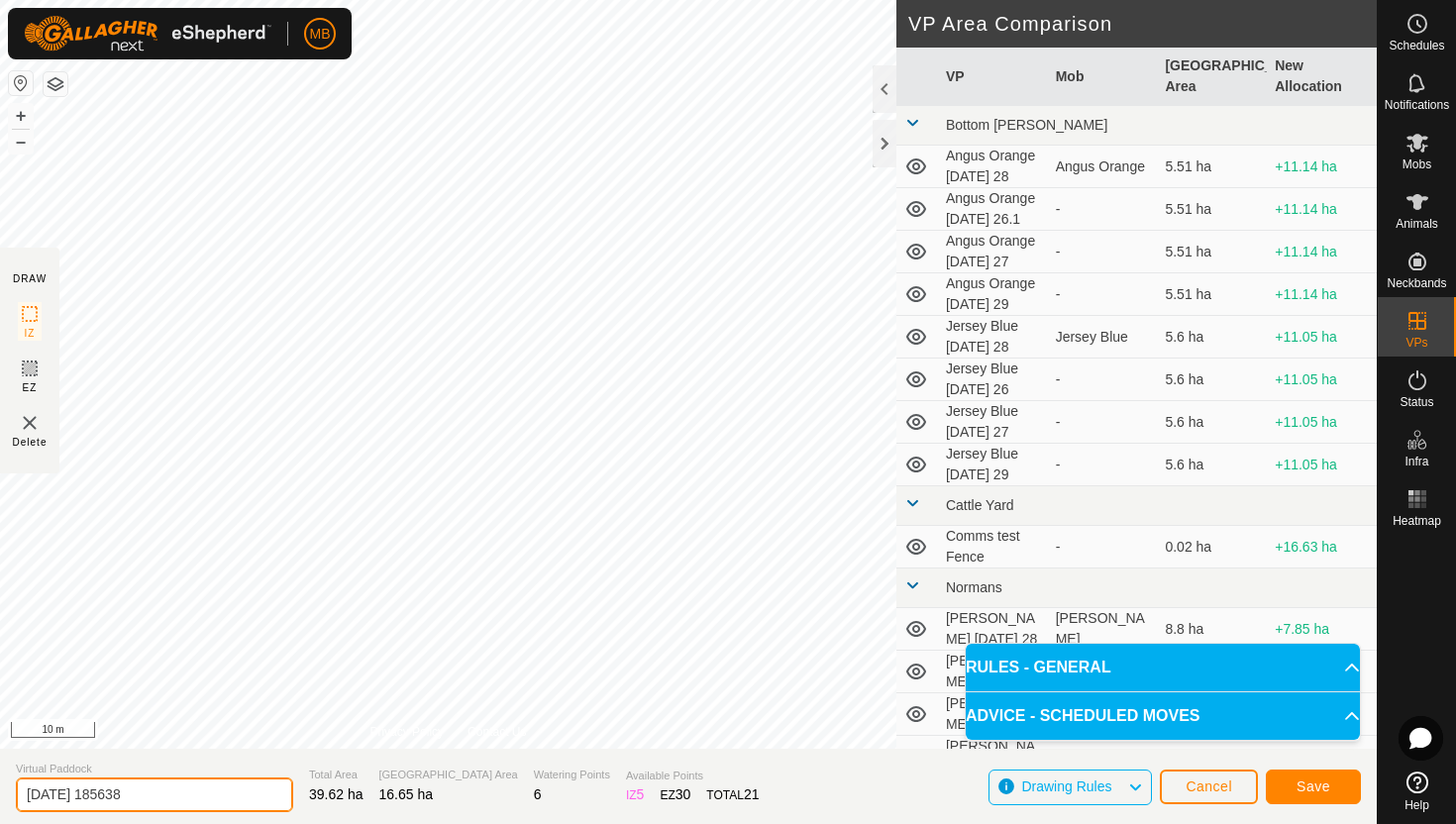 click on "[DATE] 185638" 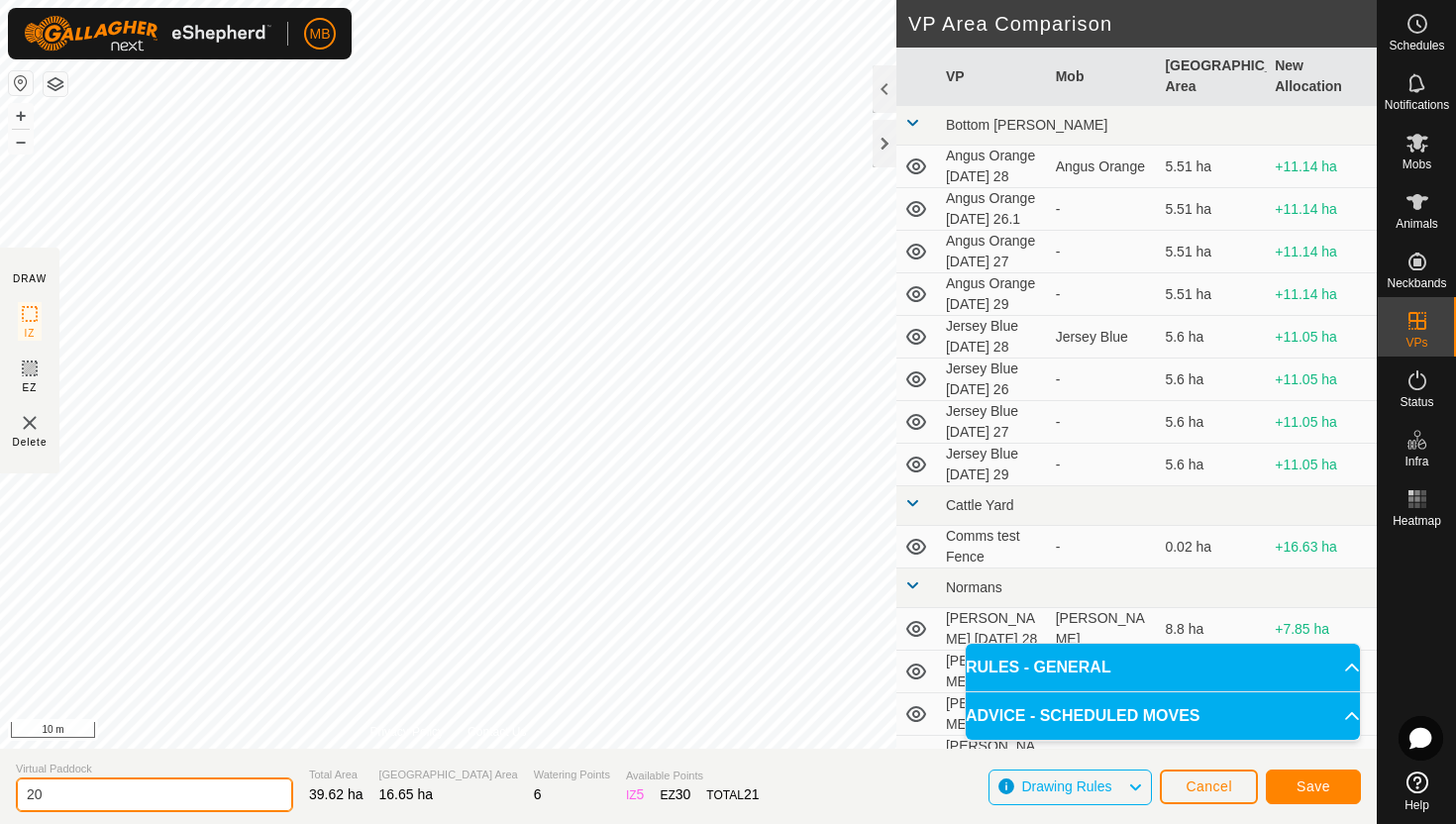 type on "2" 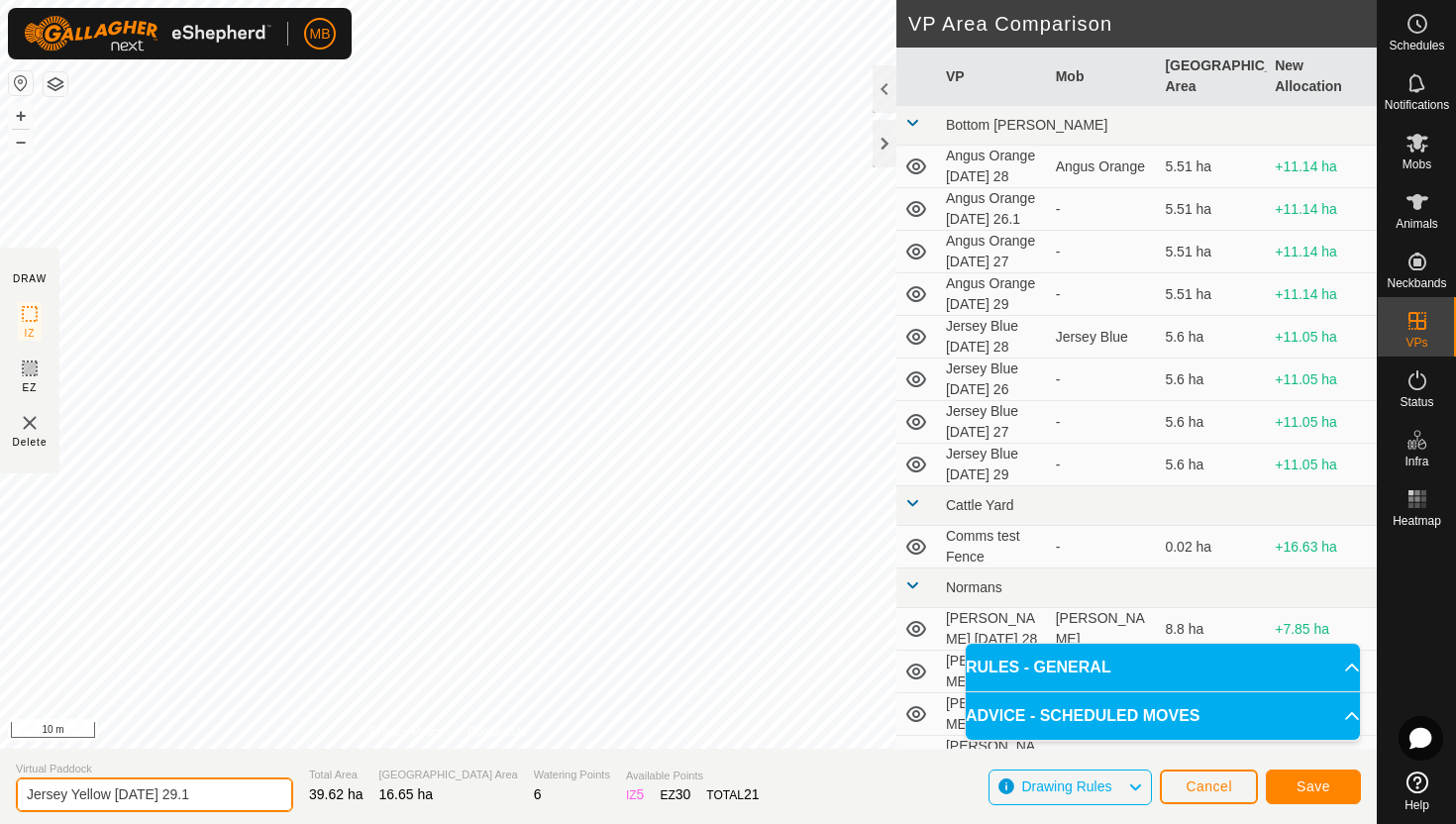type on "Jersey Yellow [DATE] 29.1" 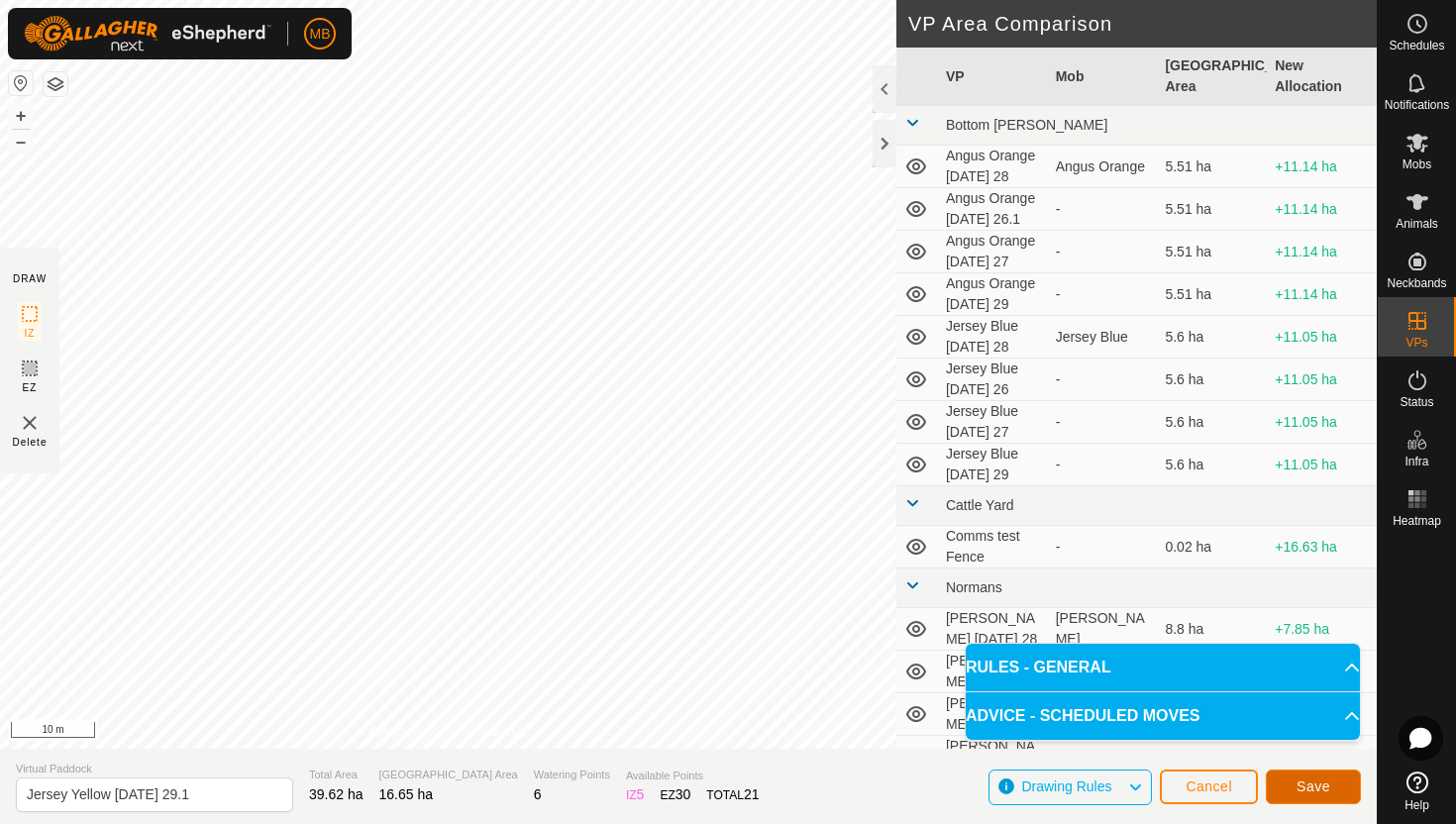 click on "Save" 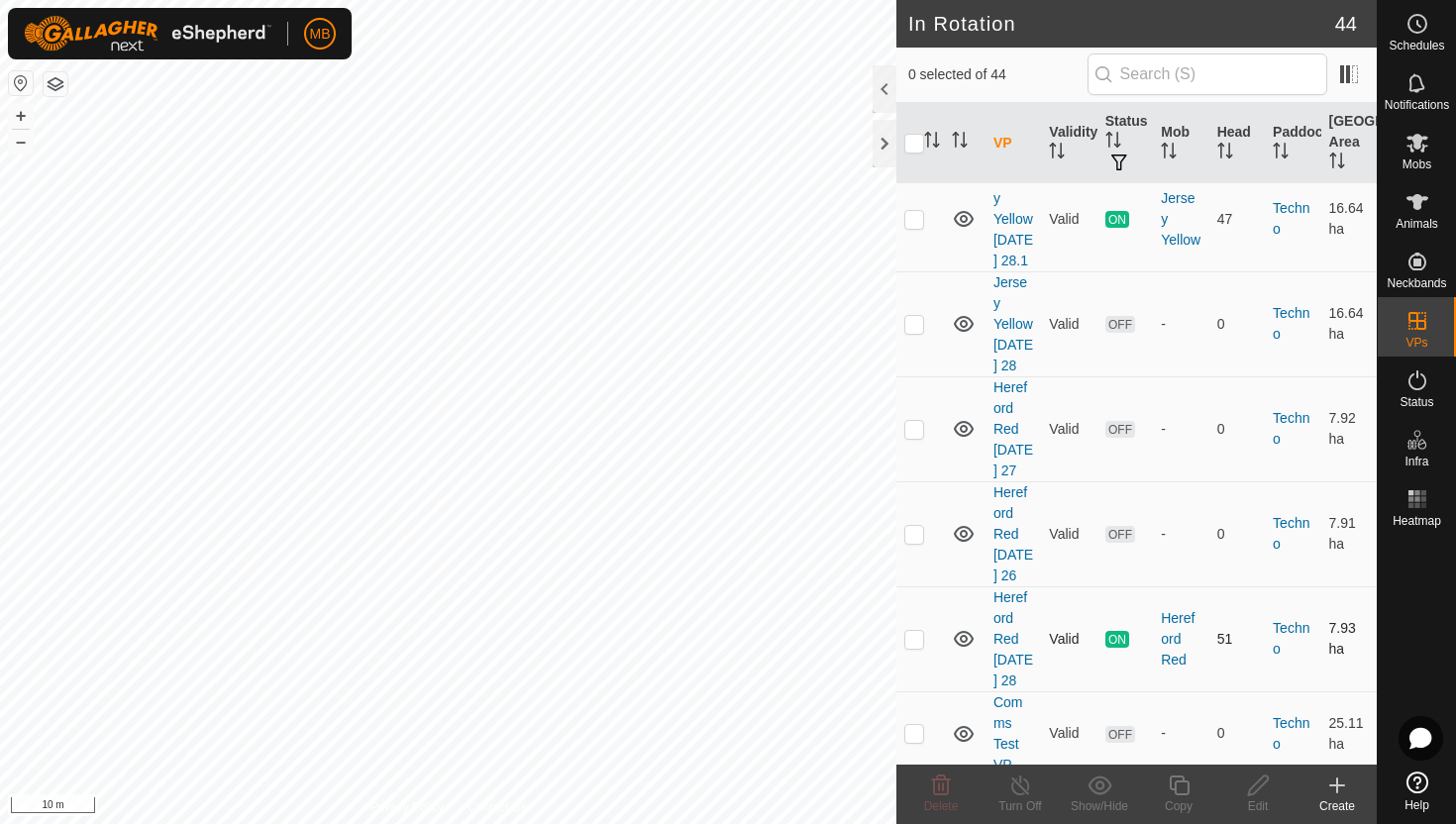 scroll, scrollTop: 2835, scrollLeft: 0, axis: vertical 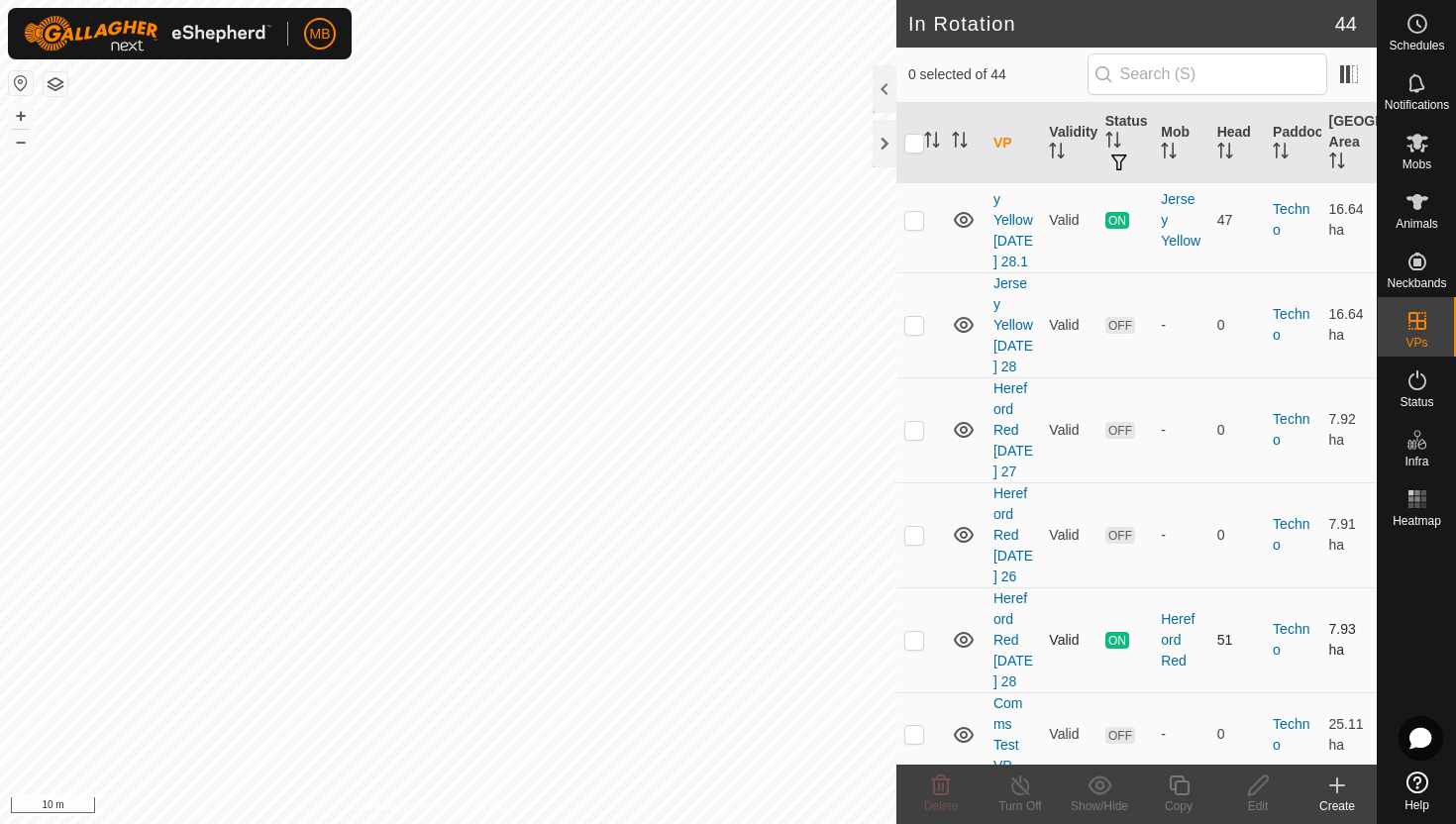 click at bounding box center [914, 640] 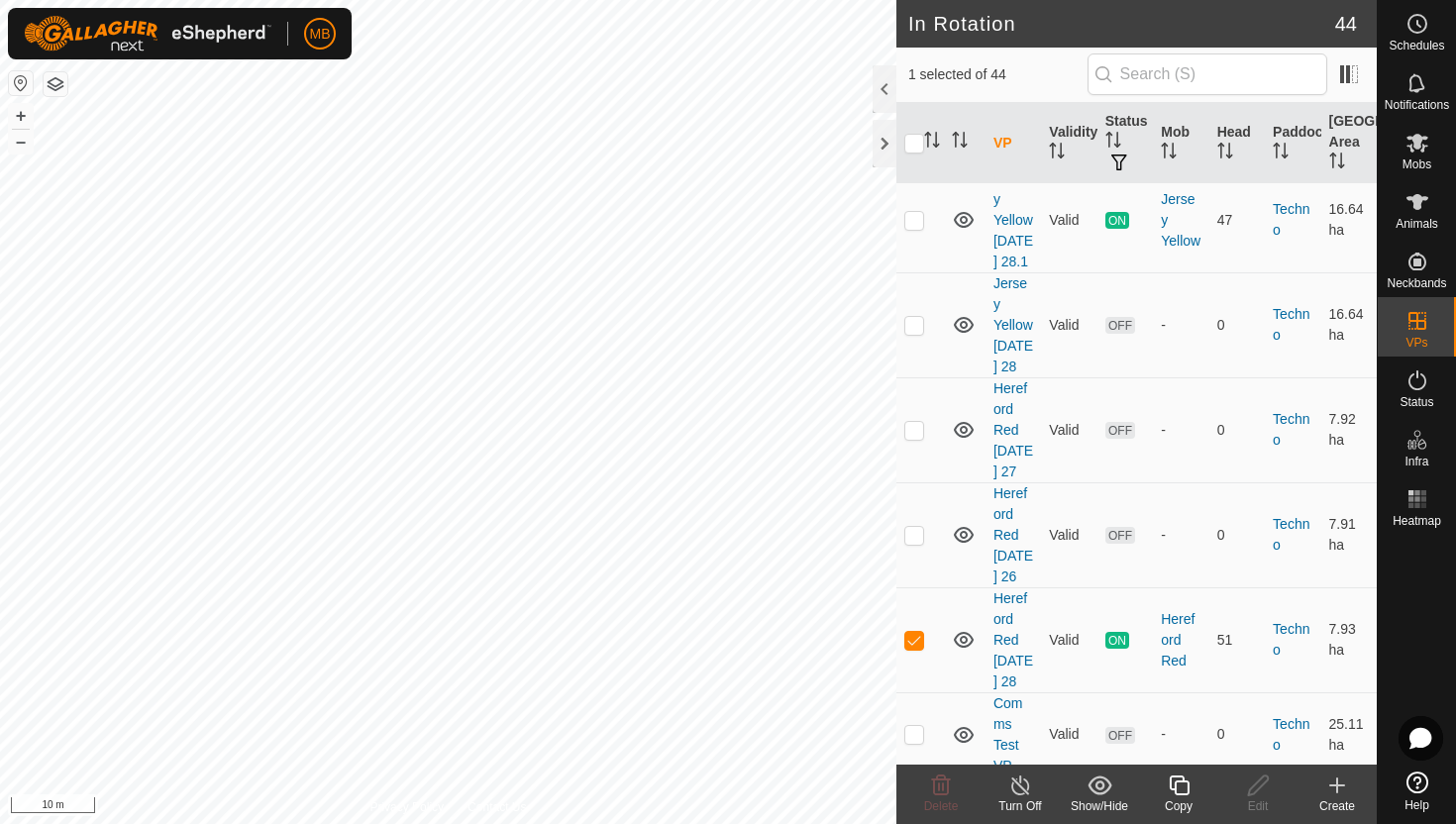 click 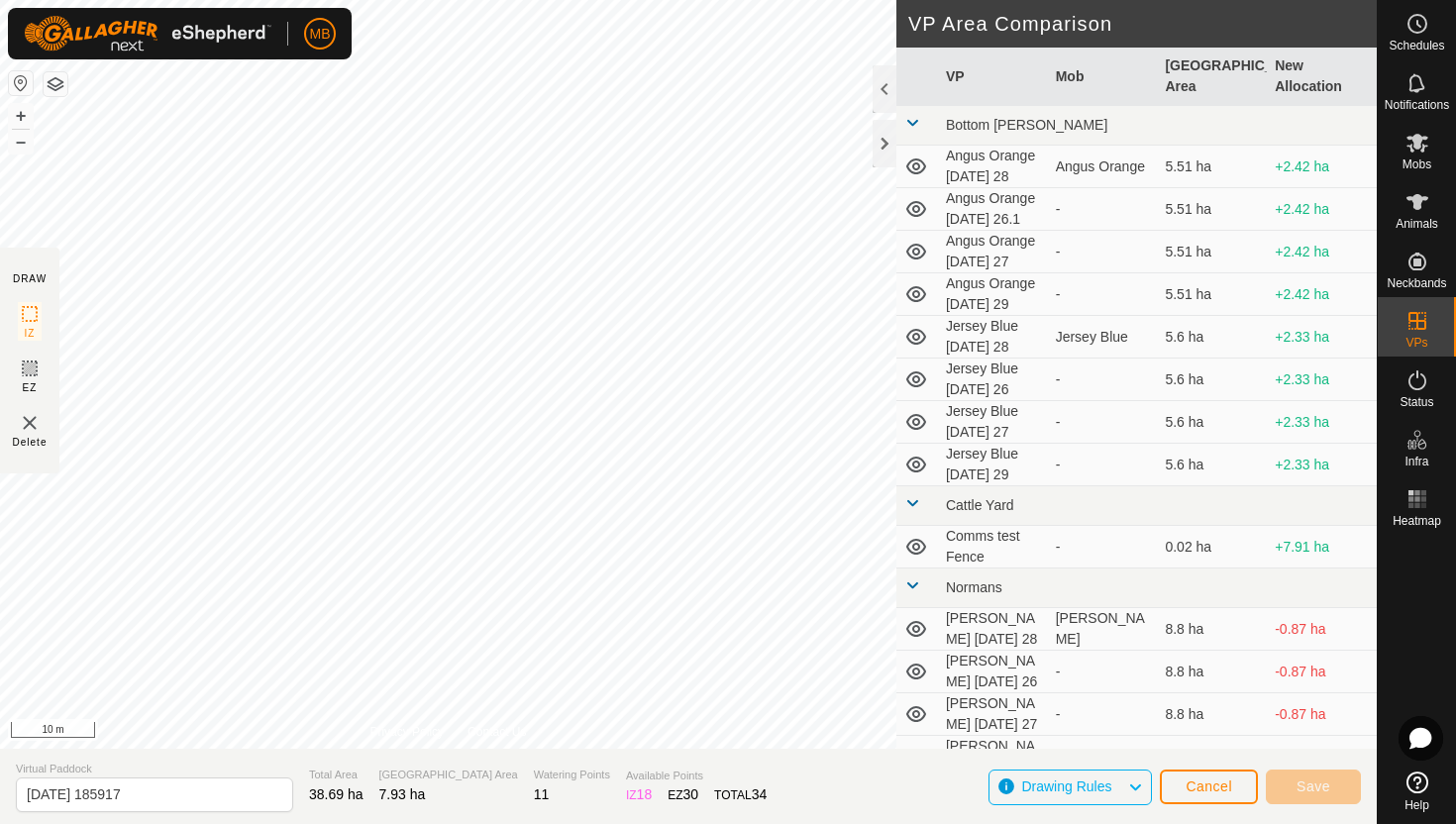 click on "MB Schedules Notifications Mobs Animals Neckbands VPs Status Infra Heatmap Help DRAW IZ EZ Delete Privacy Policy Contact Us + – ⇧ i 10 m VP Area Comparison     VP   Mob   Grazing Area   New Allocation  Bottom [PERSON_NAME] Orange [DATE] 28   Angus Orange   5.51 ha  +2.42 ha  Angus Orange [DATE] 26.1  -  5.51 ha  +2.42 ha  Angus Orange [DATE] 27  -  5.51 ha  +2.42 ha  Angus Orange [DATE] 29  -  5.51 ha  +2.42 ha  Jersey Blue [DATE] 28   Jersey Blue   5.6 ha  +2.33 ha  Jersey Blue [DATE] 26  -  5.6 ha  +2.33 ha  Jersey Blue [DATE] 27  -  5.6 ha  +2.33 ha  Jersey Blue [DATE] 29  -  5.6 ha  +2.33 ha Cattle Yard  Comms test Fence  -  0.02 ha  +7.91 ha Normans  [PERSON_NAME] [DATE] 28   [PERSON_NAME]   8.8 ha  -0.87 ha  [PERSON_NAME] [DATE] 26  -  8.8 ha  -0.87 ha  [PERSON_NAME] [DATE] 27  -  8.8 ha  -0.87 ha  [PERSON_NAME] [DATE] 29  -  8.8 ha  -0.87 ha Ollies  Jersey Purple [DATE] 28   Jersey Purple   3.41 ha  +4.52 ha  Jersey Purple [DATE] 26  -  3.41 ha  +4.52 ha  Jersey Purple [DATE] 27  - - - -" at bounding box center (728, 412) 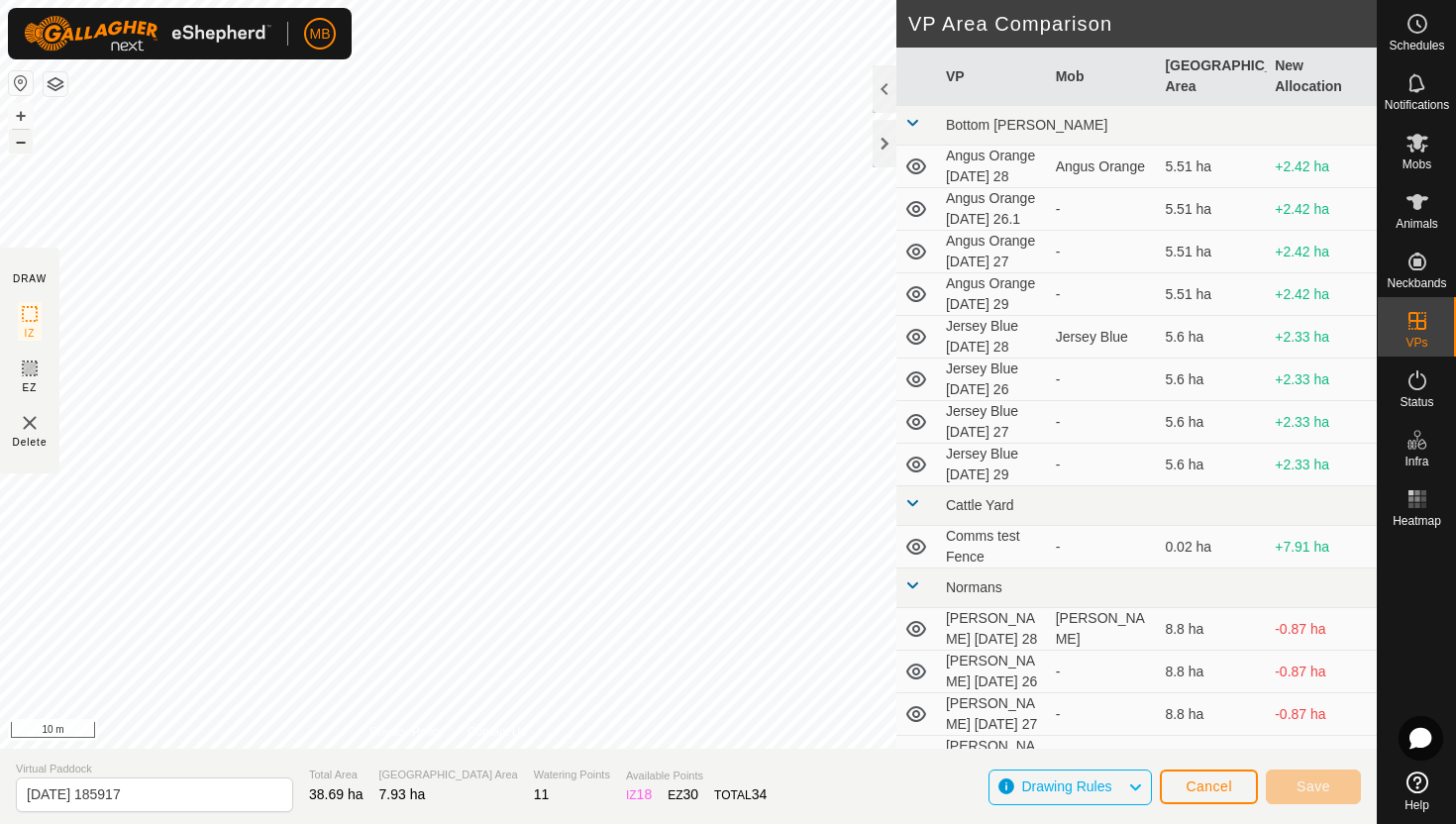 click on "–" at bounding box center [21, 142] 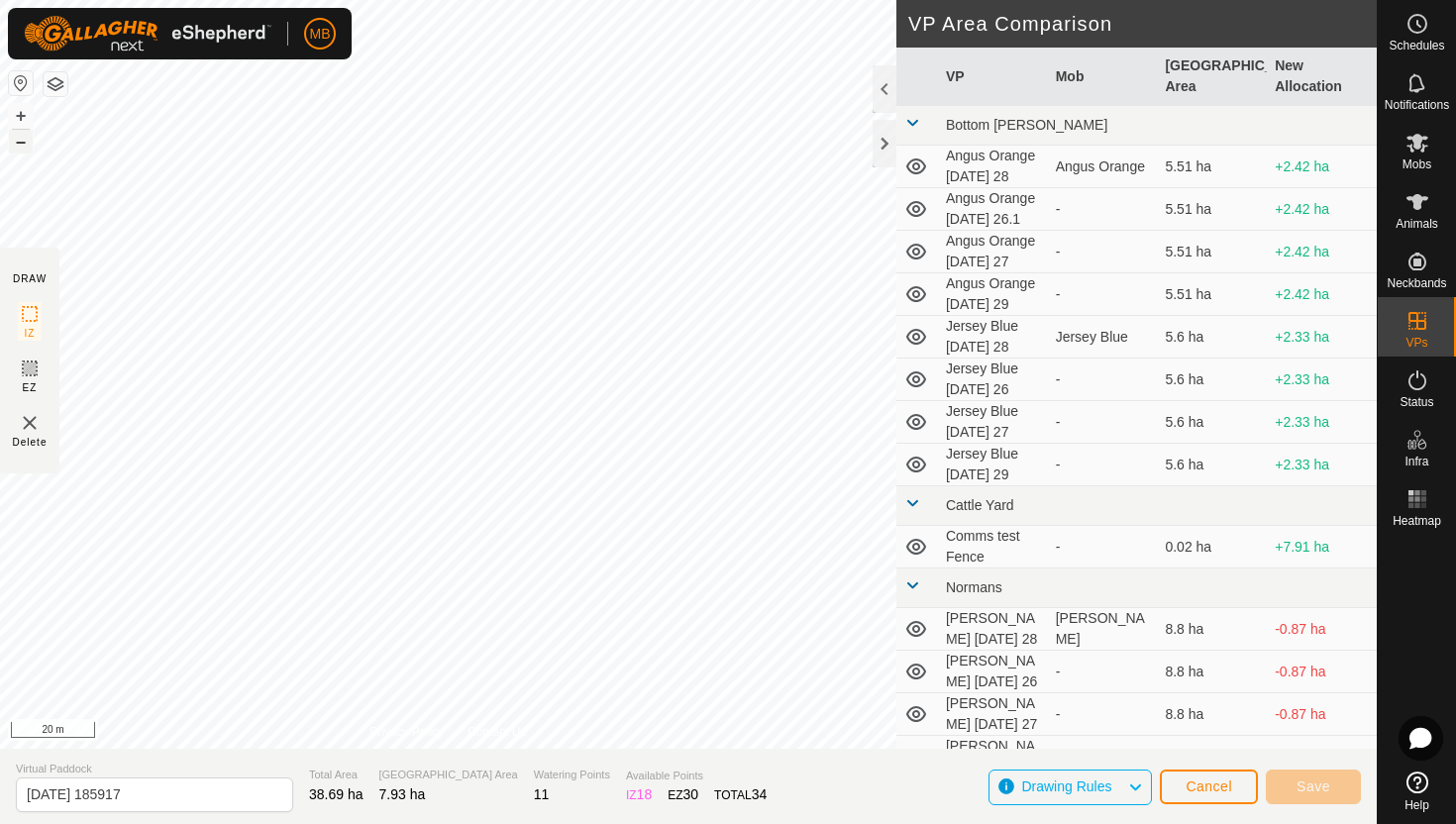 click on "–" at bounding box center [21, 142] 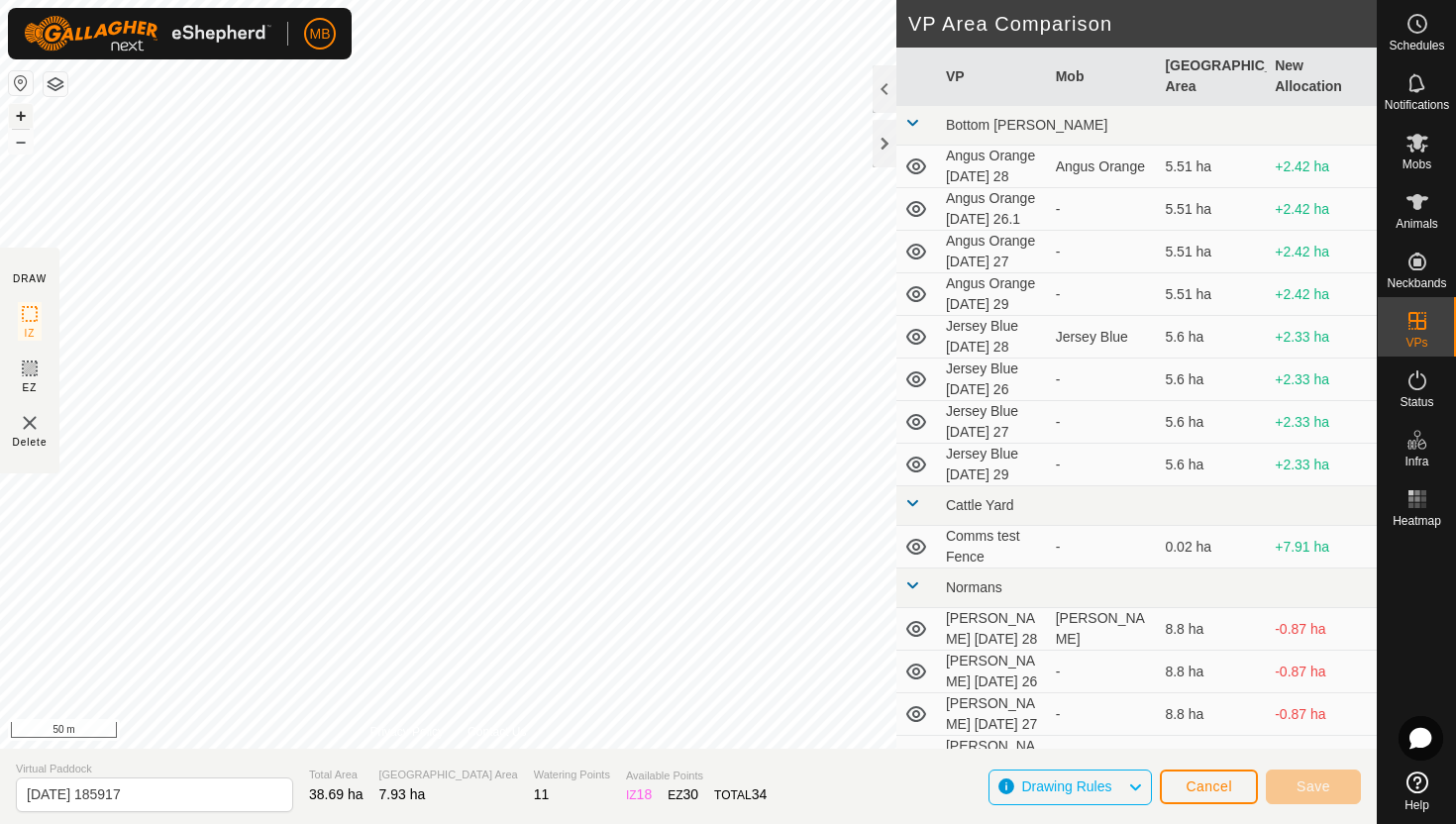 click on "+" at bounding box center (21, 116) 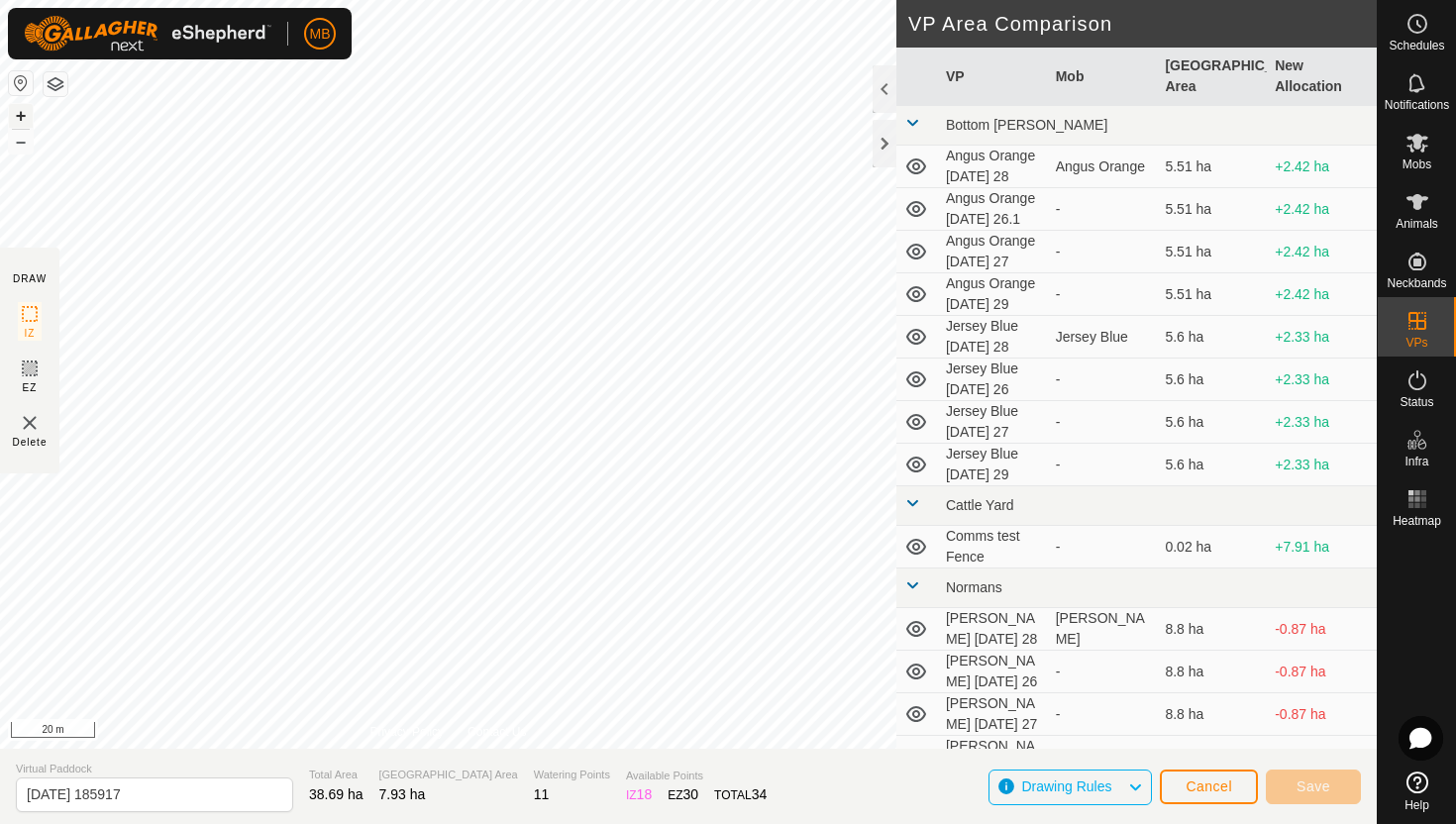 click on "+" at bounding box center [21, 116] 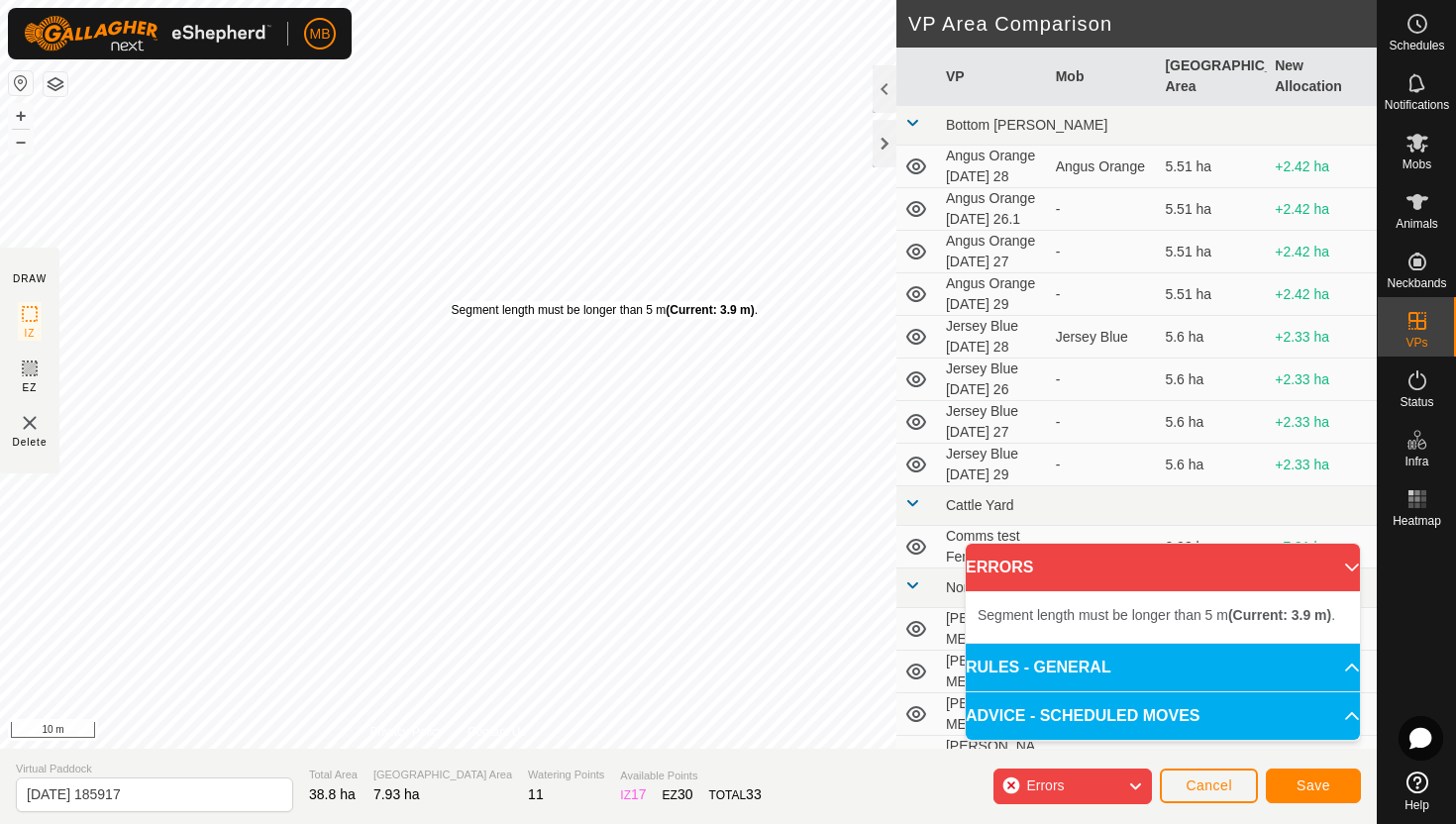 click on "Segment length must be longer than 5 m  (Current: 3.9 m) ." at bounding box center [604, 310] 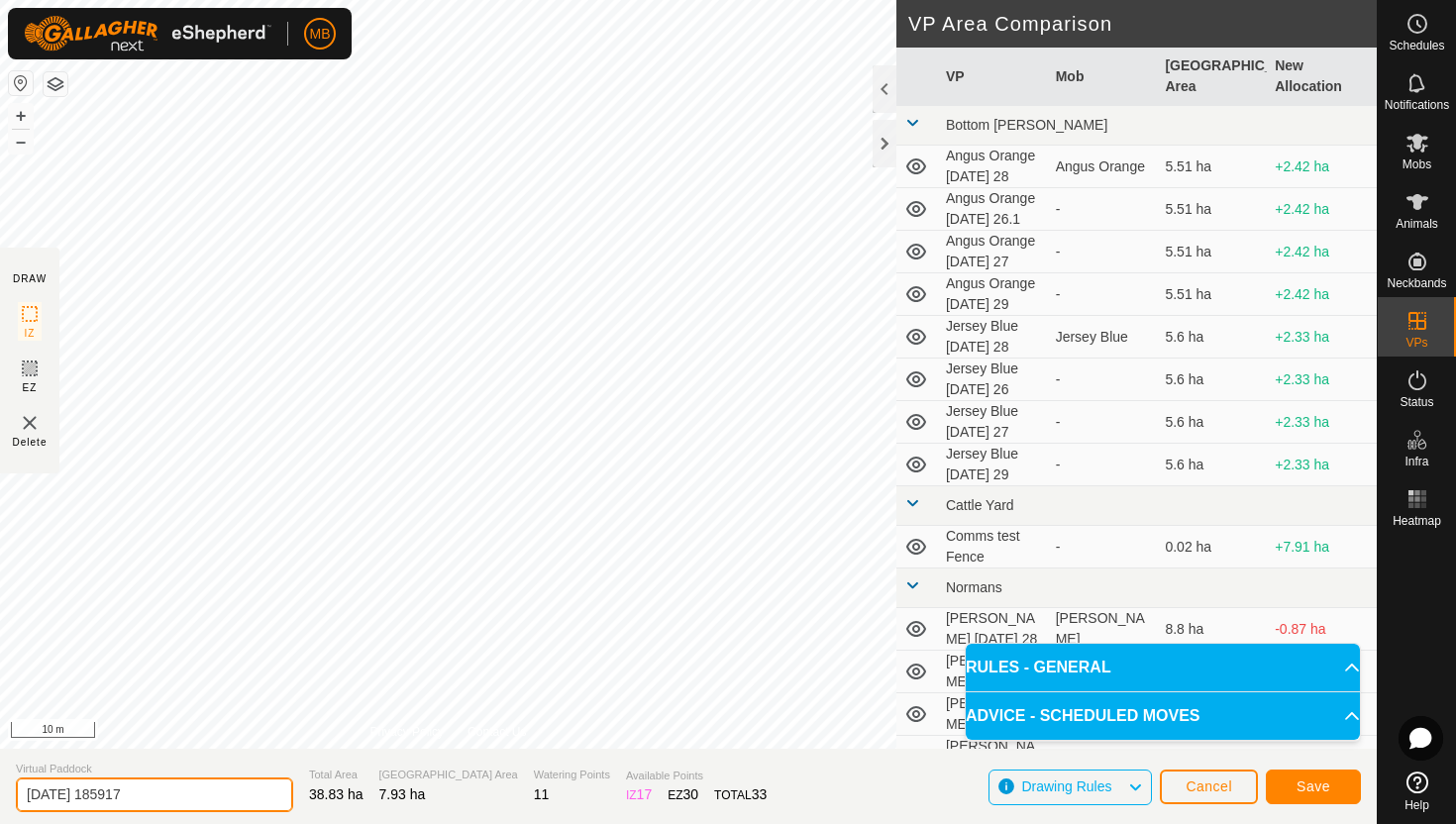 click on "[DATE] 185917" 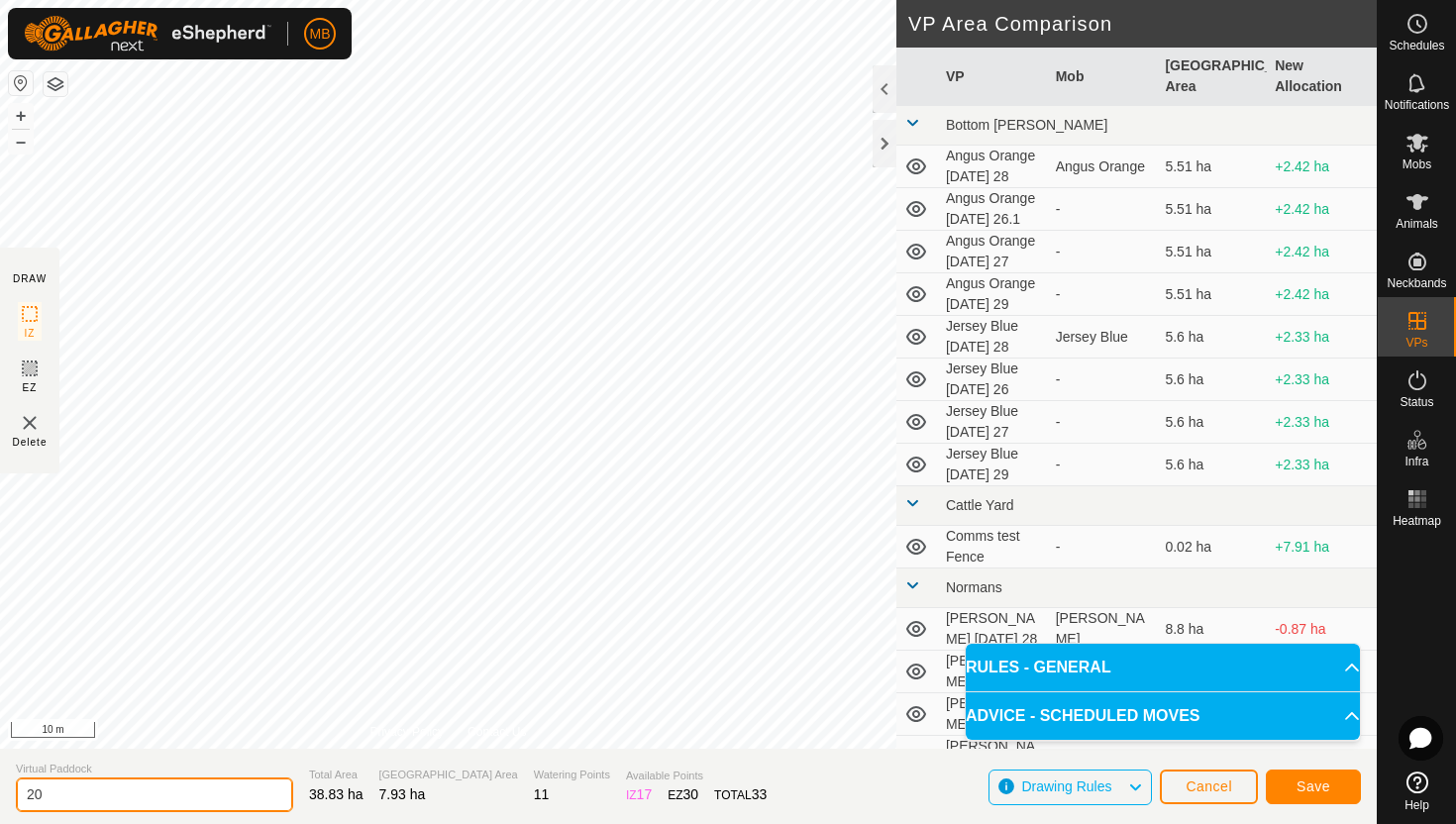 type on "2" 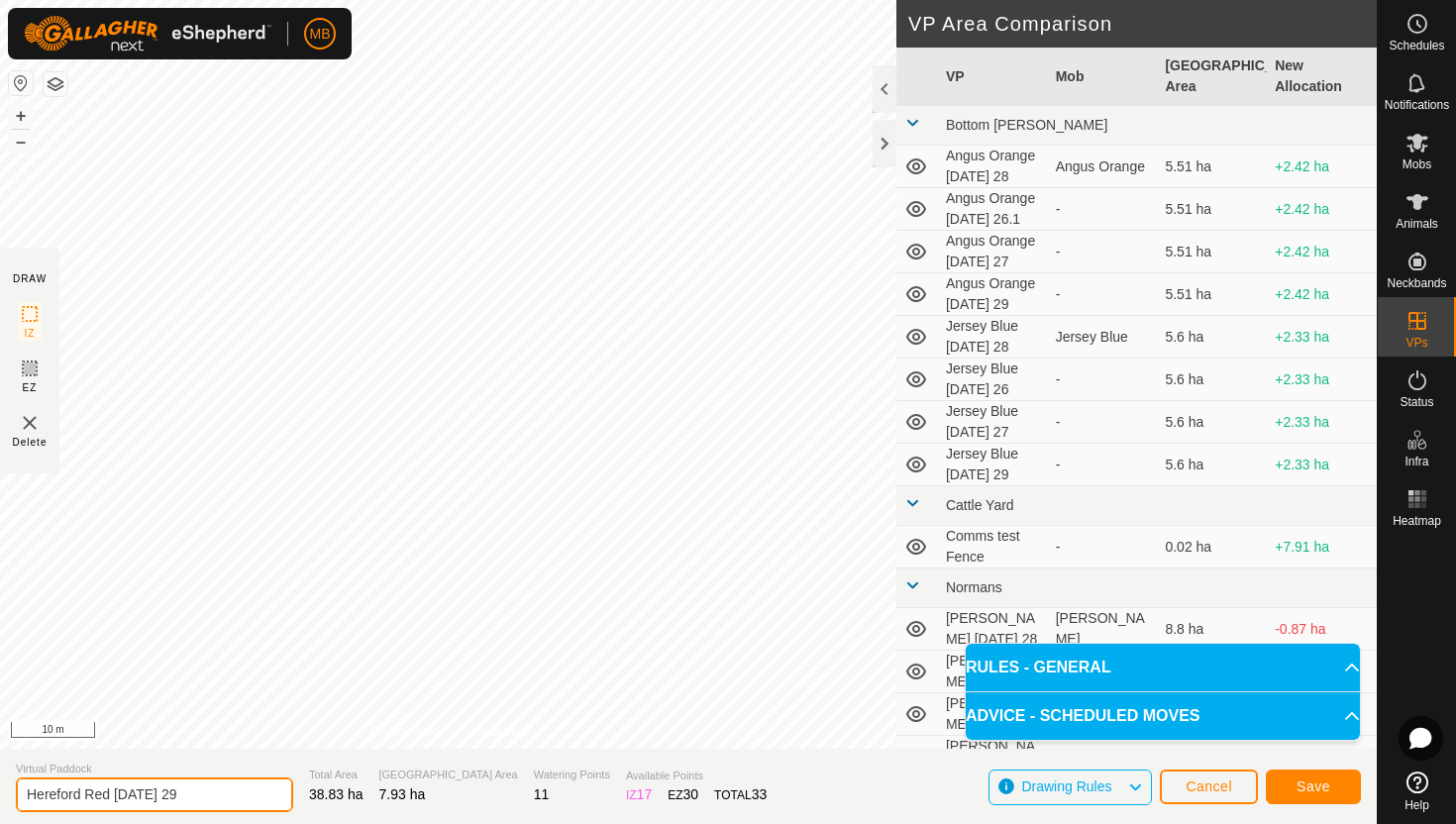 type on "Hereford Red [DATE] 29" 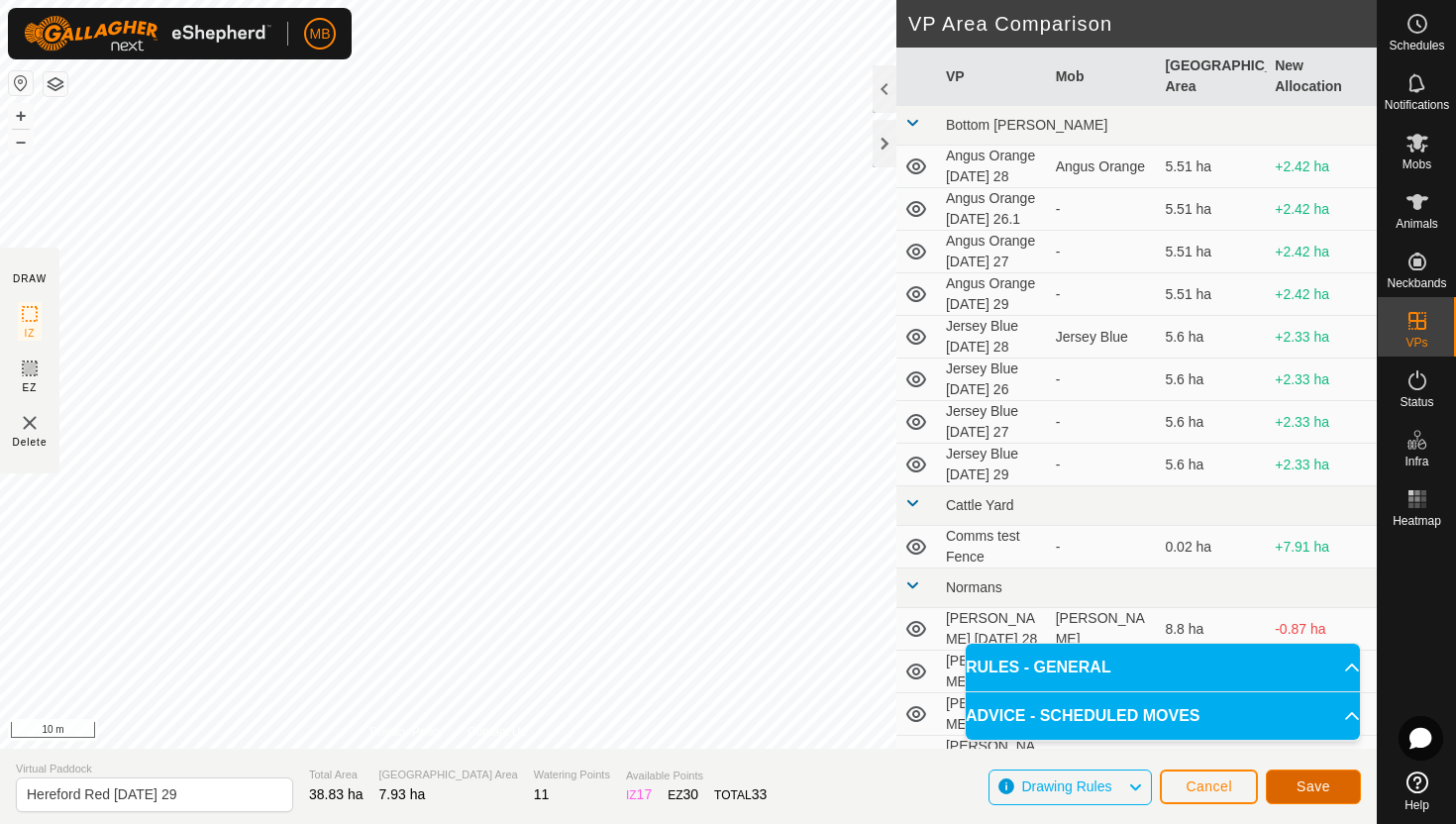 click on "Save" 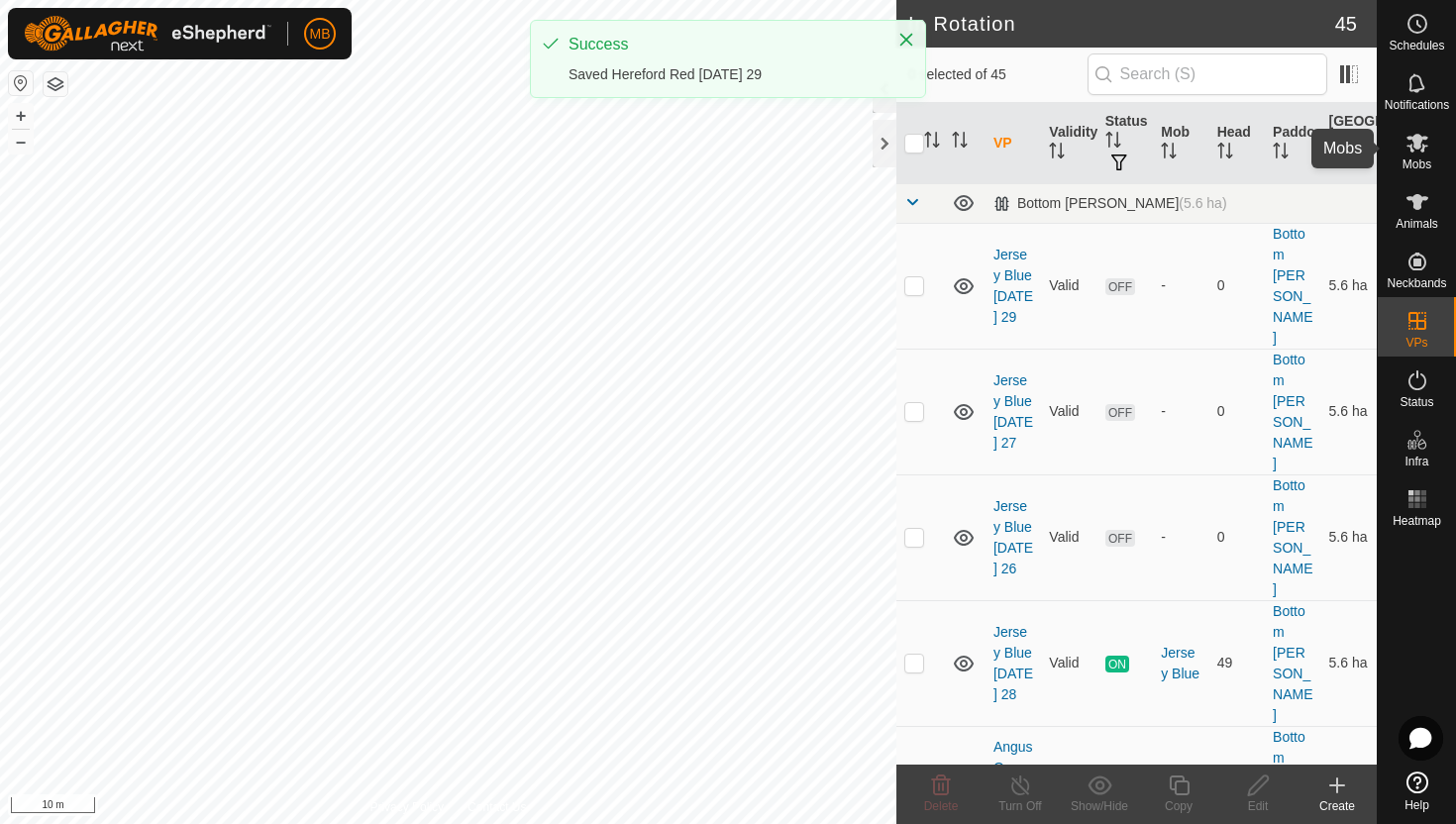 click 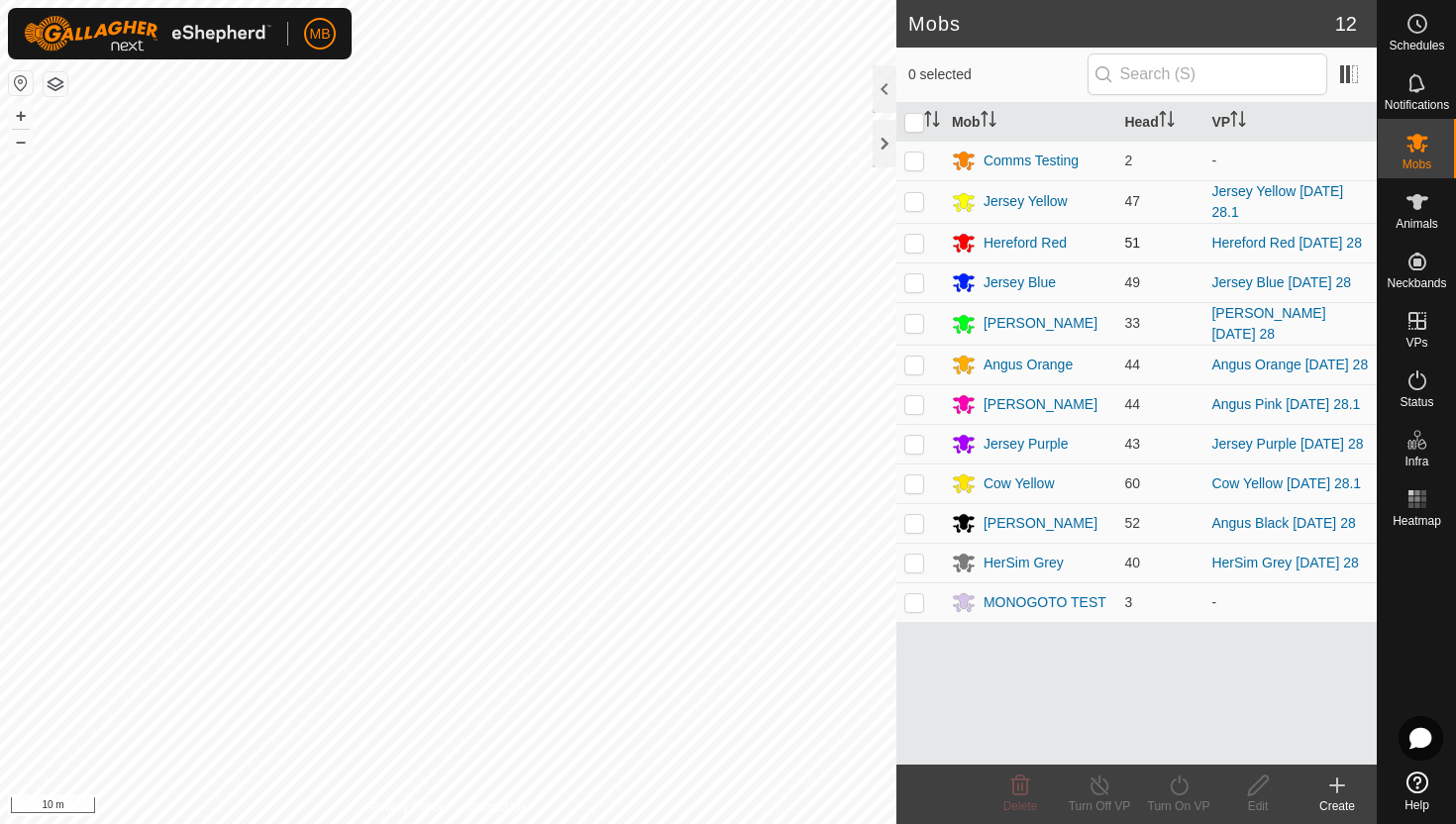click at bounding box center (914, 243) 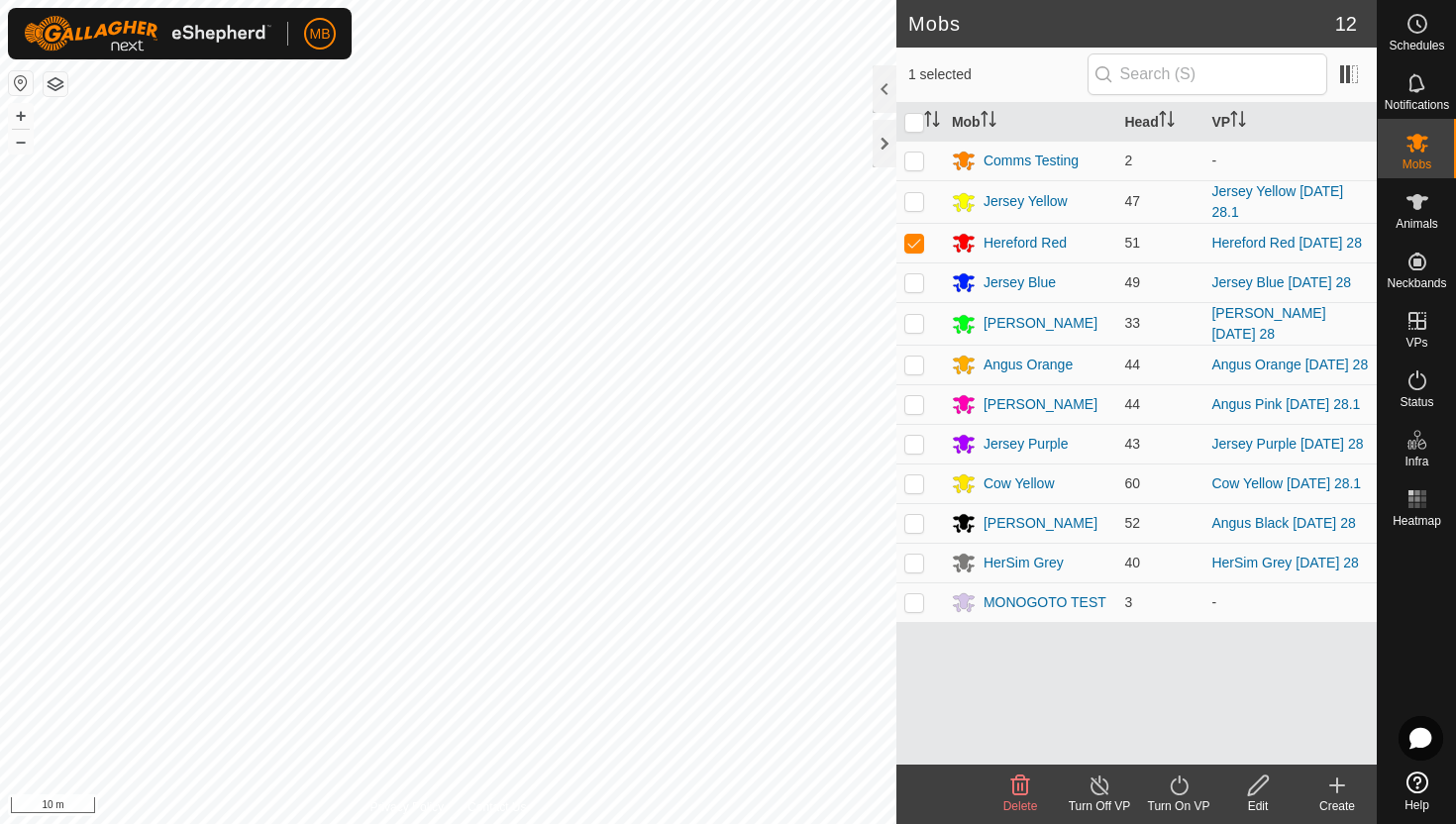 click 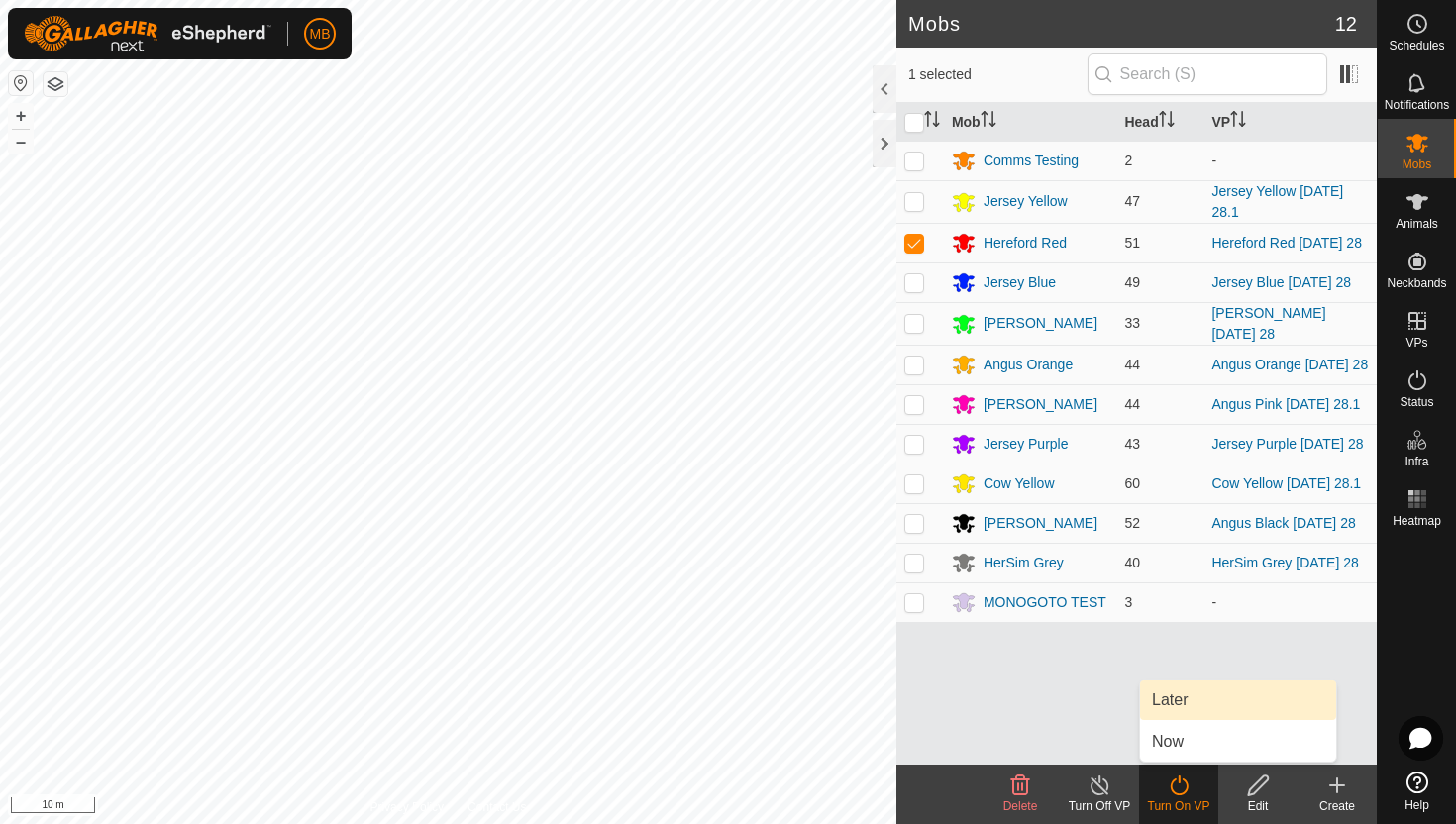click on "Later" at bounding box center (1238, 700) 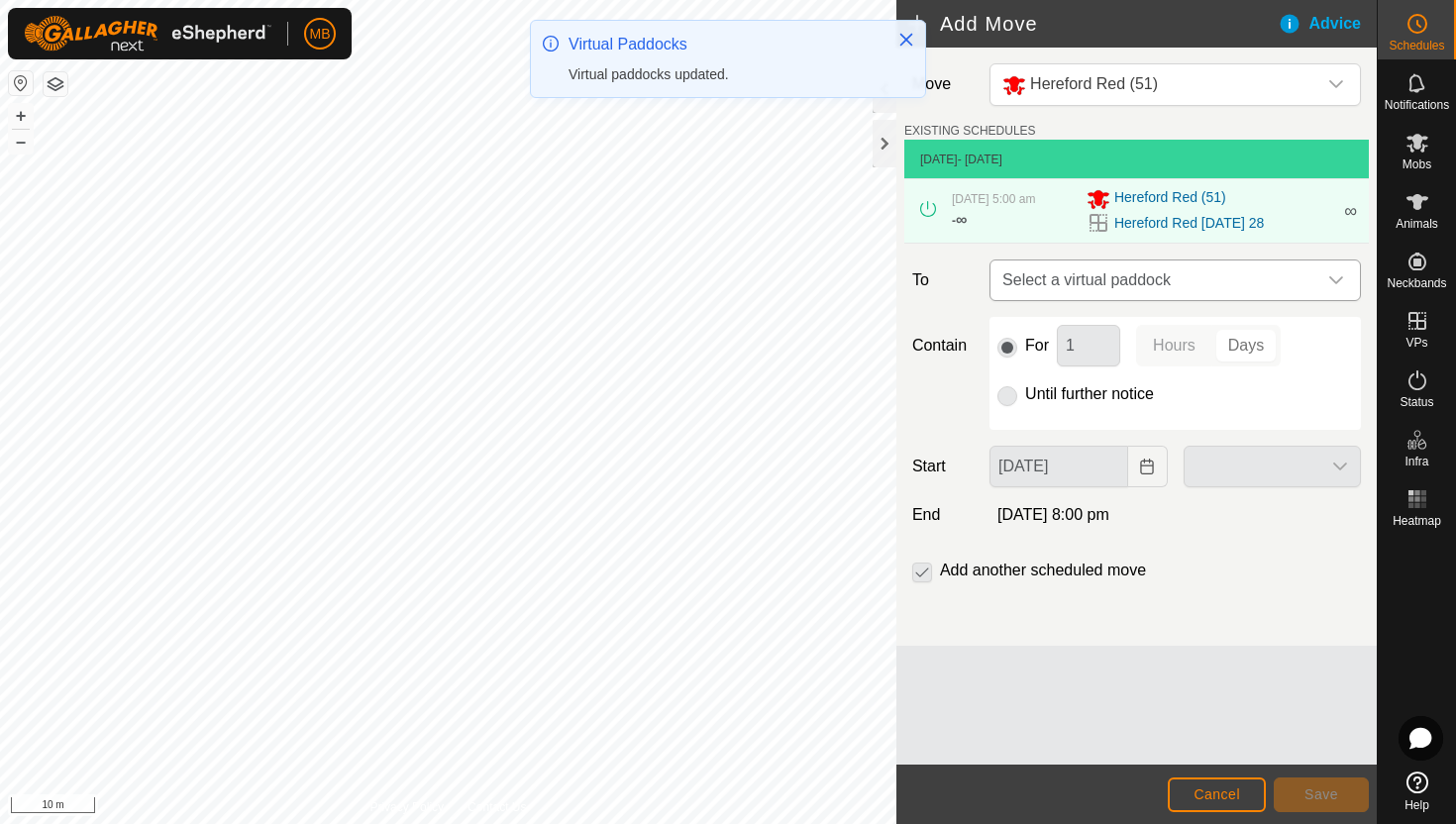 click 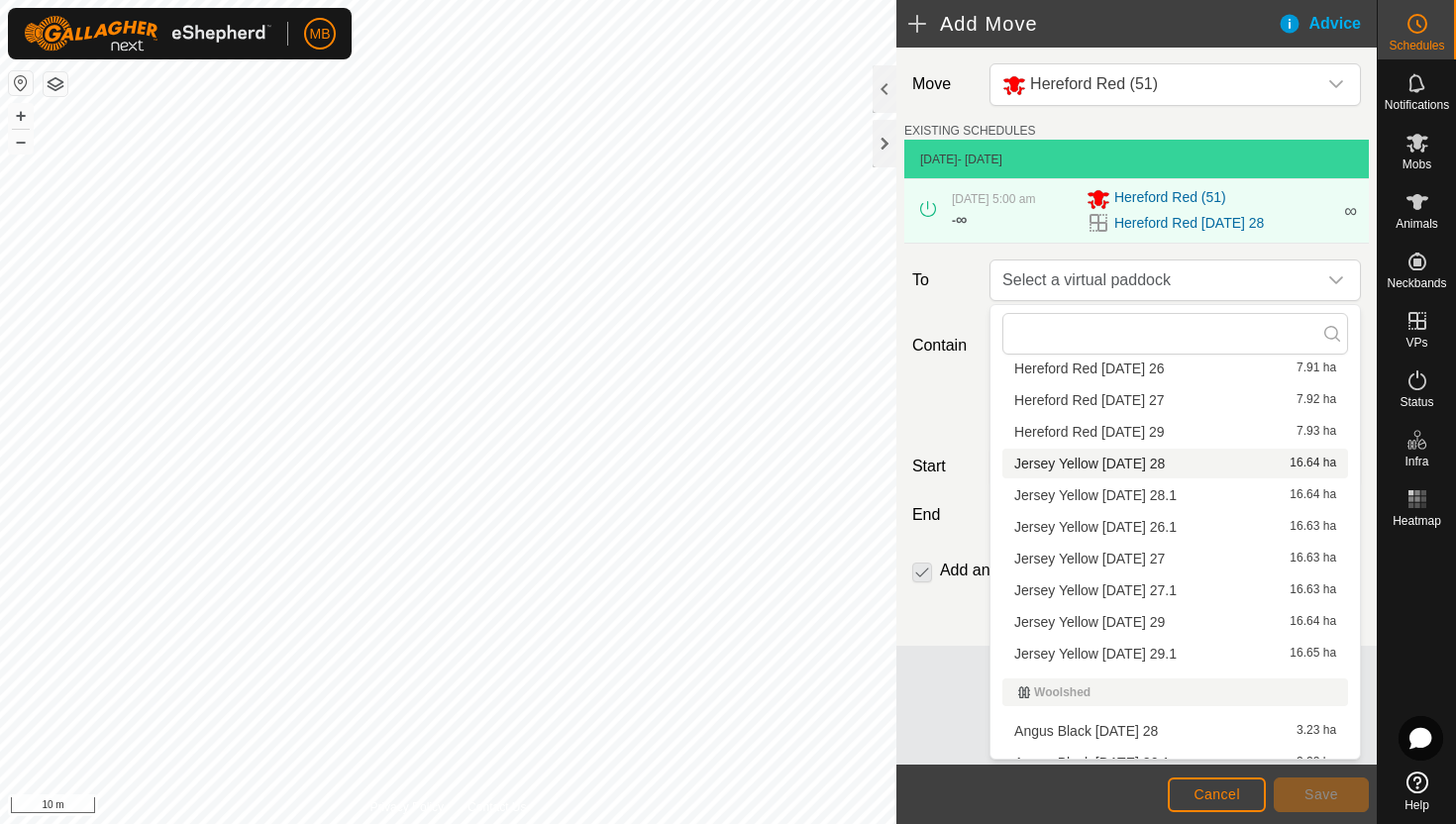 scroll, scrollTop: 841, scrollLeft: 0, axis: vertical 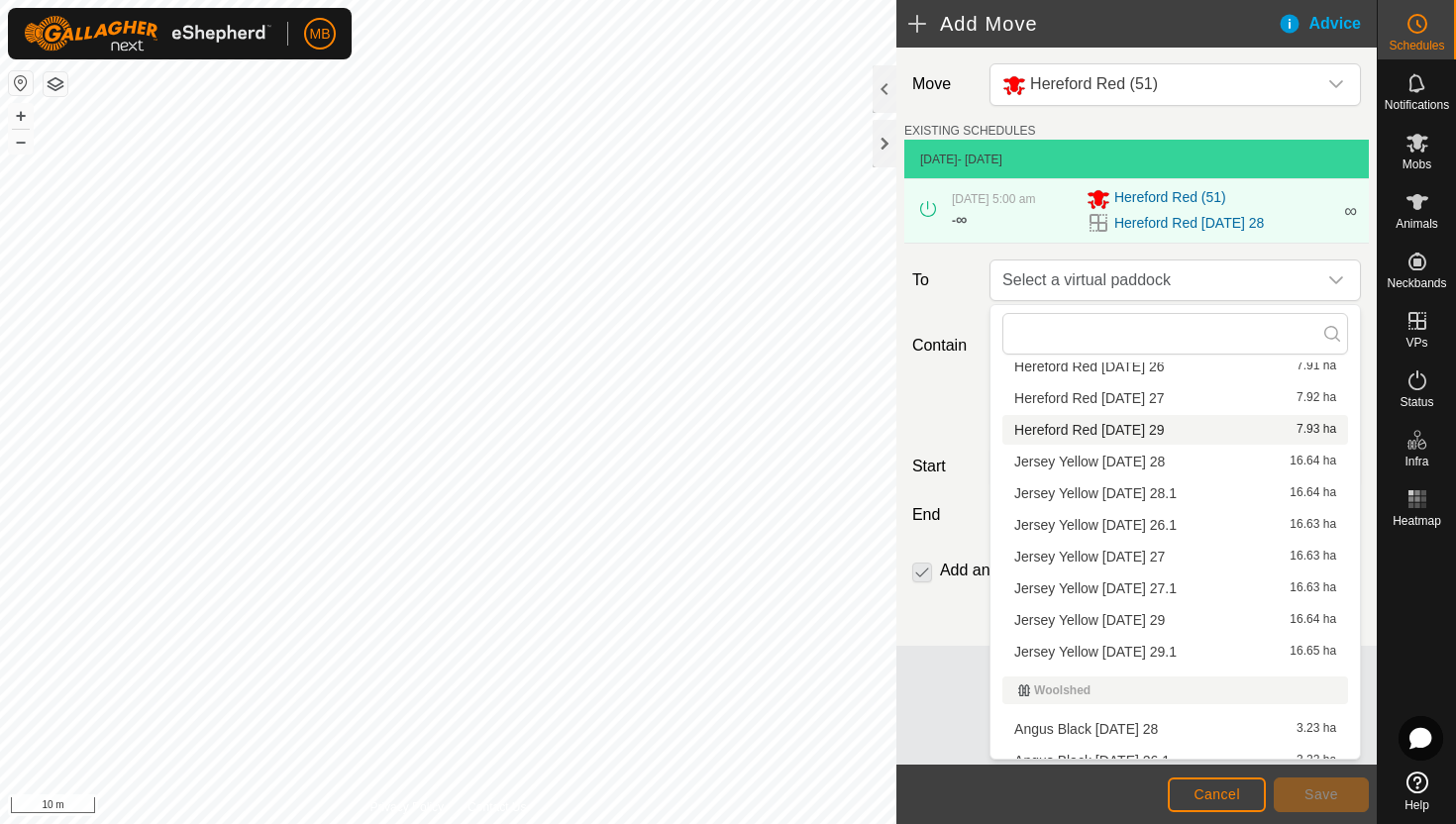 click on "Hereford Red [DATE] 29  7.93 ha" at bounding box center (1175, 430) 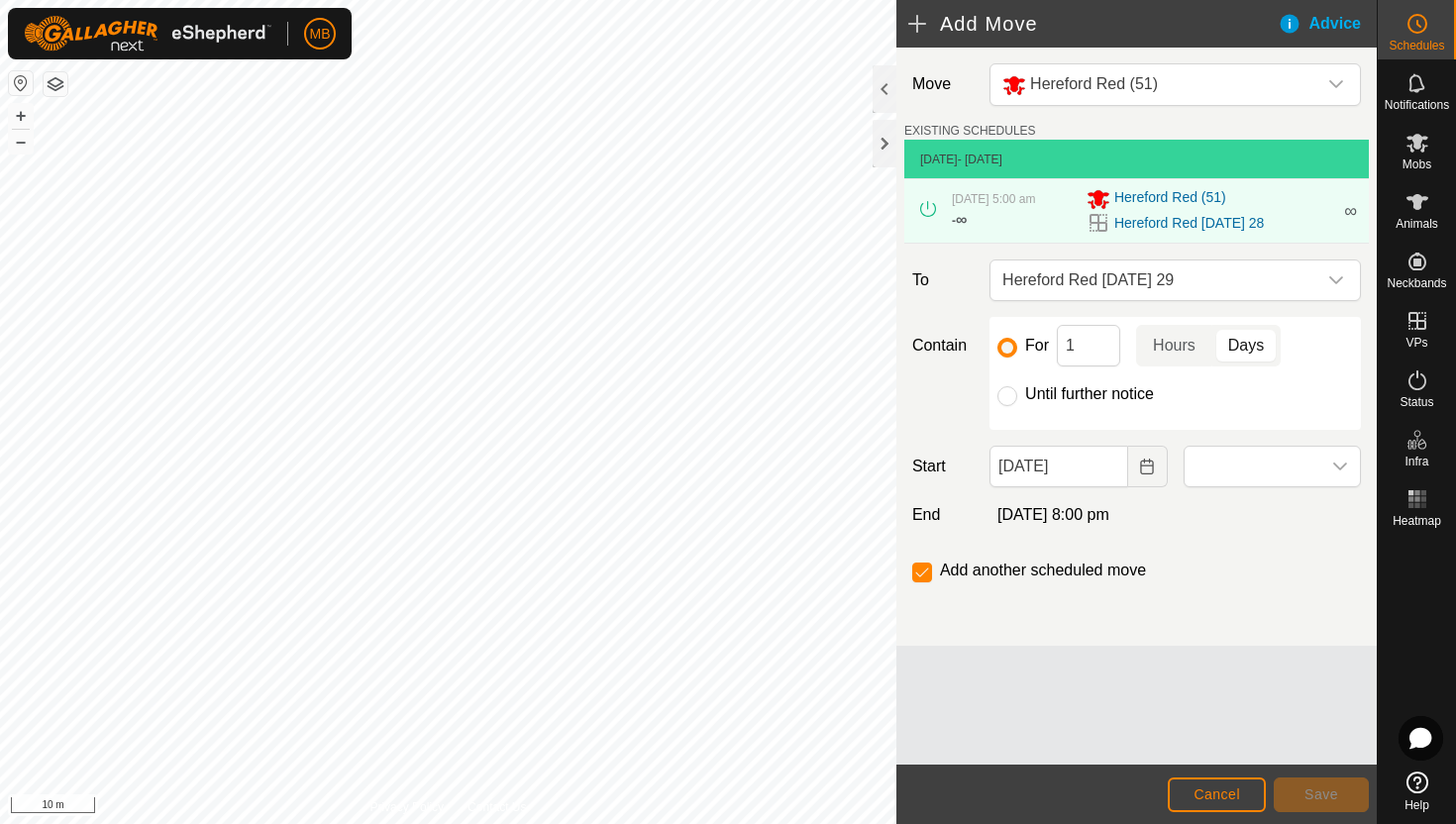 click on "Until further notice" 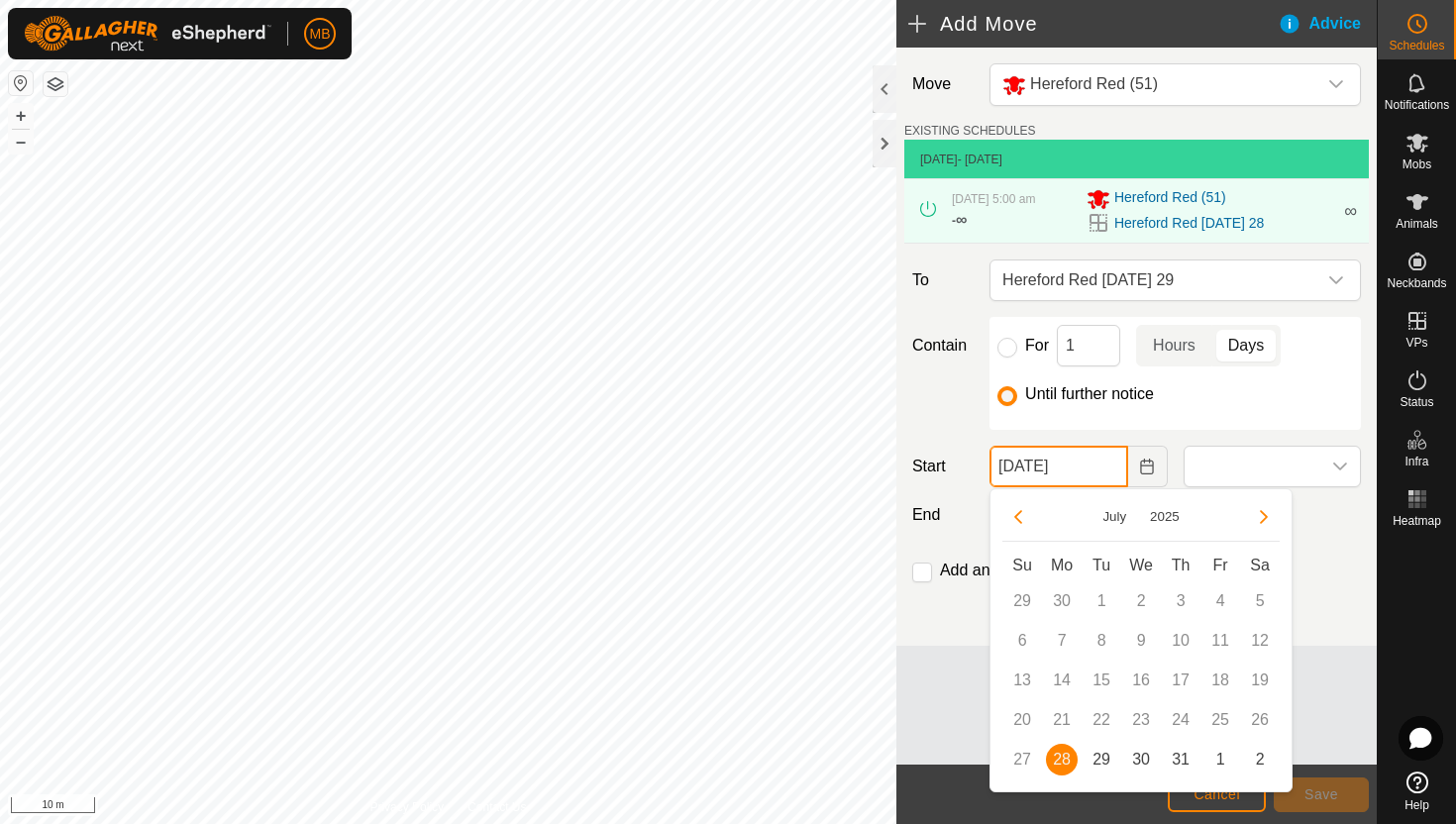 click on "[DATE]" 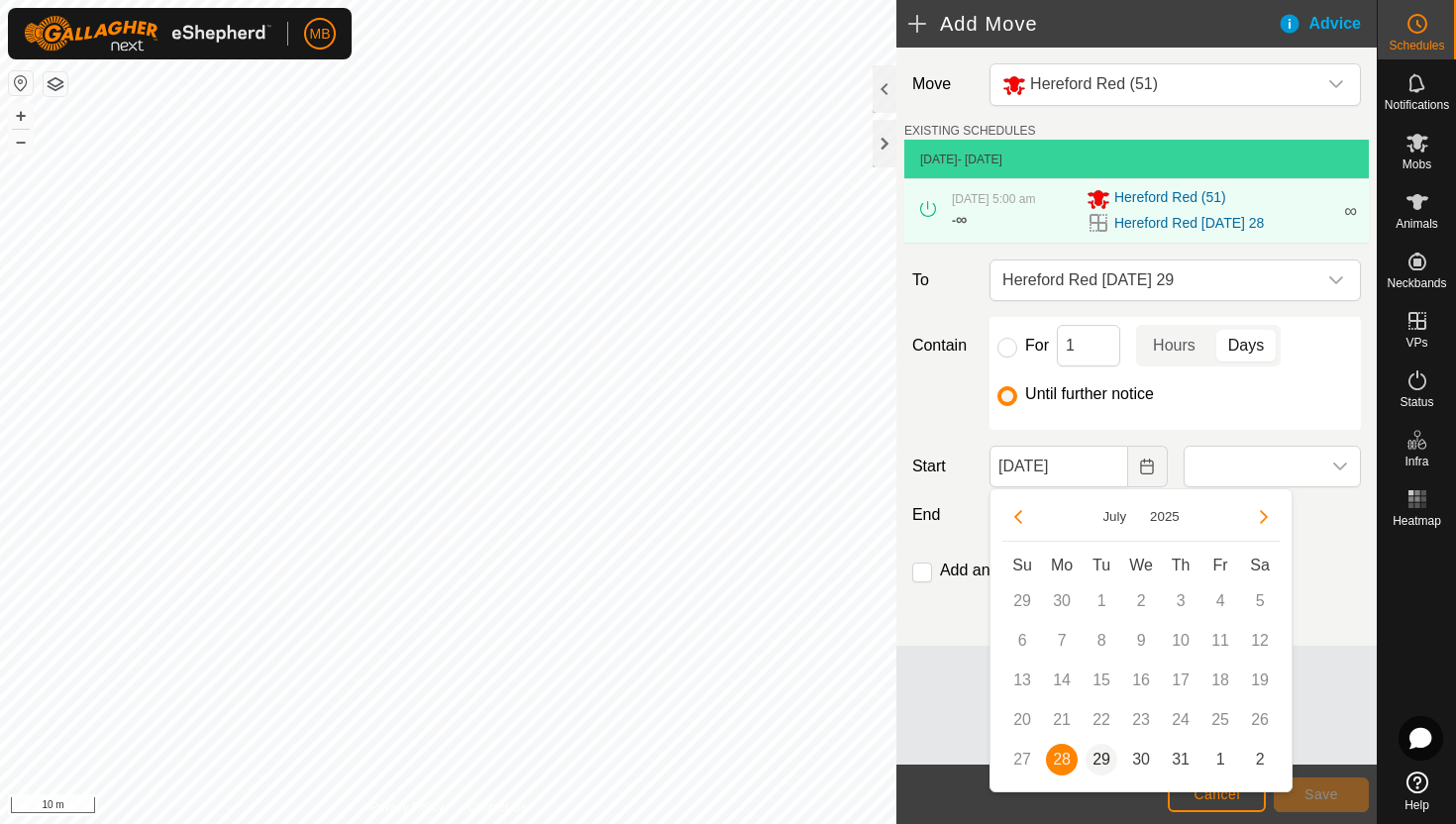 click on "29" at bounding box center [1101, 760] 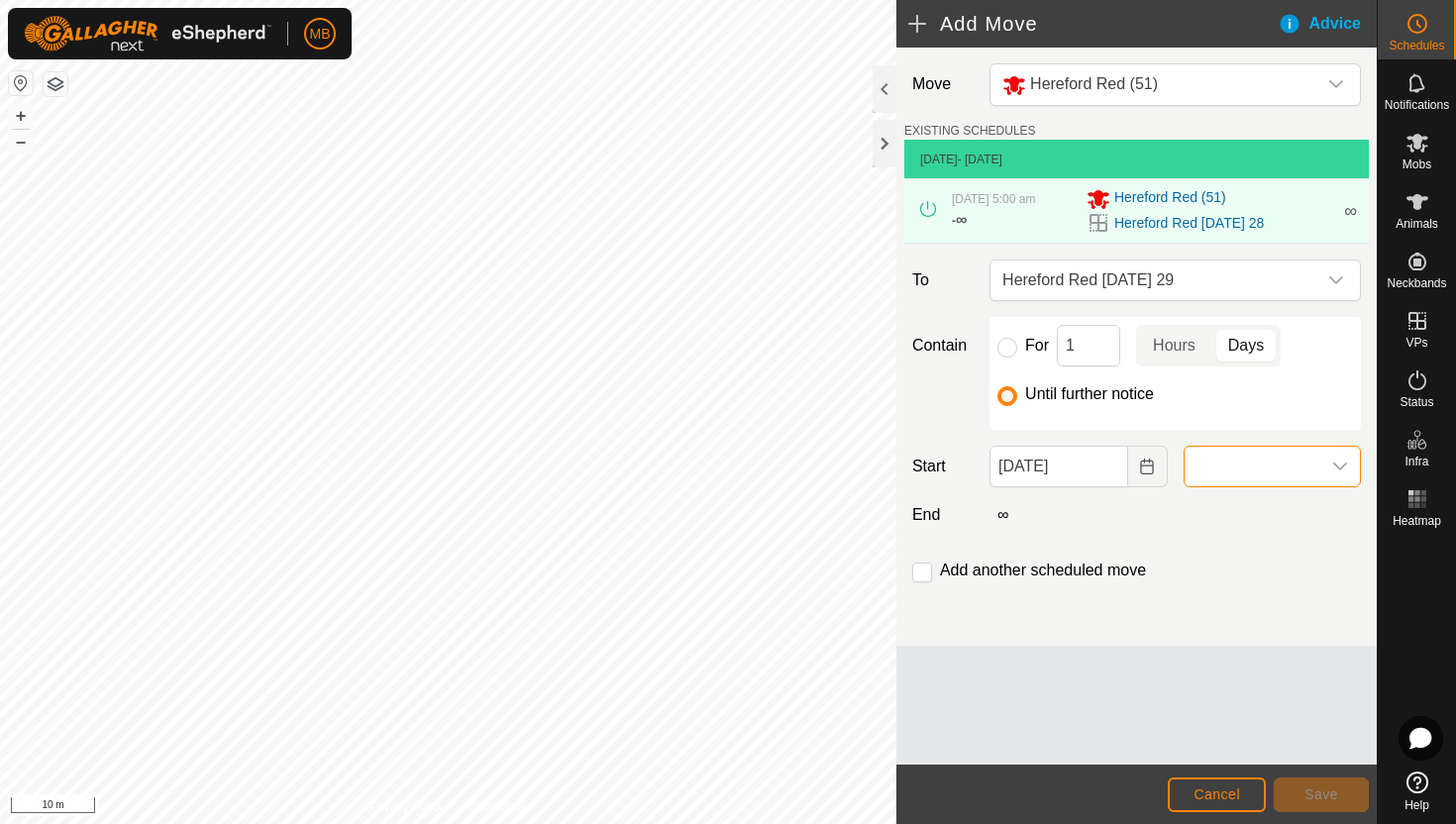 click at bounding box center (1252, 466) 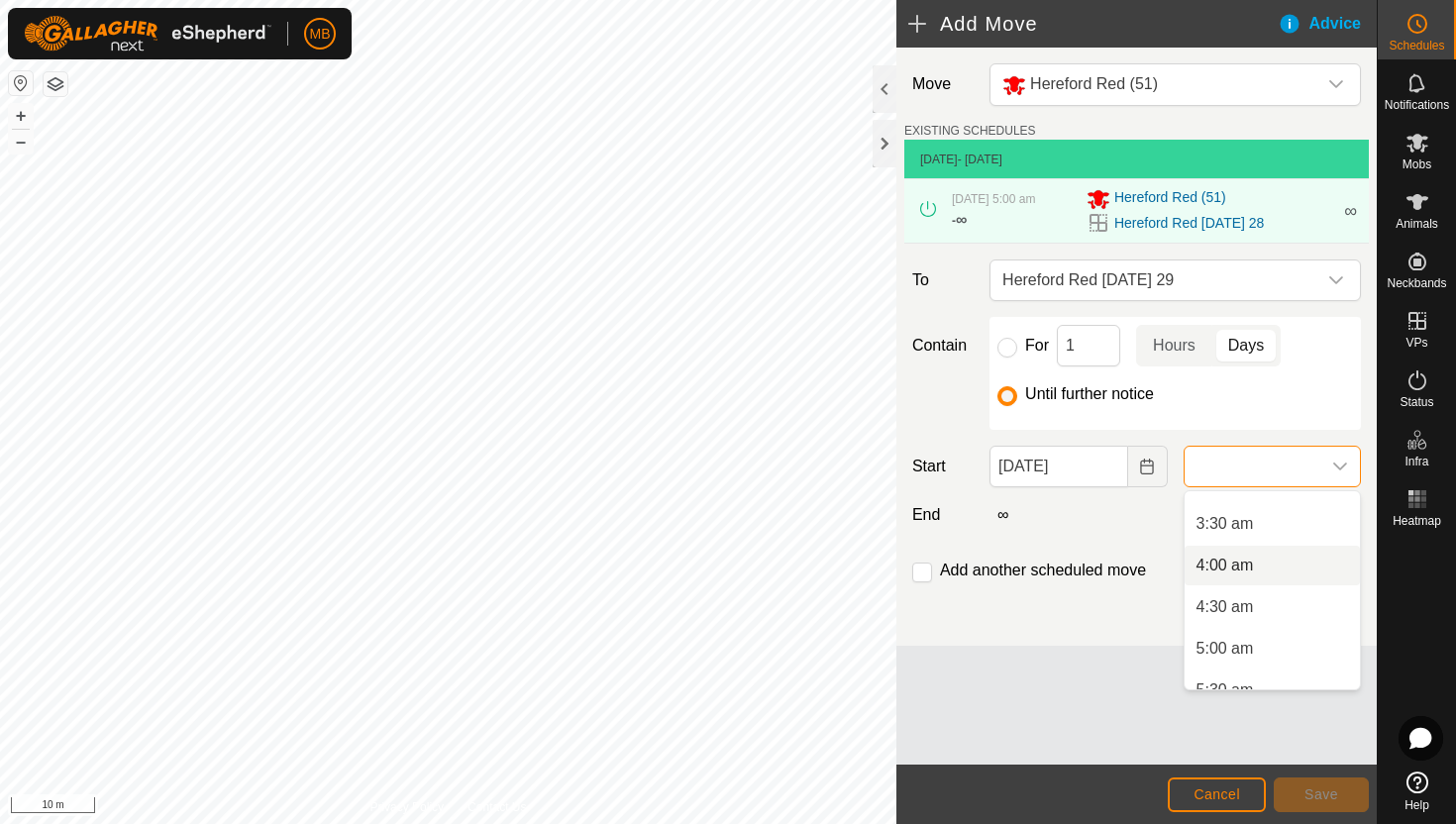 scroll, scrollTop: 275, scrollLeft: 0, axis: vertical 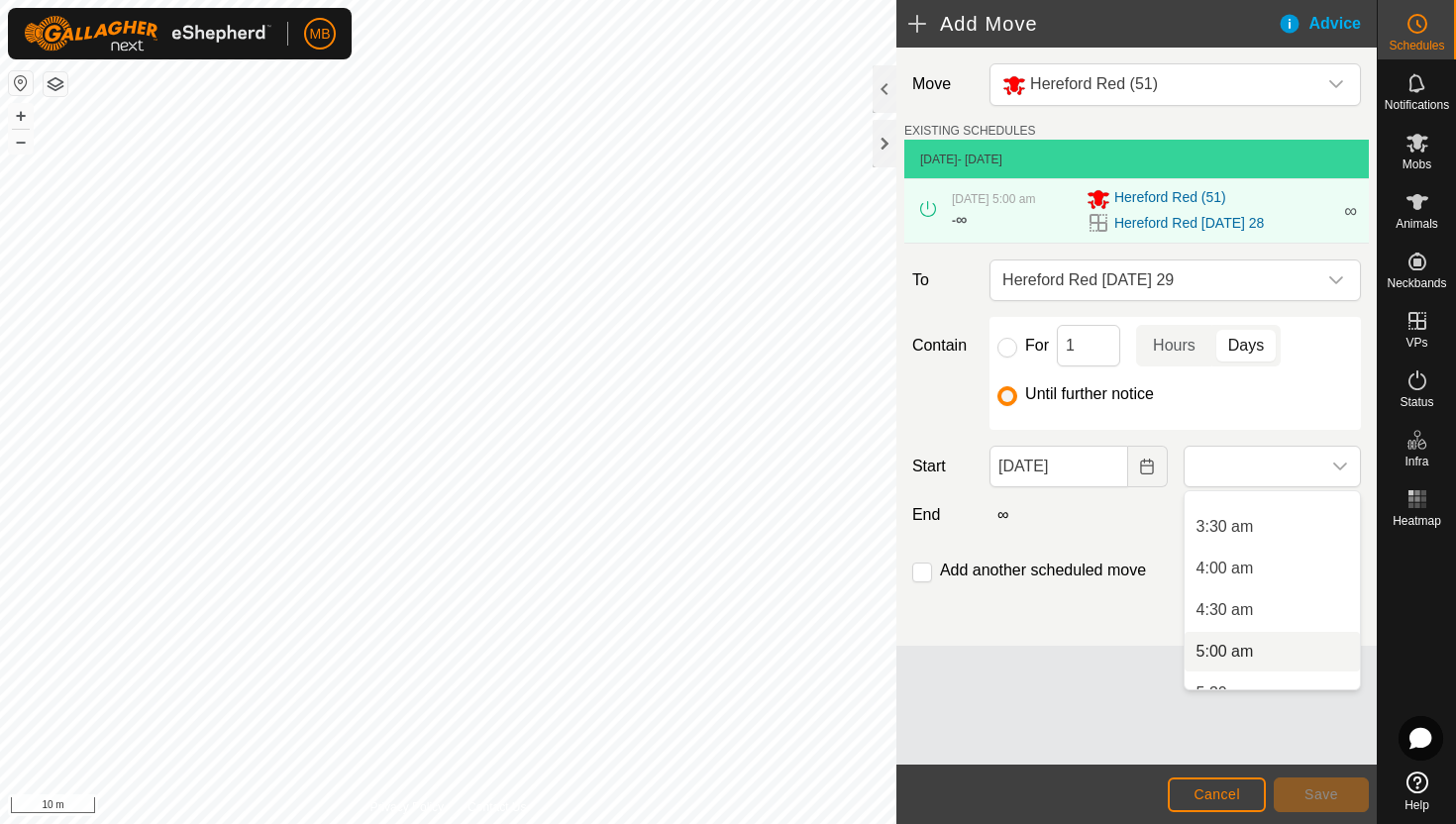 click on "5:00 am" at bounding box center (1272, 652) 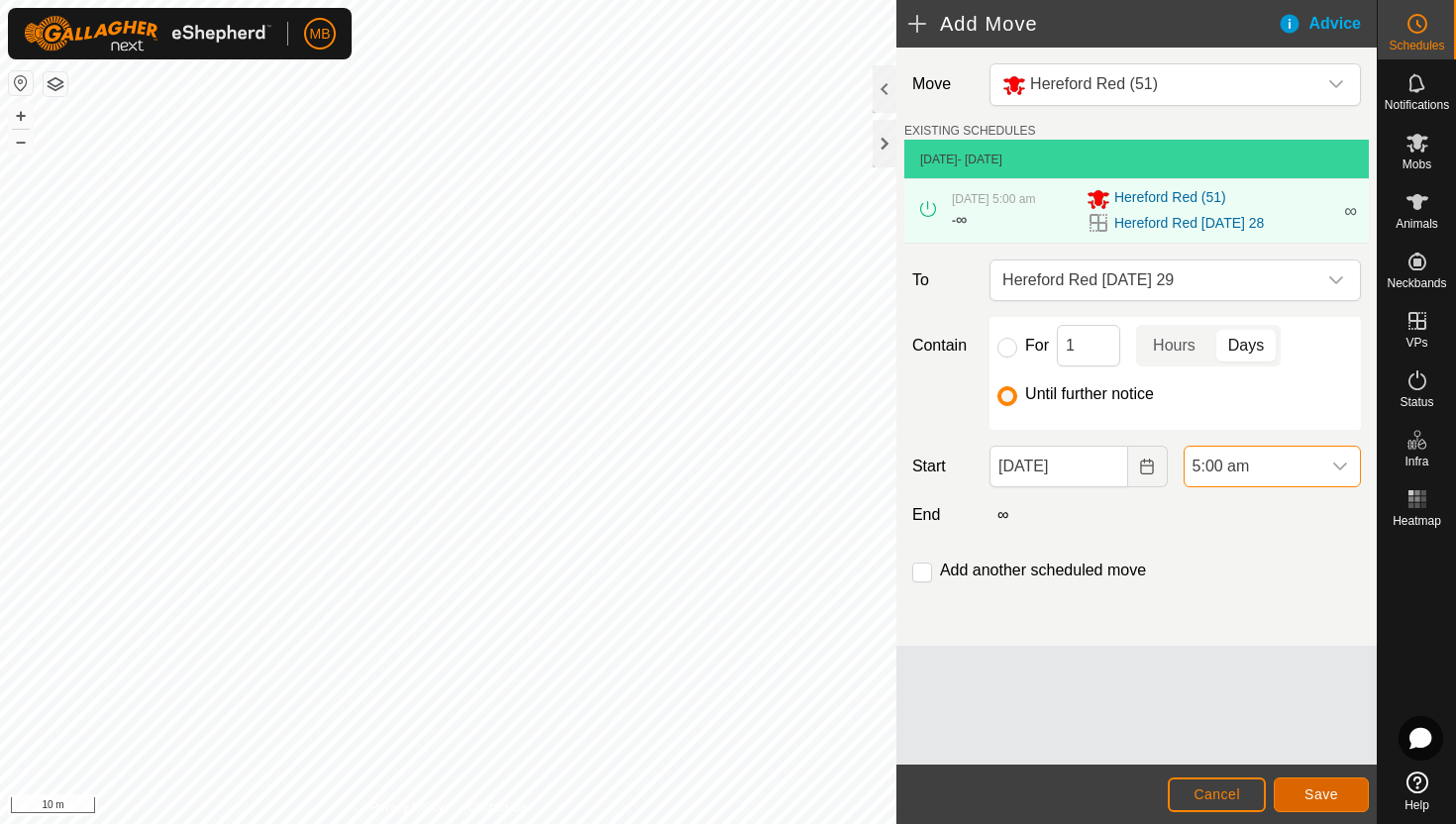click on "Save" 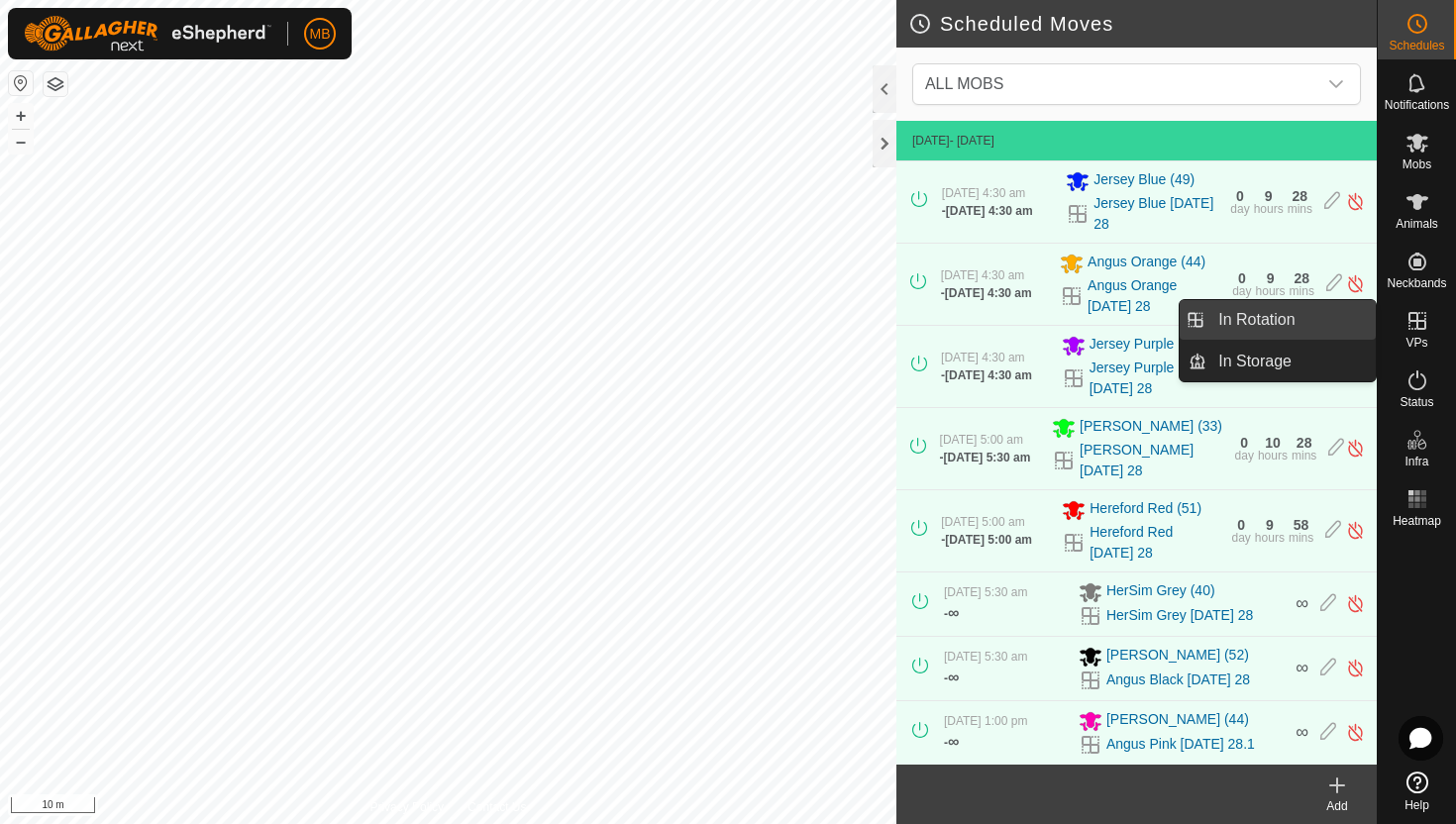 click on "In Rotation" at bounding box center [1291, 320] 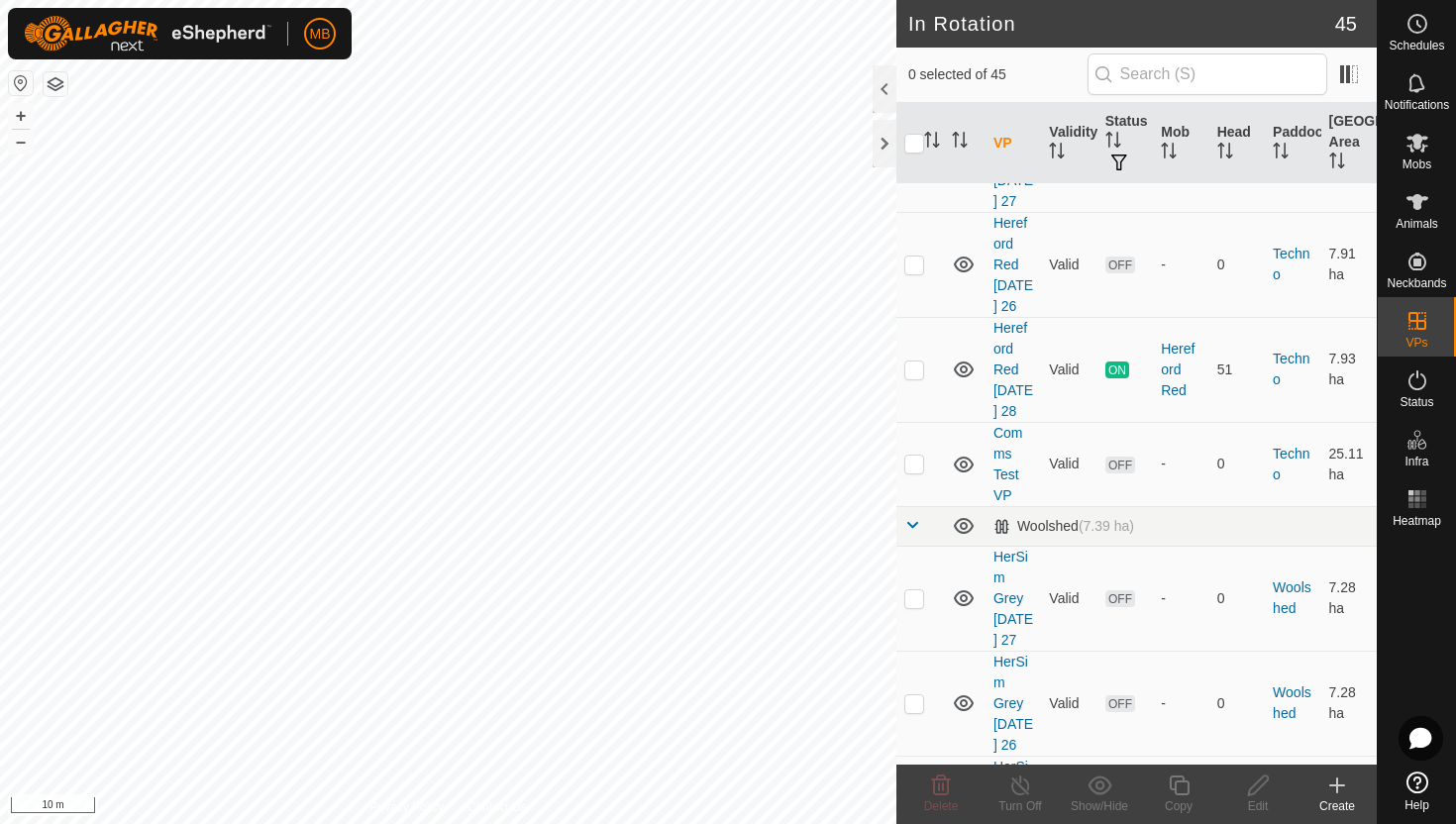 scroll, scrollTop: 3218, scrollLeft: 0, axis: vertical 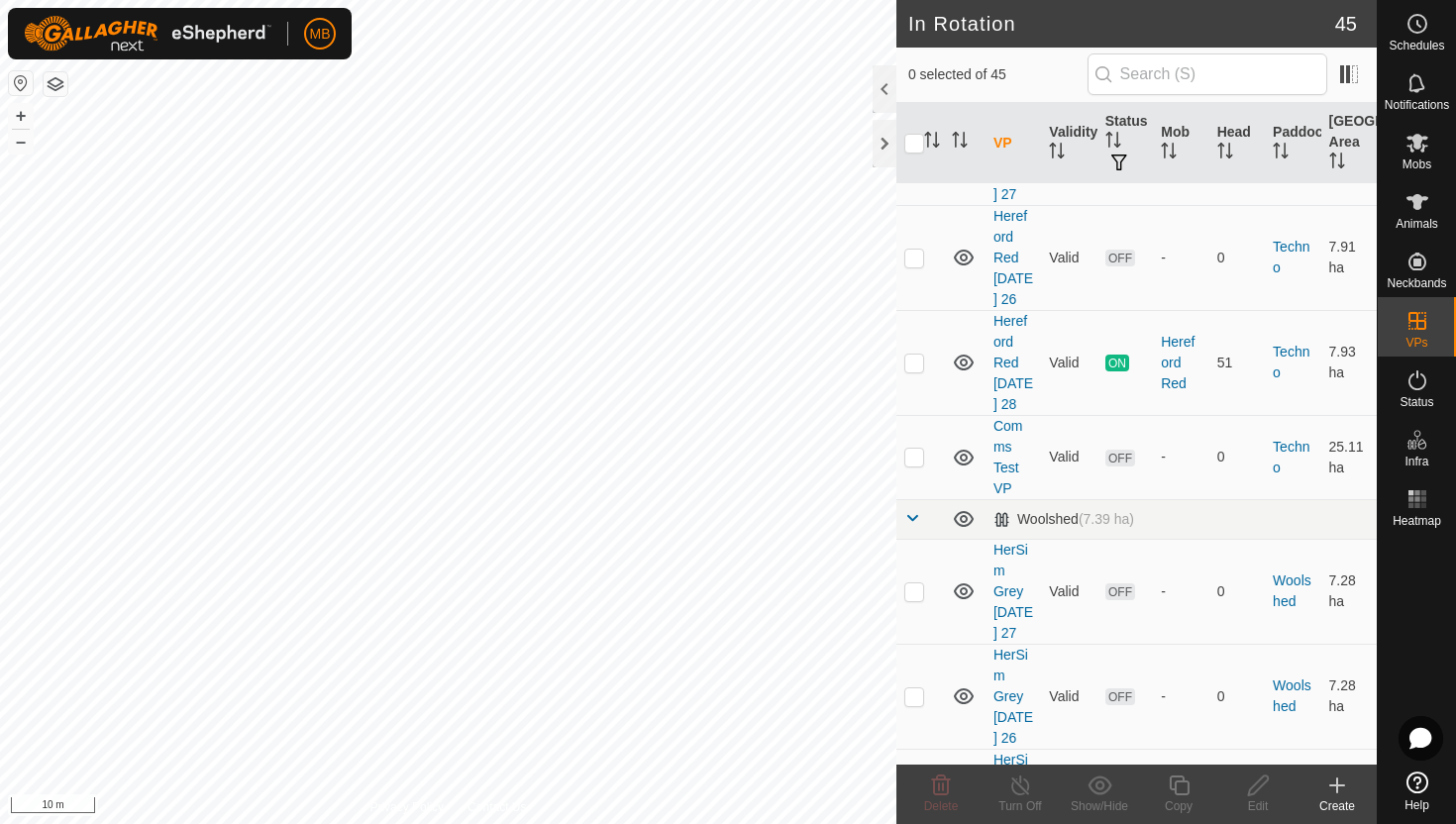 click at bounding box center (914, 801) 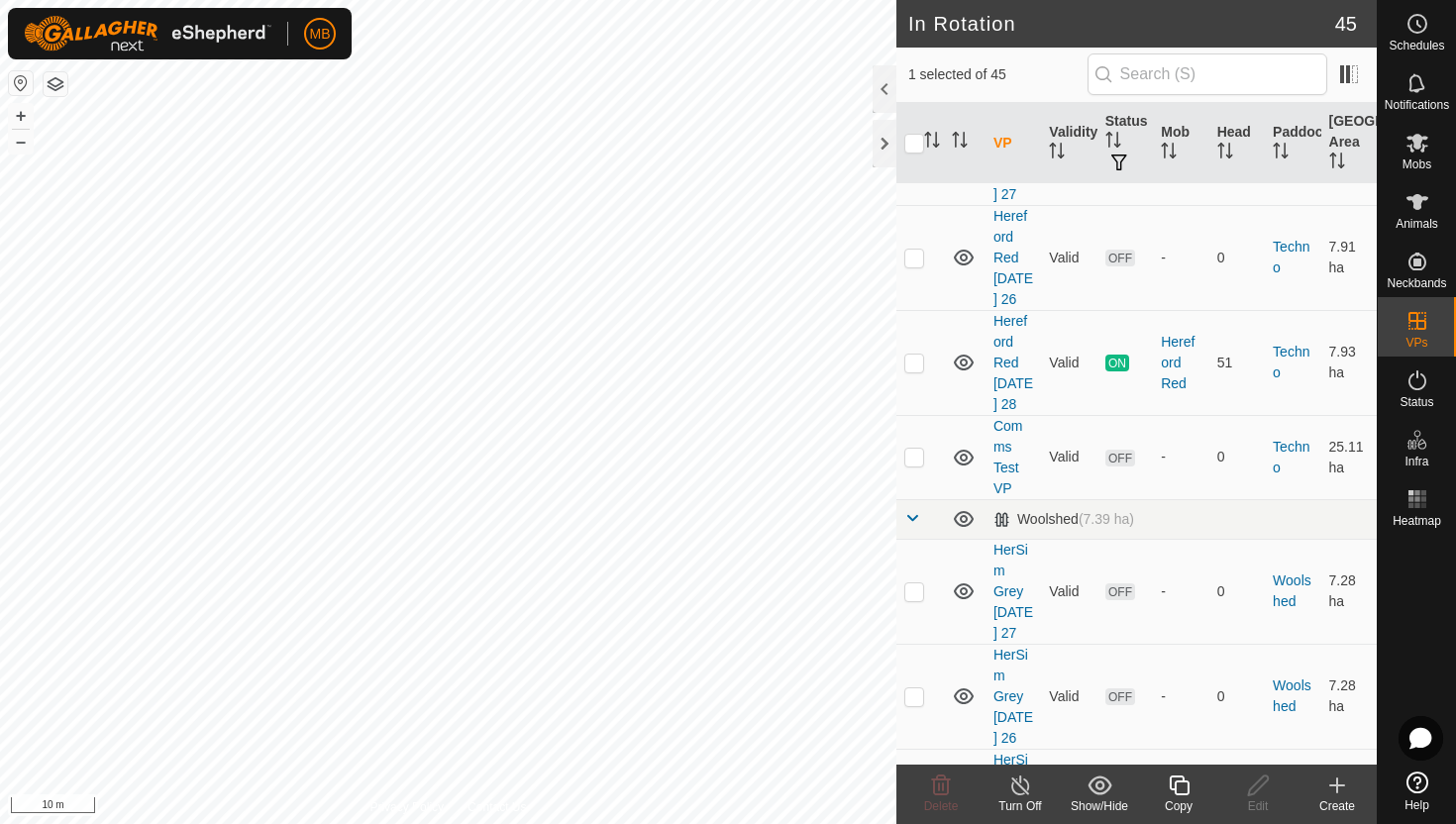 click 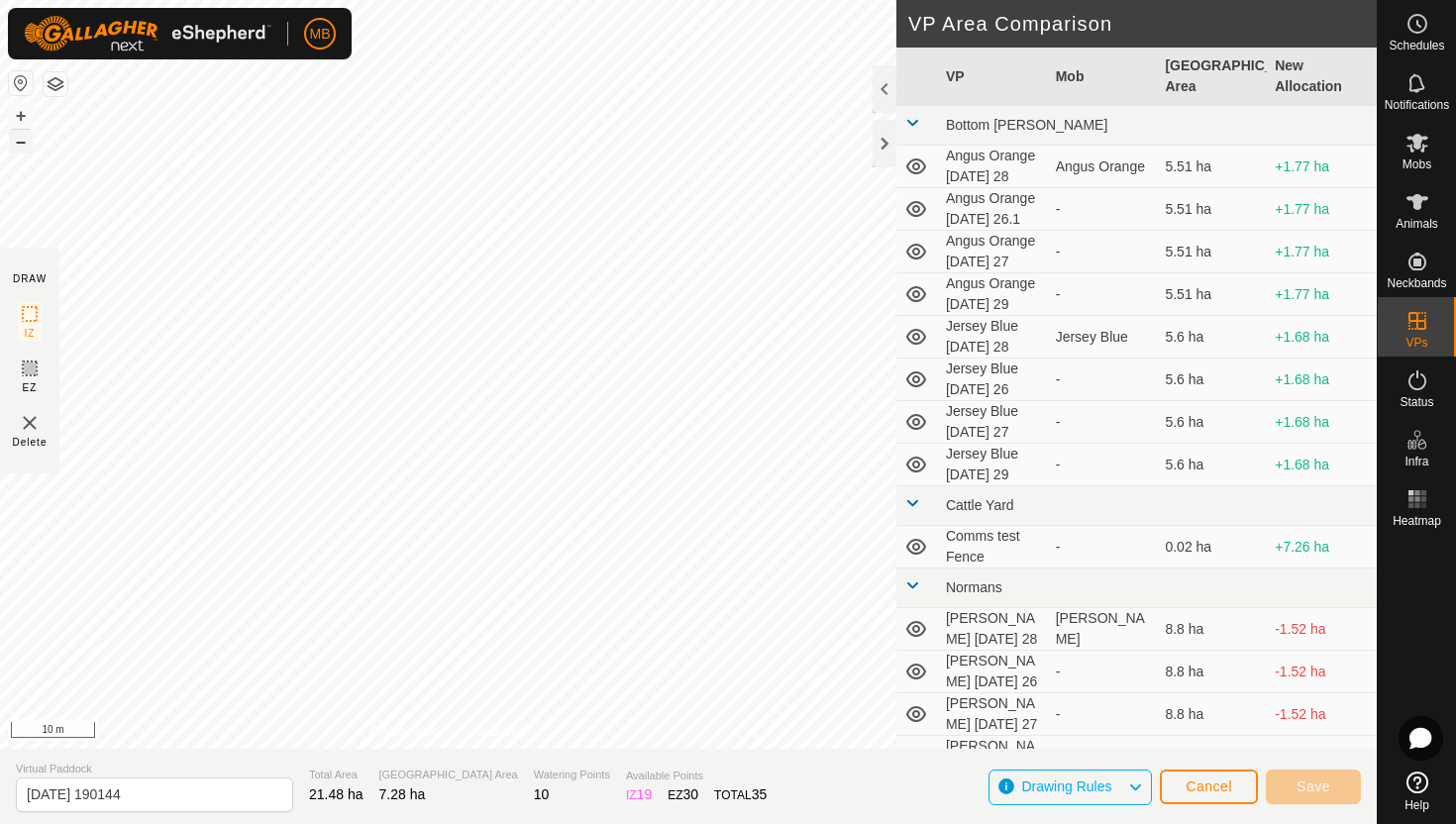 click on "–" at bounding box center (21, 142) 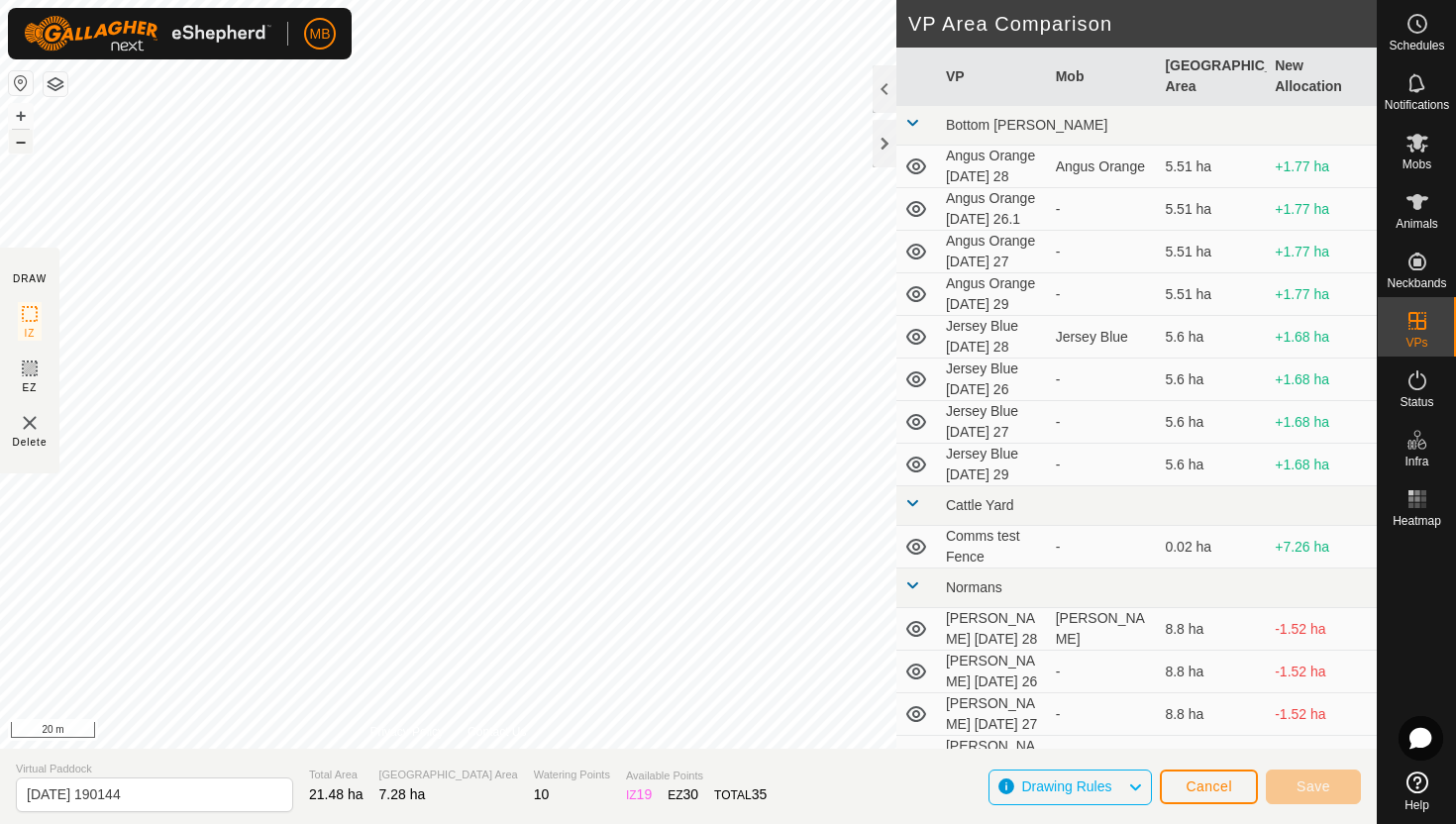 click on "–" at bounding box center (21, 142) 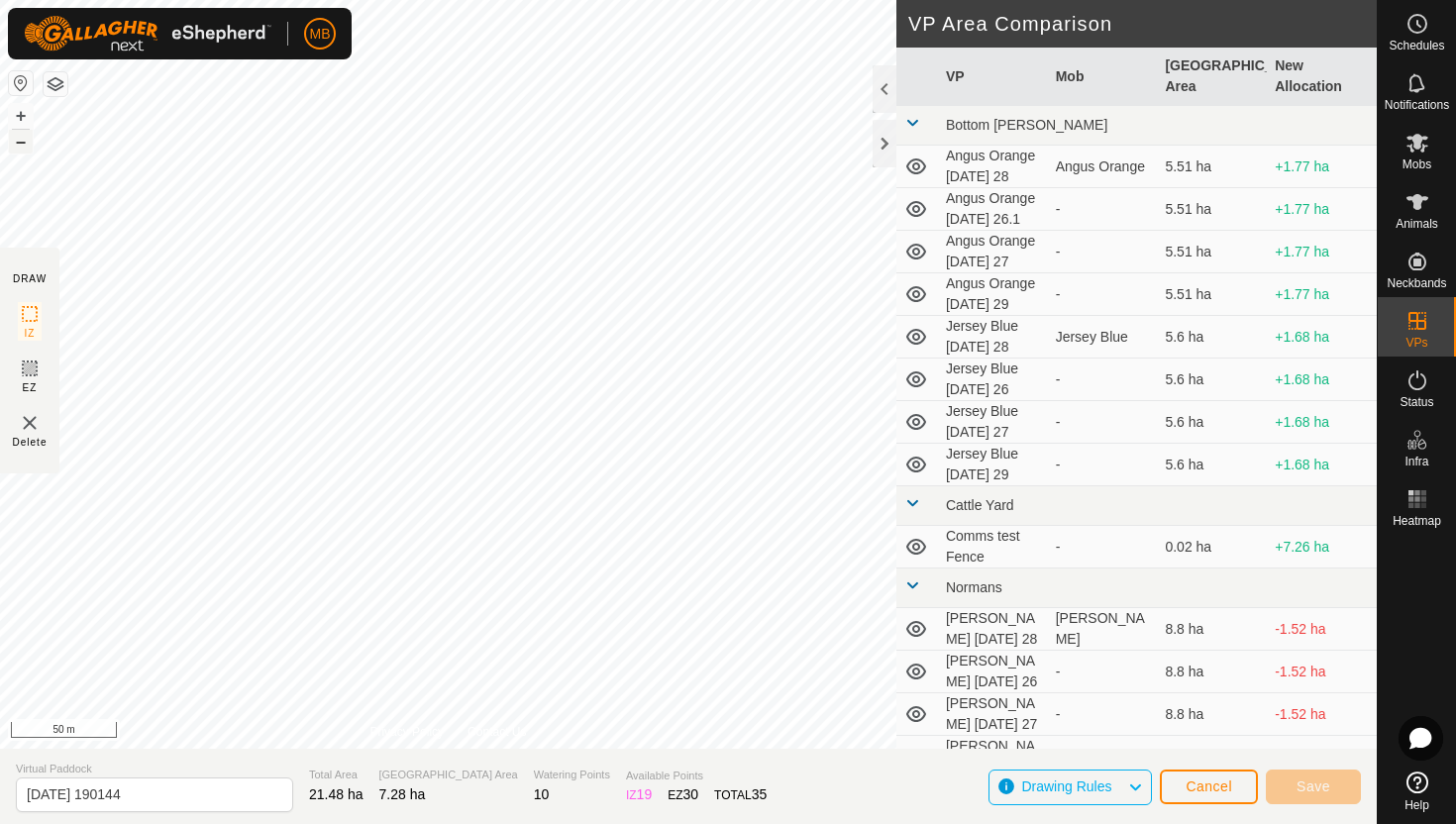 click on "–" at bounding box center (21, 142) 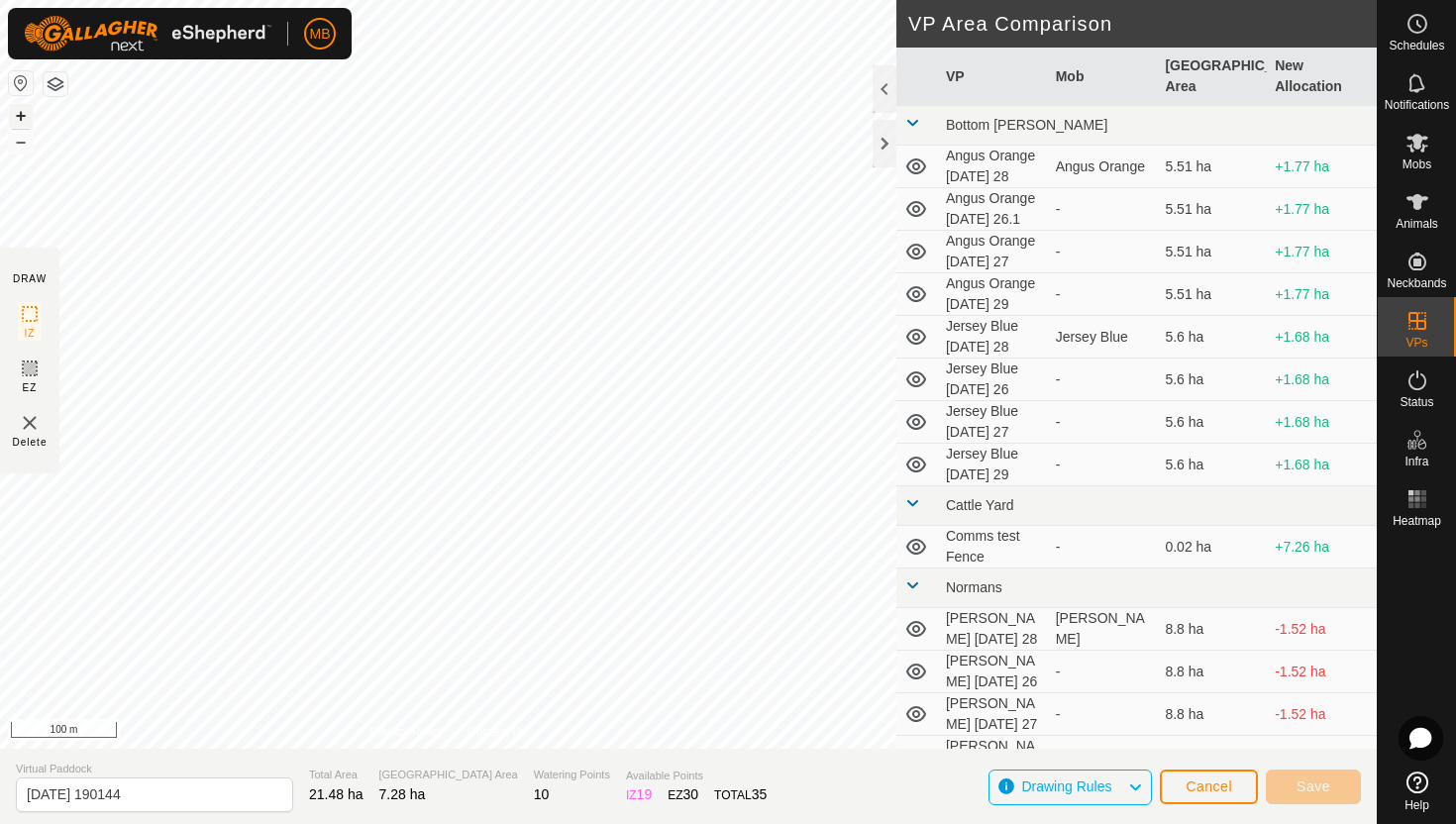 click on "+" at bounding box center [21, 116] 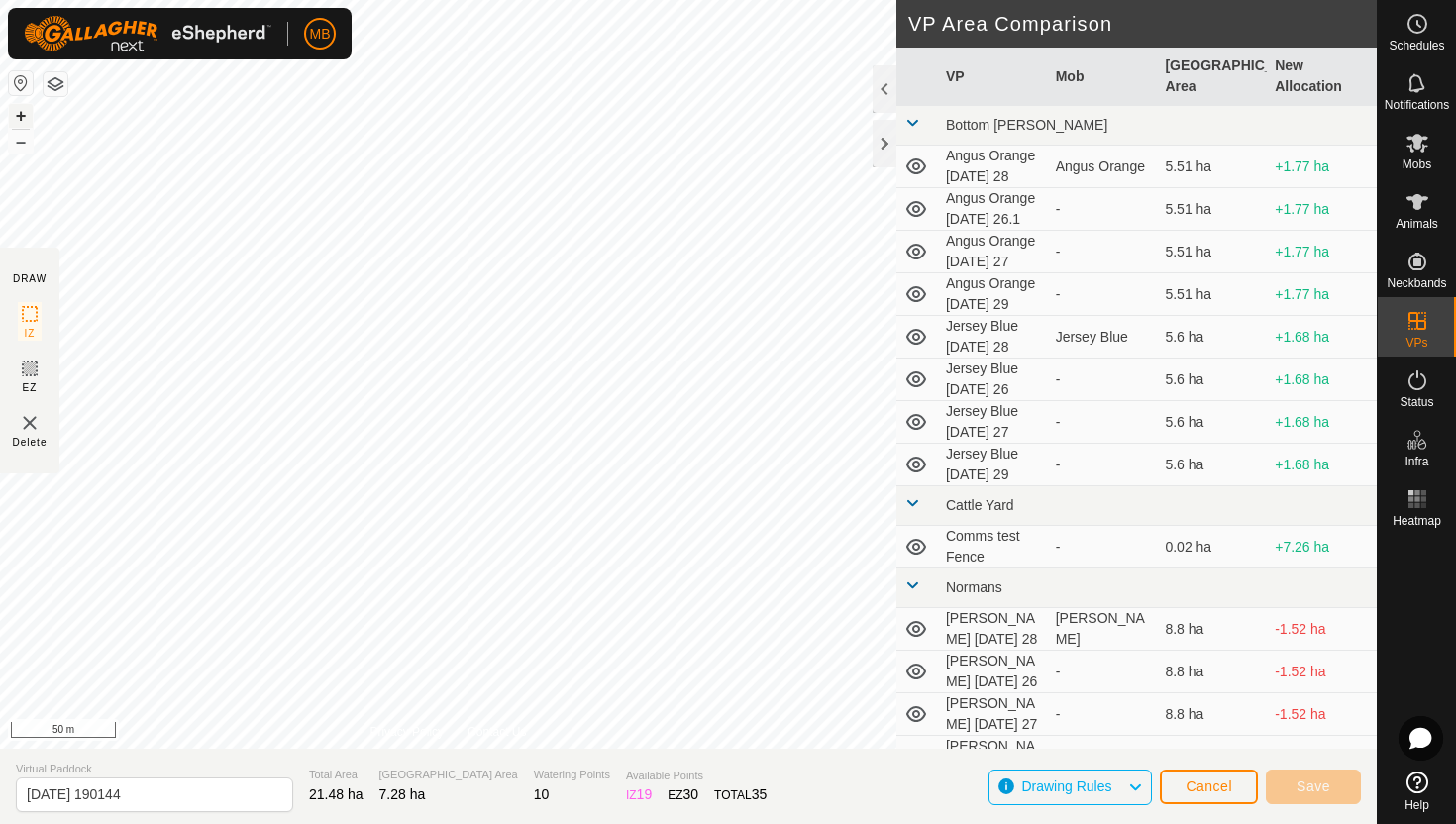 click on "+" at bounding box center [21, 116] 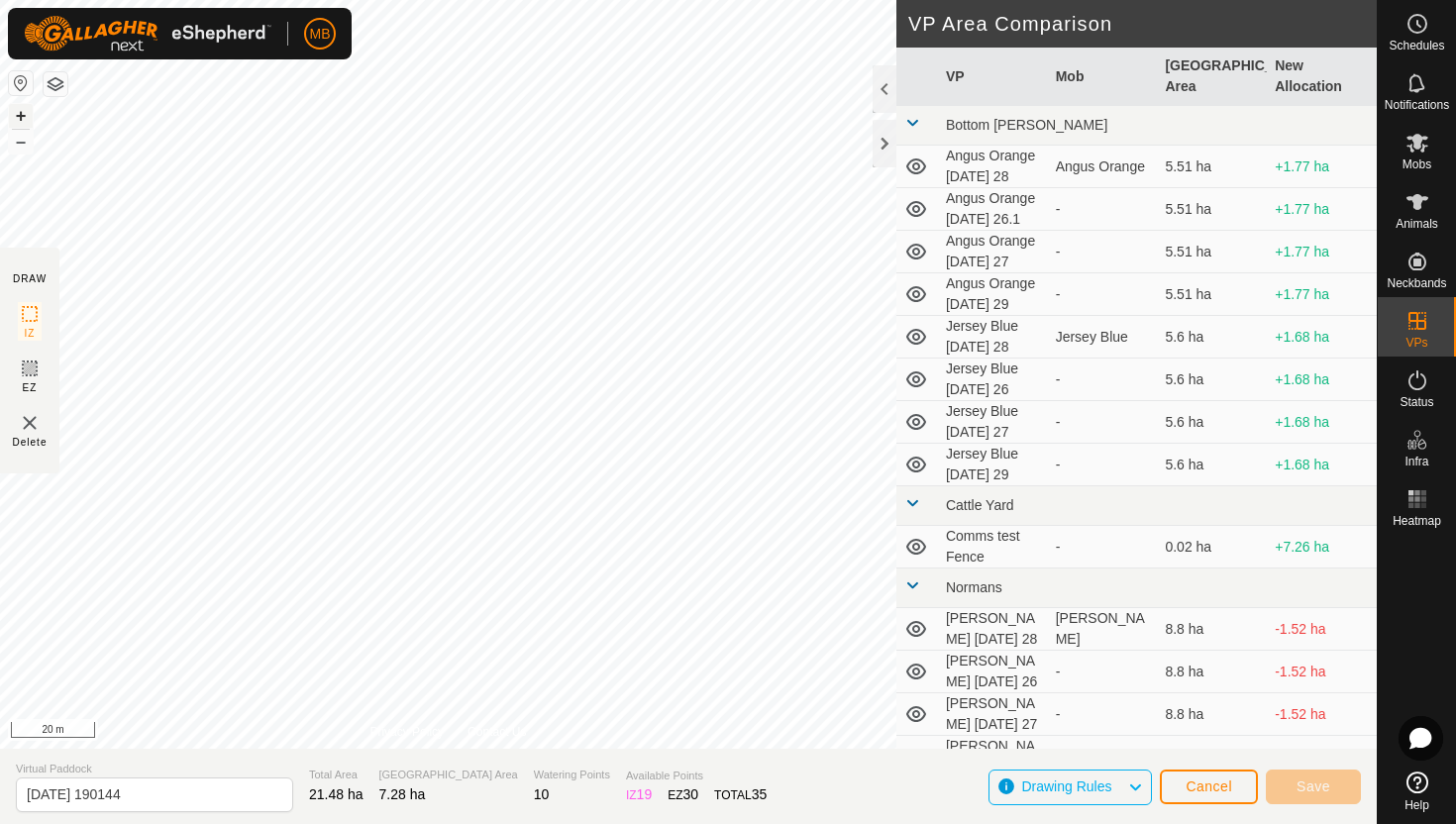click on "+" at bounding box center (21, 116) 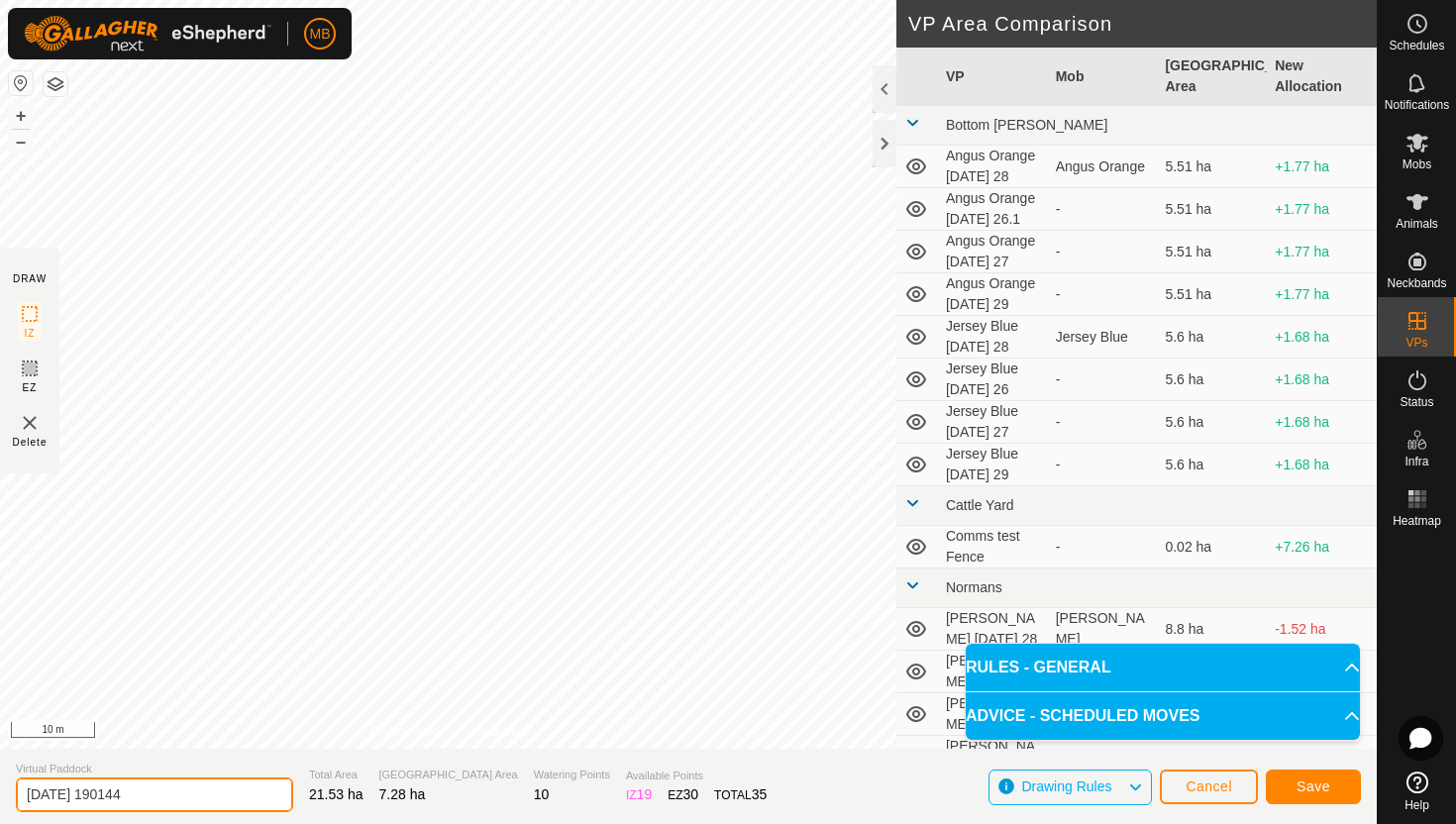 click on "[DATE] 190144" 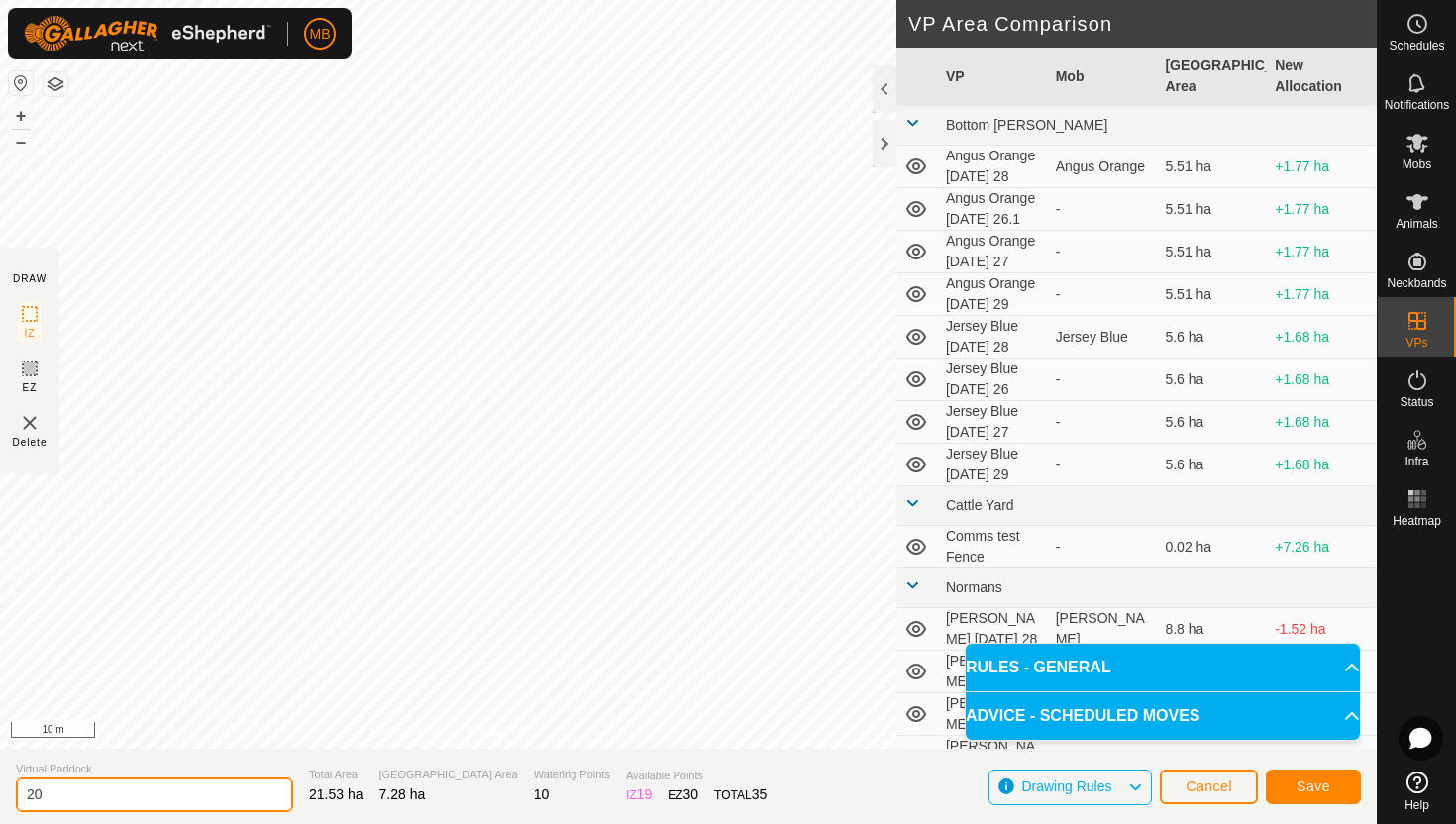type on "2" 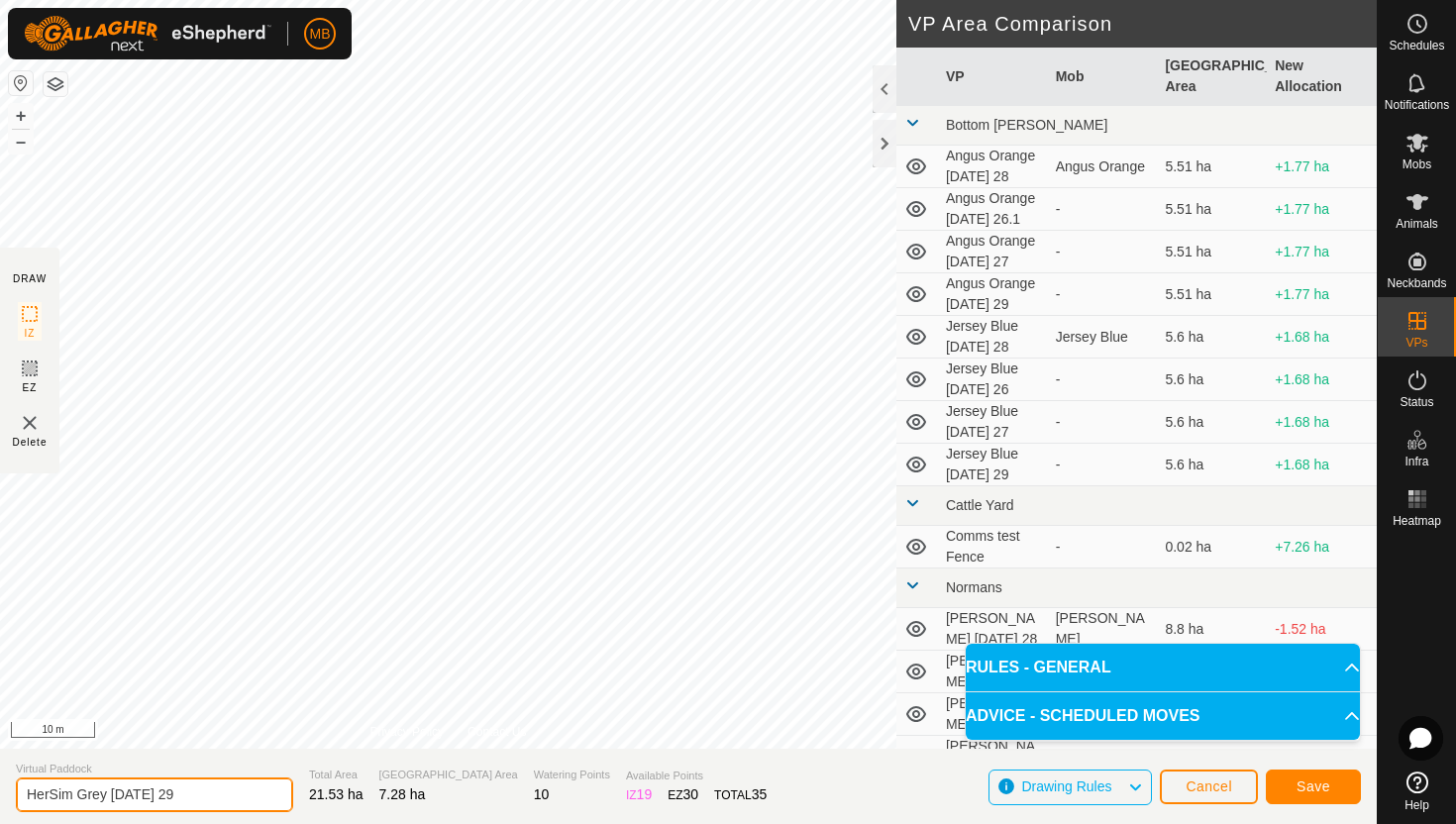 type on "HerSim Grey [DATE] 29" 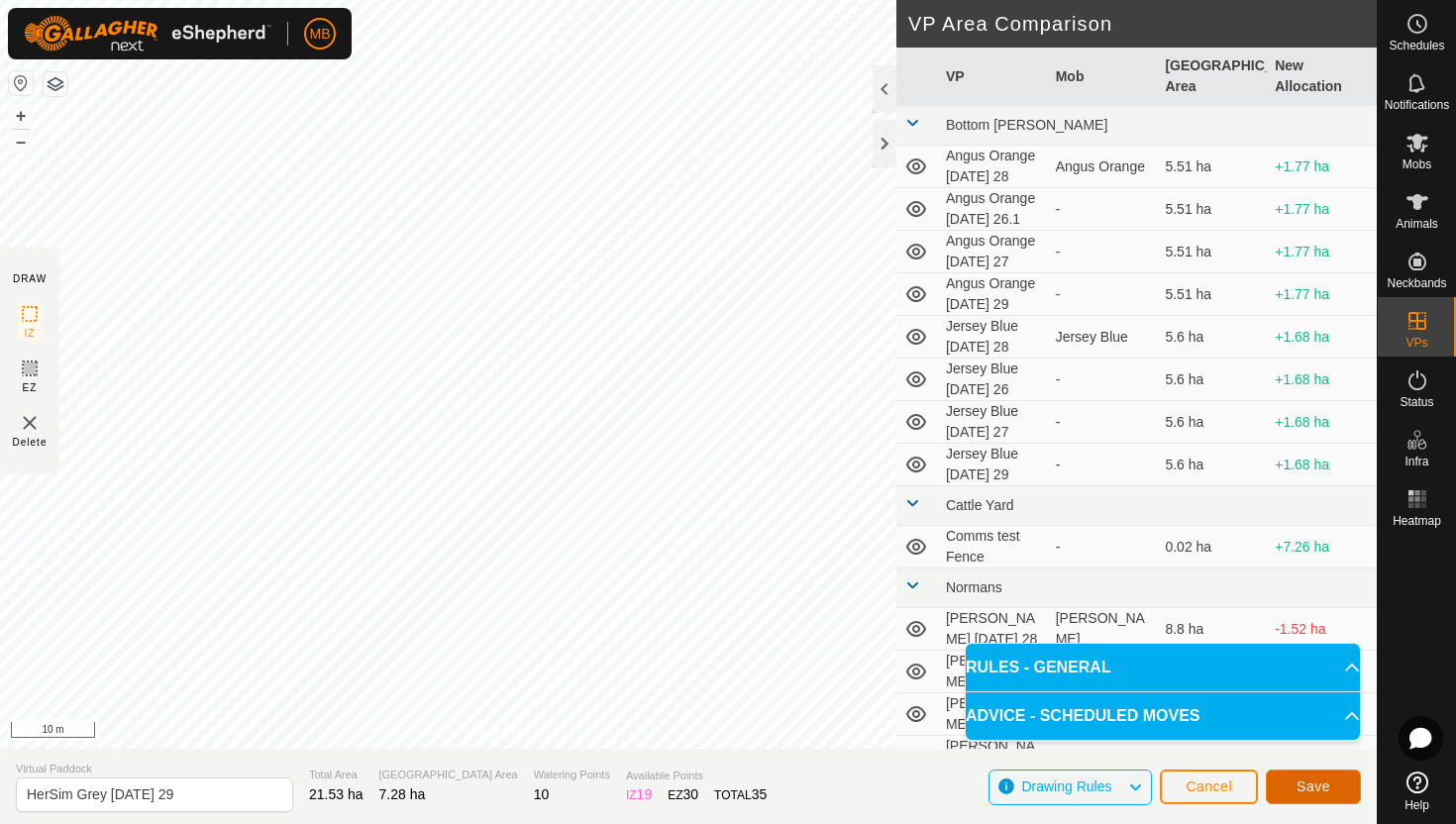 click on "Save" 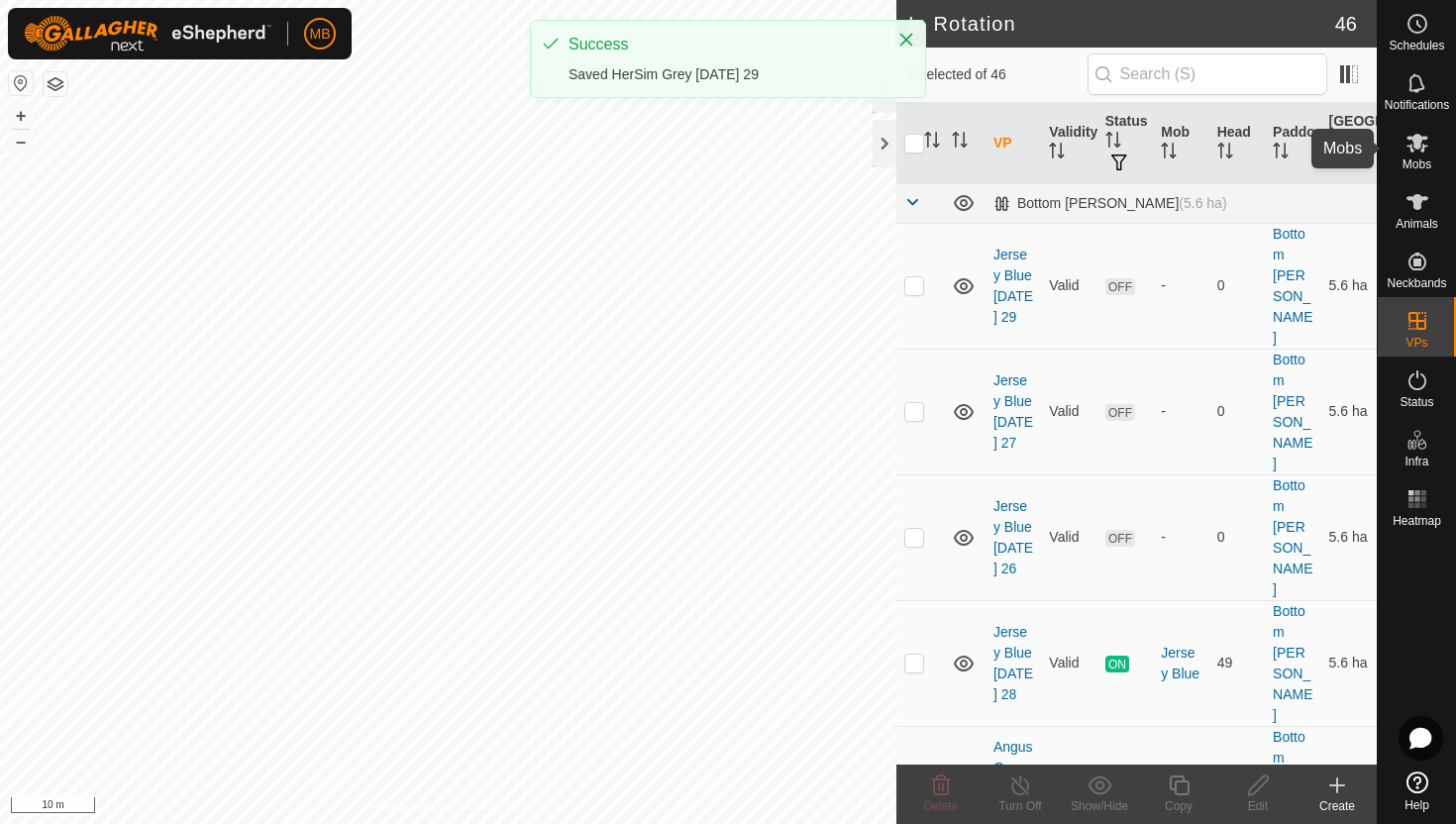 click 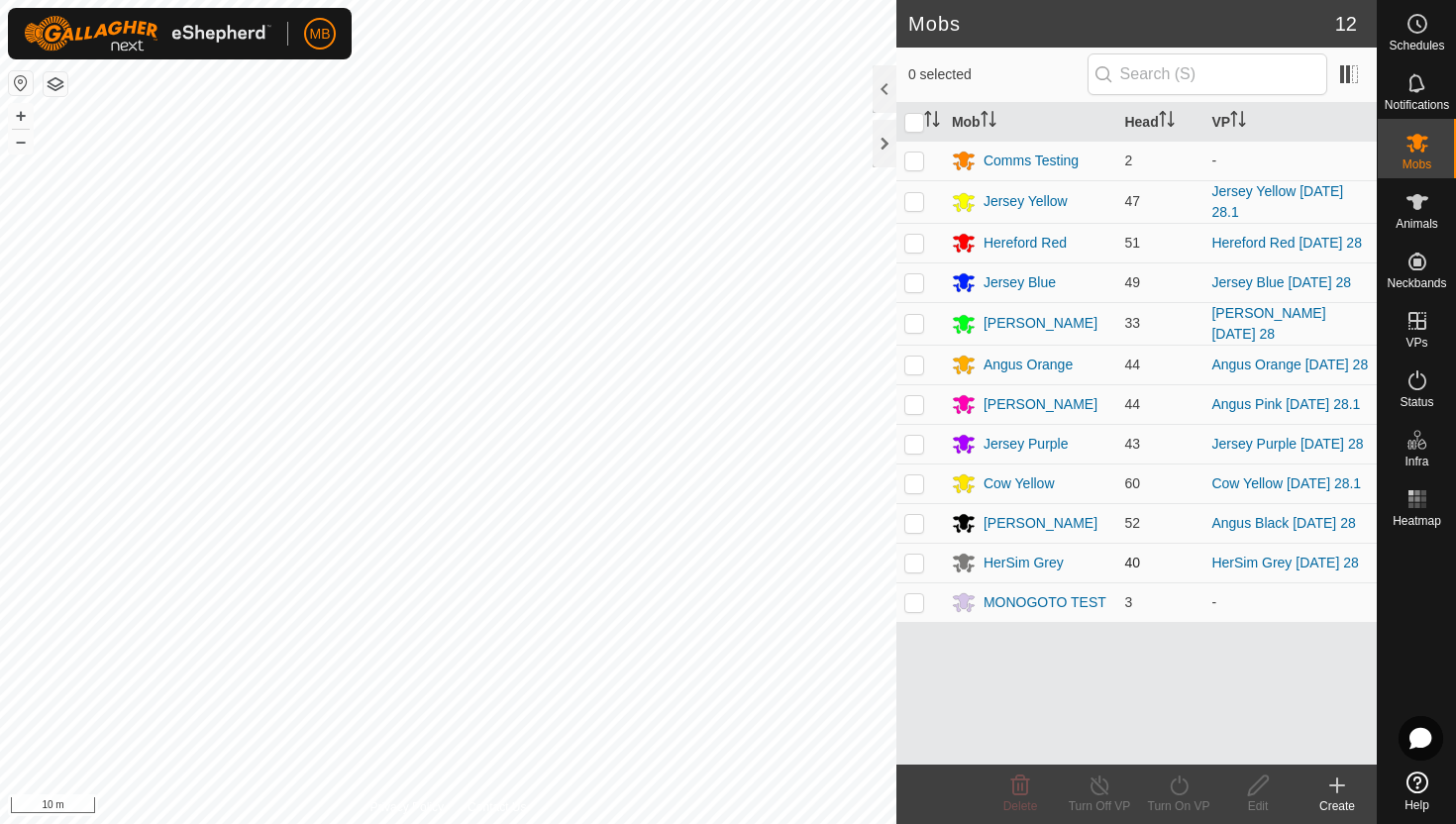 click at bounding box center [914, 563] 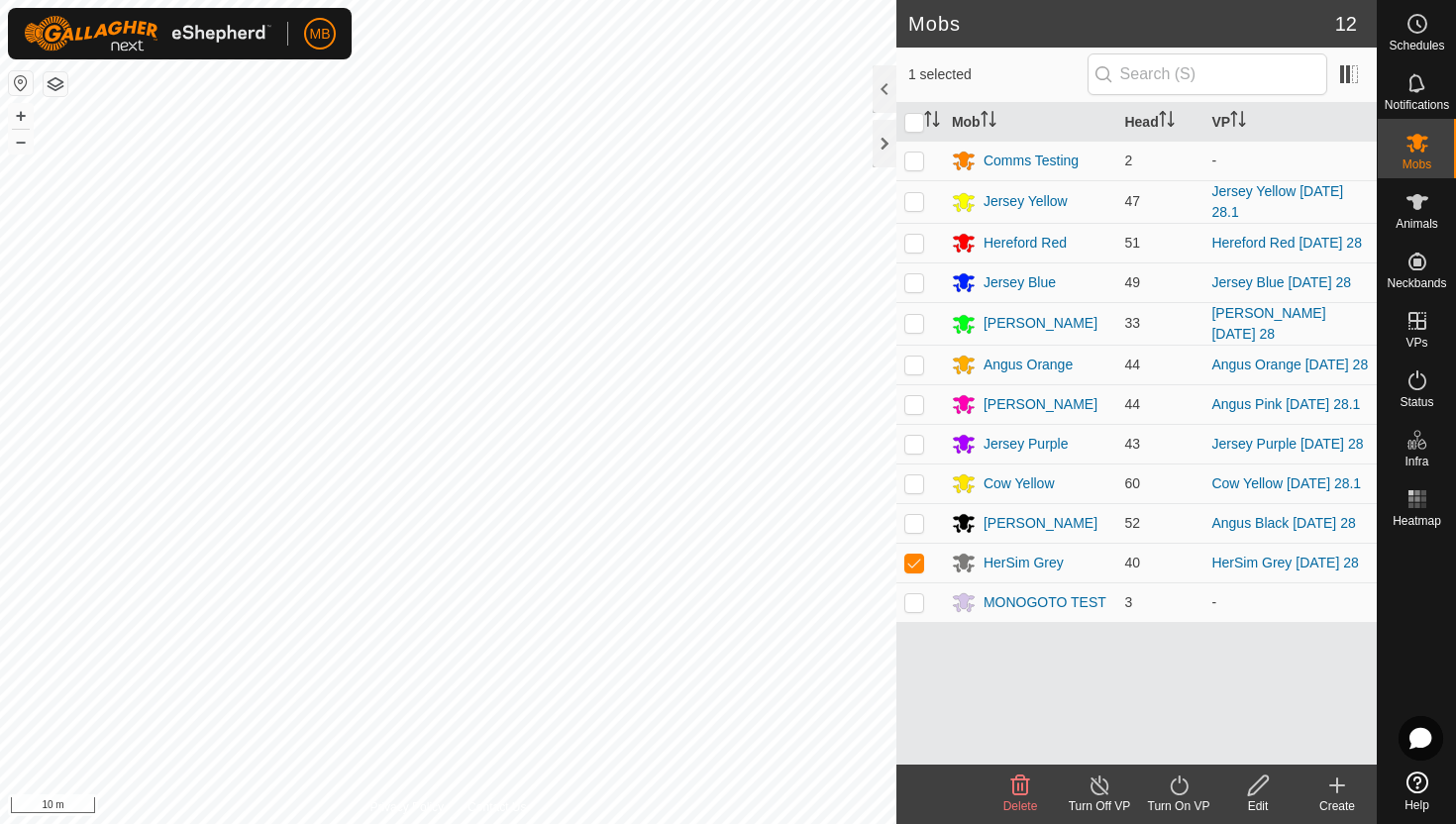 click 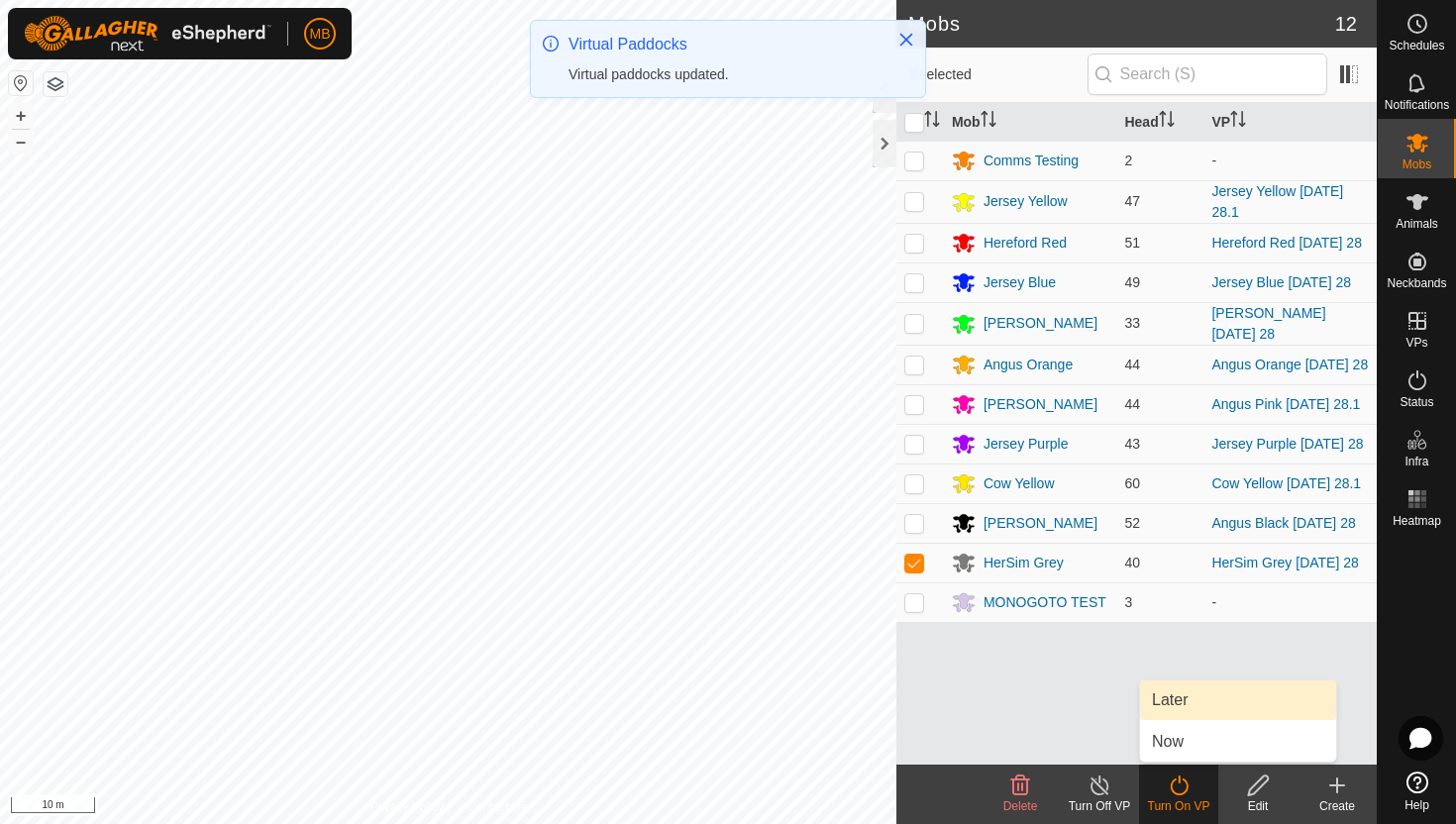 click on "Later" at bounding box center [1238, 700] 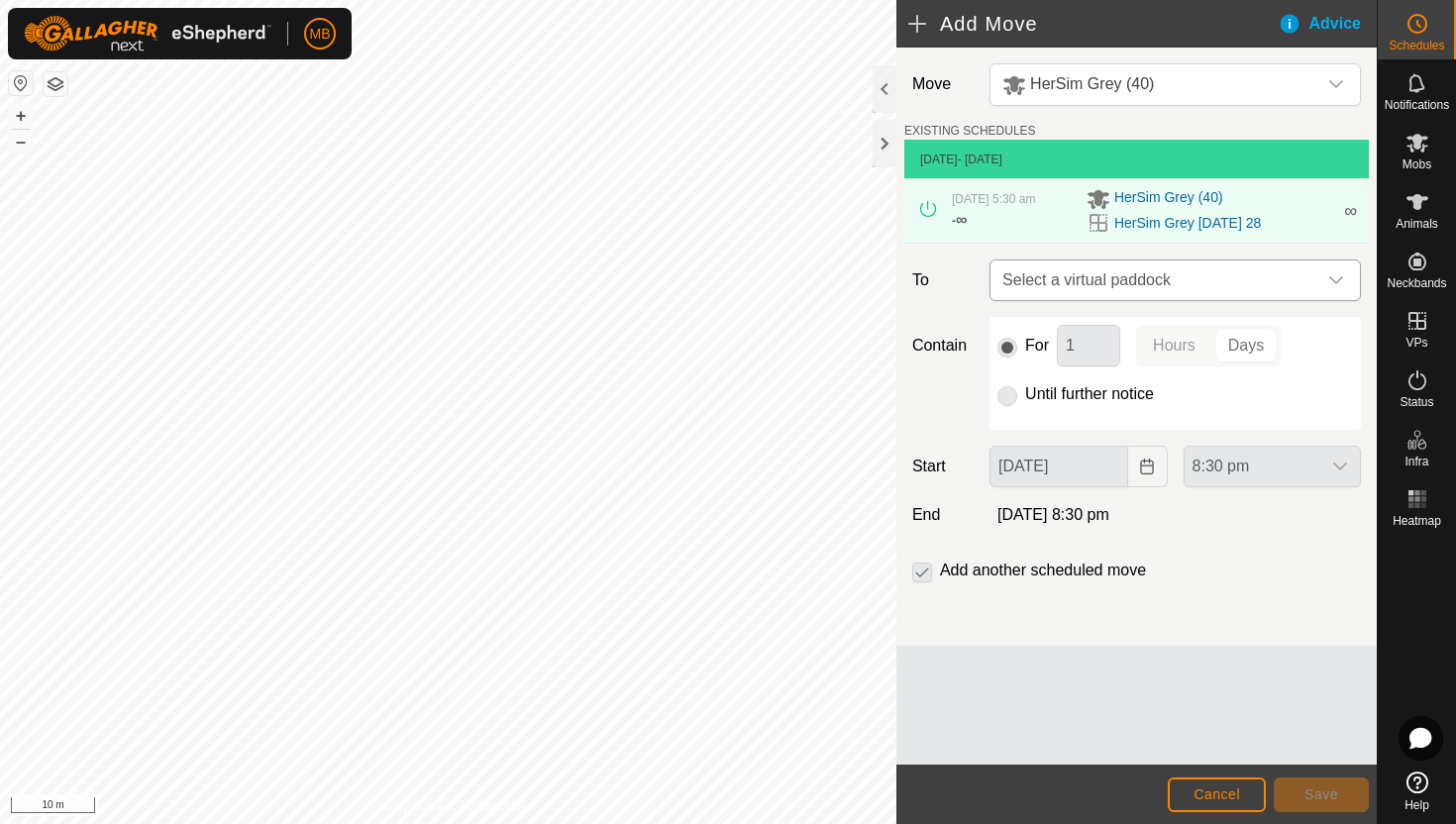 click 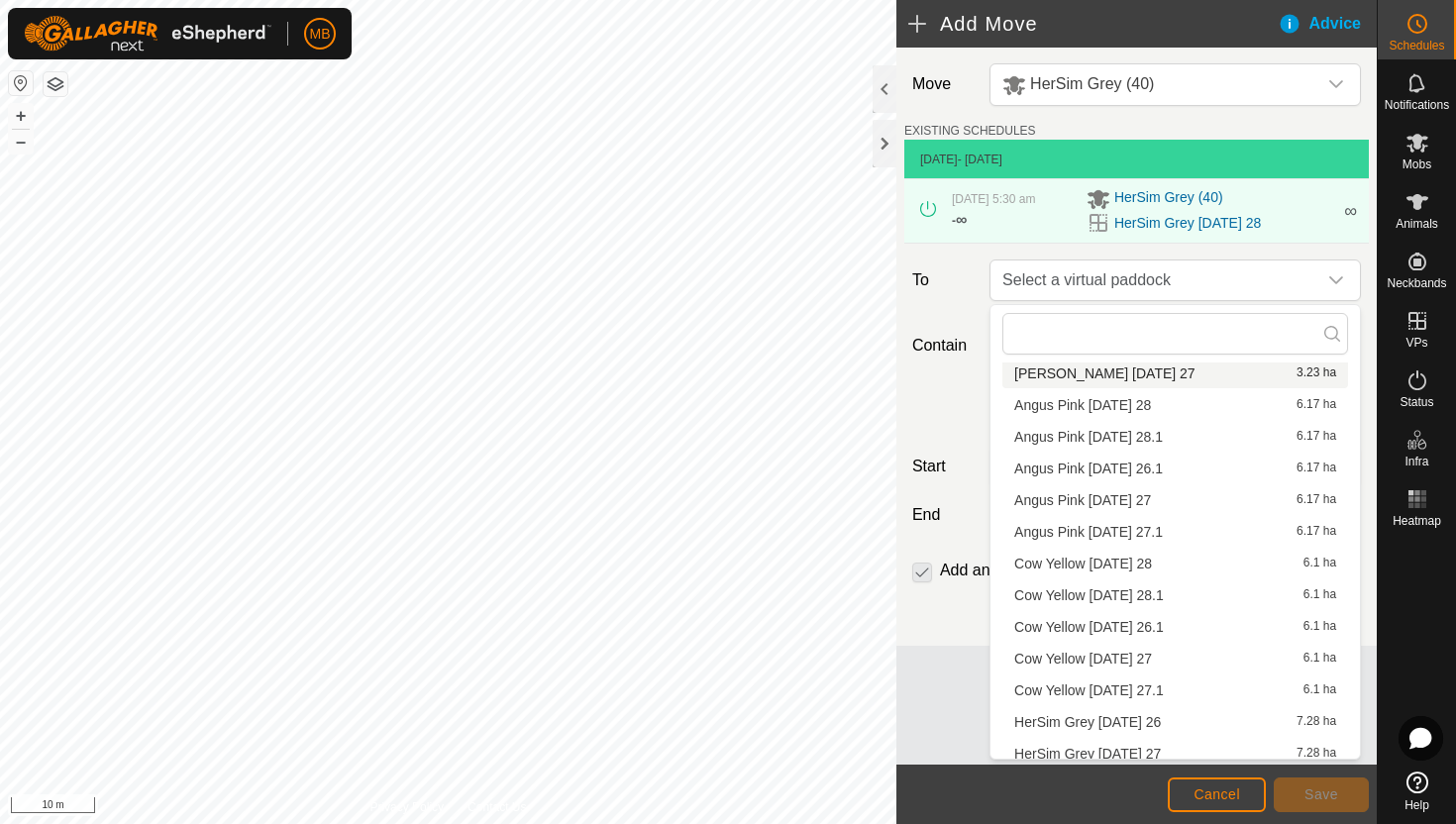 scroll, scrollTop: 154, scrollLeft: 0, axis: vertical 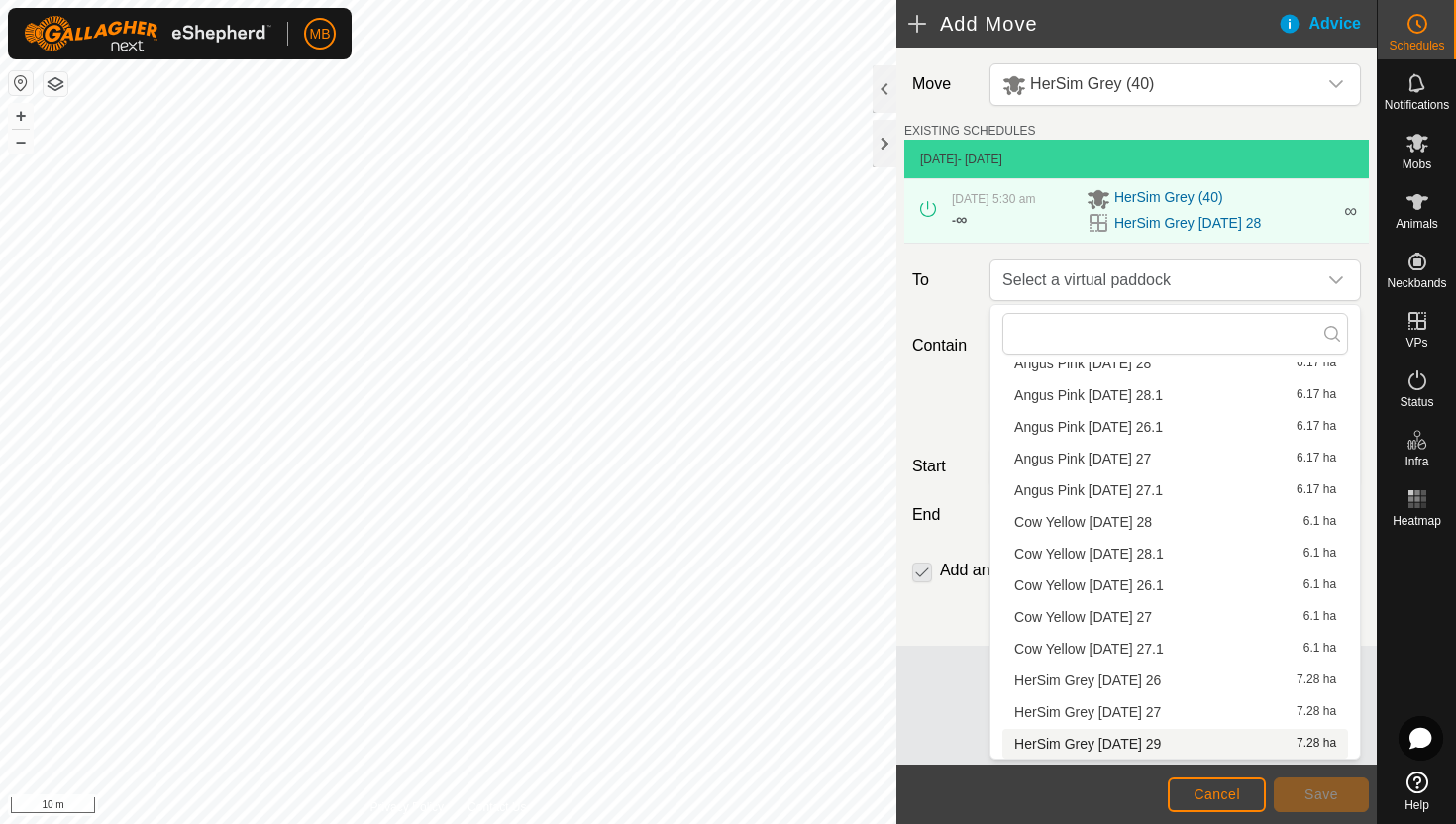 click on "HerSim Grey [DATE] 29  7.28 ha" at bounding box center (1175, 744) 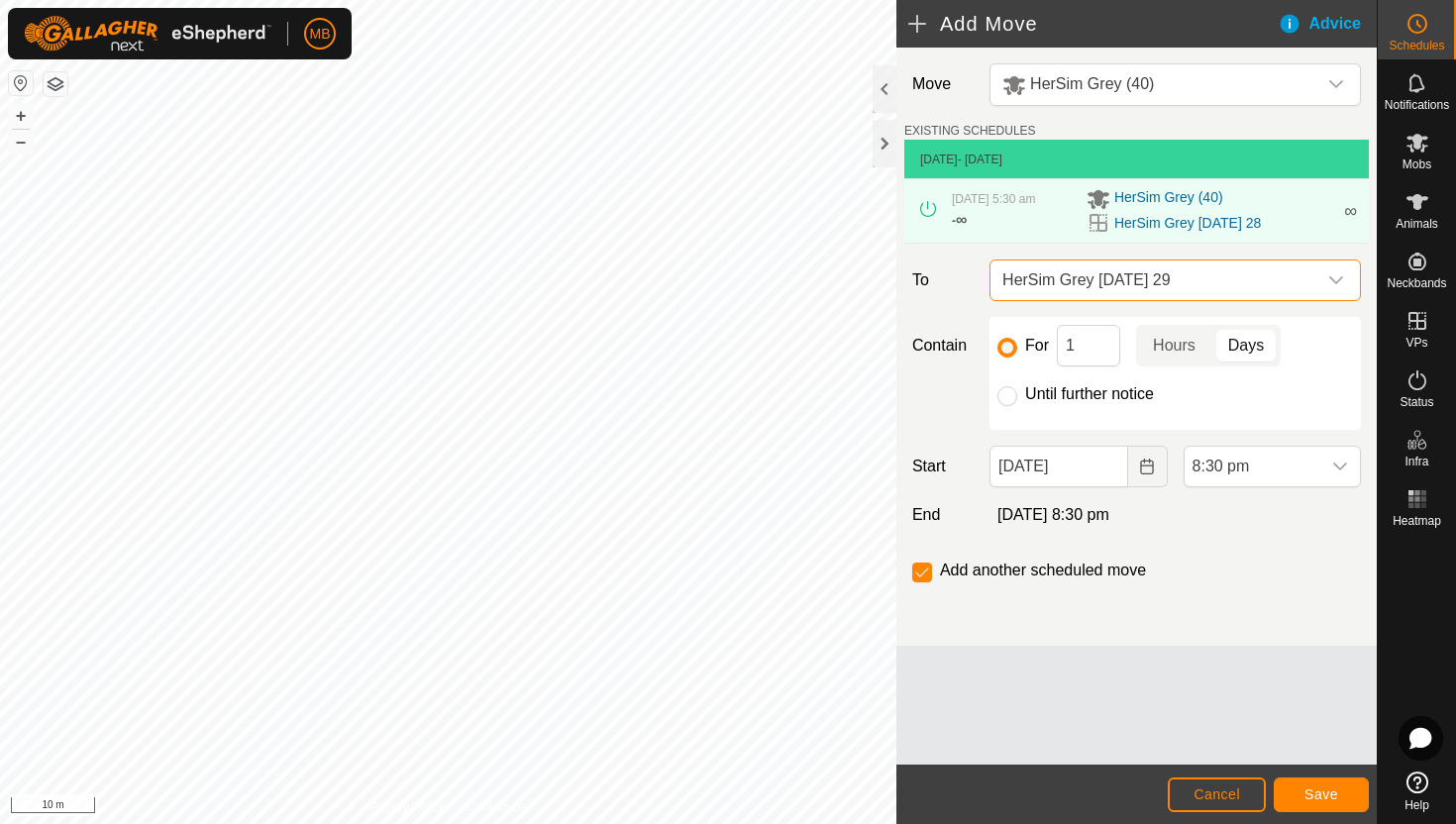 click on "Until further notice" 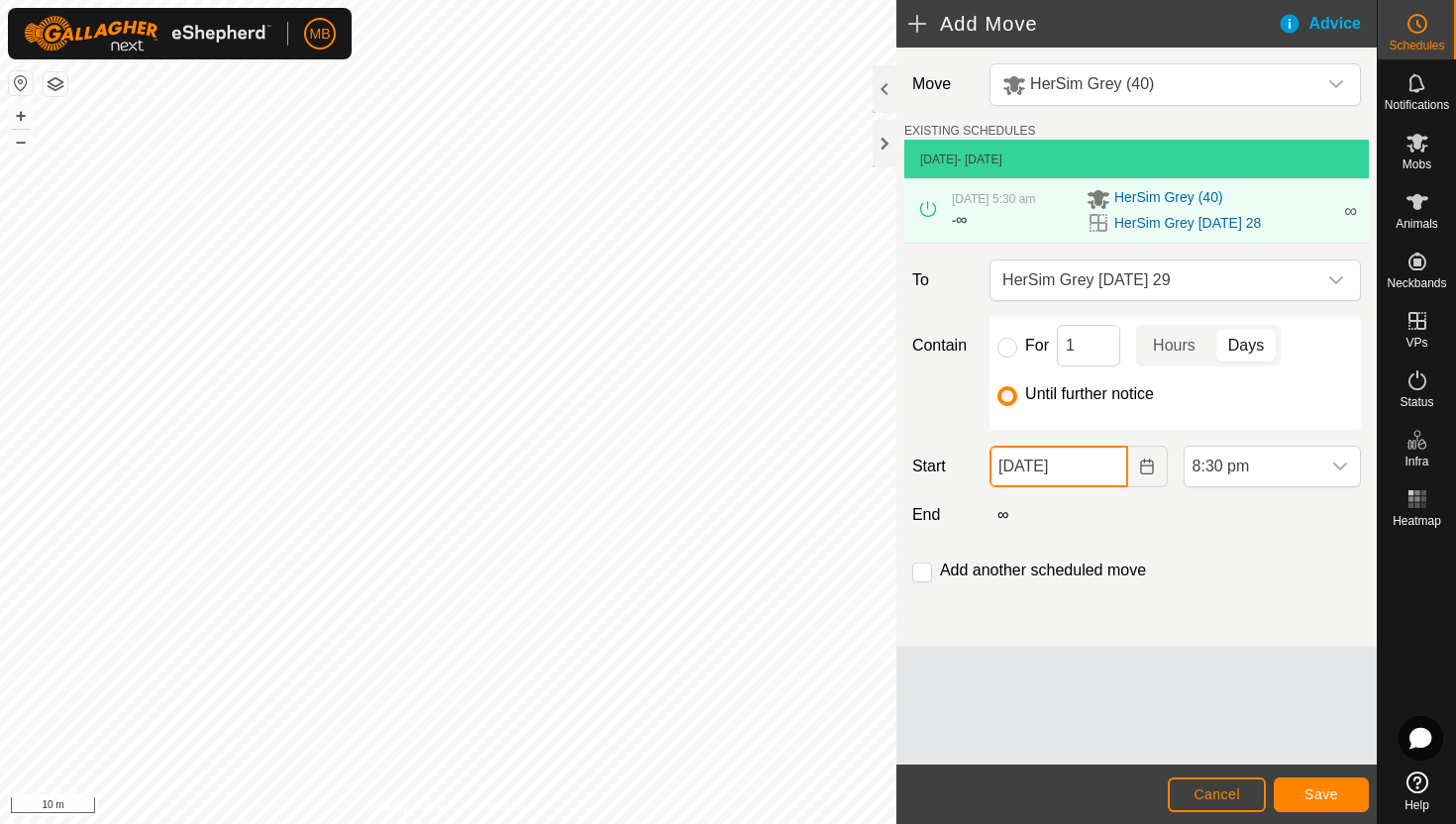 click on "[DATE]" 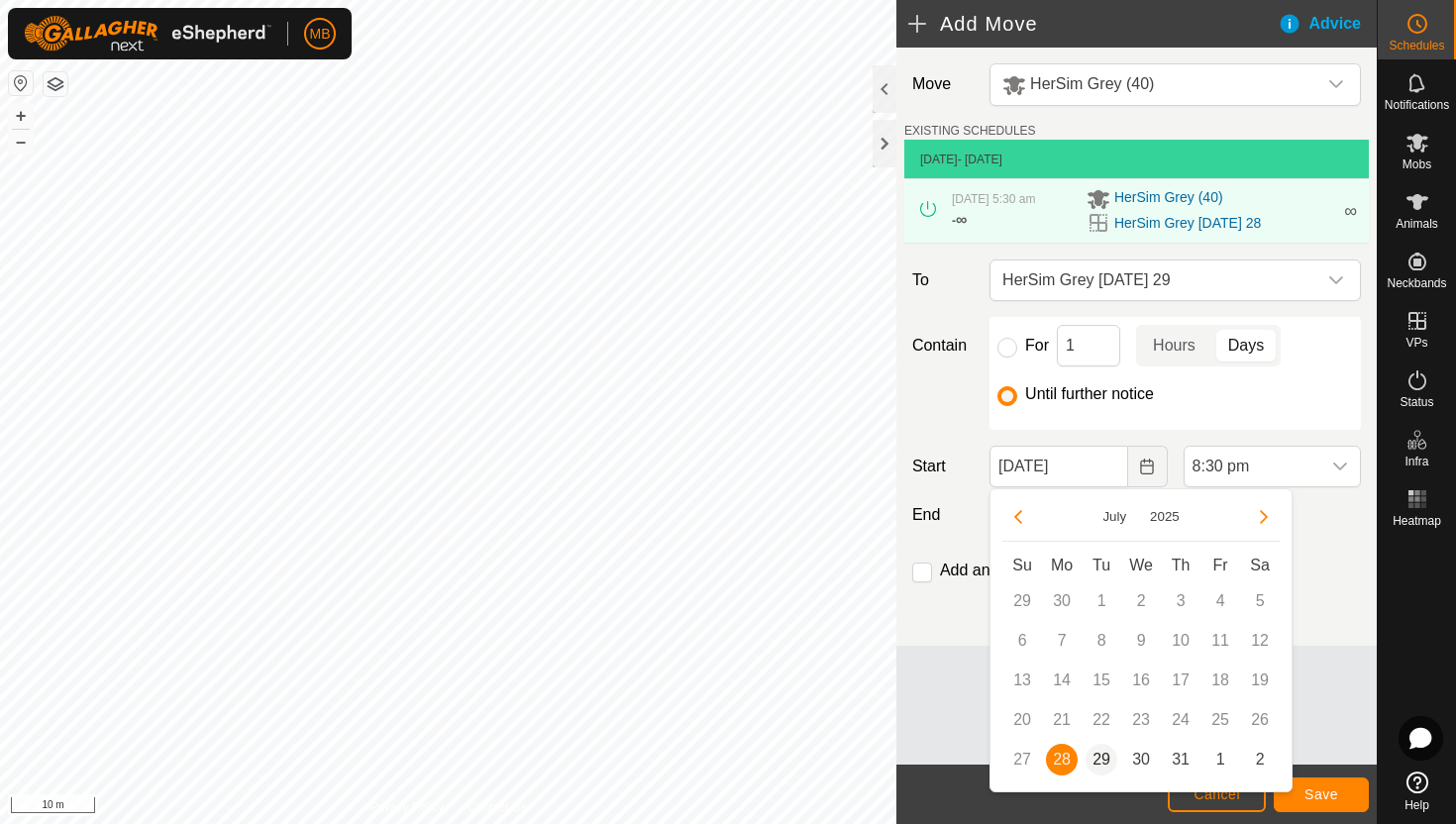 click on "29" at bounding box center [1101, 760] 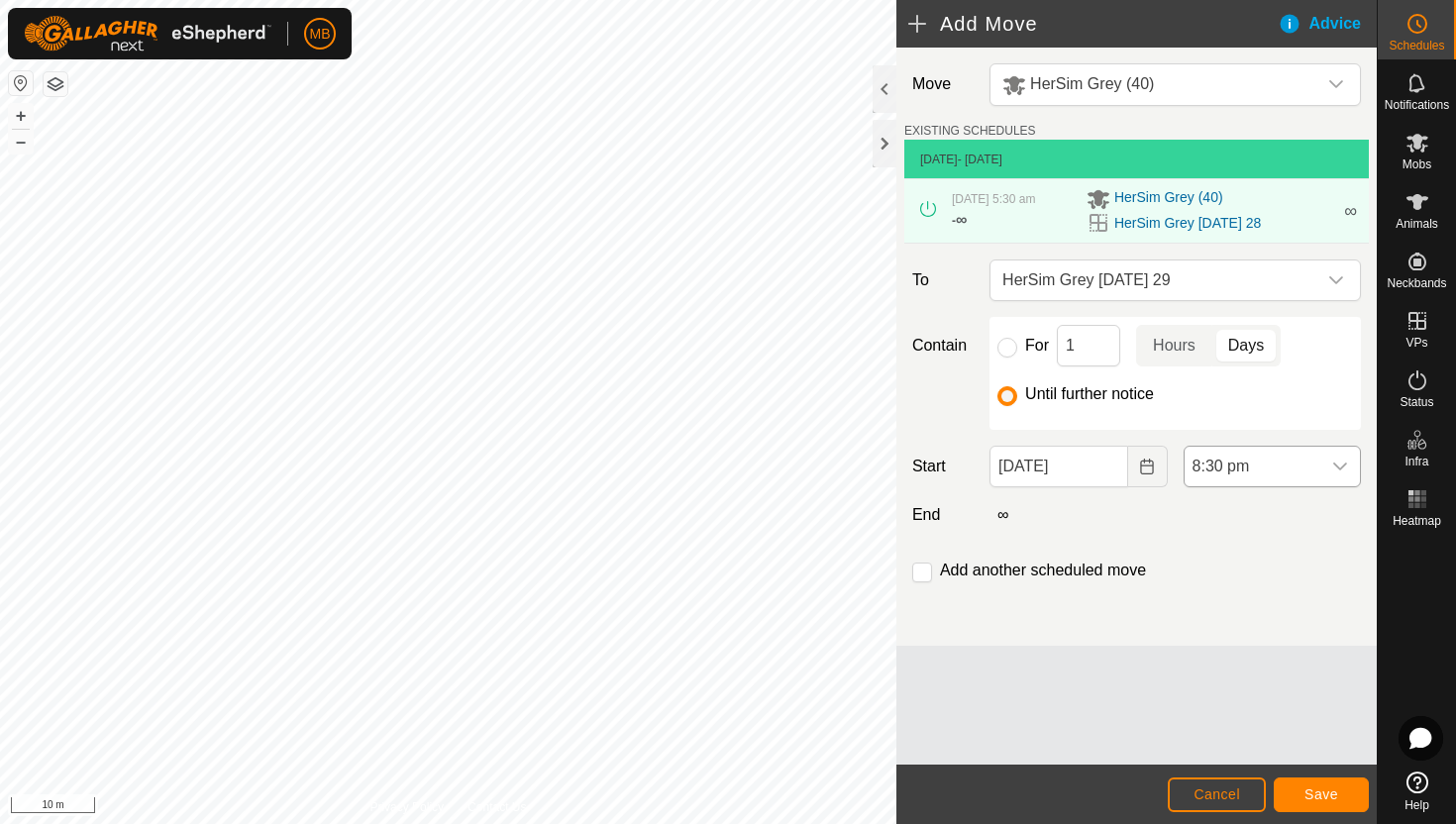 click on "8:30 pm" at bounding box center (1252, 466) 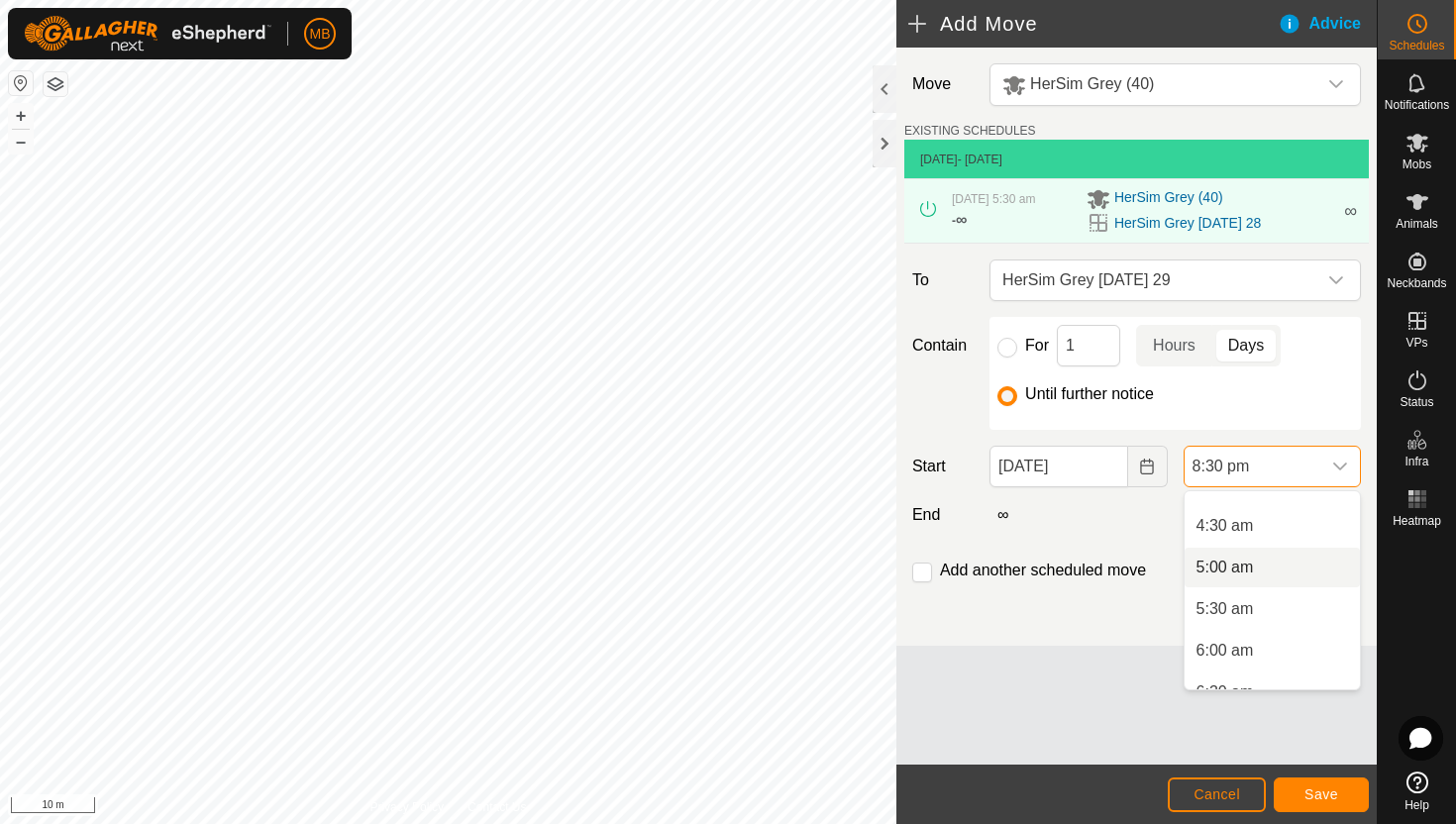 scroll, scrollTop: 360, scrollLeft: 0, axis: vertical 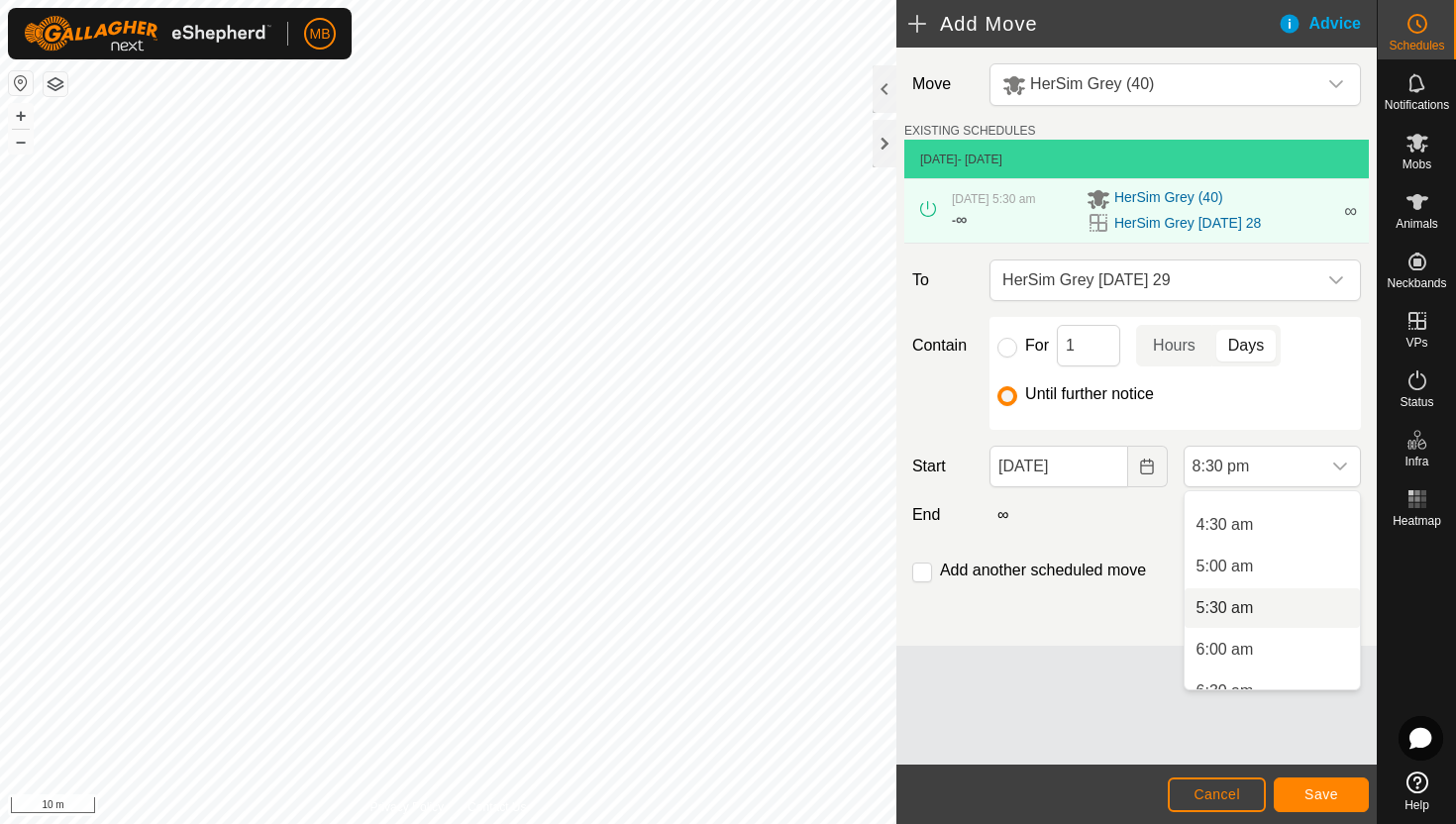 click on "5:30 am" at bounding box center [1272, 608] 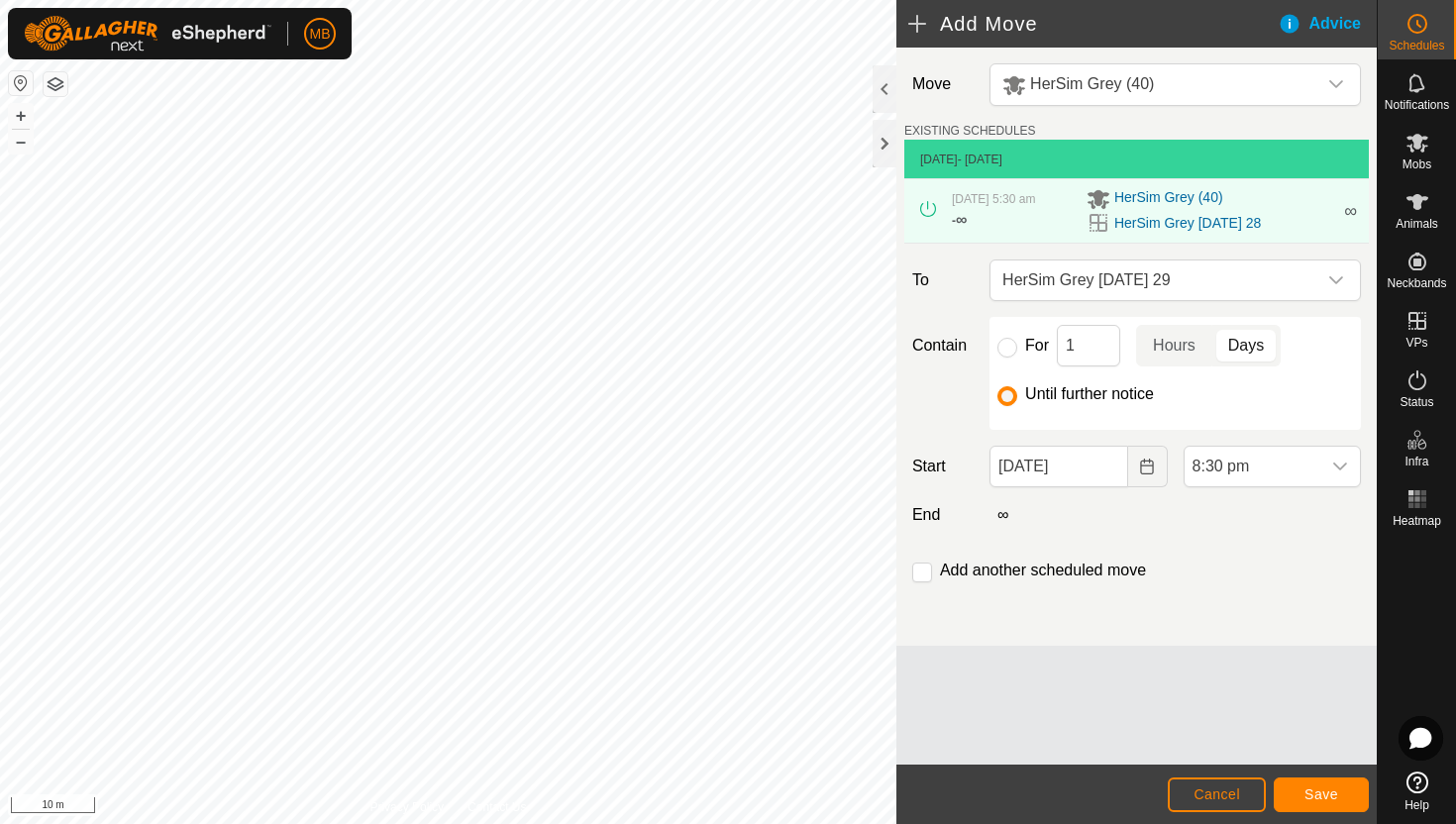 scroll, scrollTop: 1547, scrollLeft: 0, axis: vertical 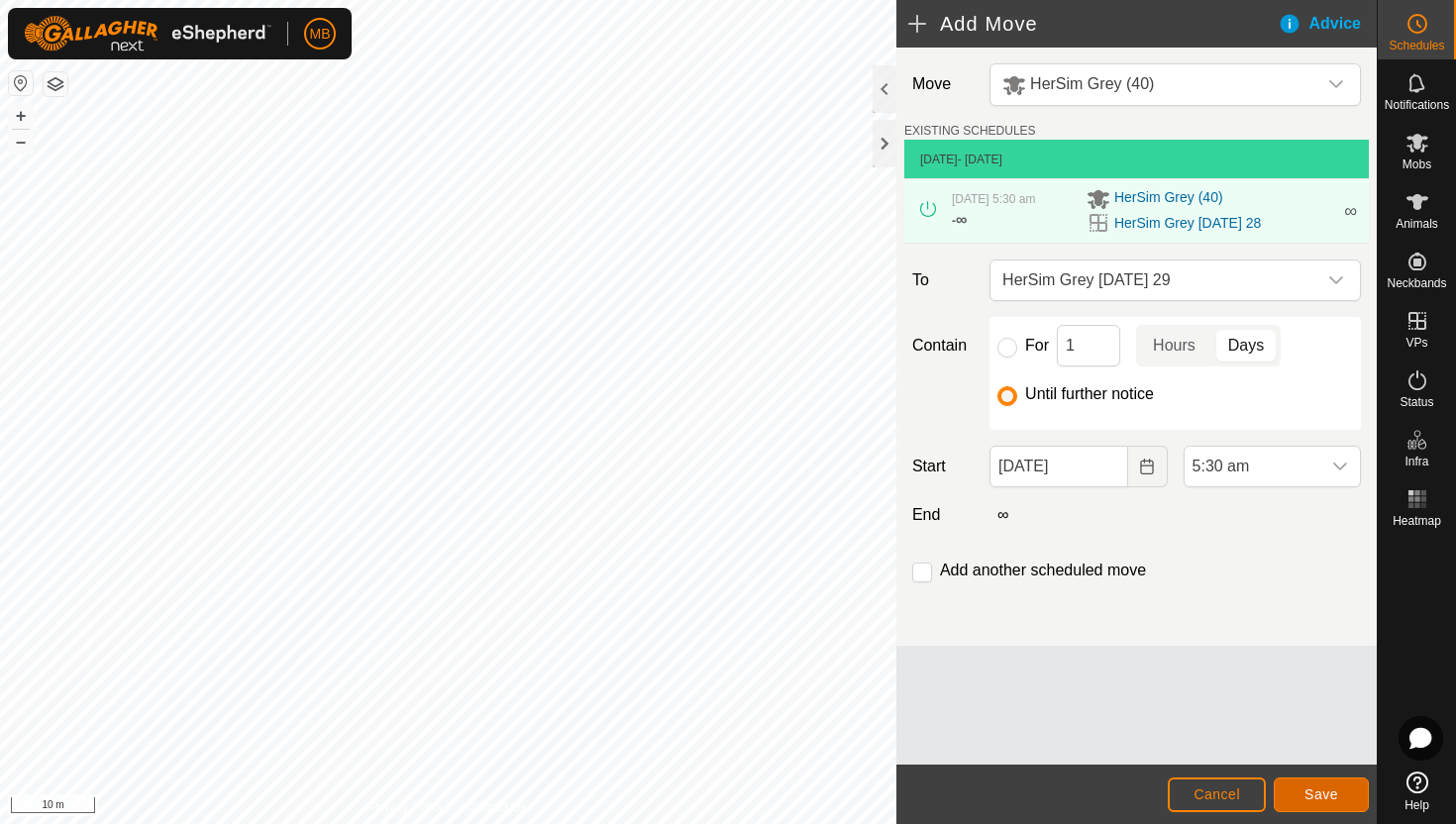 click on "Save" 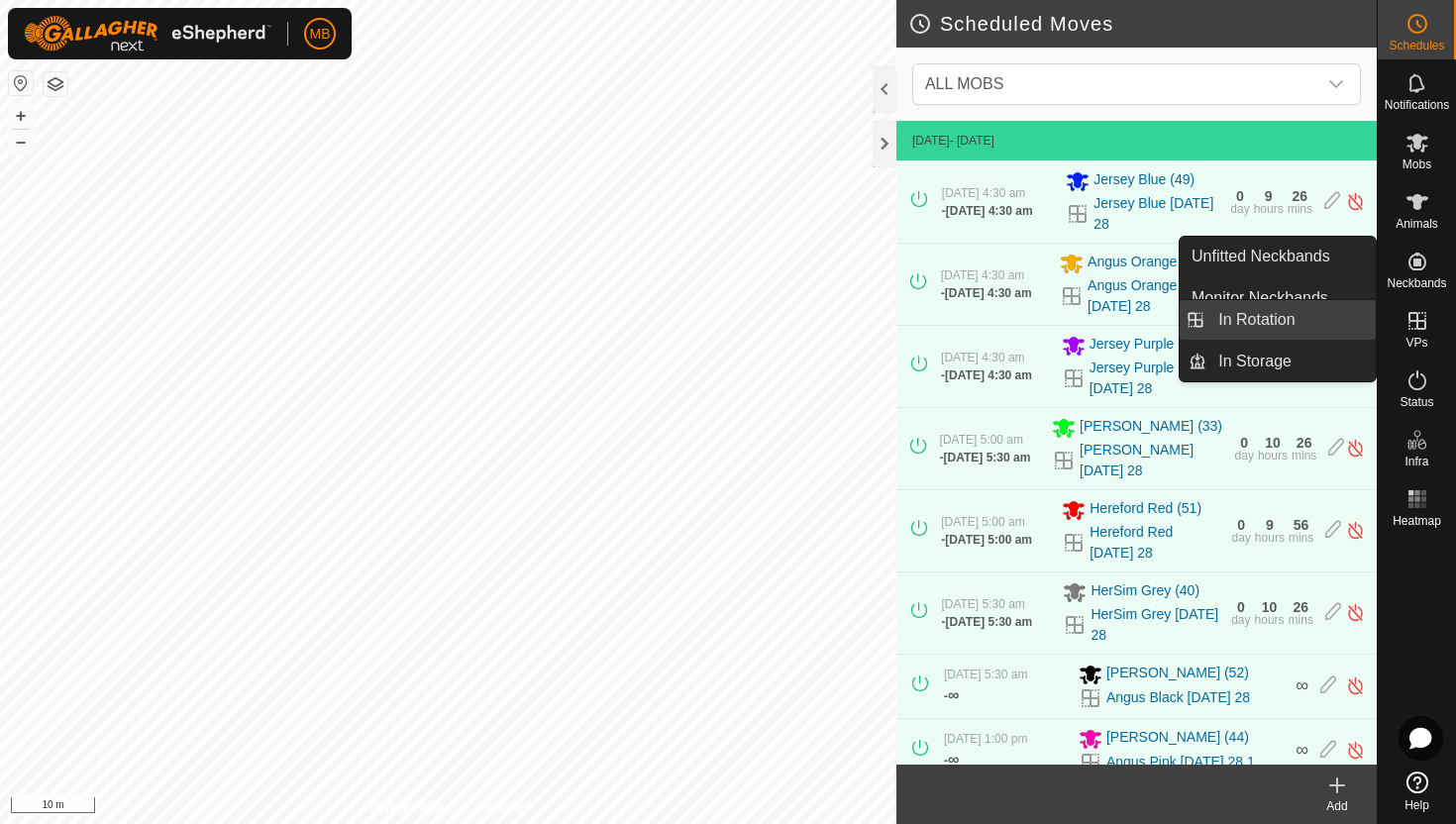 click on "In Rotation" at bounding box center (1291, 320) 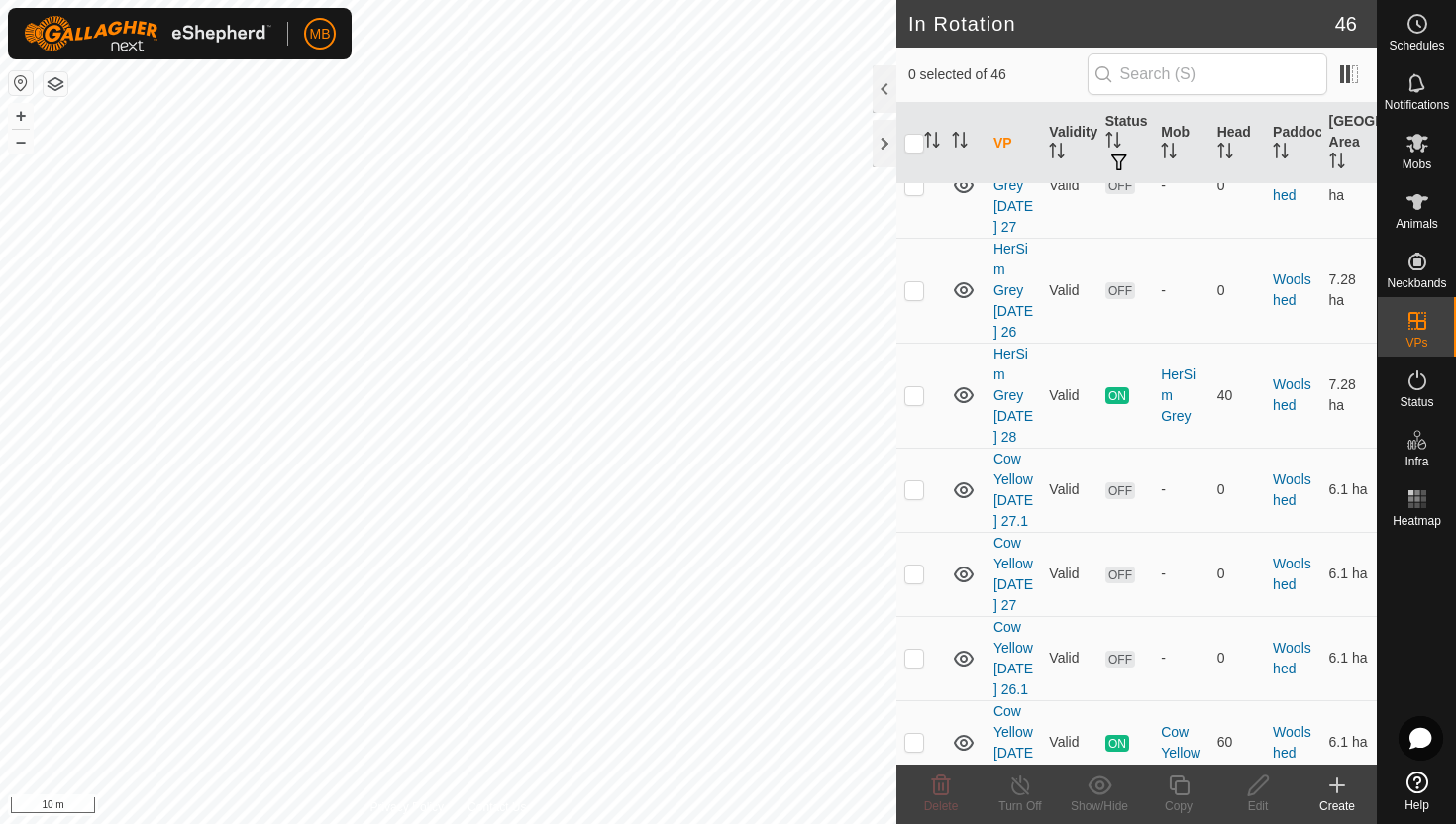 scroll, scrollTop: 3743, scrollLeft: 0, axis: vertical 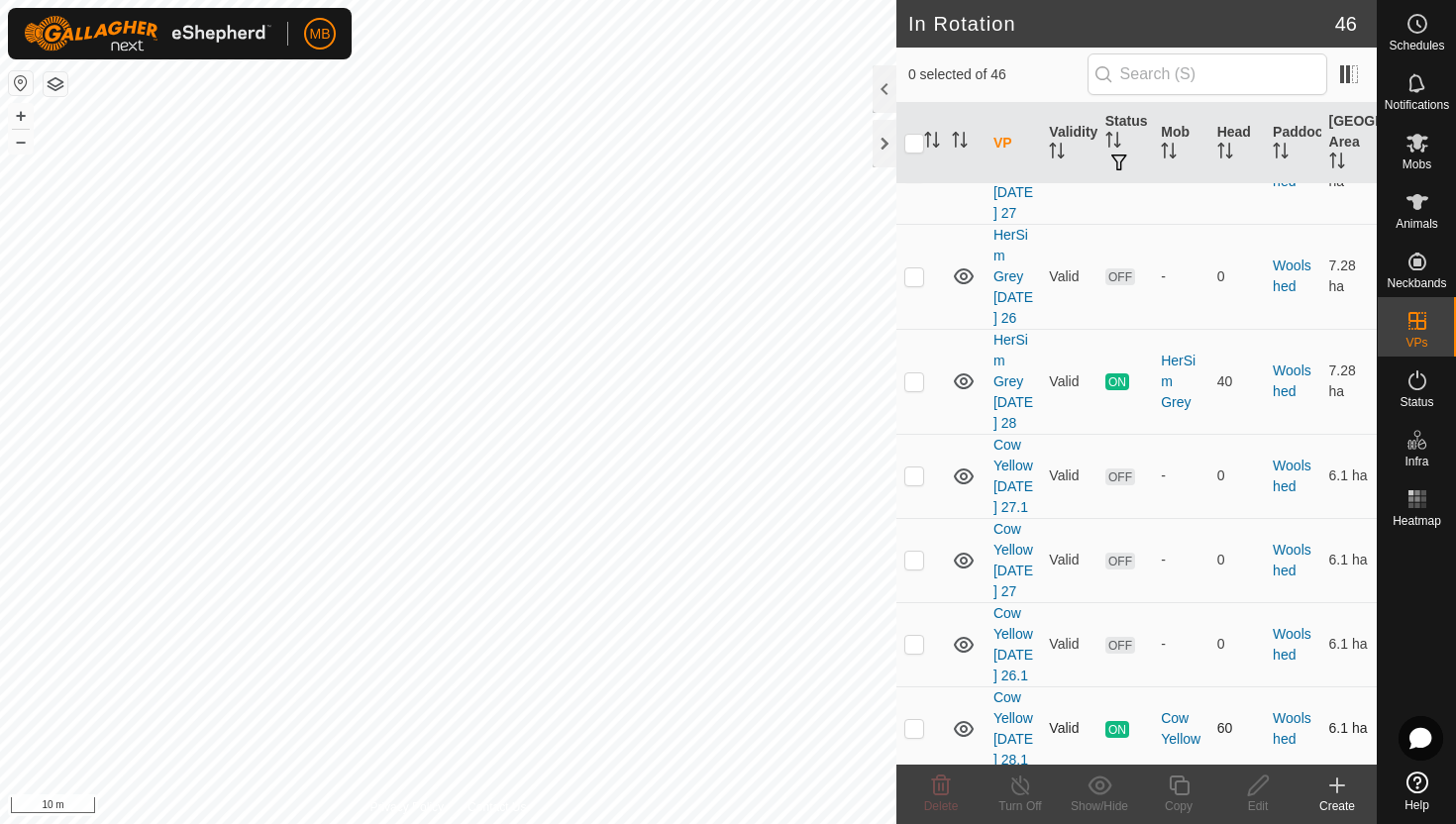 click at bounding box center (914, 728) 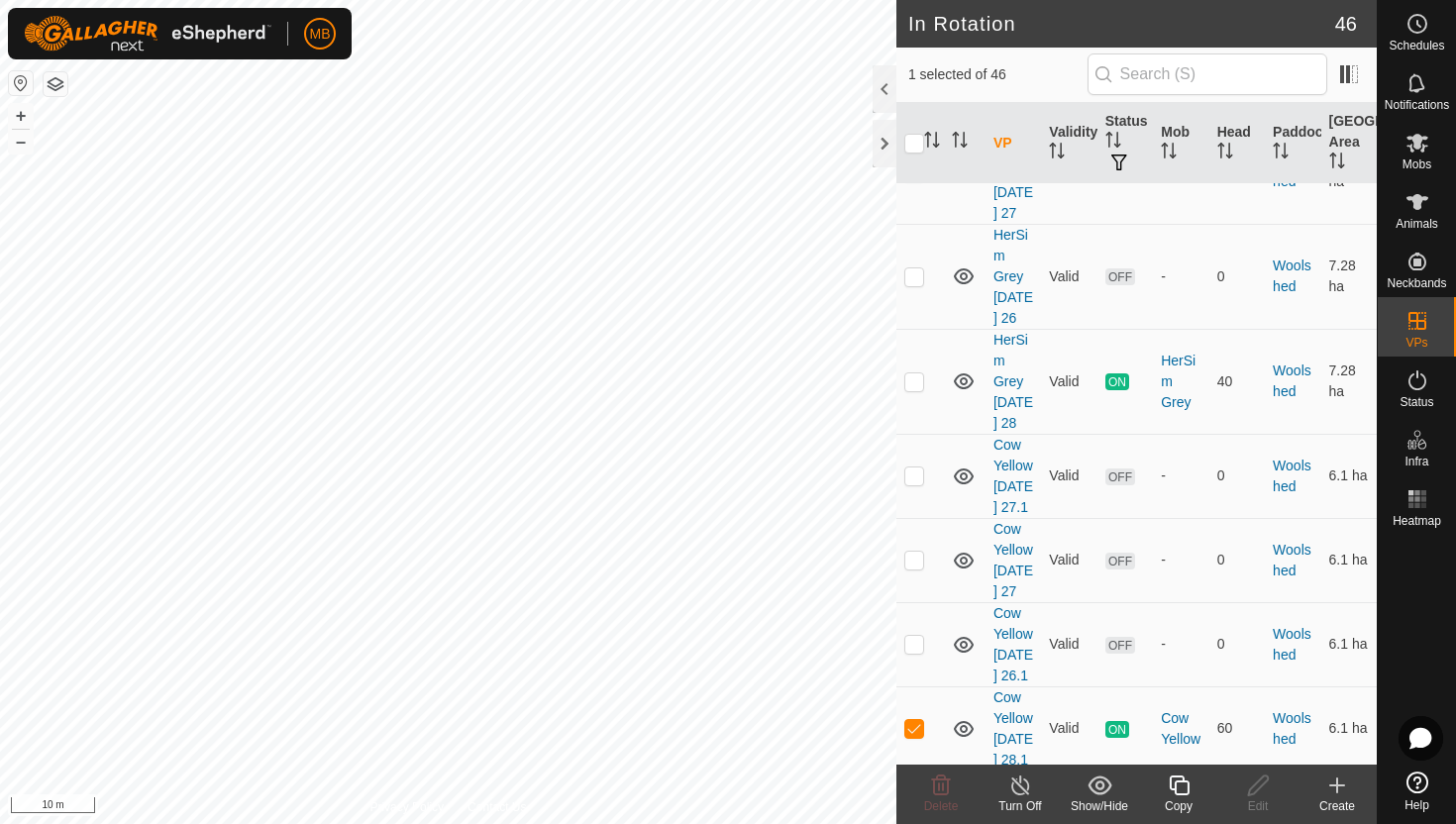 click 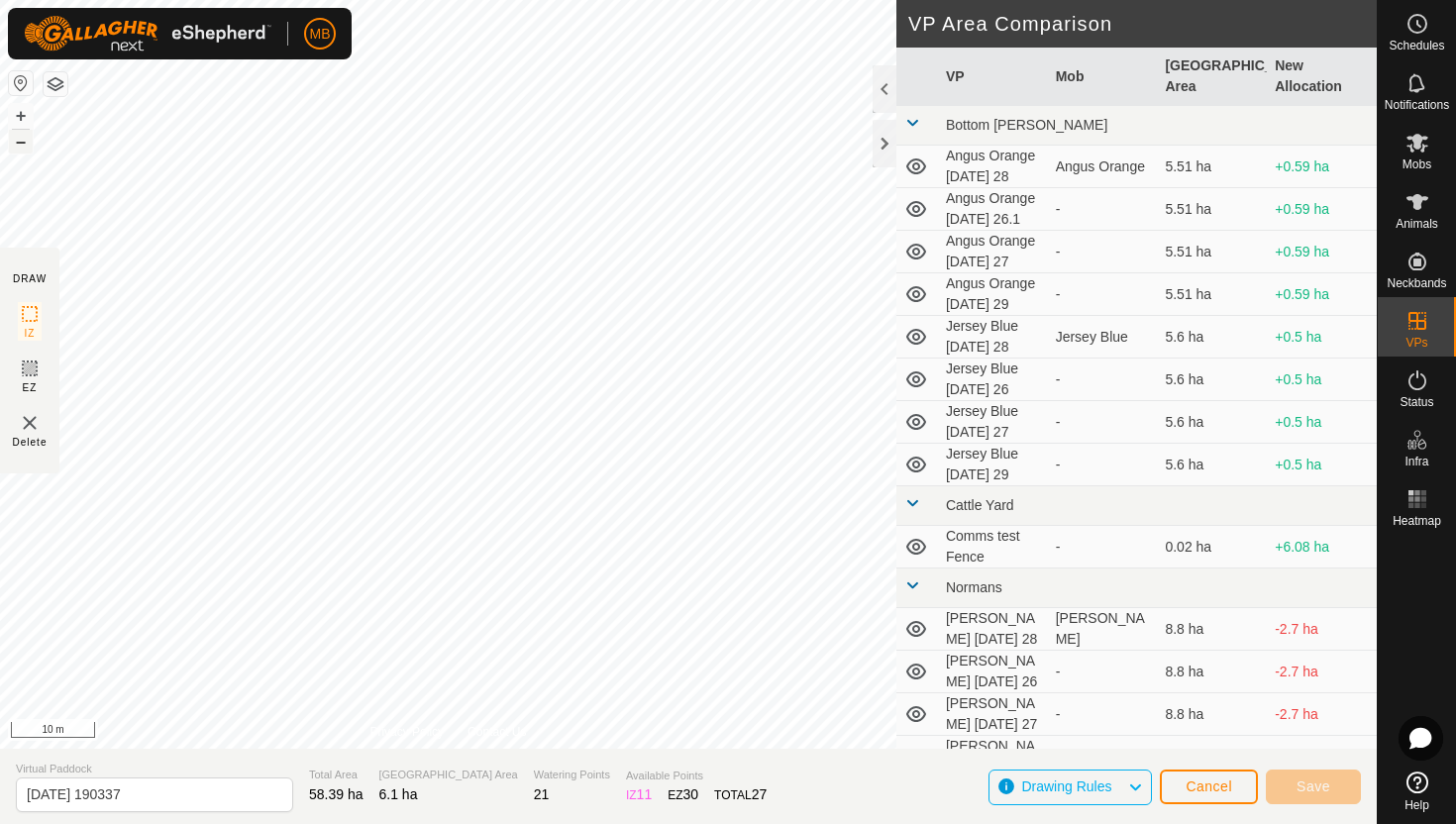 click on "–" at bounding box center [21, 142] 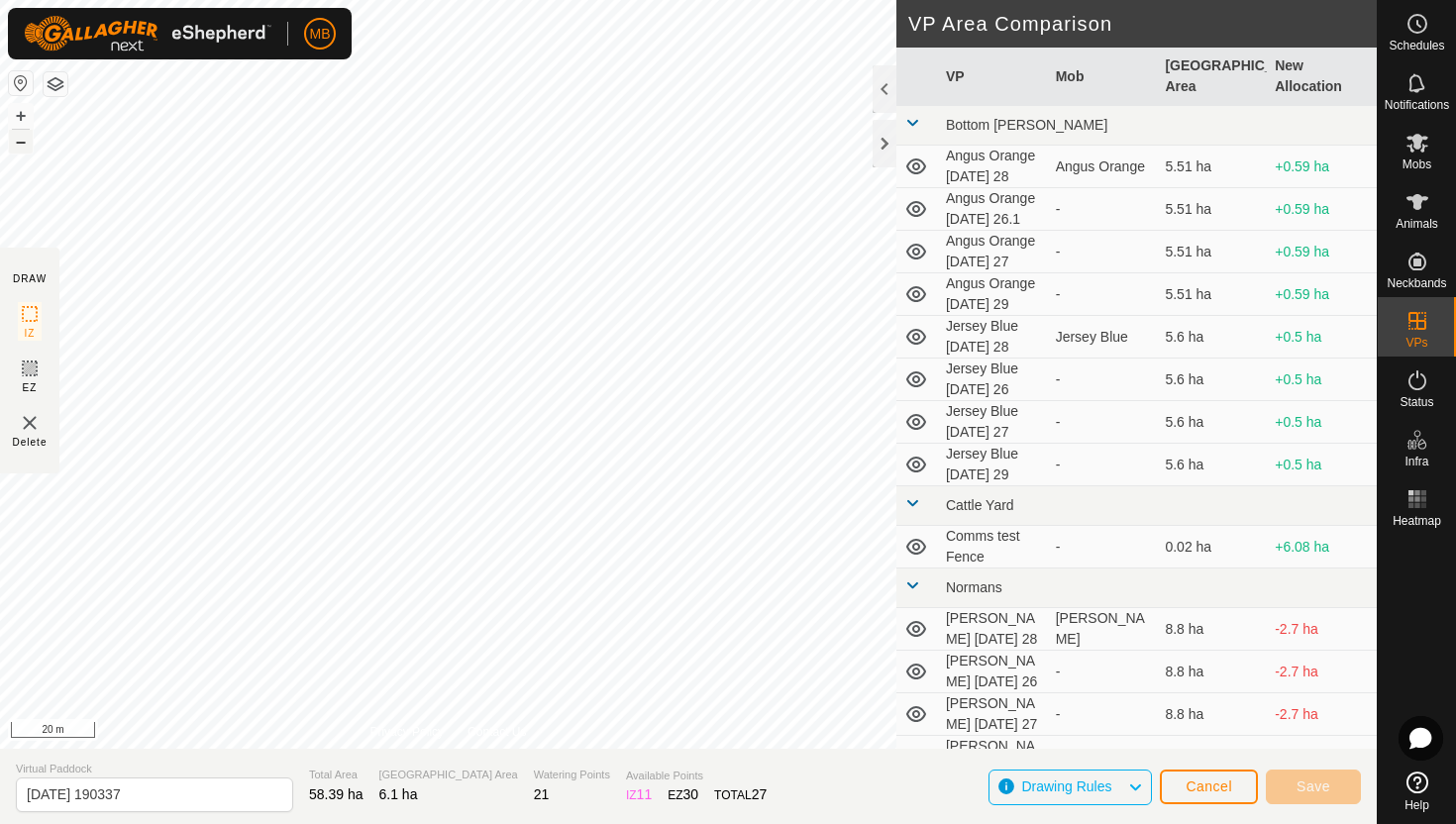 click on "–" at bounding box center (21, 142) 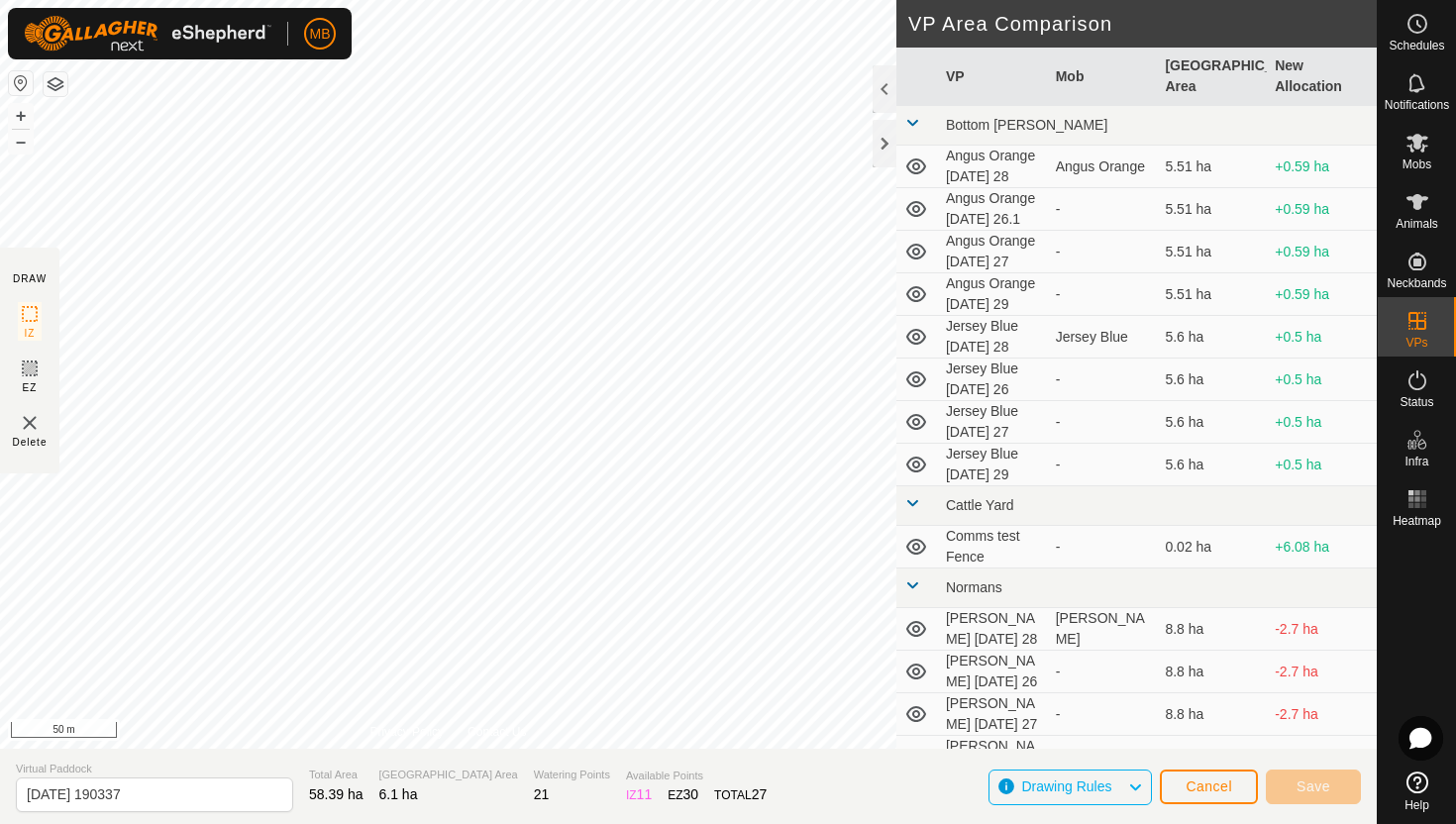 click on "MB Schedules Notifications Mobs Animals Neckbands VPs Status Infra Heatmap Help DRAW IZ EZ Delete Privacy Policy Contact Us + – ⇧ i 50 m VP Area Comparison     VP   Mob   Grazing Area   New Allocation  Bottom [PERSON_NAME] Orange [DATE] 28   Angus Orange   5.51 ha  +0.59 ha  Angus Orange [DATE] 26.1  -  5.51 ha  +0.59 ha  Angus Orange [DATE] 27  -  5.51 ha  +0.59 ha  Angus Orange [DATE] 29  -  5.51 ha  +0.59 ha  Jersey Blue [DATE] 28   Jersey Blue   5.6 ha  +0.5 ha  Jersey Blue [DATE] 26  -  5.6 ha  +0.5 ha  Jersey Blue [DATE] 27  -  5.6 ha  +0.5 ha  Jersey Blue [DATE] 29  -  5.6 ha  +0.5 ha Cattle Yard  Comms test Fence  -  0.02 ha  +6.08 ha Normans  [PERSON_NAME] [DATE] 28   [PERSON_NAME]   8.8 ha  -2.7 ha  [PERSON_NAME] [DATE] 26  -  8.8 ha  -2.7 ha  [PERSON_NAME] [DATE] 27  -  8.8 ha  -2.7 ha  [PERSON_NAME] [DATE] 29  -  8.8 ha  -2.7 ha Ollies  Jersey Purple [DATE] 28   Jersey Purple   3.41 ha  +2.69 ha  Jersey Purple [DATE] 26  -  3.41 ha  +2.69 ha  Jersey Purple [DATE] 27  -  3.41 ha  - -" at bounding box center (728, 412) 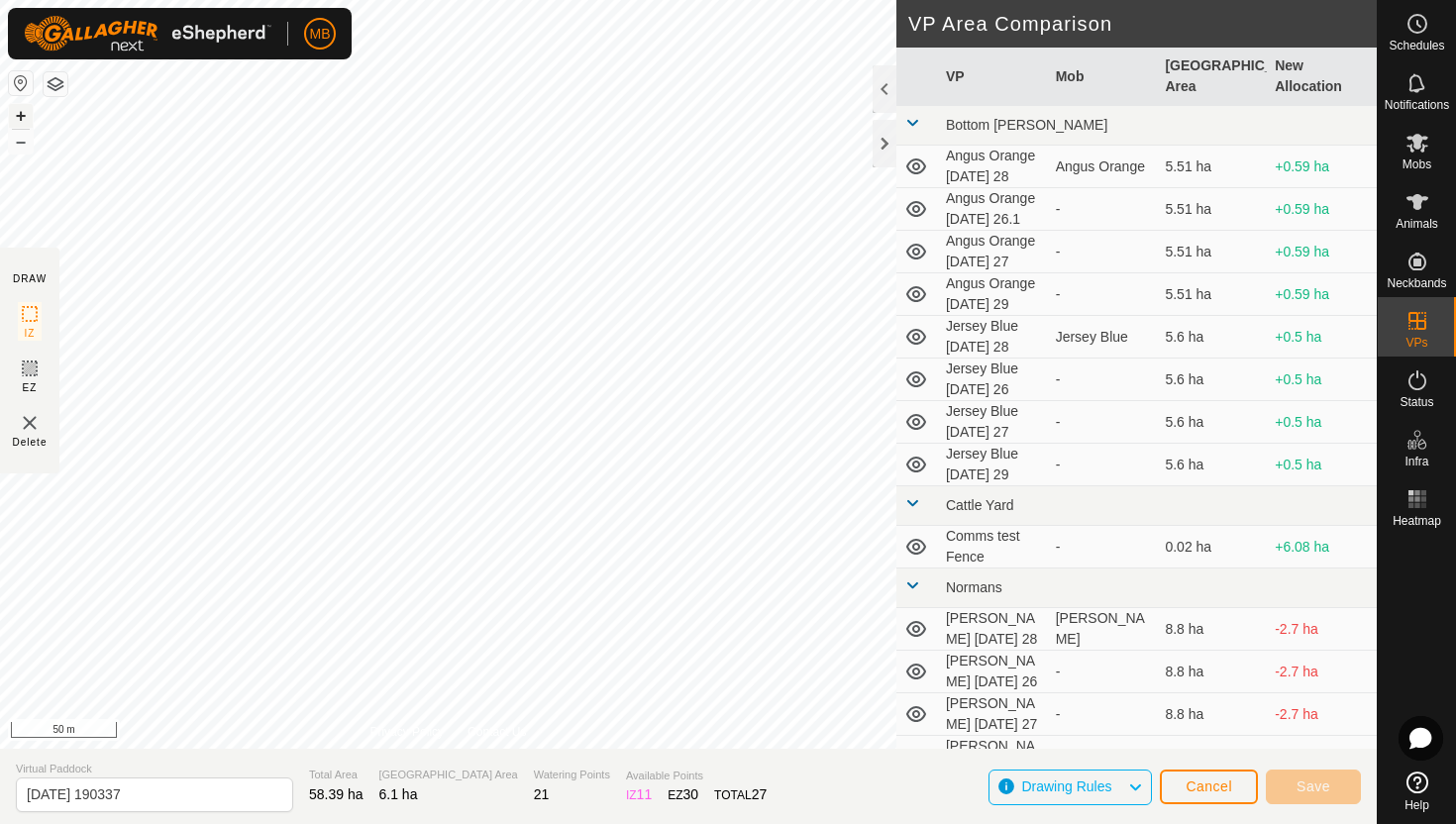 click on "+" at bounding box center [21, 116] 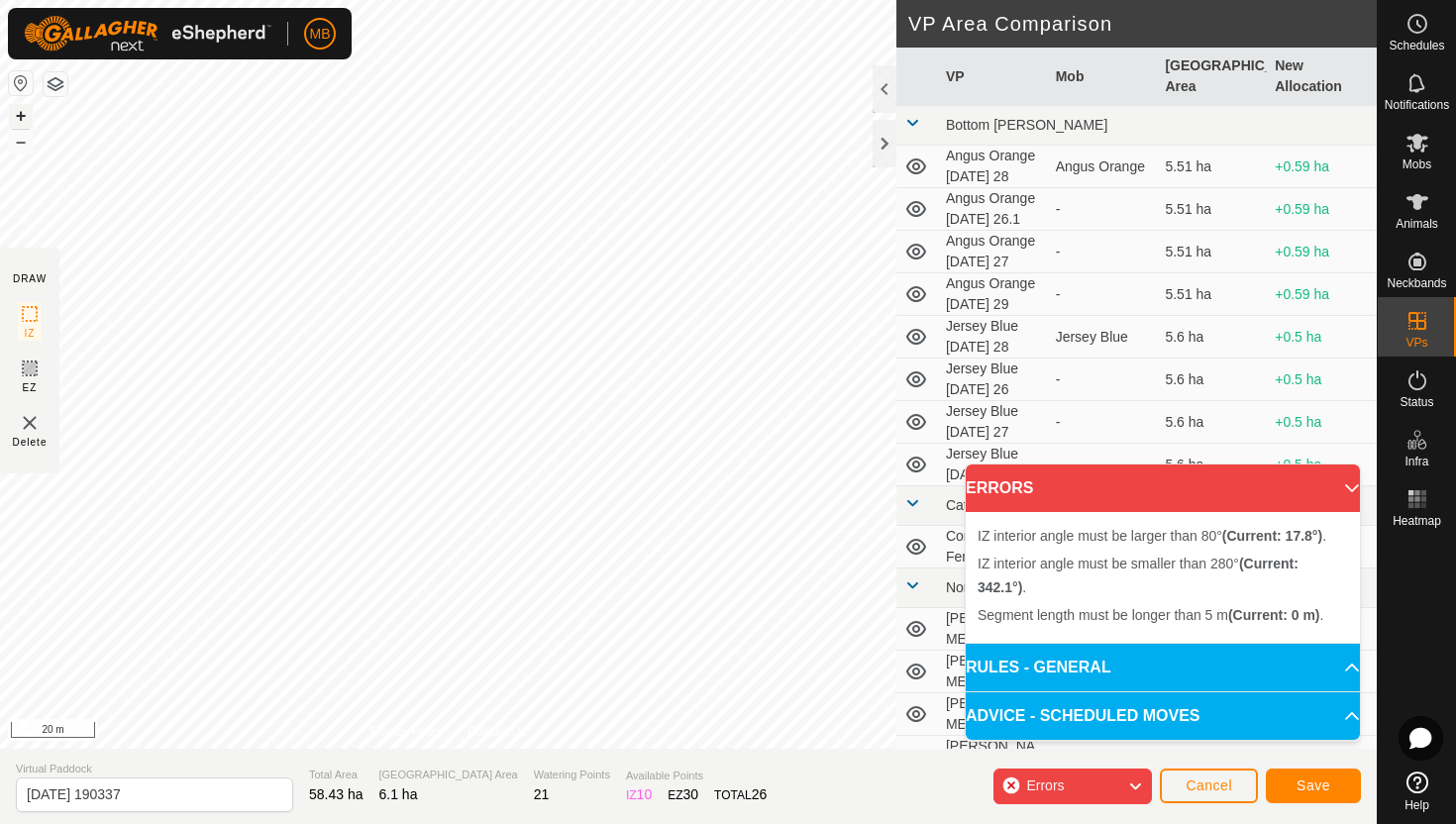 click on "+" at bounding box center [21, 116] 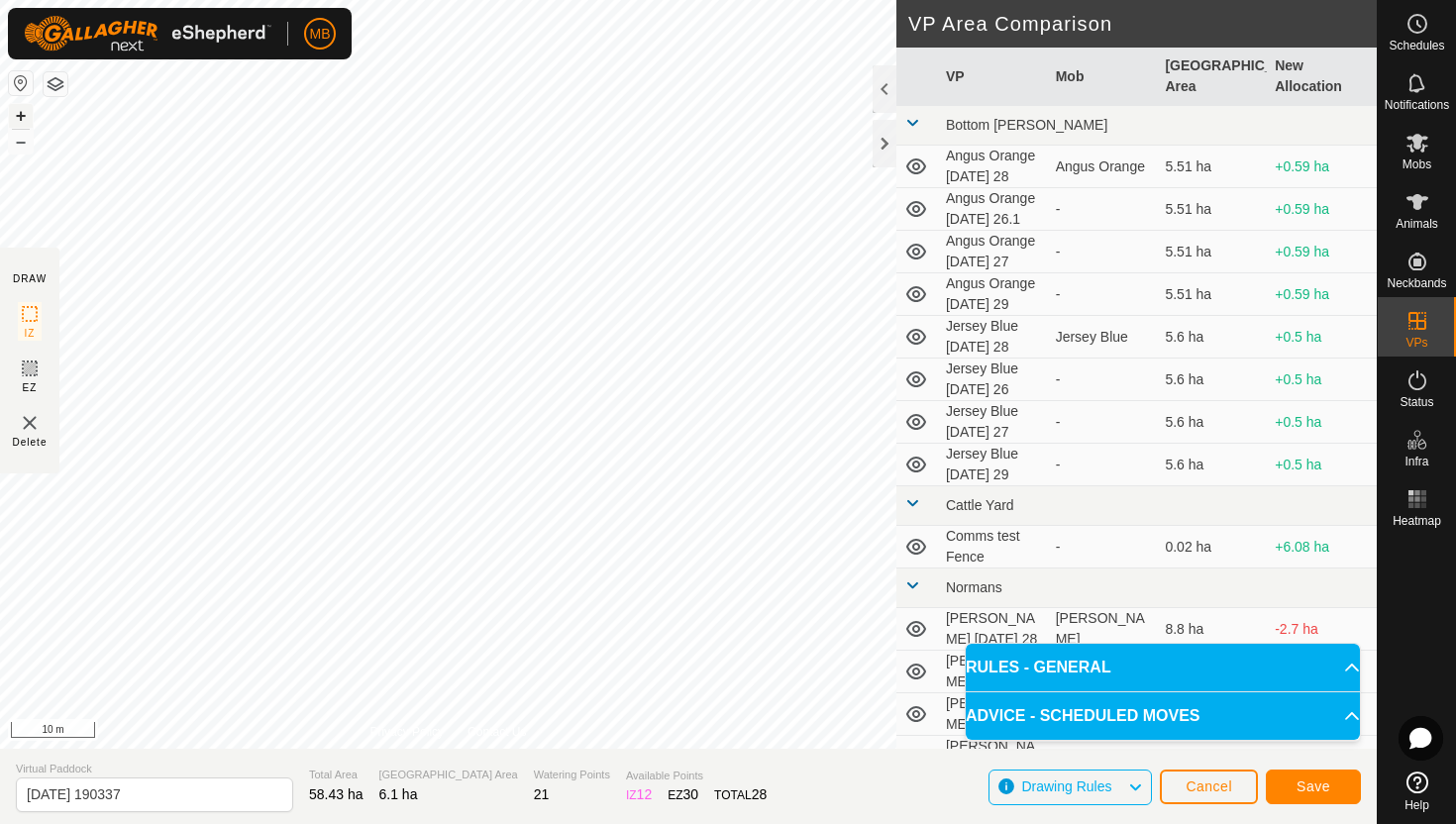 click on "+" at bounding box center [21, 116] 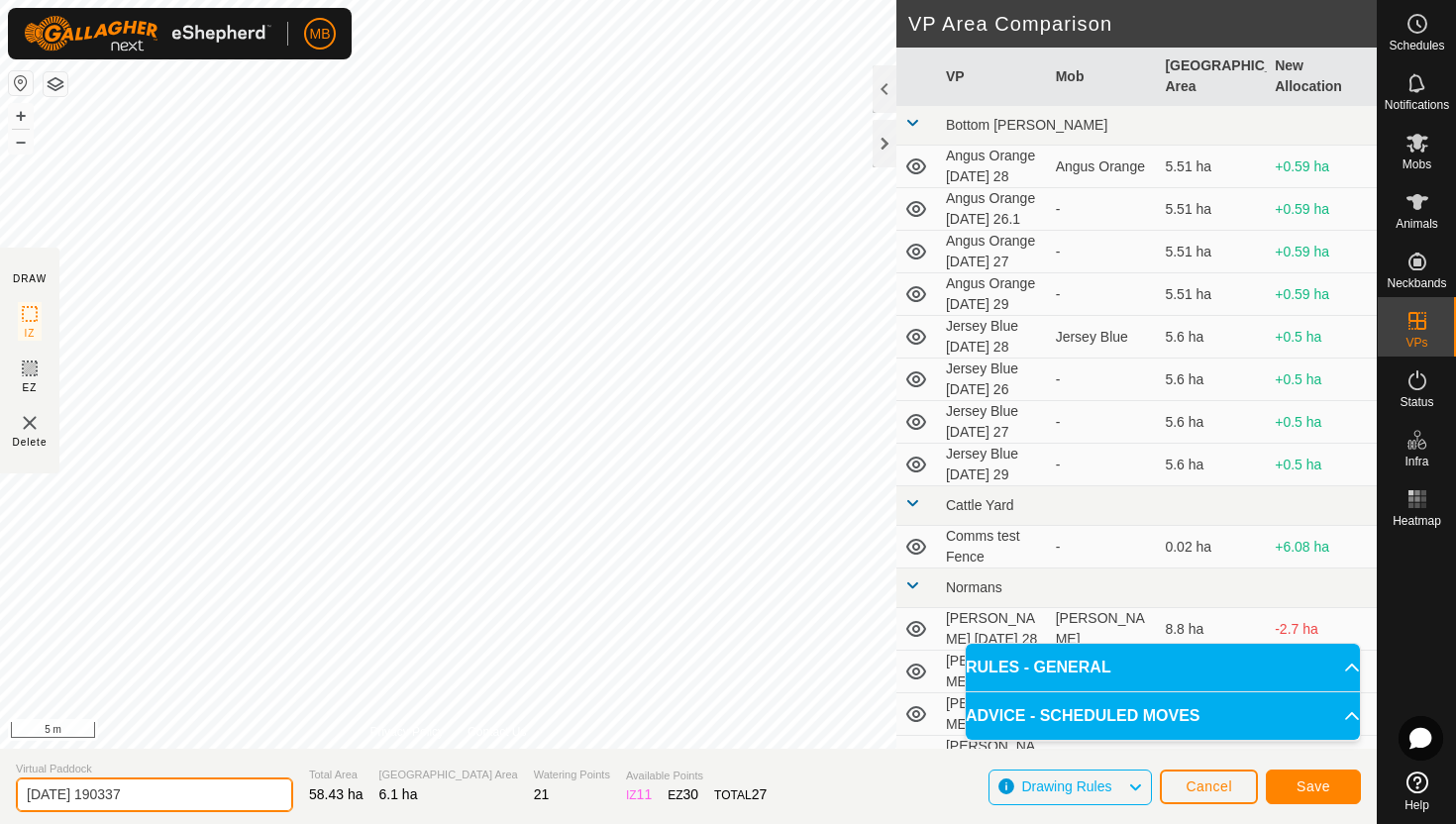 click on "[DATE] 190337" 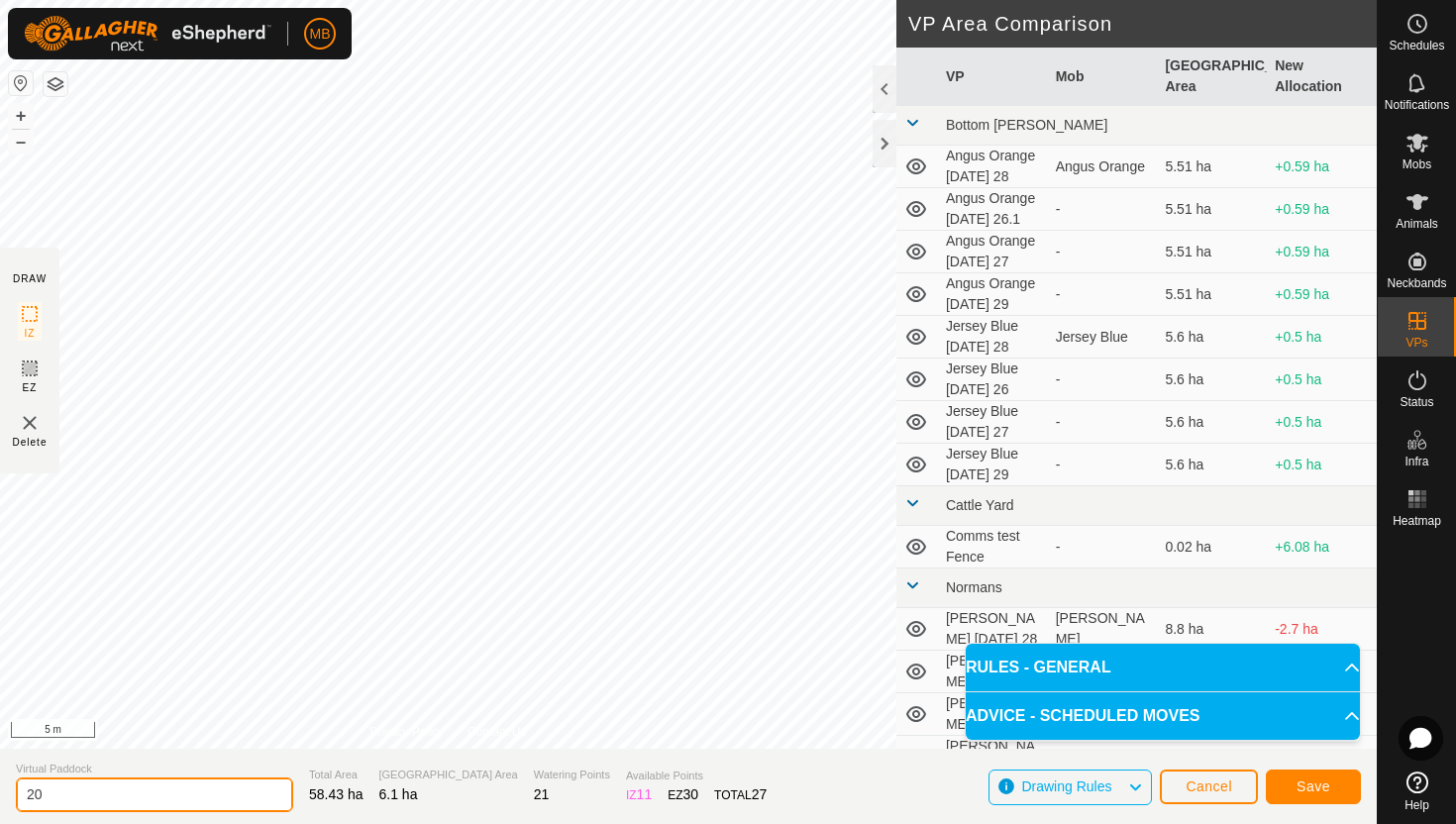 type on "2" 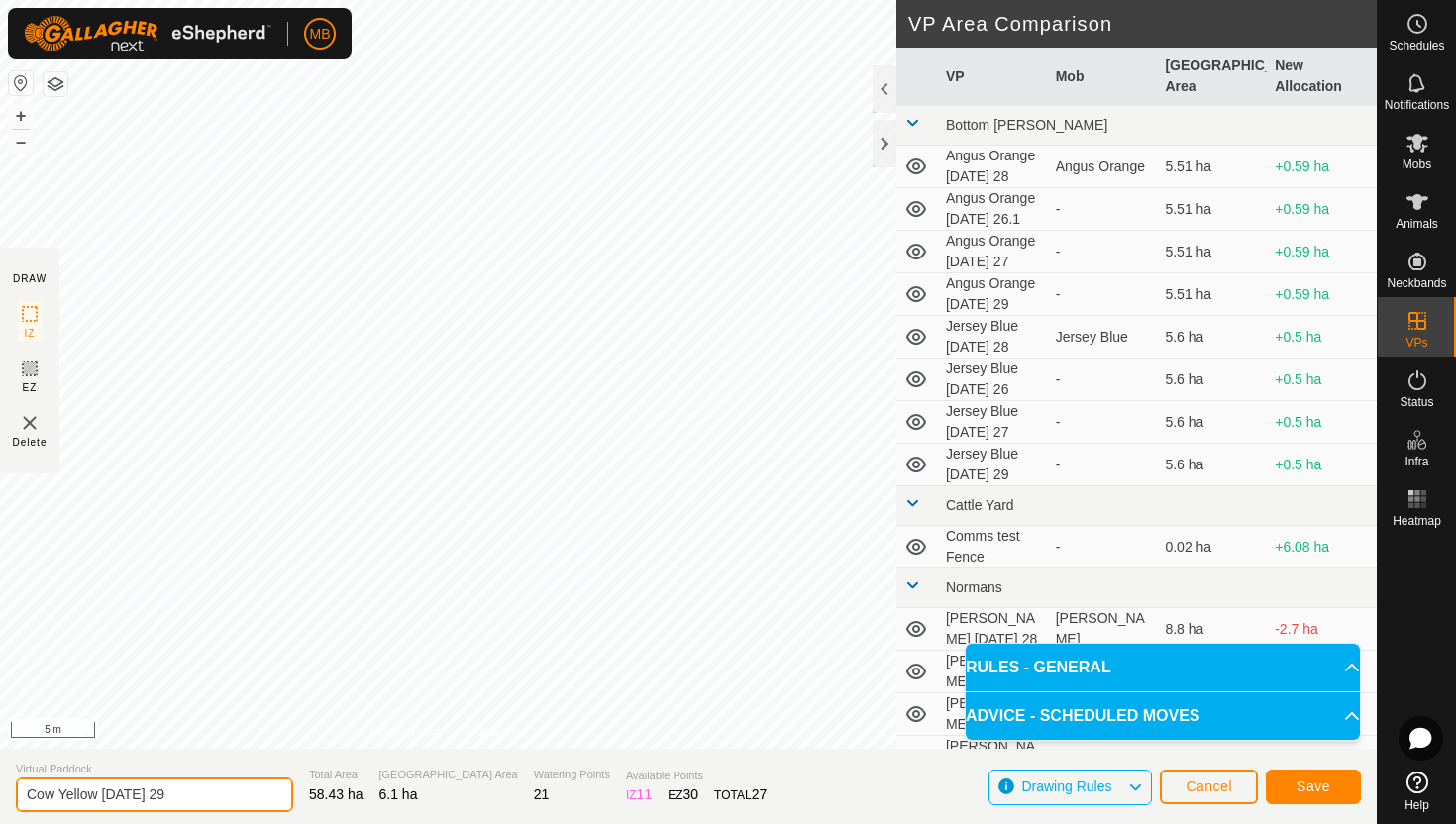 type on "Cow Yellow [DATE] 29" 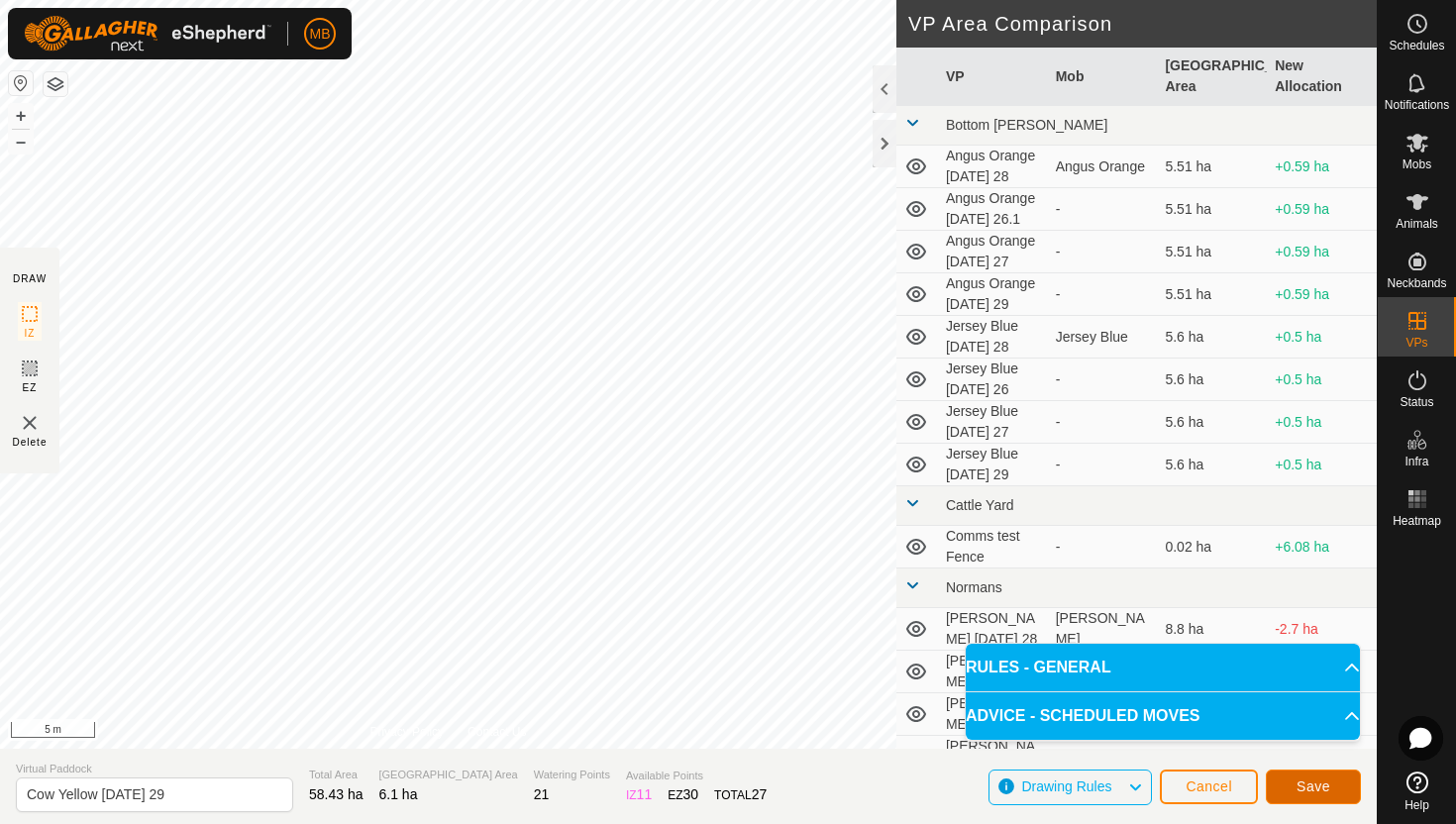 click on "Save" 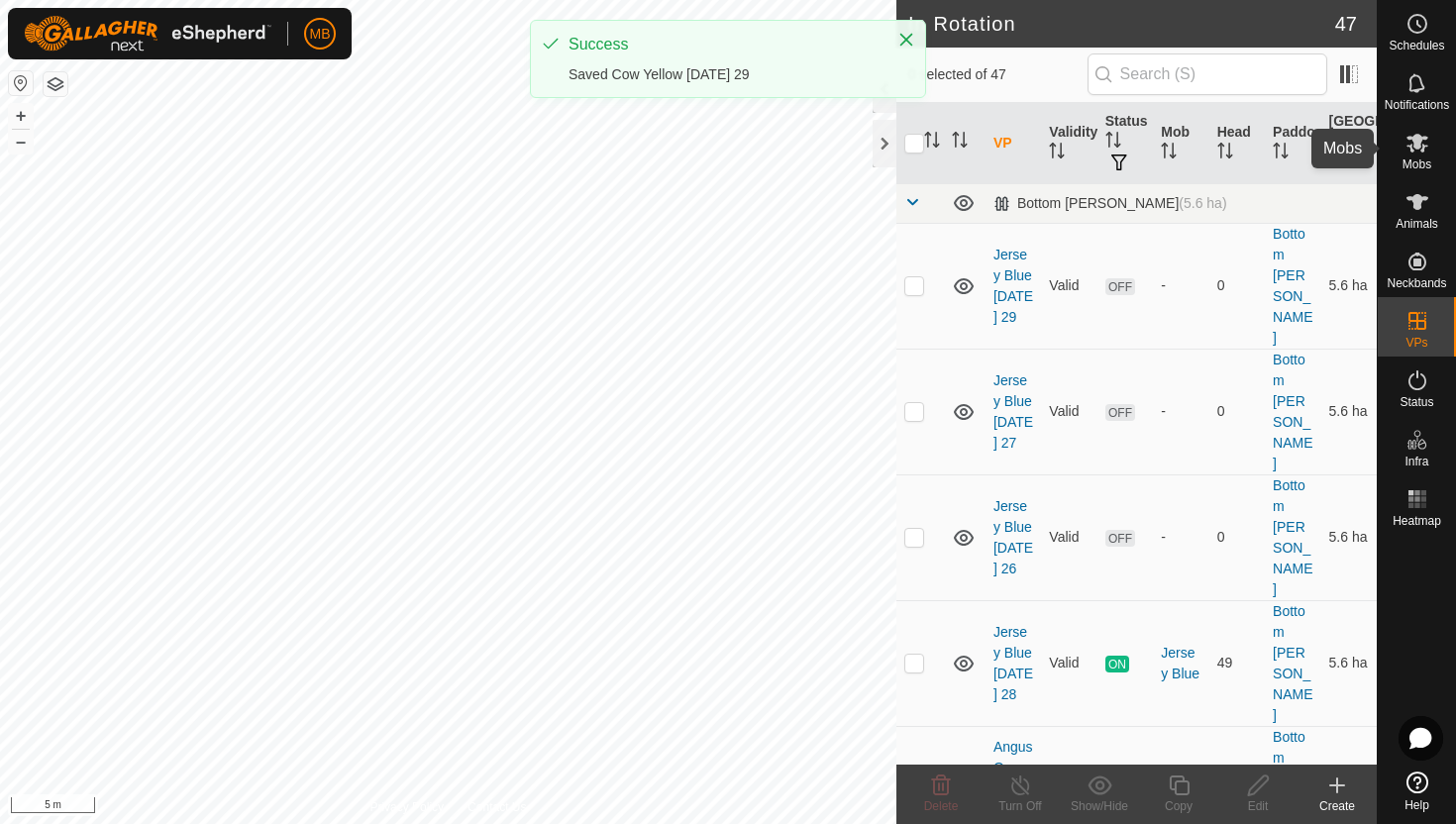 click 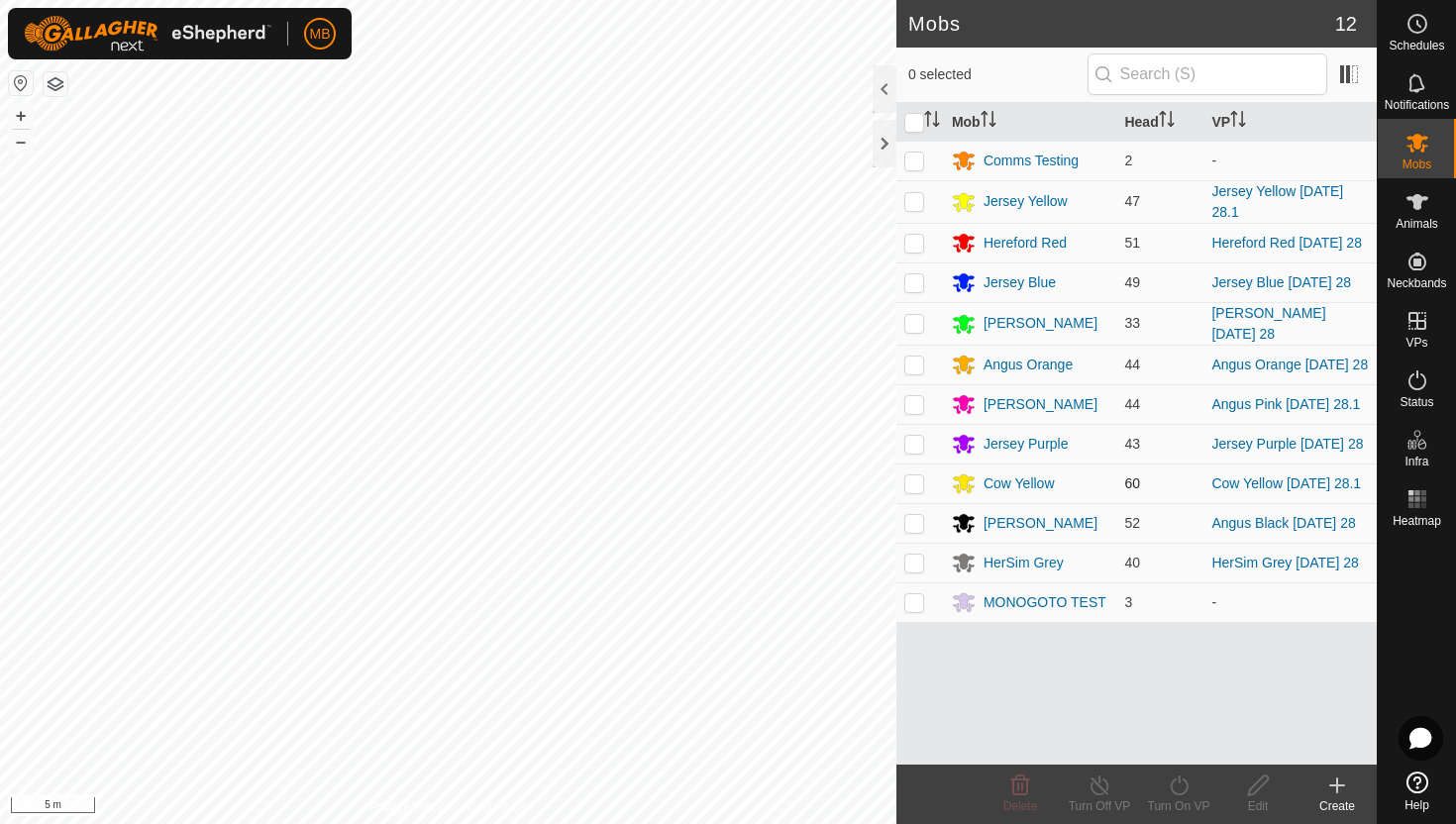 click at bounding box center (914, 483) 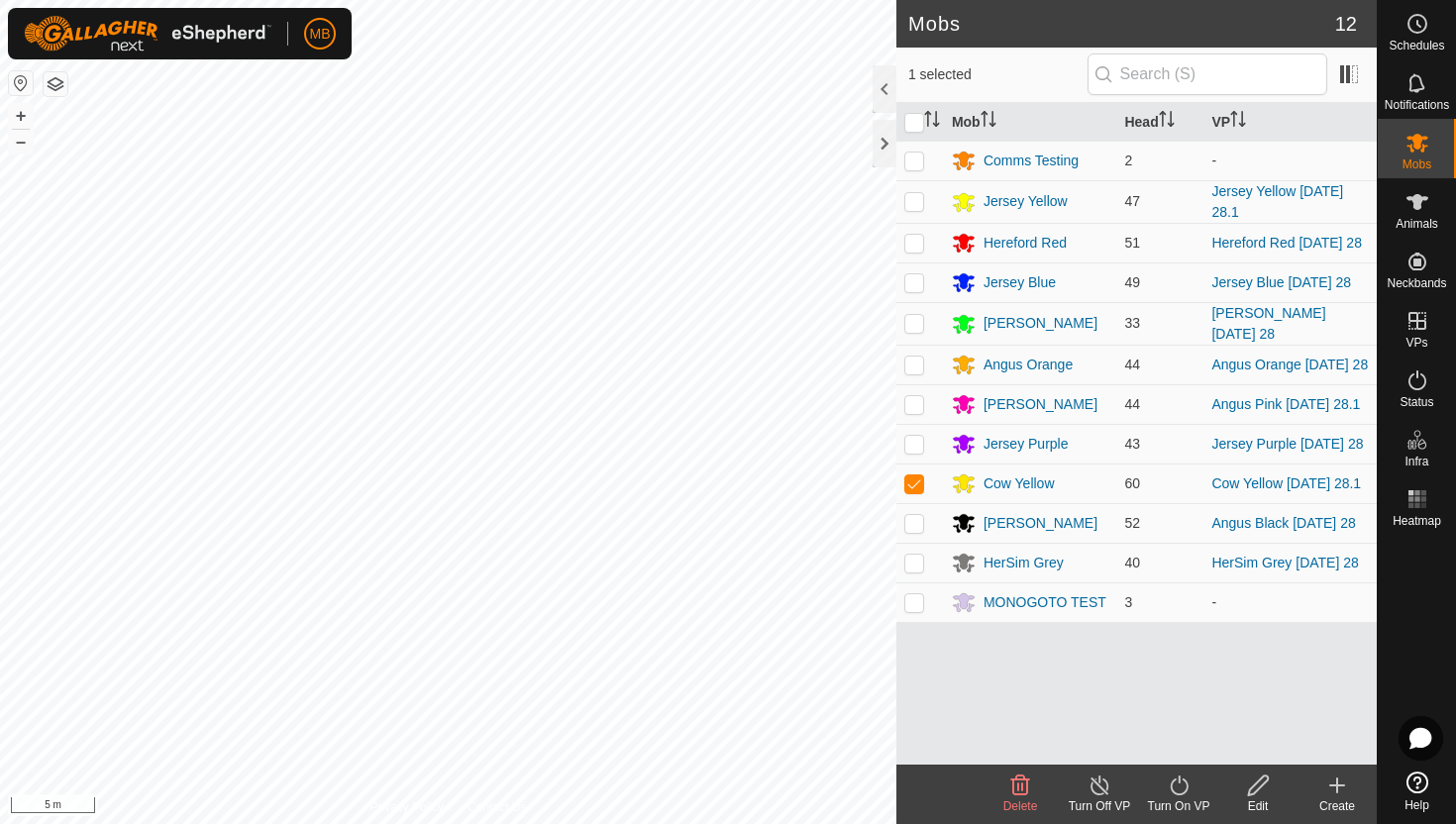 click 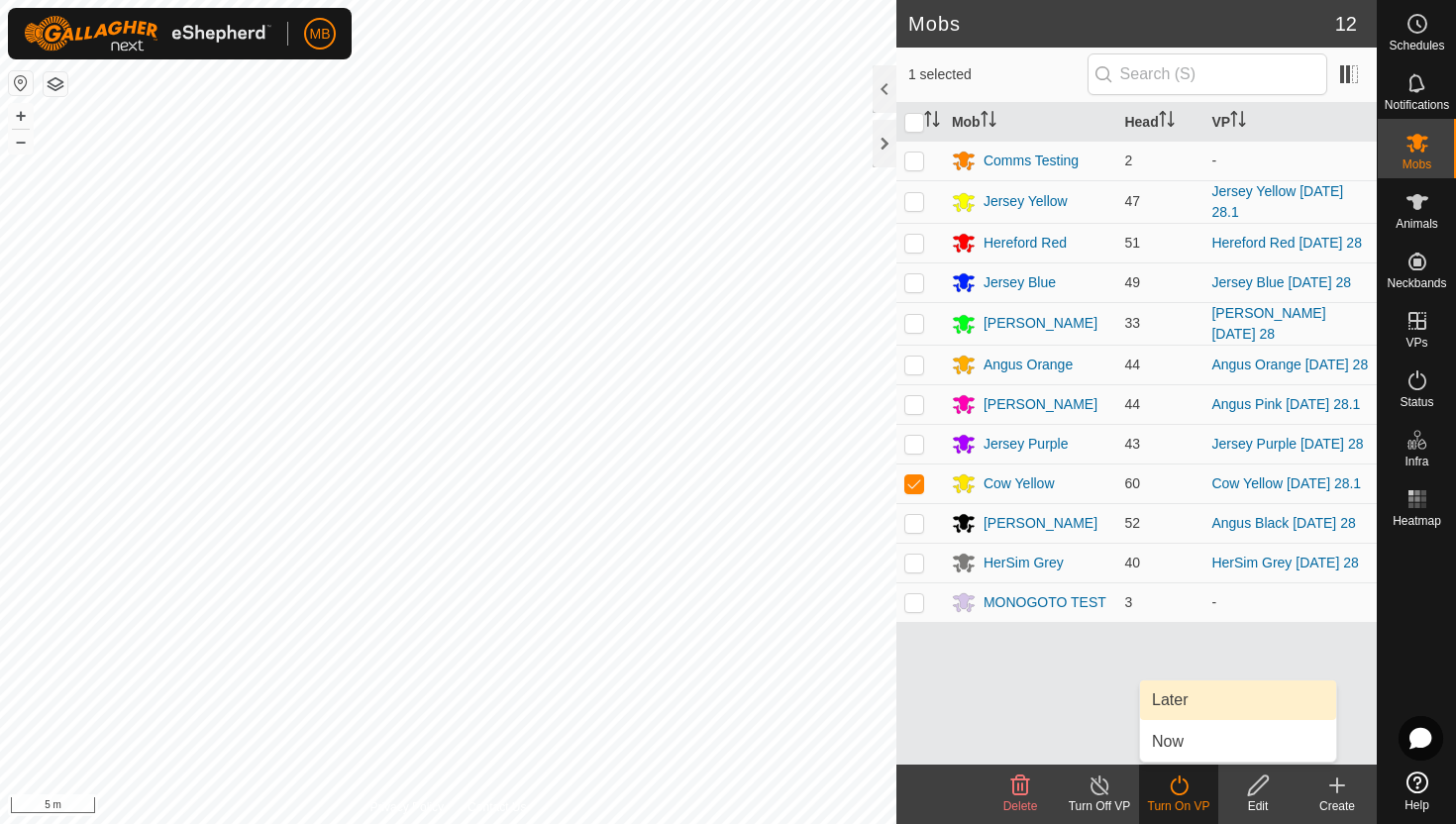 click on "Later" at bounding box center (1238, 700) 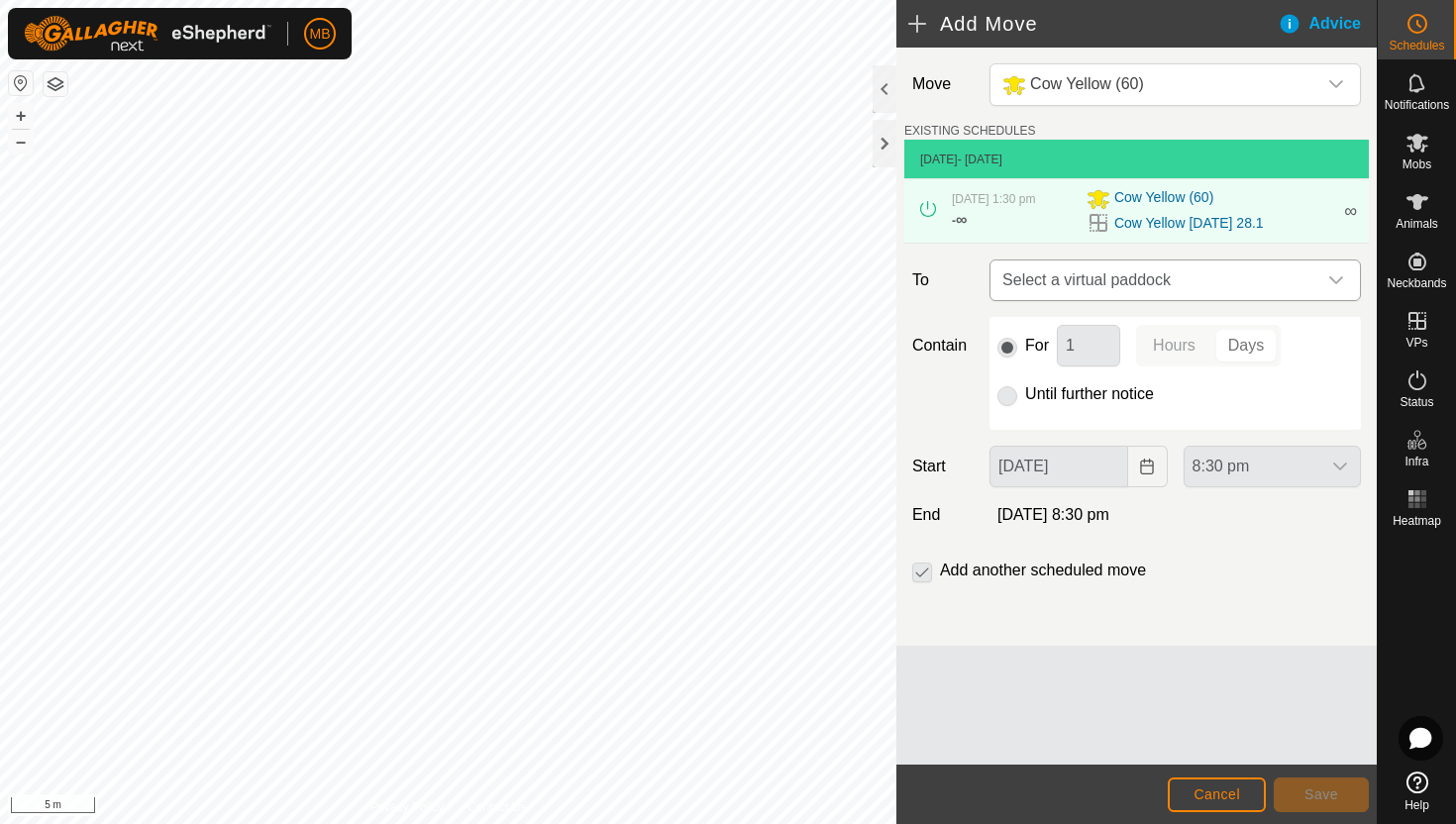 click 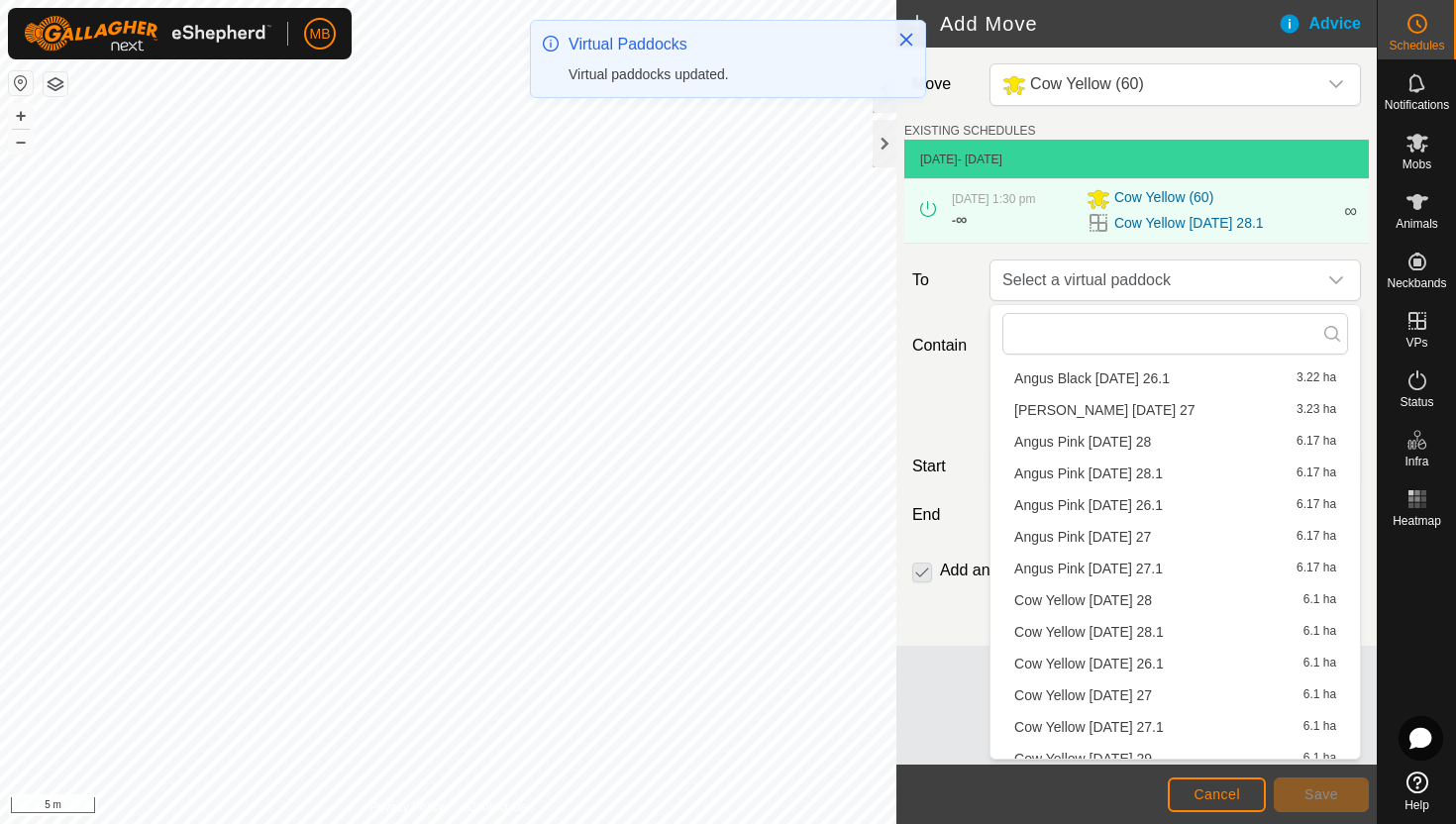scroll, scrollTop: 1365, scrollLeft: 0, axis: vertical 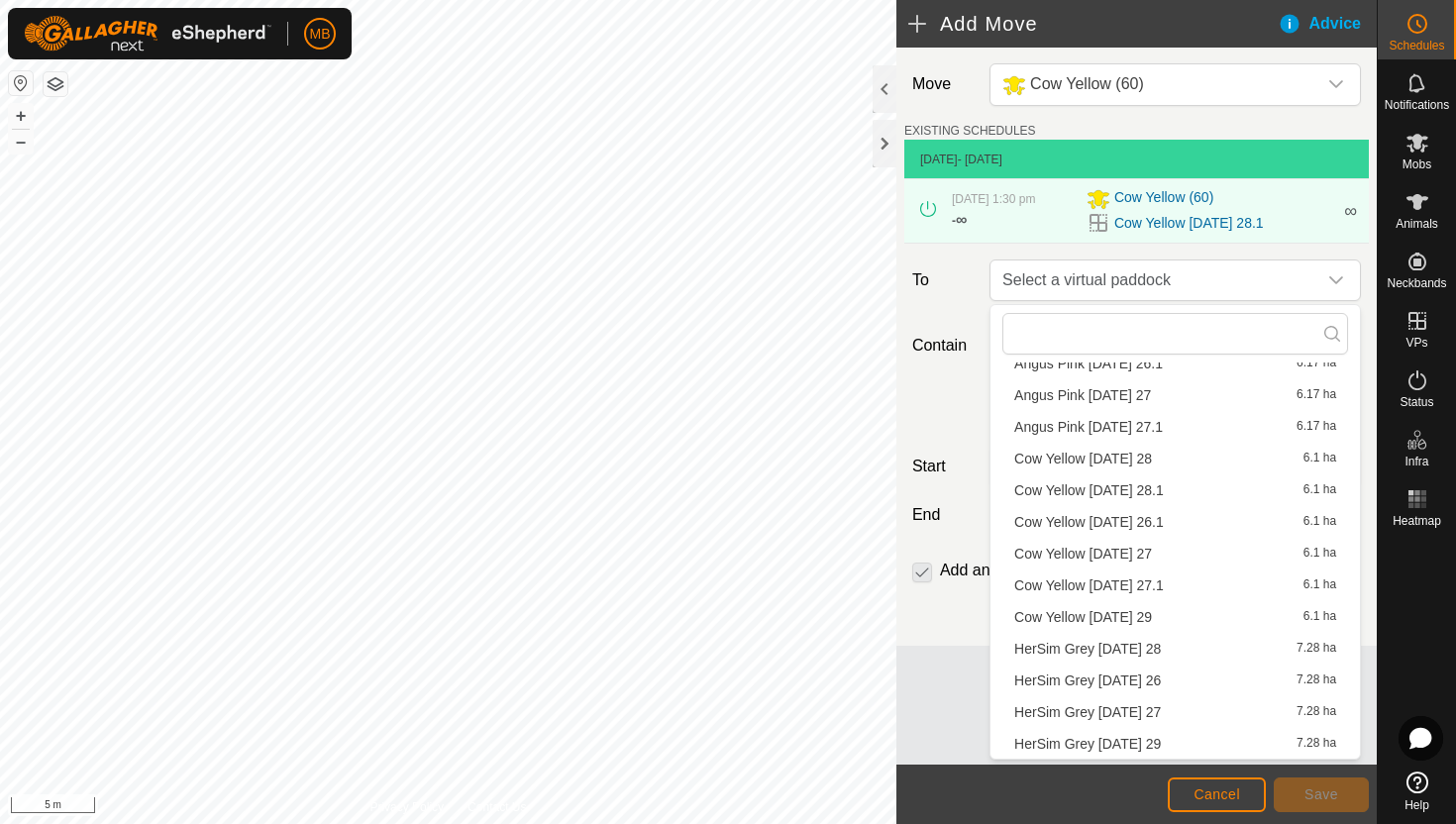 click on "Cow Yellow [DATE] 29  6.1 ha" at bounding box center [1175, 617] 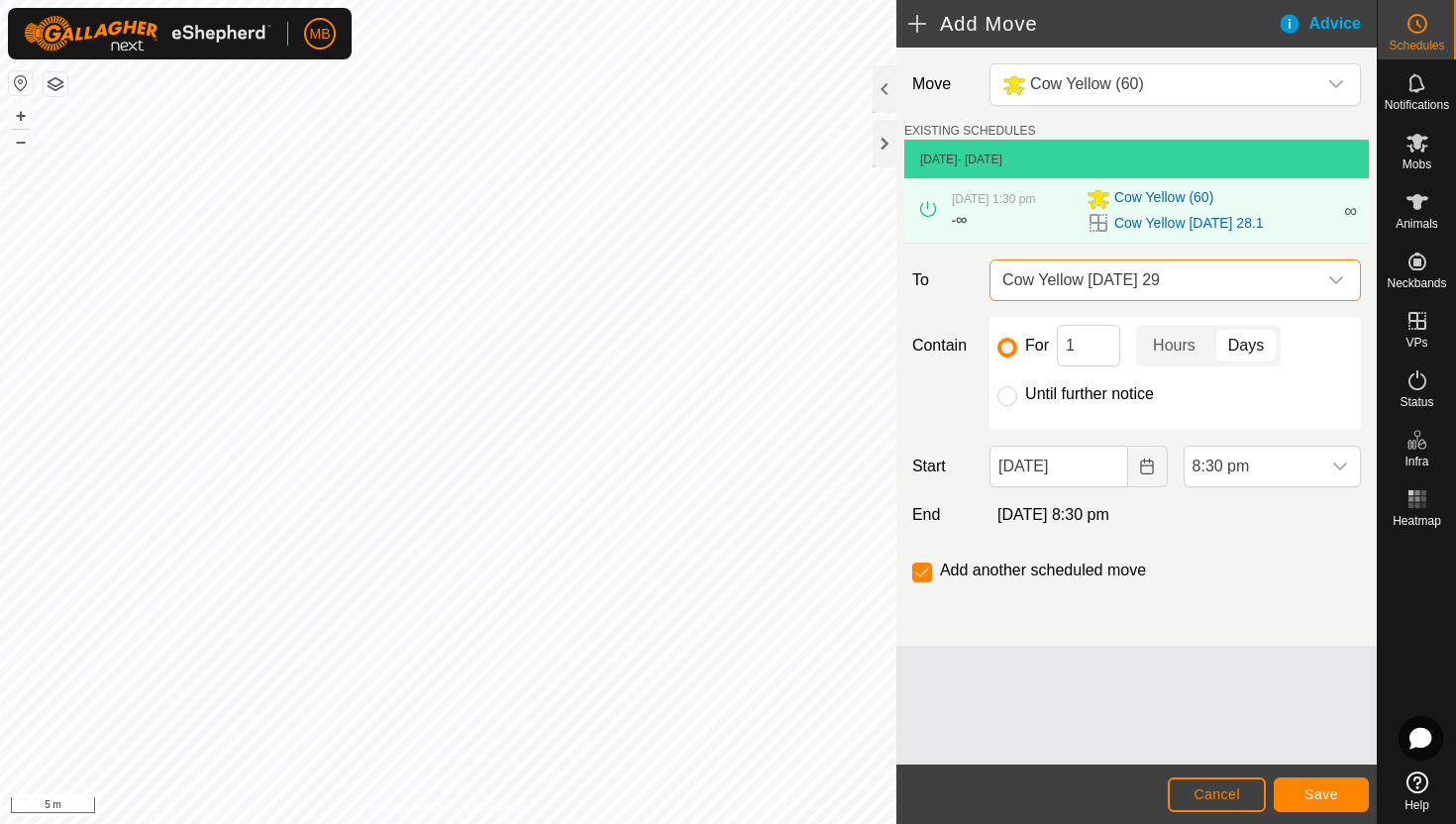 click on "Until further notice" 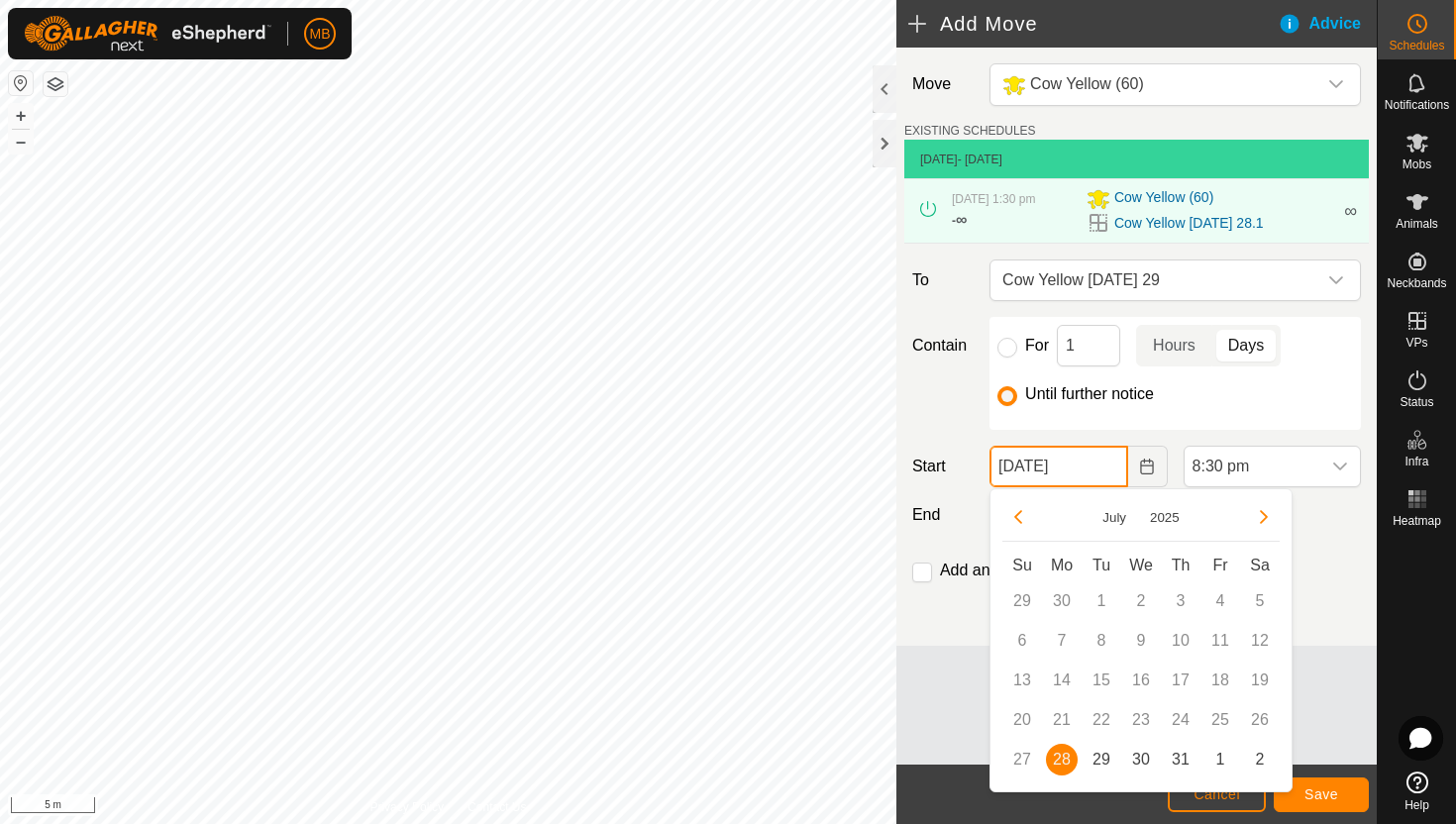 click on "[DATE]" 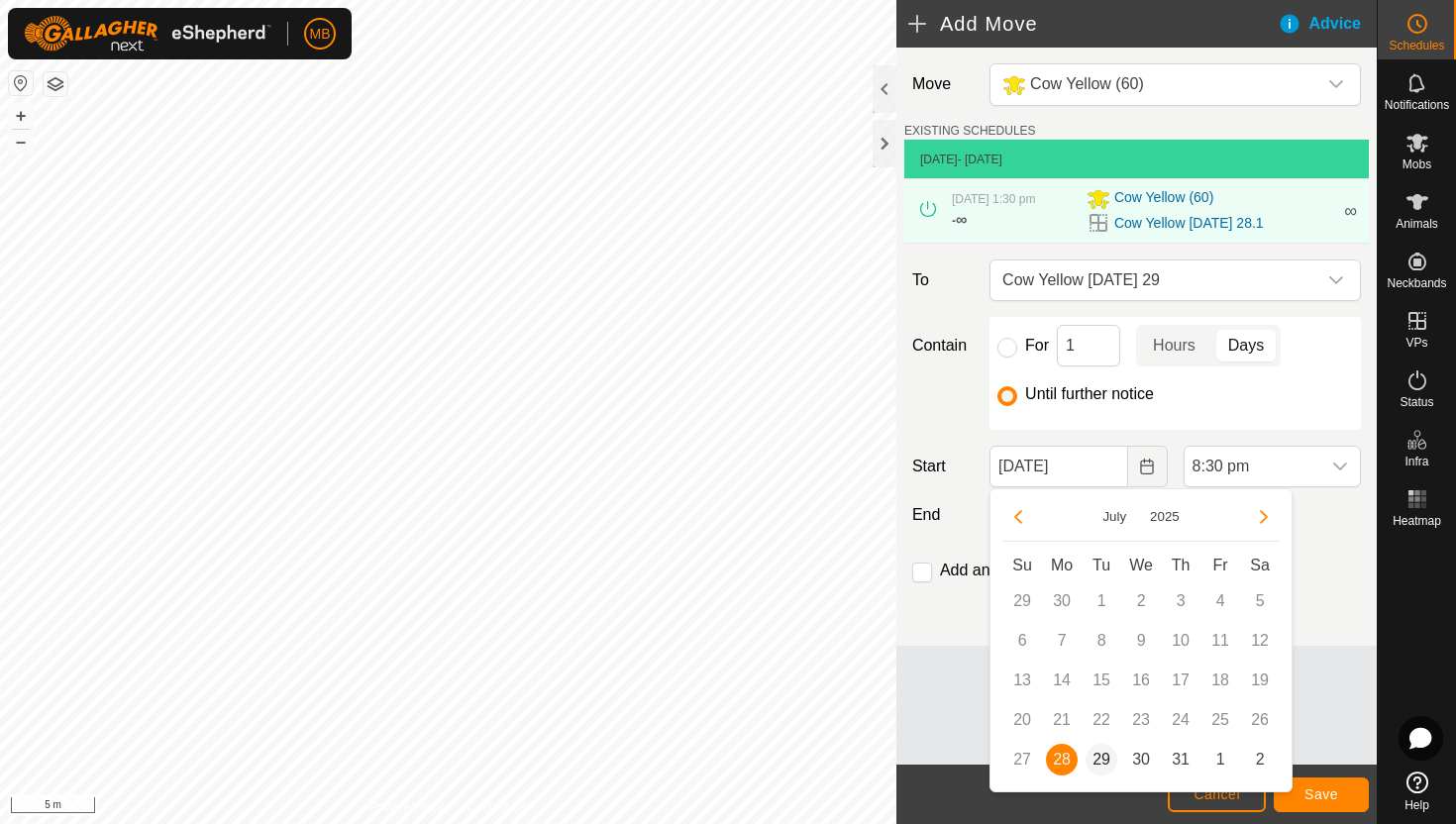 click on "29" at bounding box center [1101, 760] 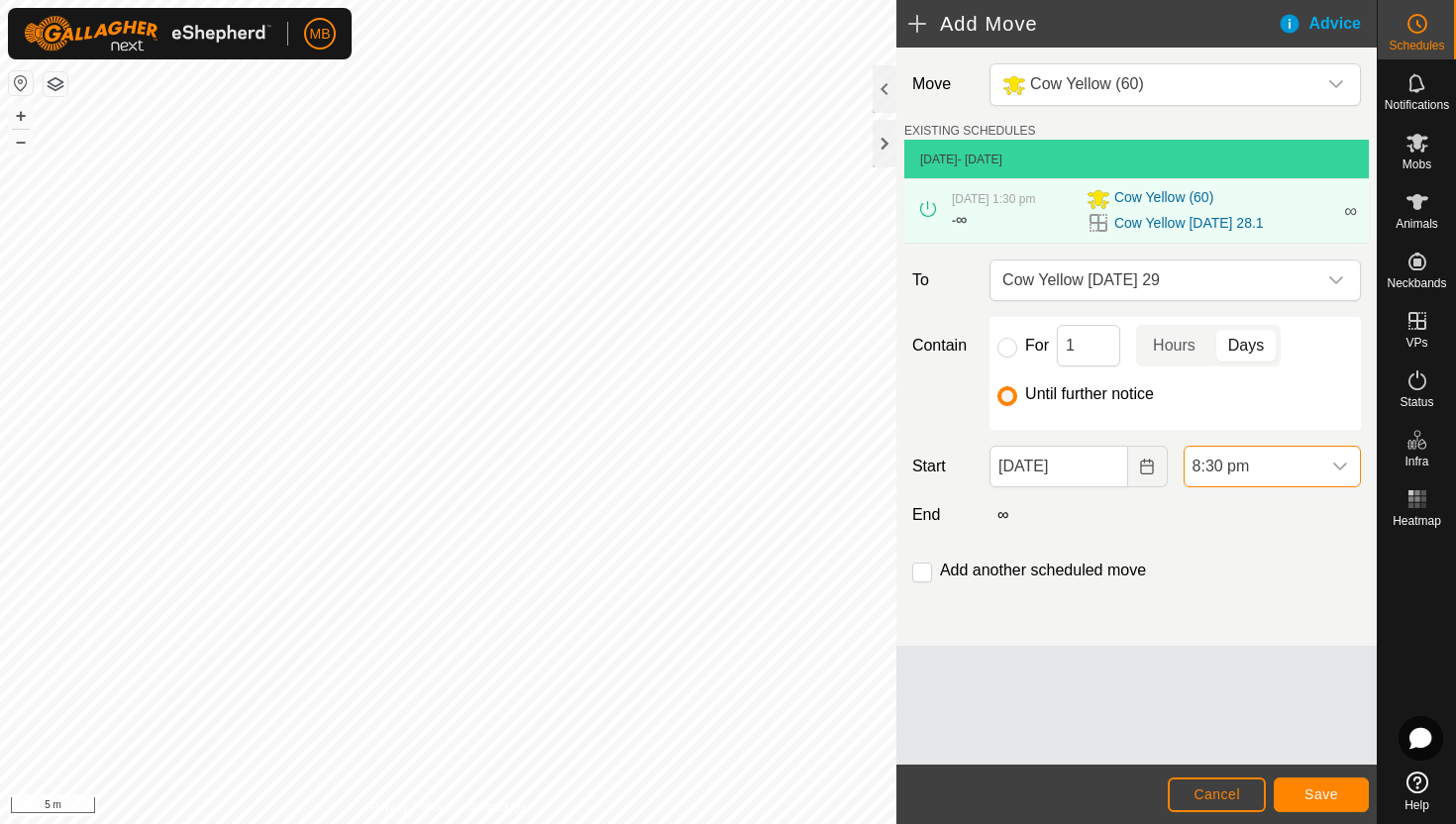 click on "8:30 pm" at bounding box center [1252, 466] 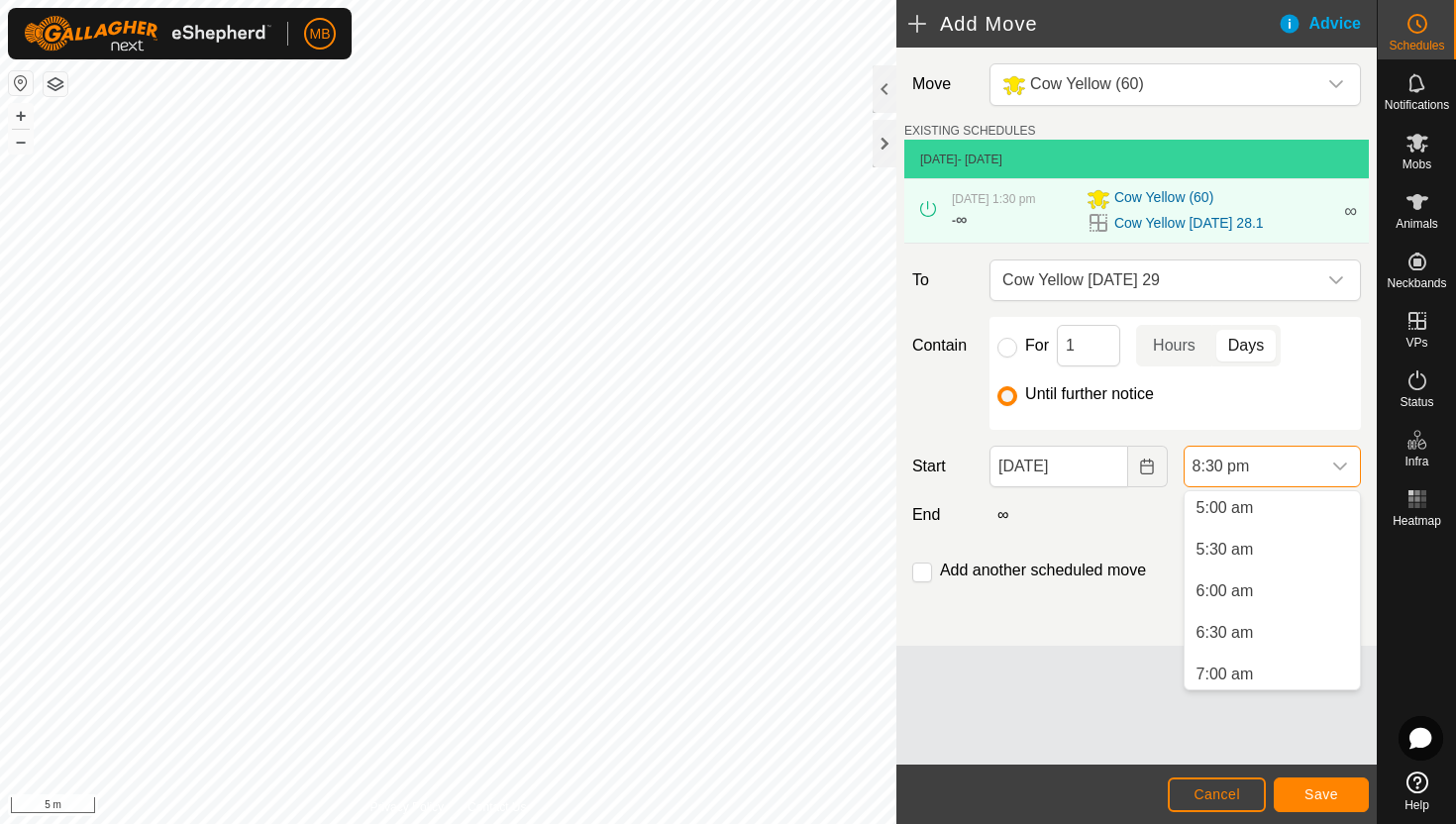scroll, scrollTop: 441, scrollLeft: 0, axis: vertical 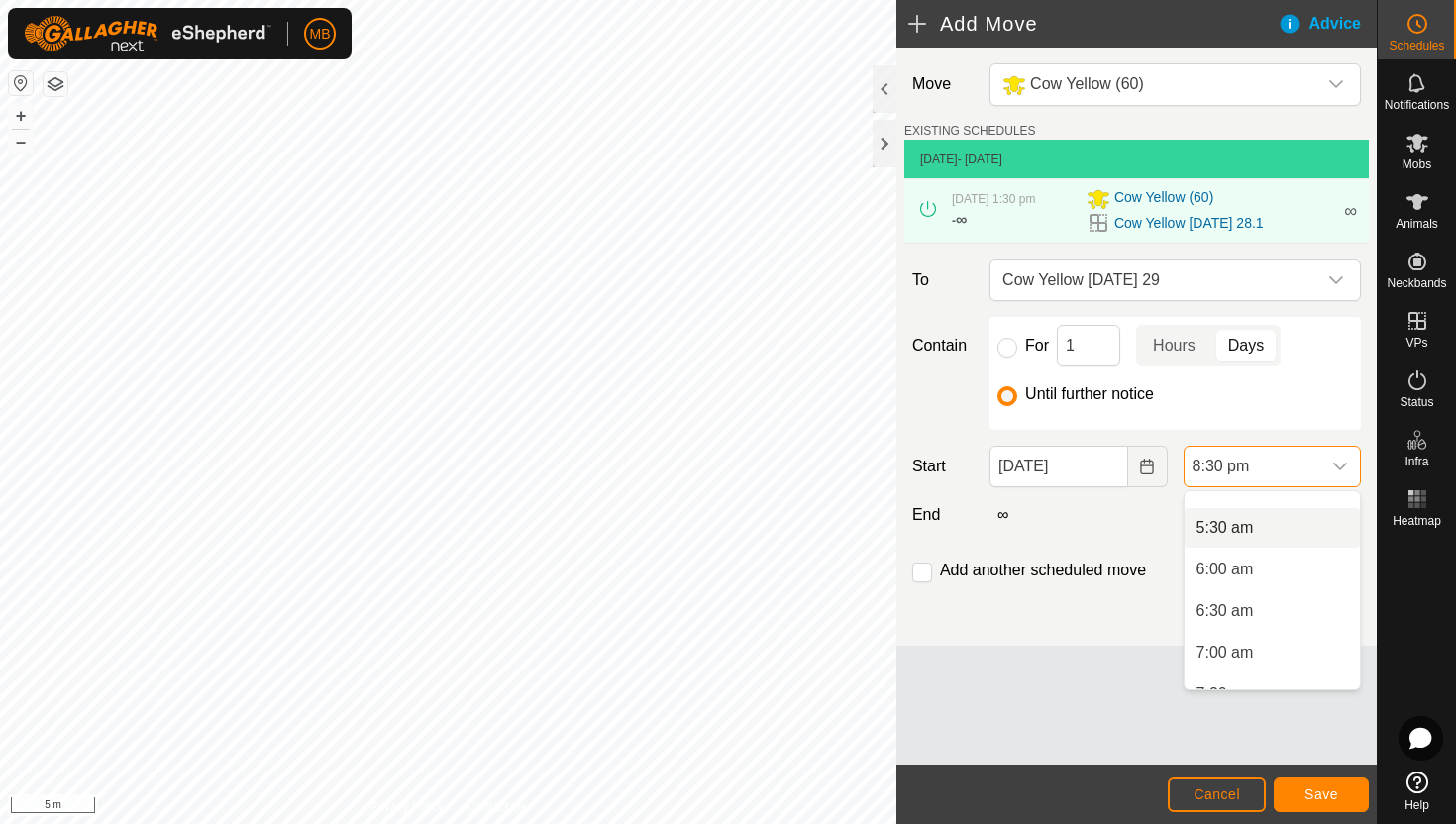 click on "5:30 am" at bounding box center (1272, 528) 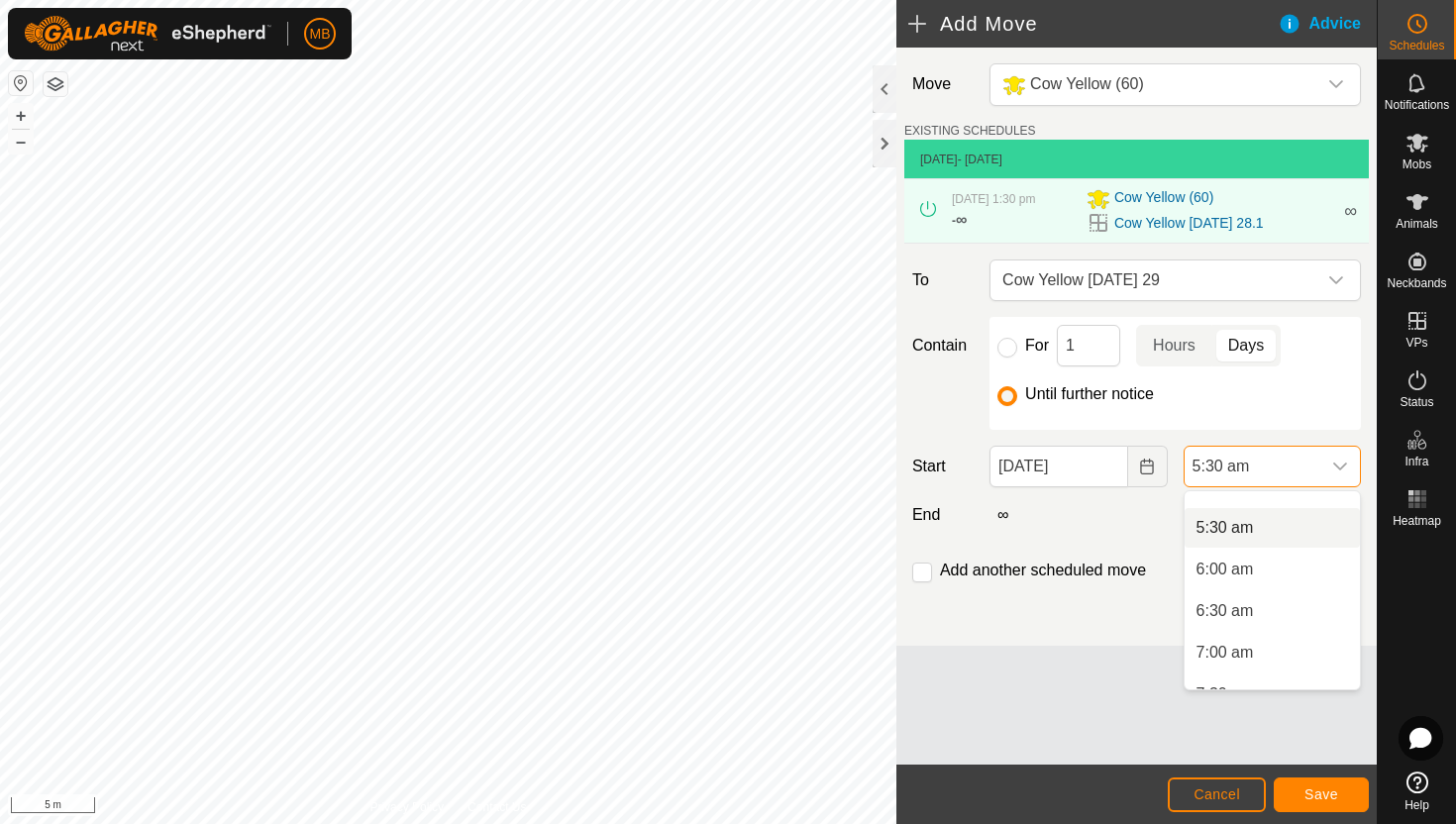 scroll, scrollTop: 0, scrollLeft: 0, axis: both 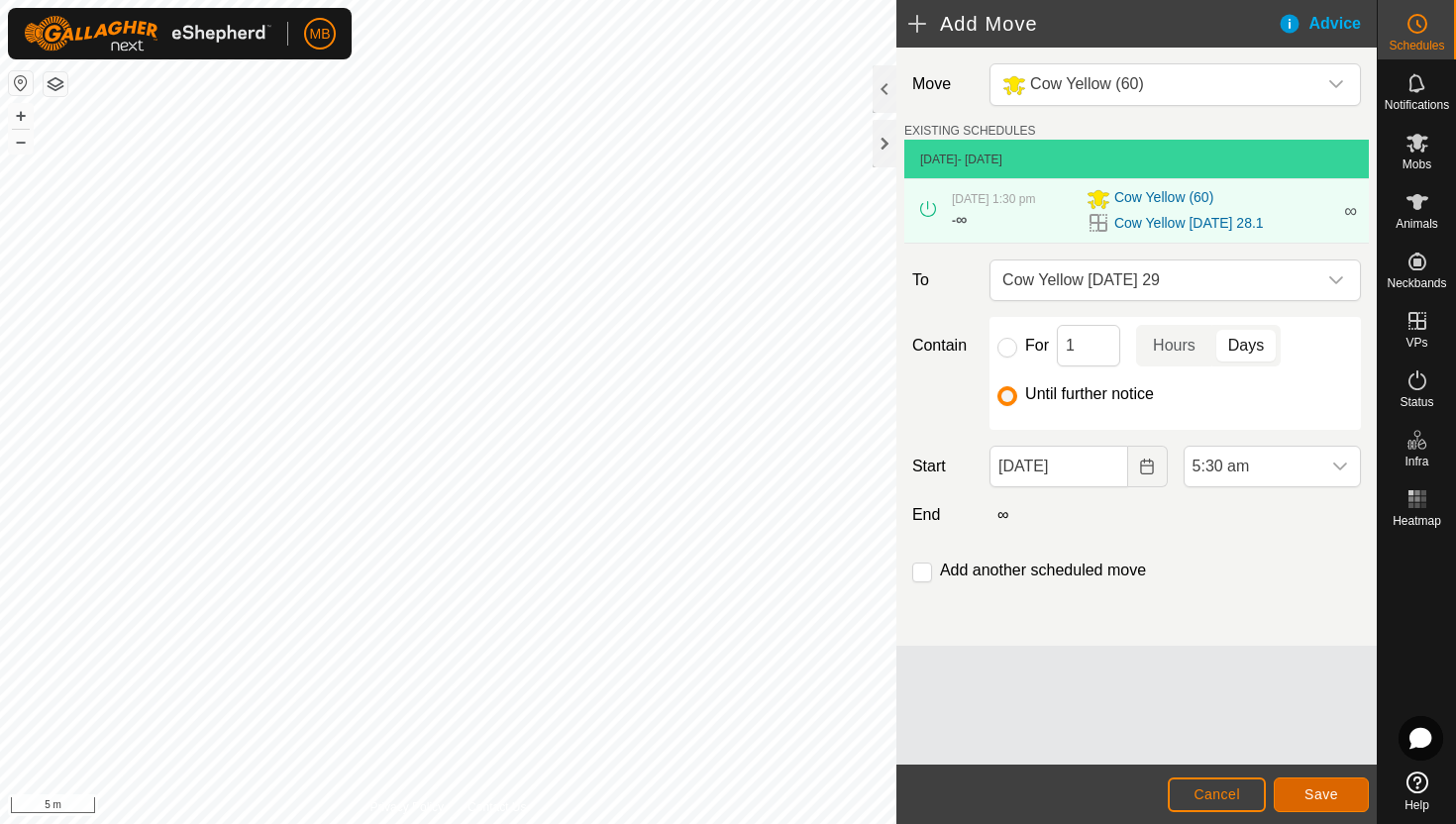 click on "Save" 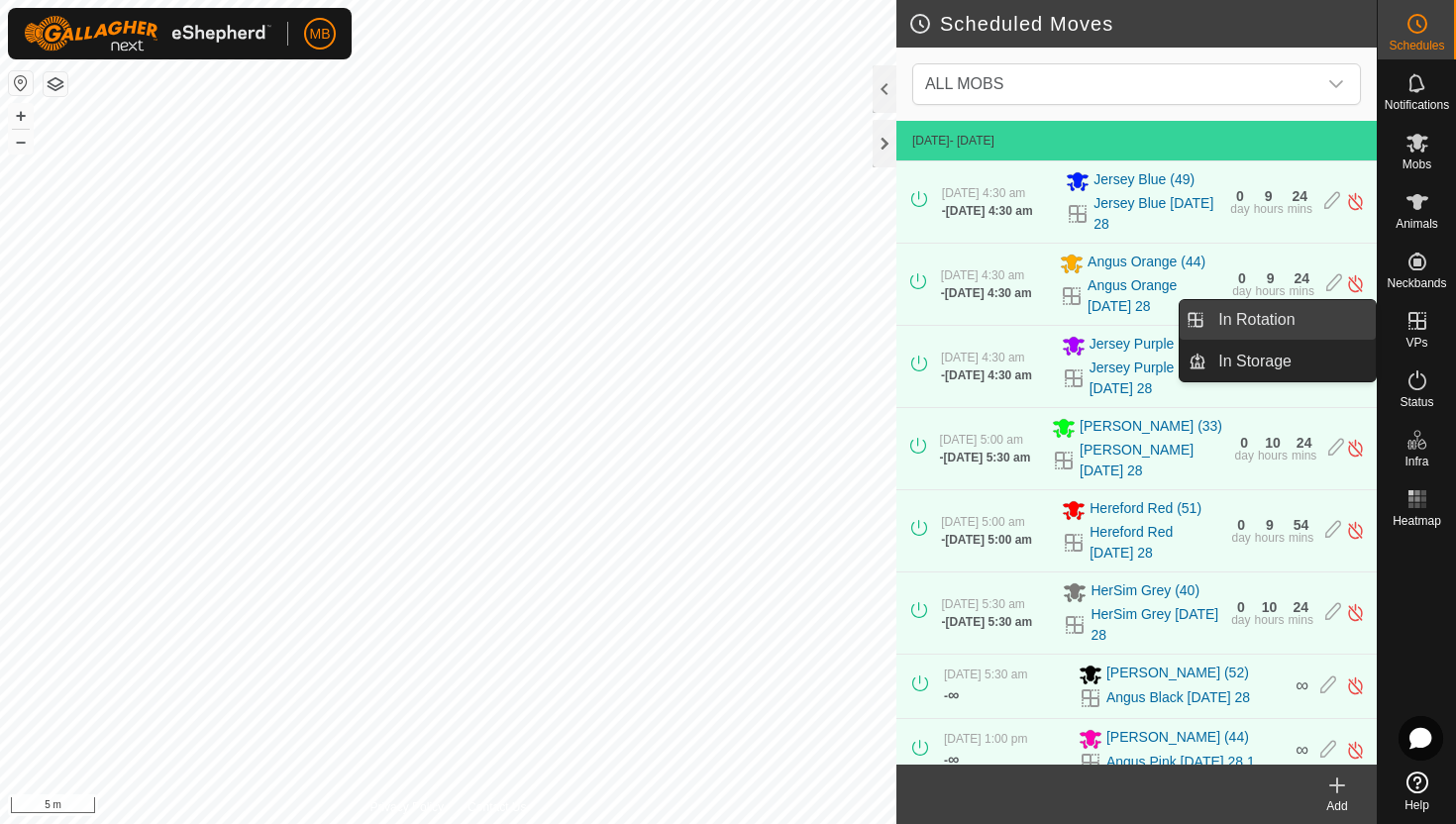 click on "In Rotation" at bounding box center (1291, 320) 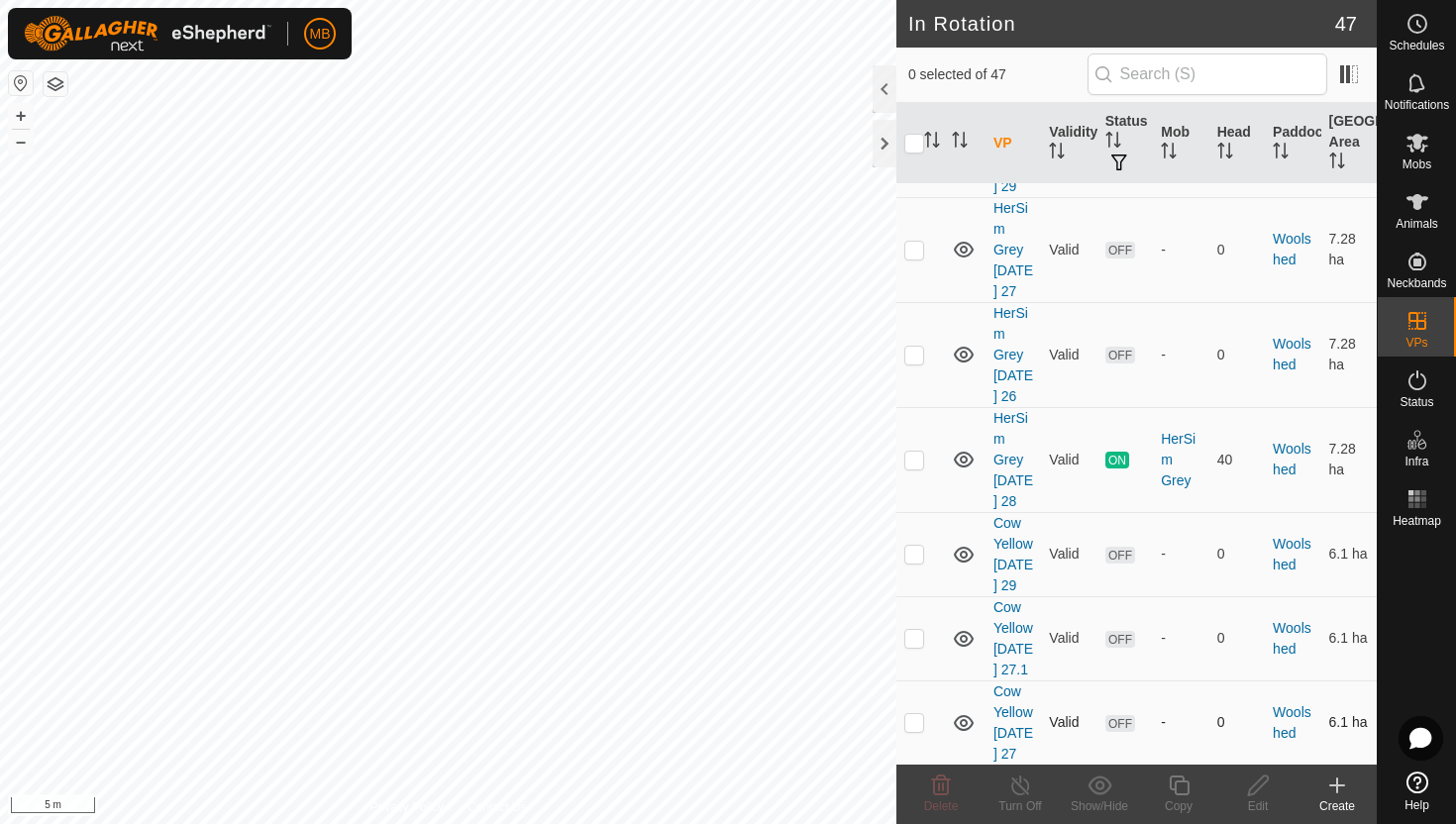 scroll, scrollTop: 3663, scrollLeft: 0, axis: vertical 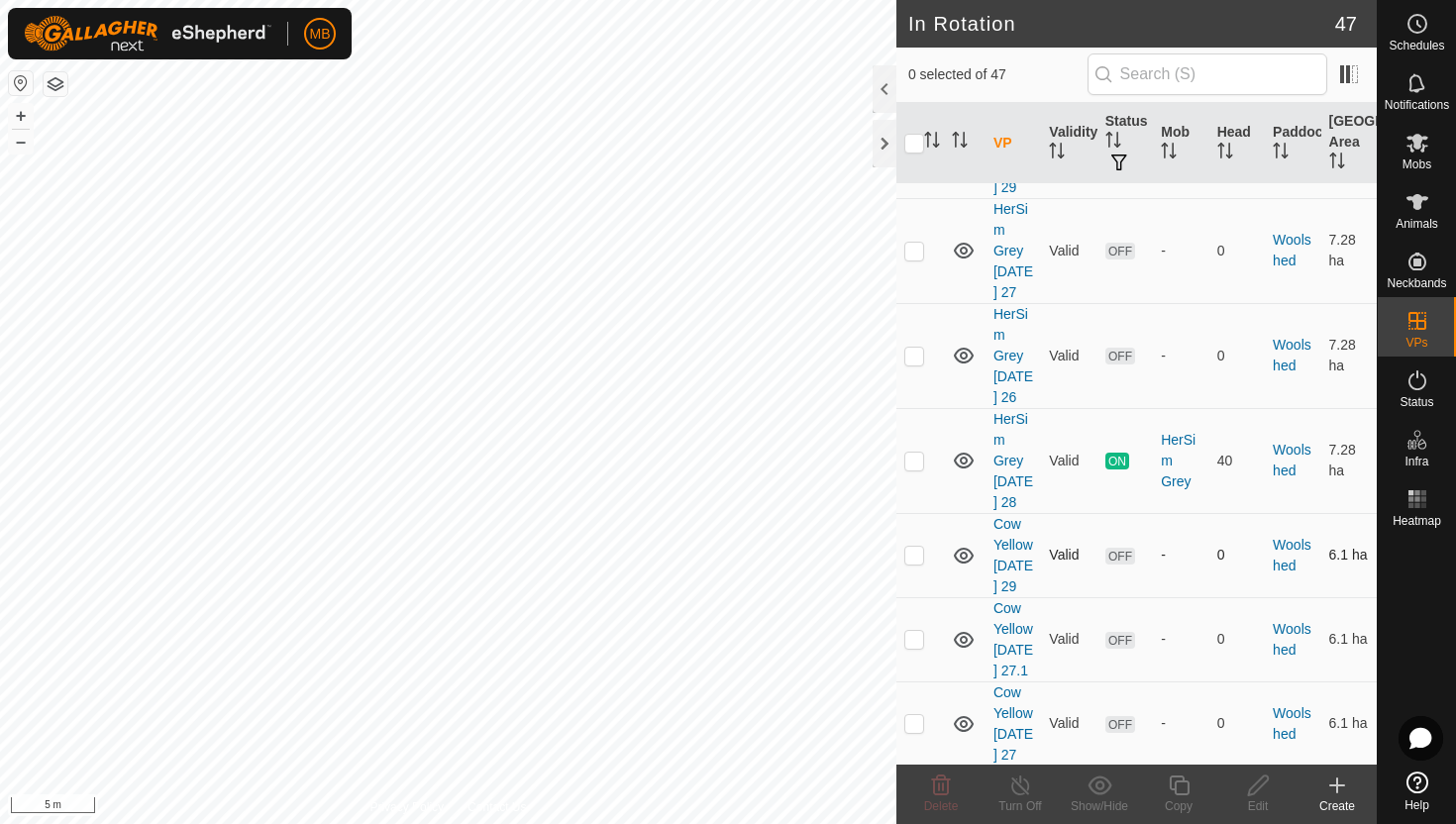 click at bounding box center [914, 555] 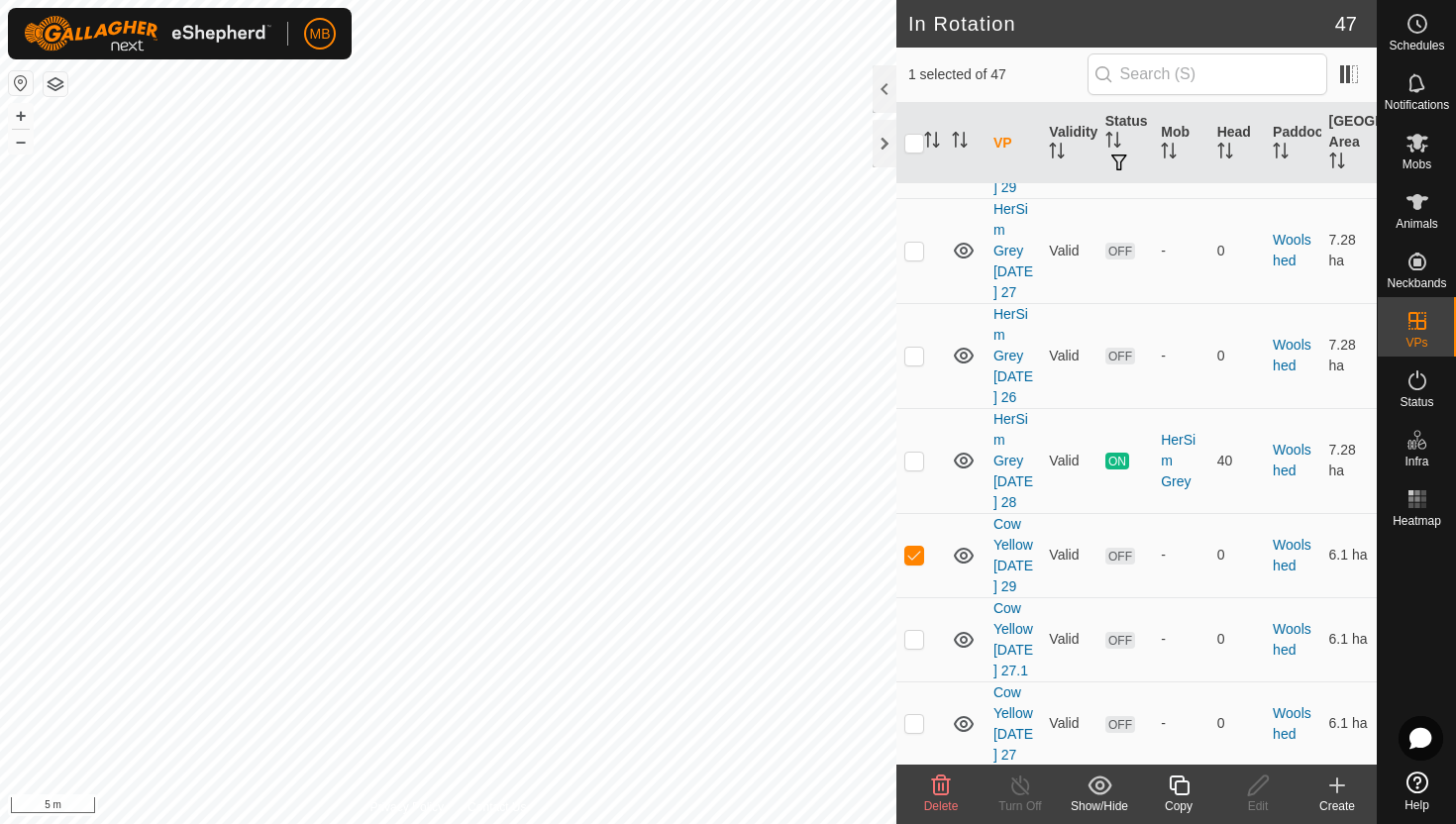 click 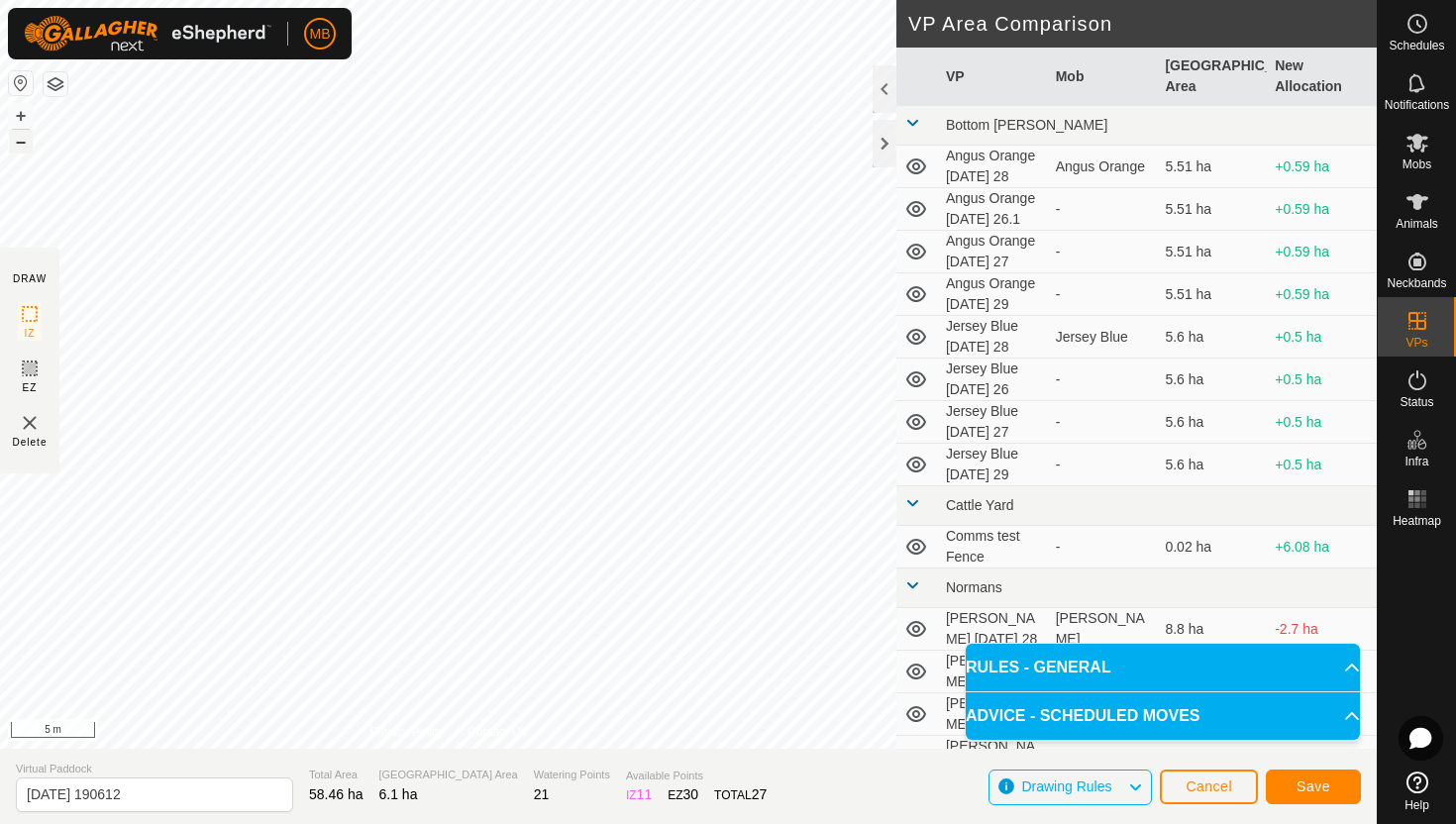 click on "–" at bounding box center (21, 142) 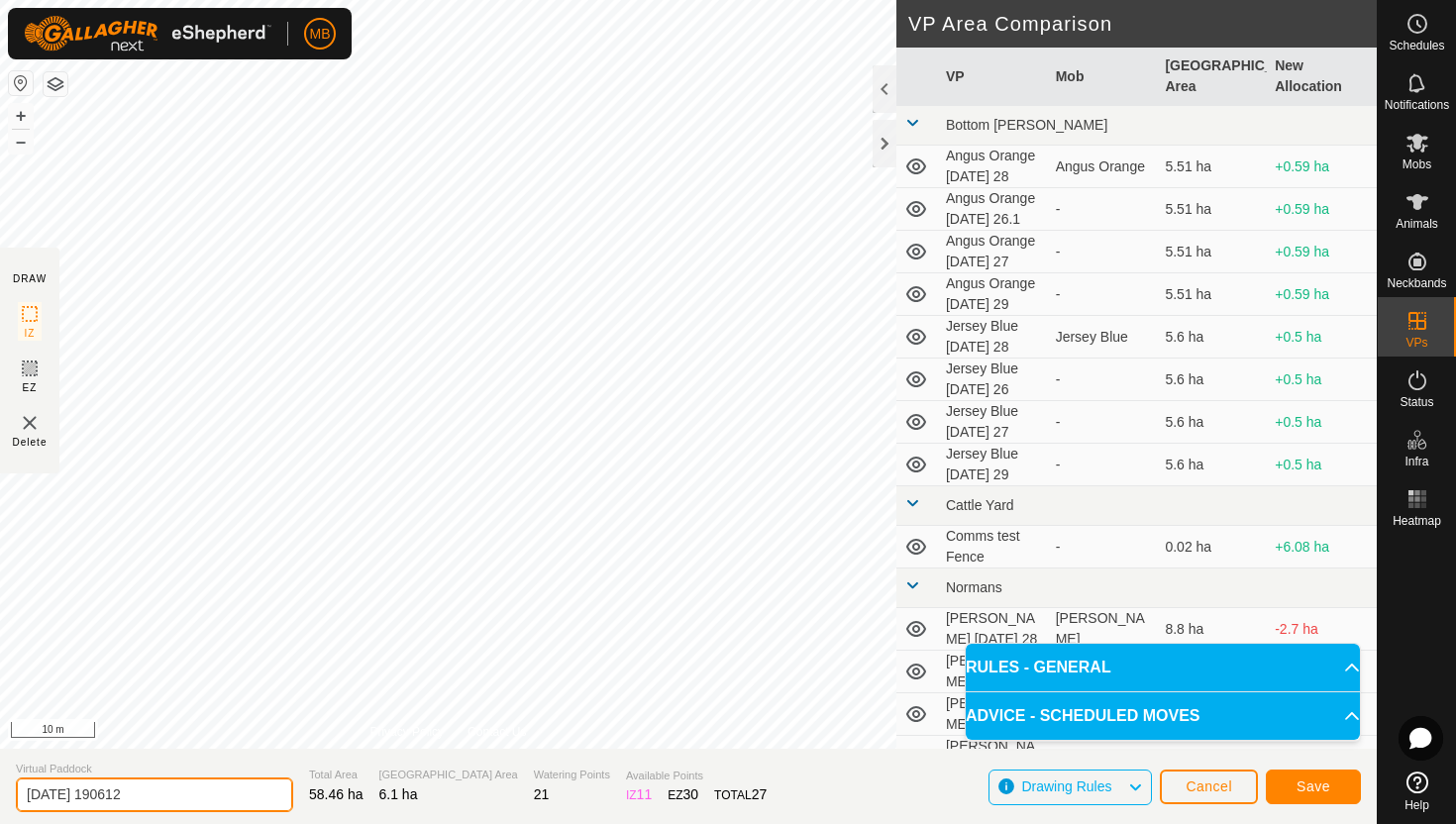 click on "[DATE] 190612" 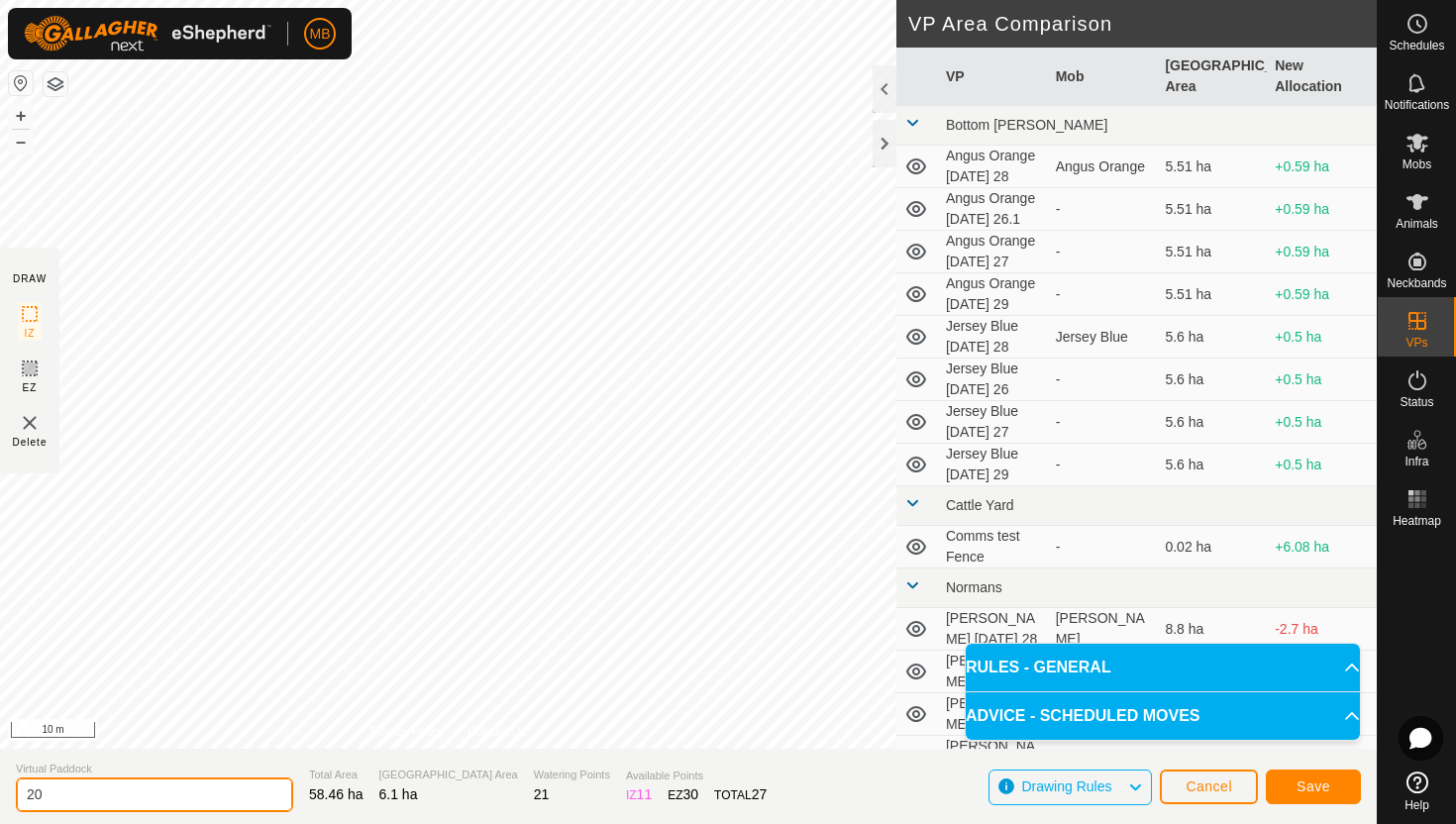 type on "2" 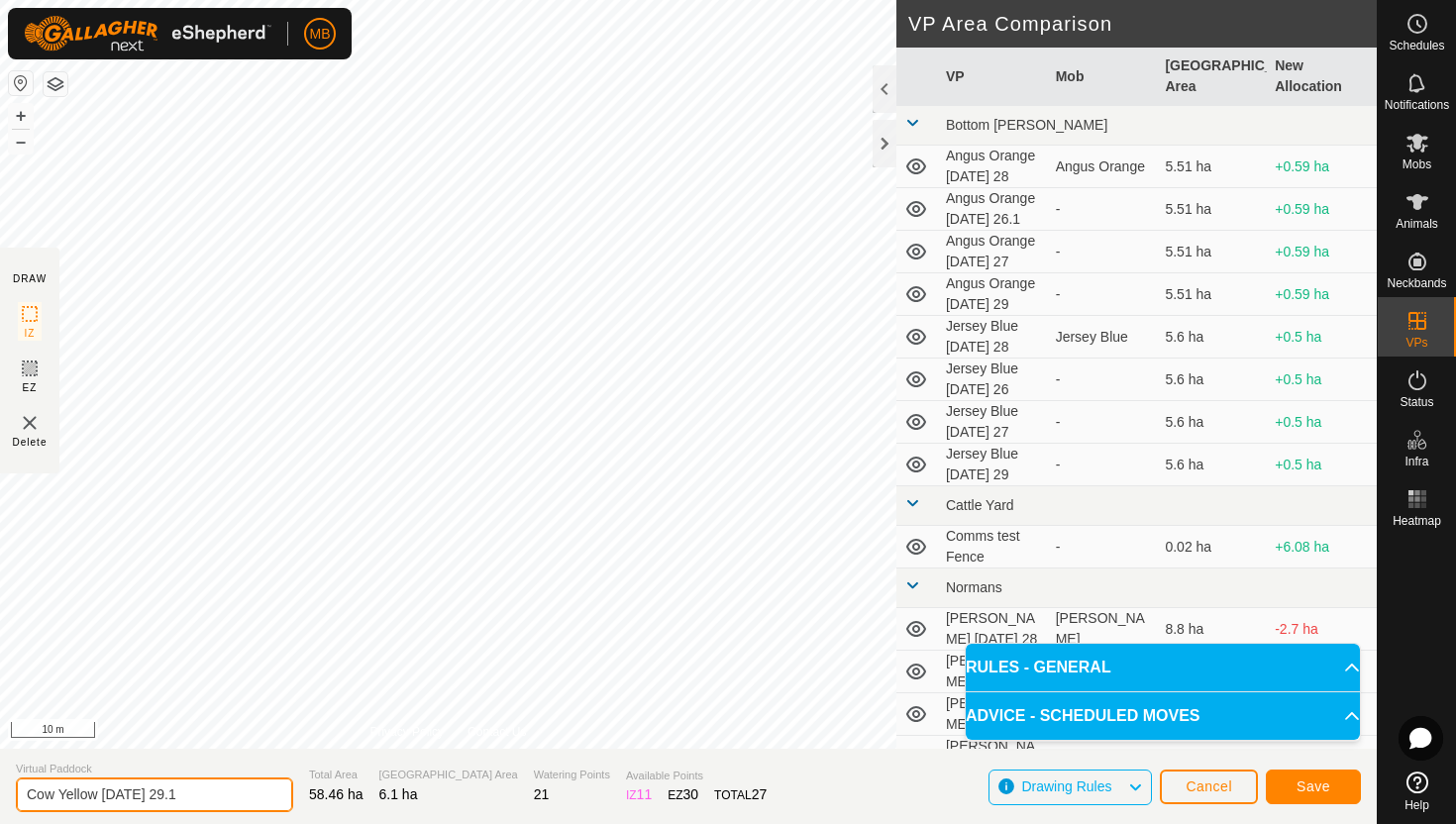 type on "Cow Yellow [DATE] 29.1" 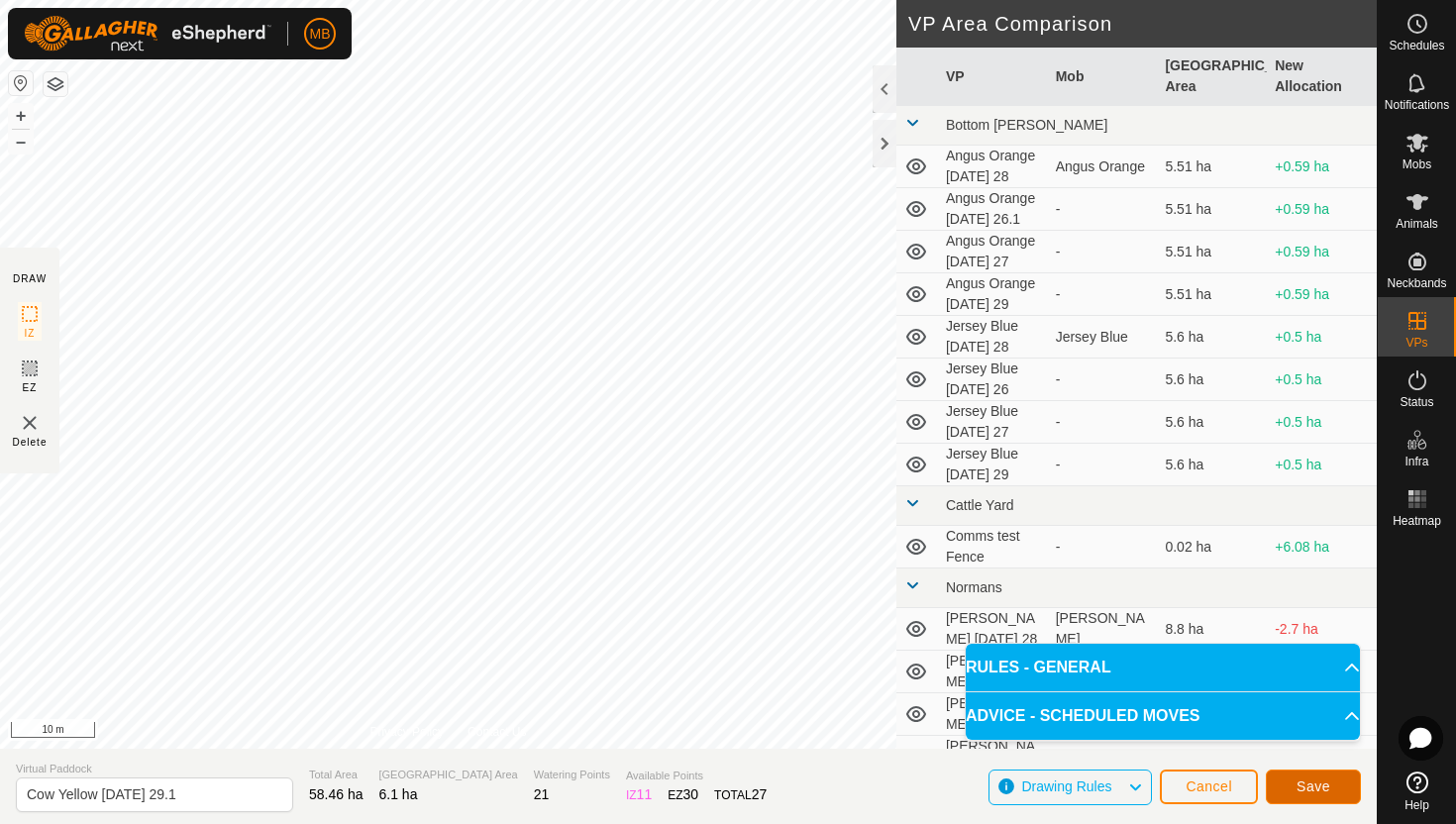 click on "Save" 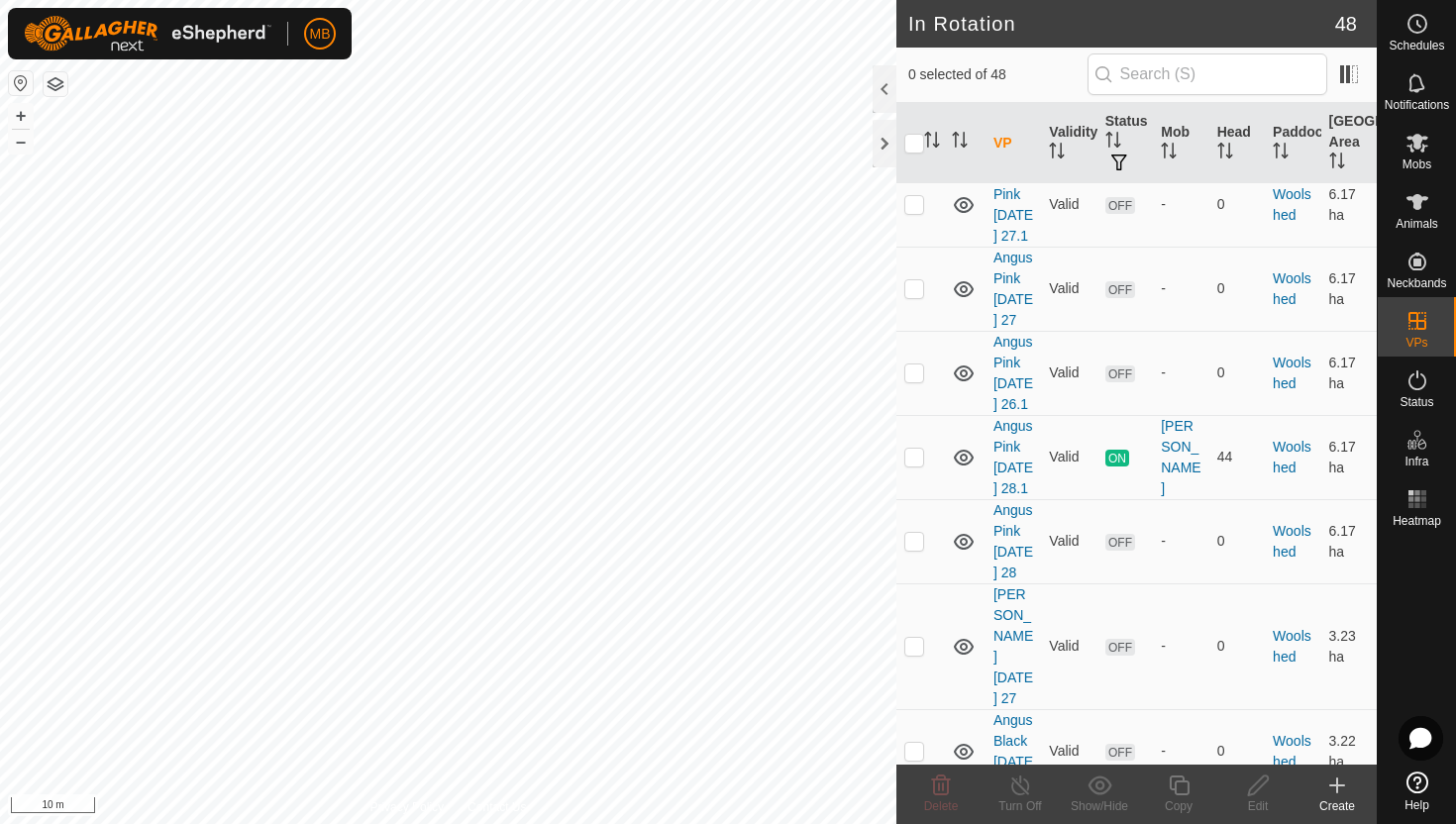 scroll, scrollTop: 4606, scrollLeft: 0, axis: vertical 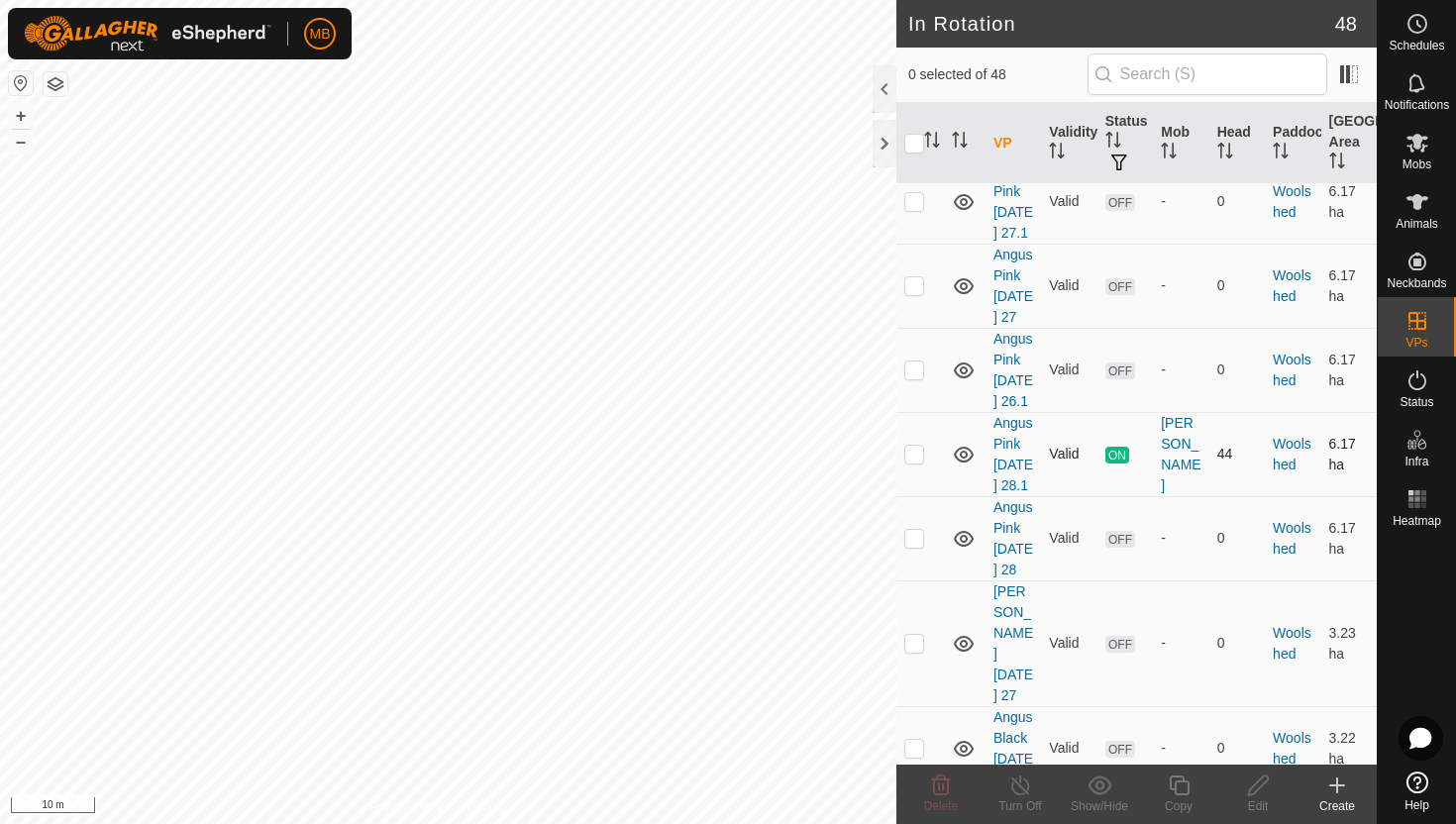click at bounding box center (914, 454) 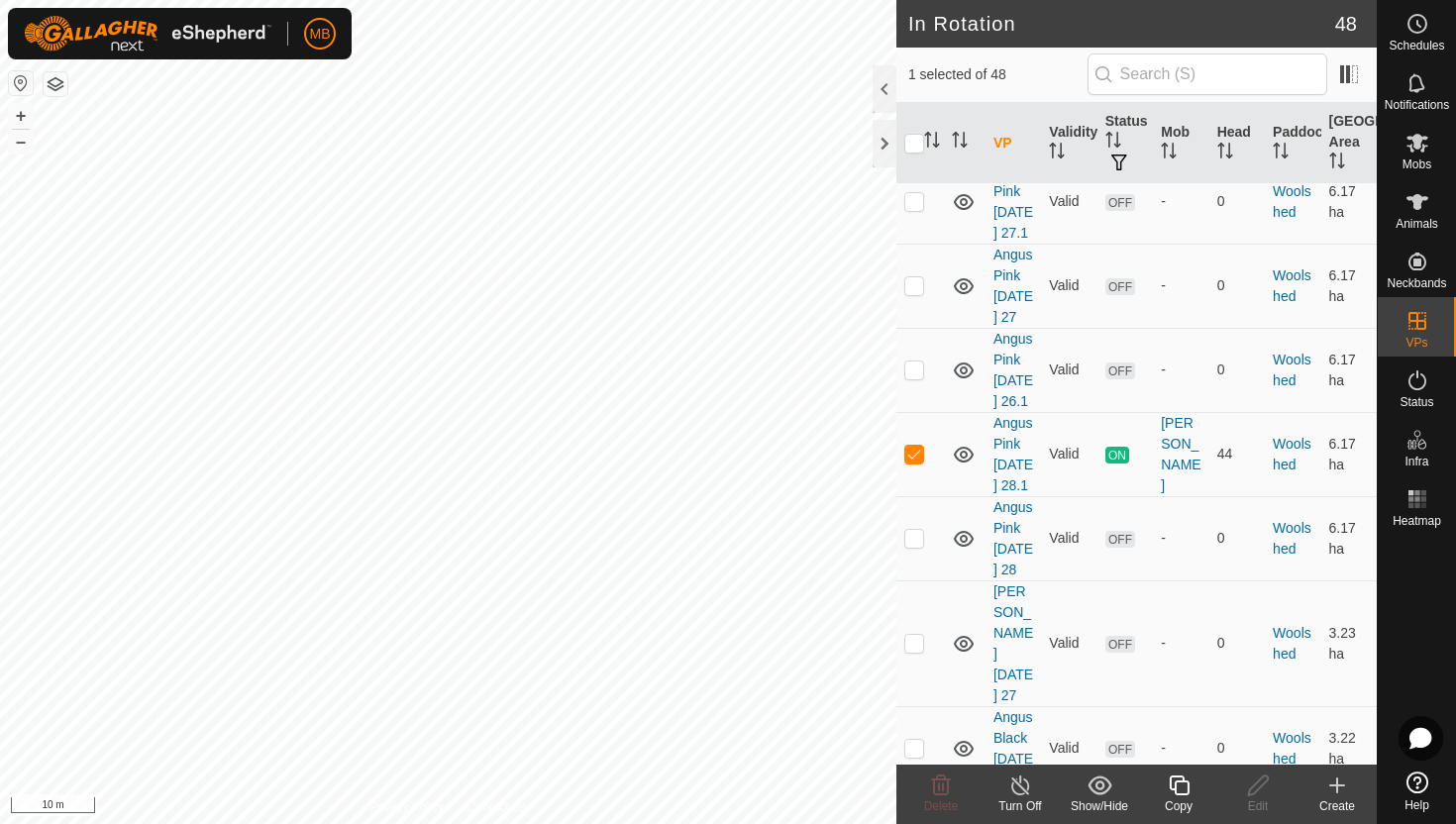 click 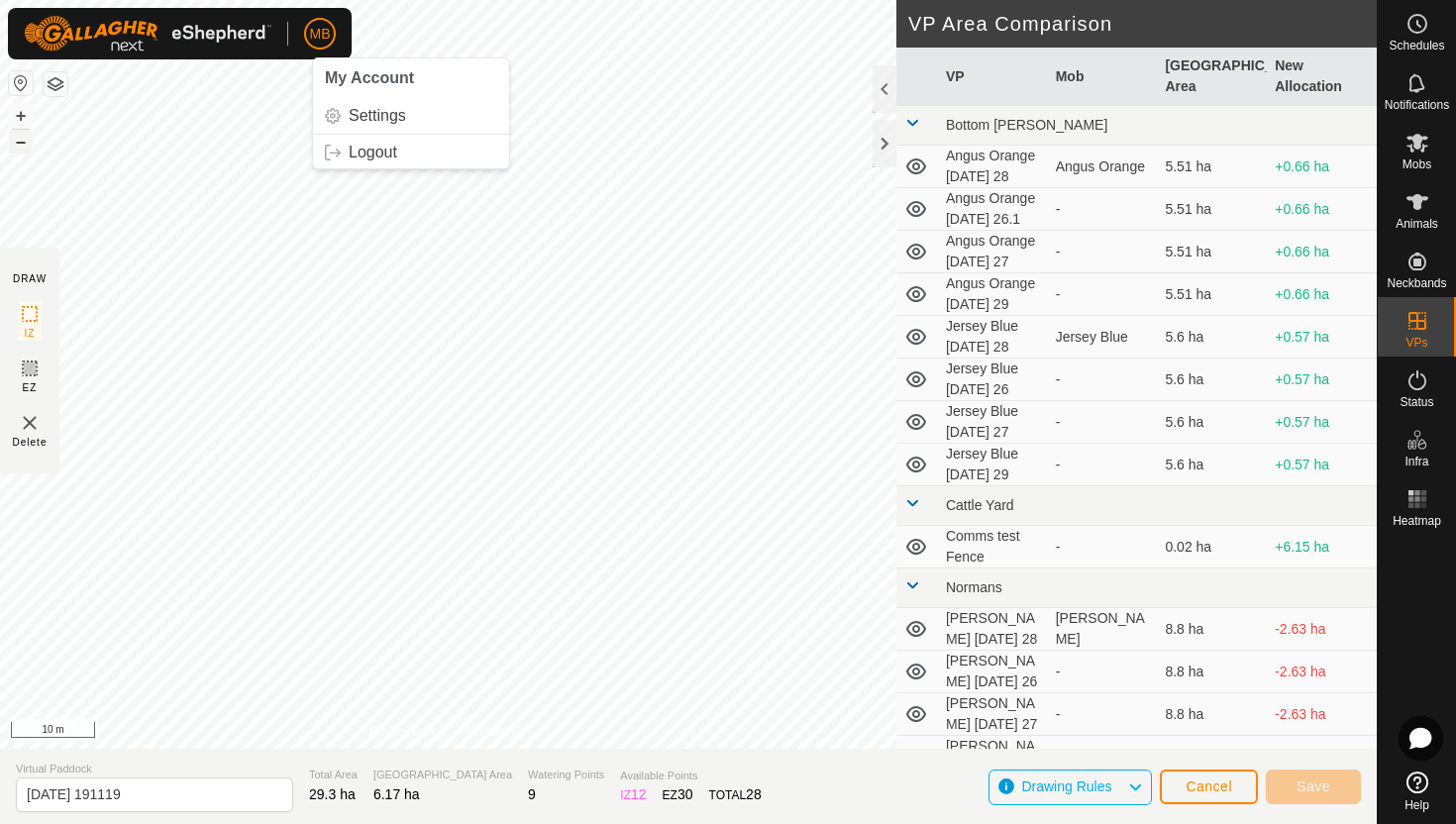 click on "–" at bounding box center (21, 142) 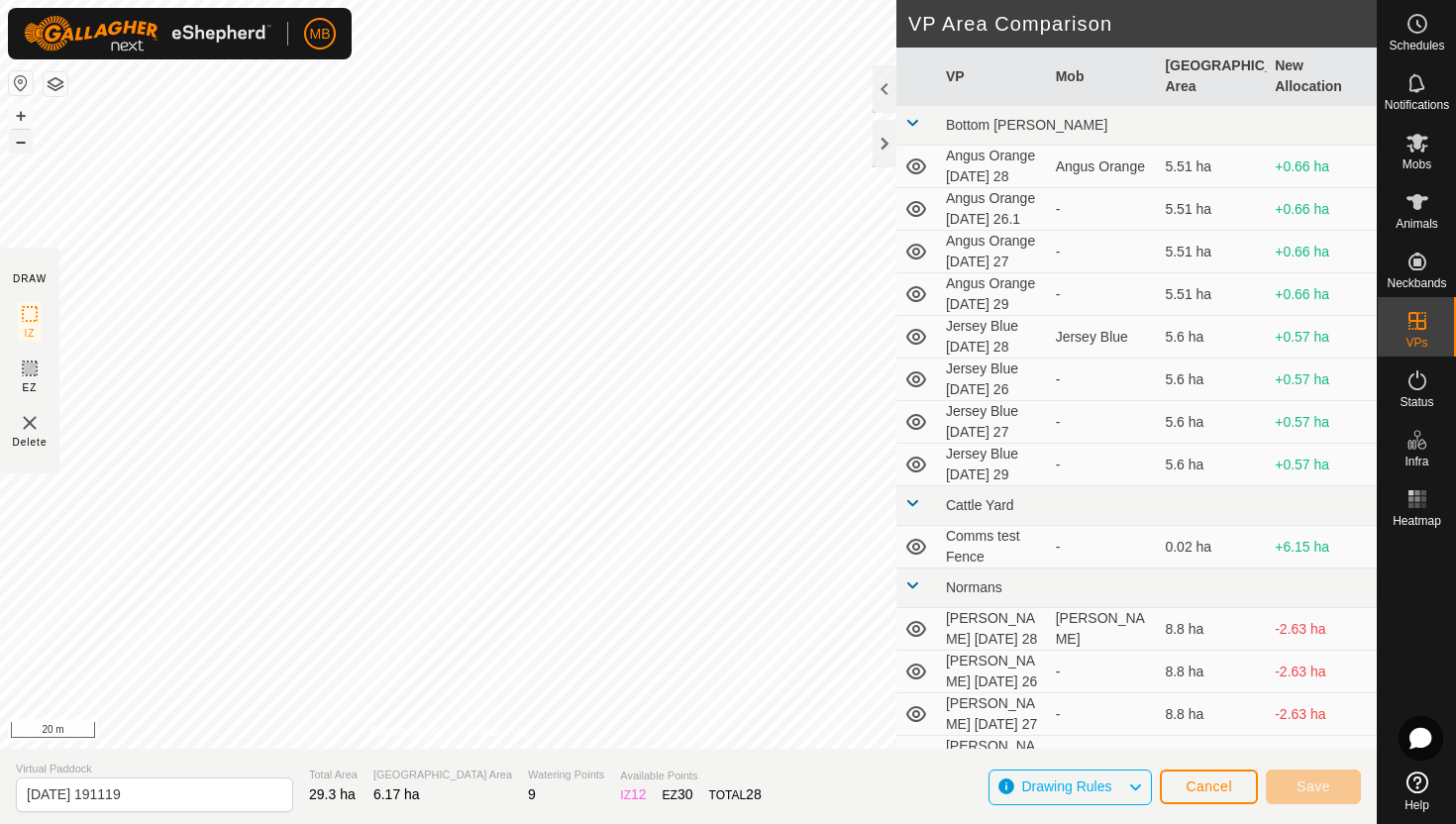 click on "–" at bounding box center [21, 142] 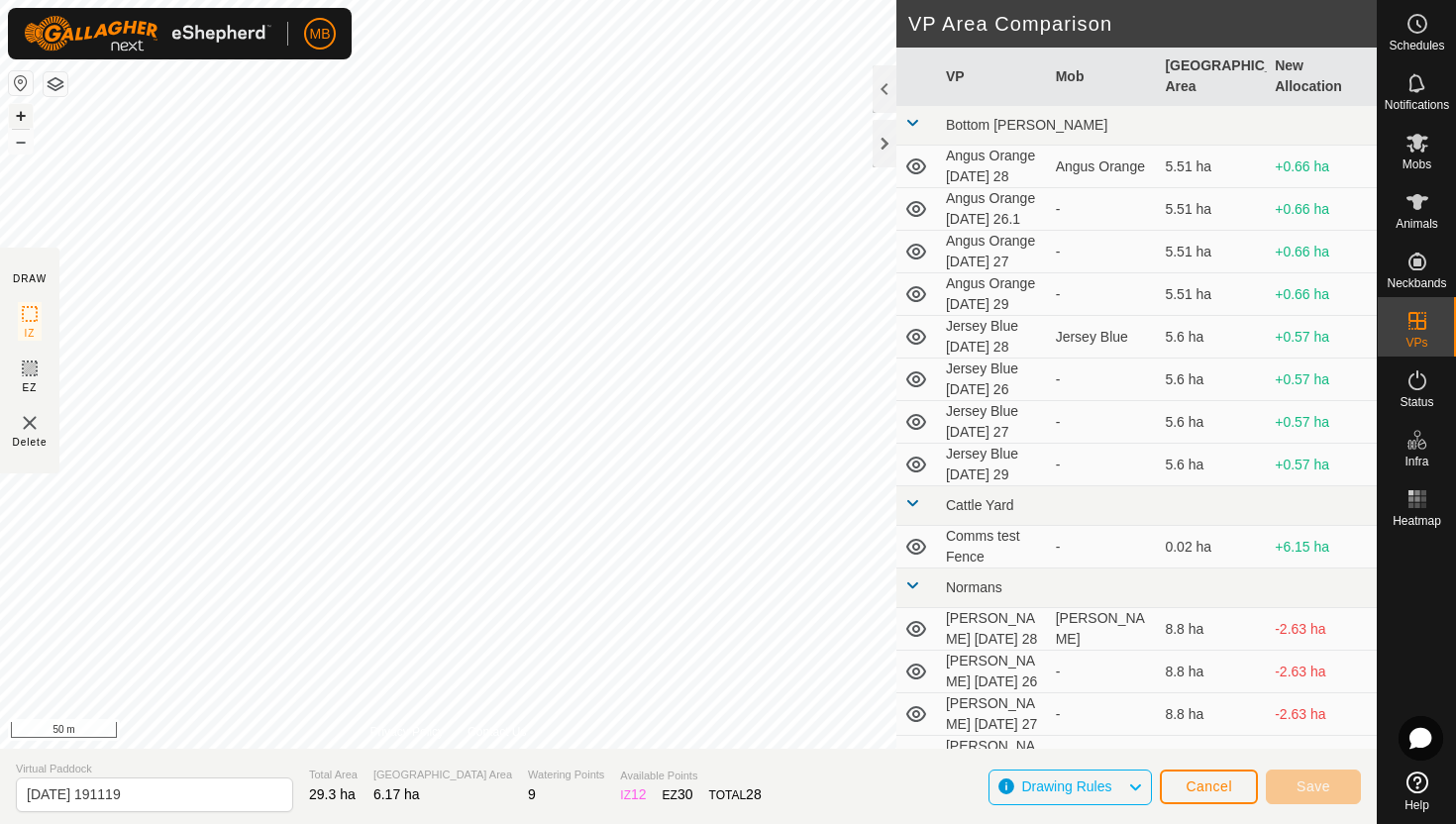 click on "+" at bounding box center (21, 116) 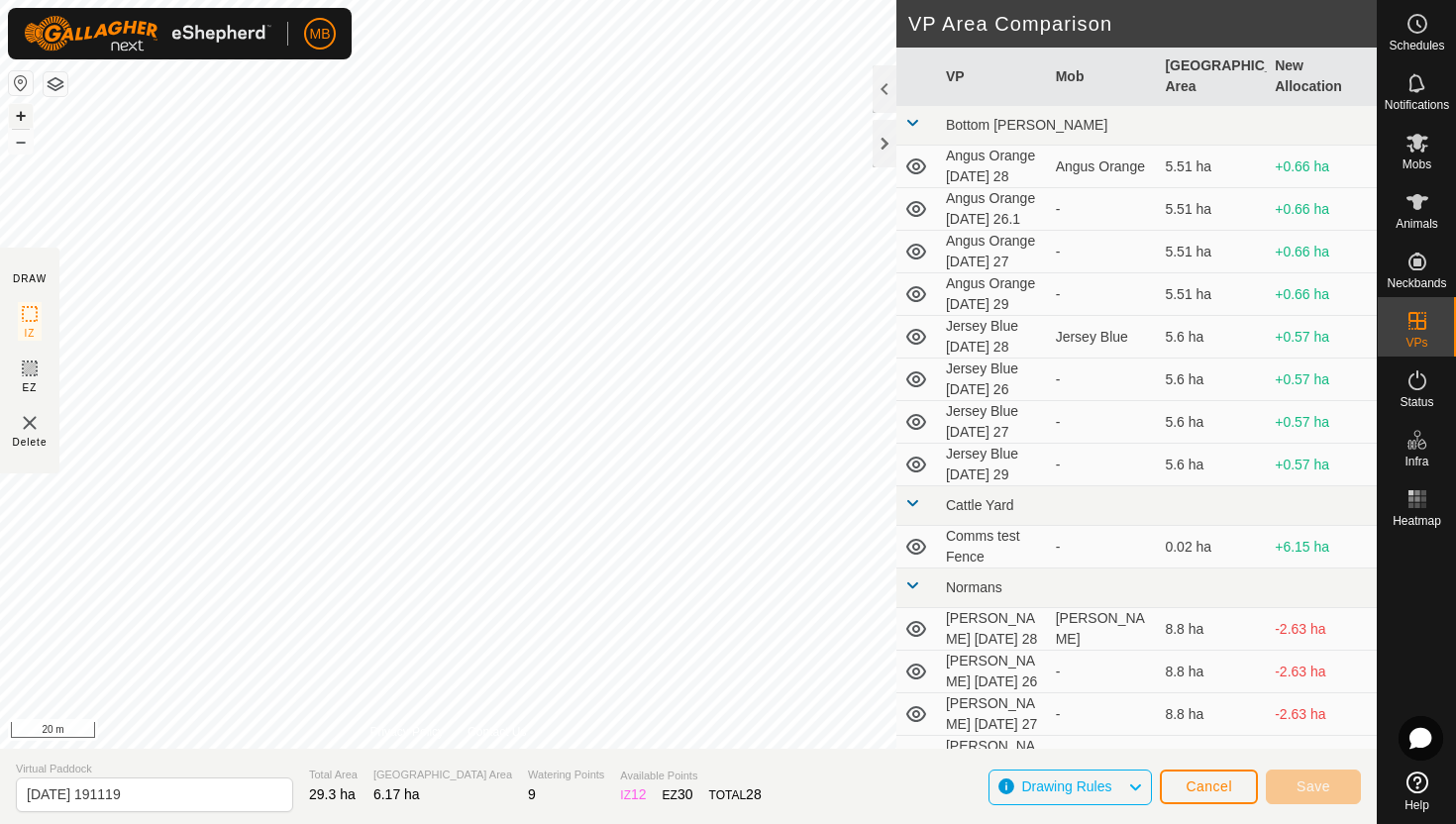 click on "+" at bounding box center (21, 116) 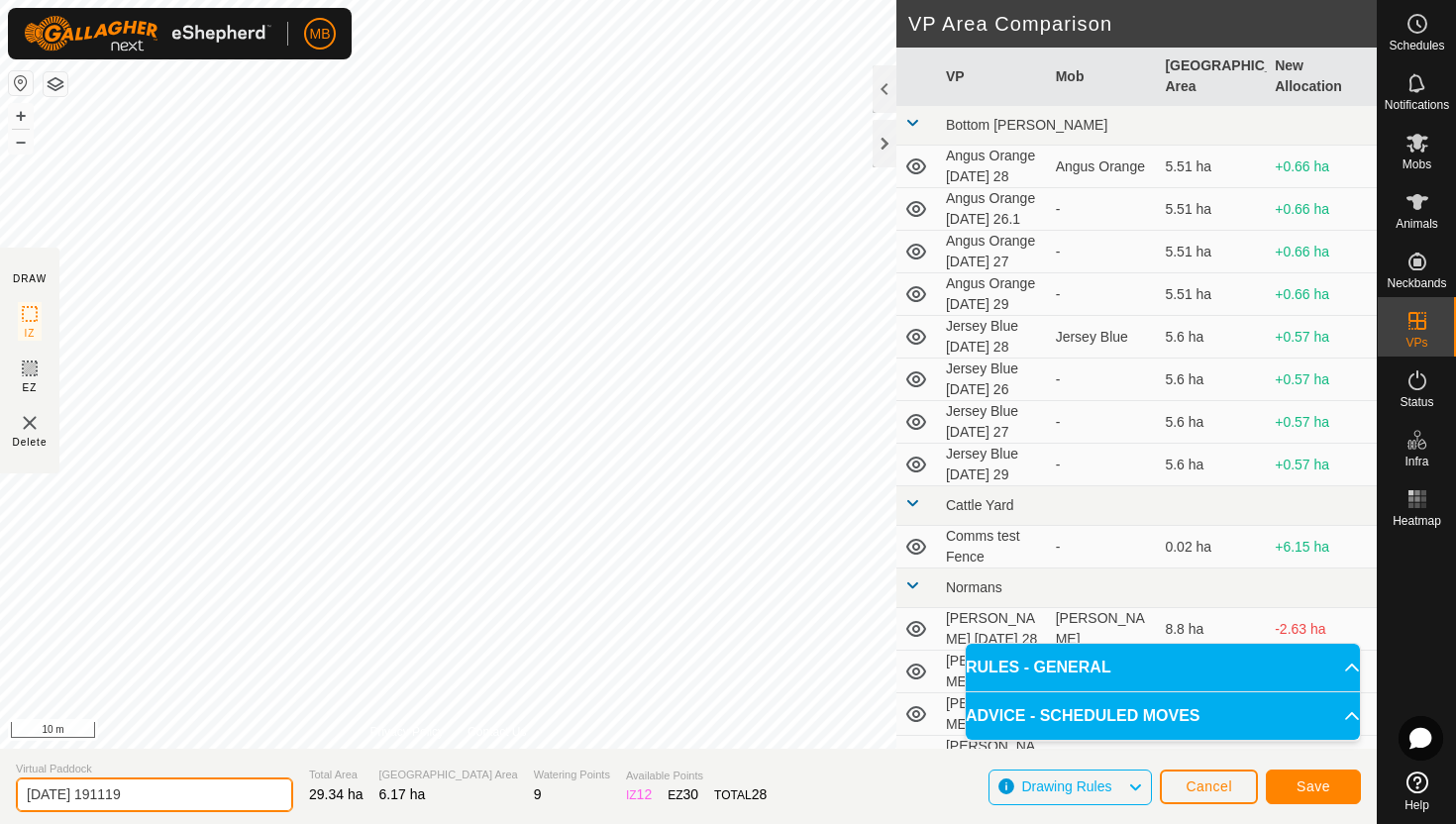 click on "[DATE] 191119" 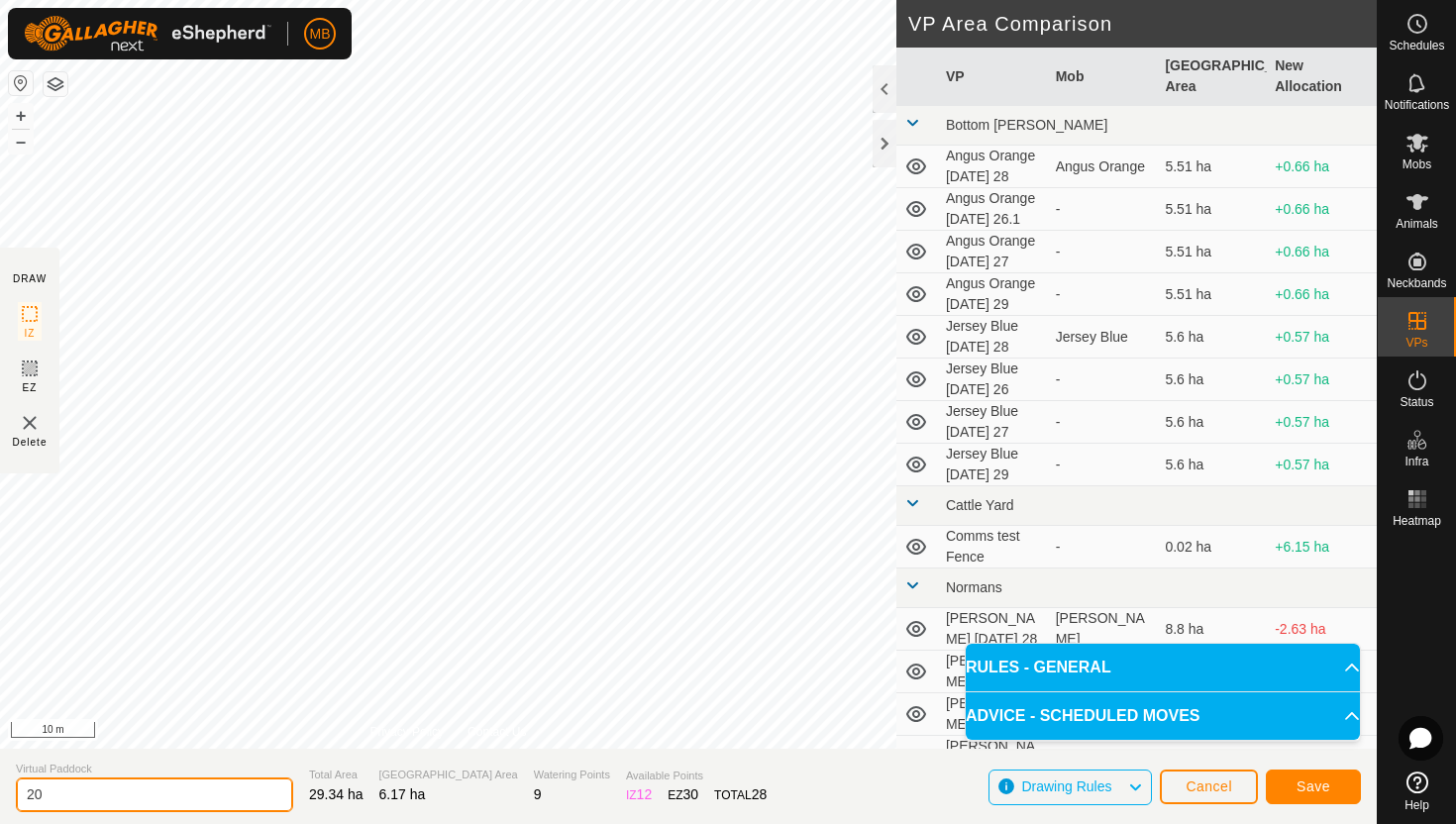type on "2" 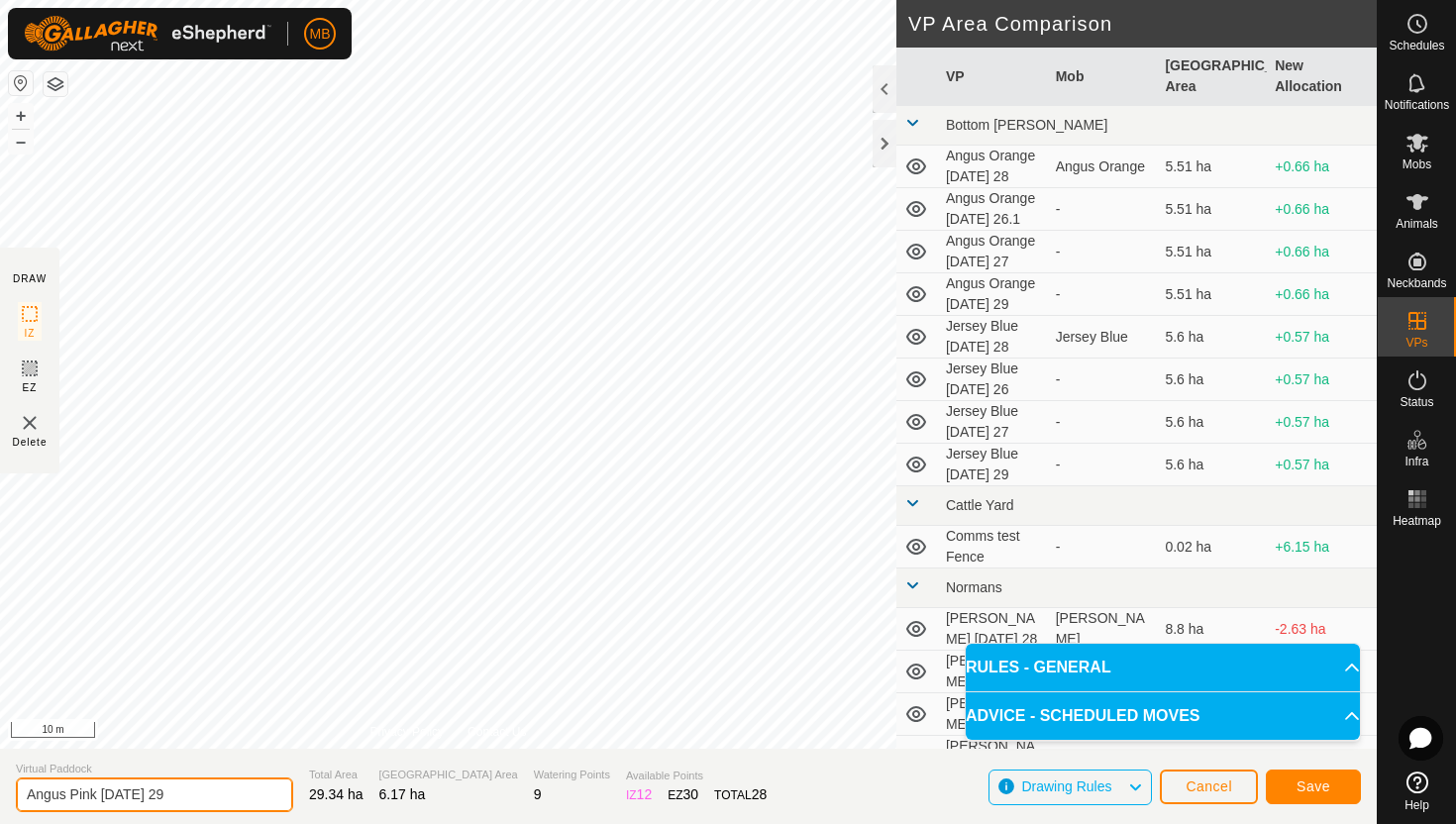 type on "Angus Pink [DATE] 29" 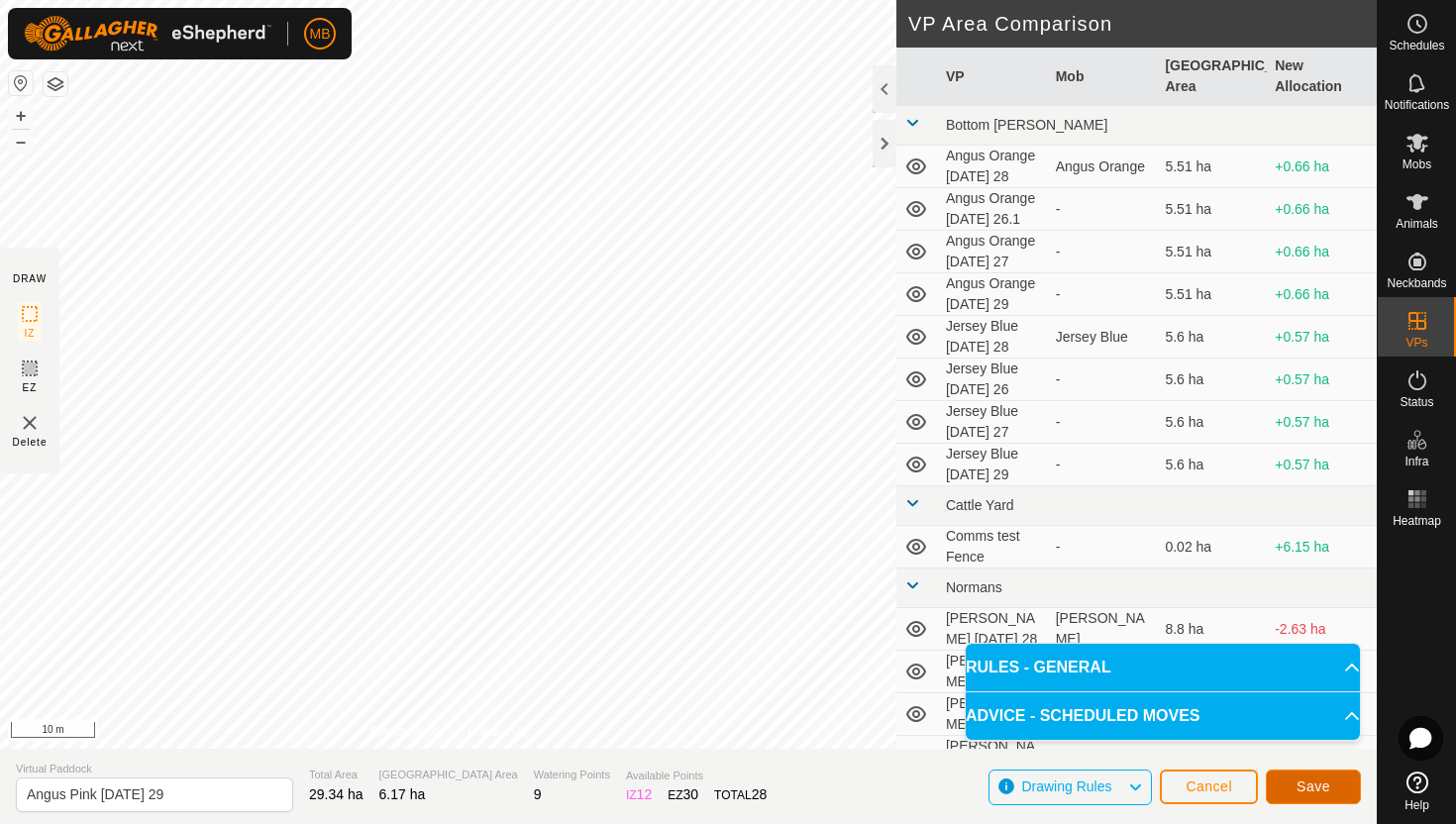 click on "Save" 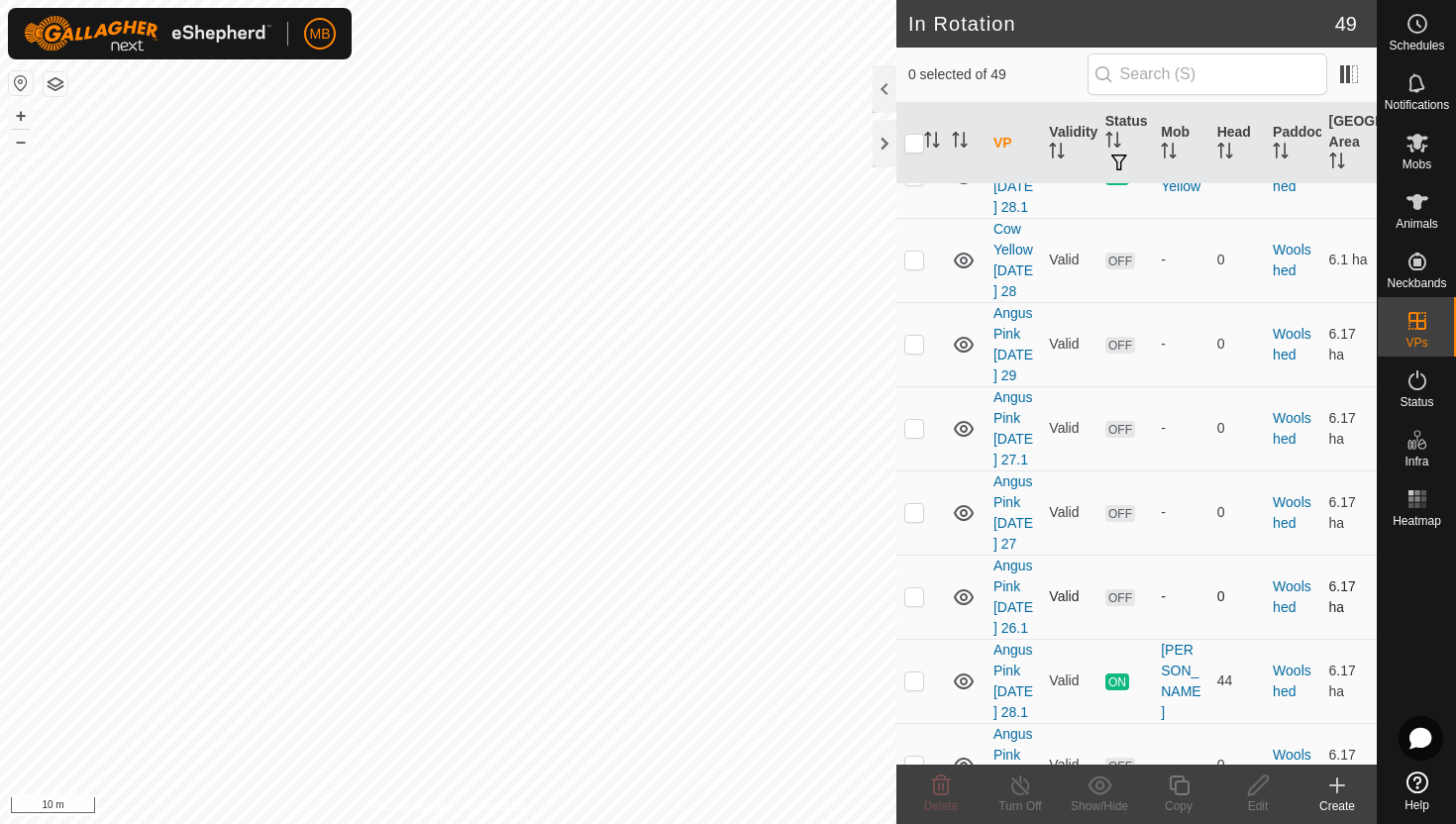 scroll, scrollTop: 4465, scrollLeft: 0, axis: vertical 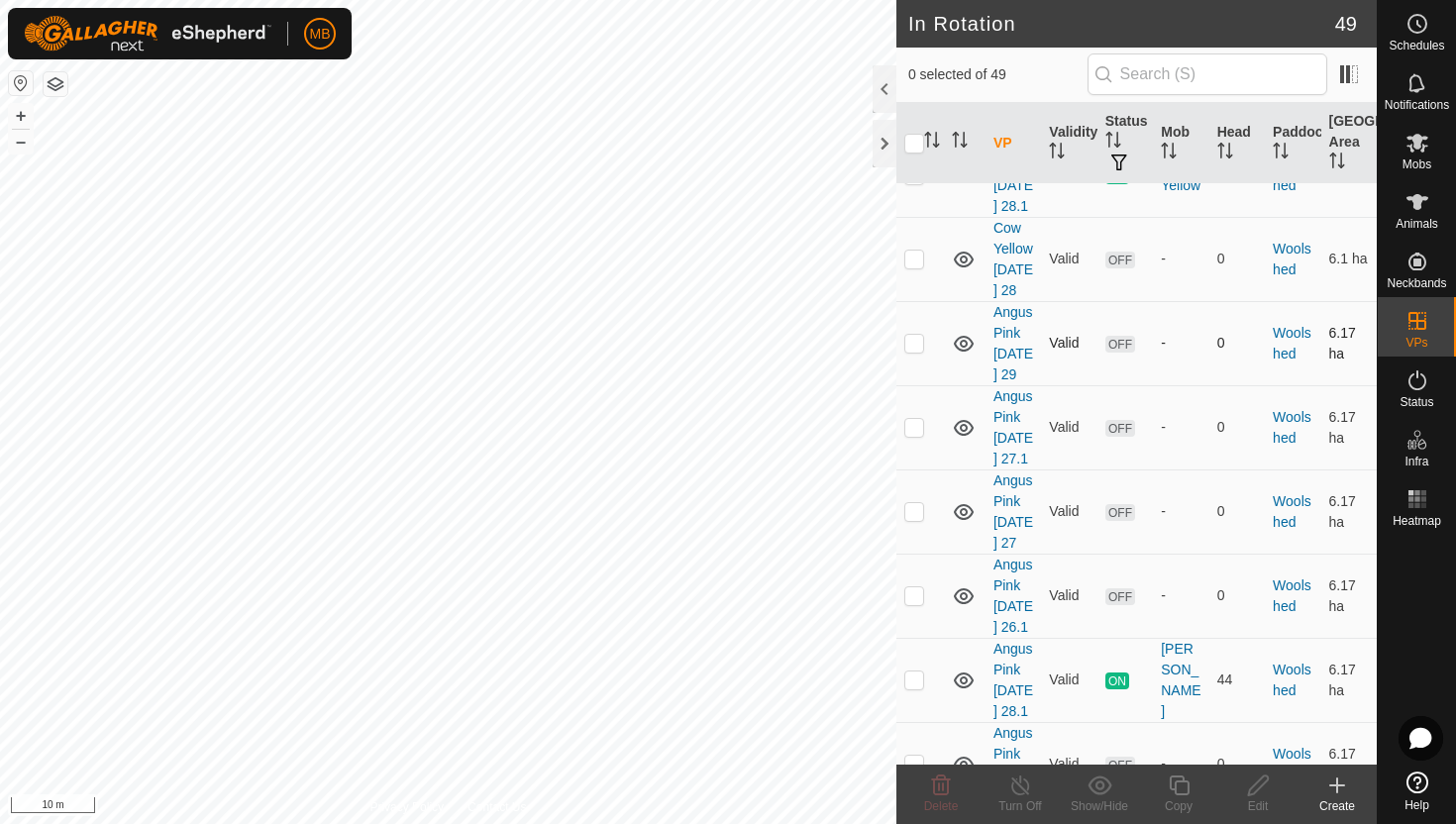 click at bounding box center [914, 343] 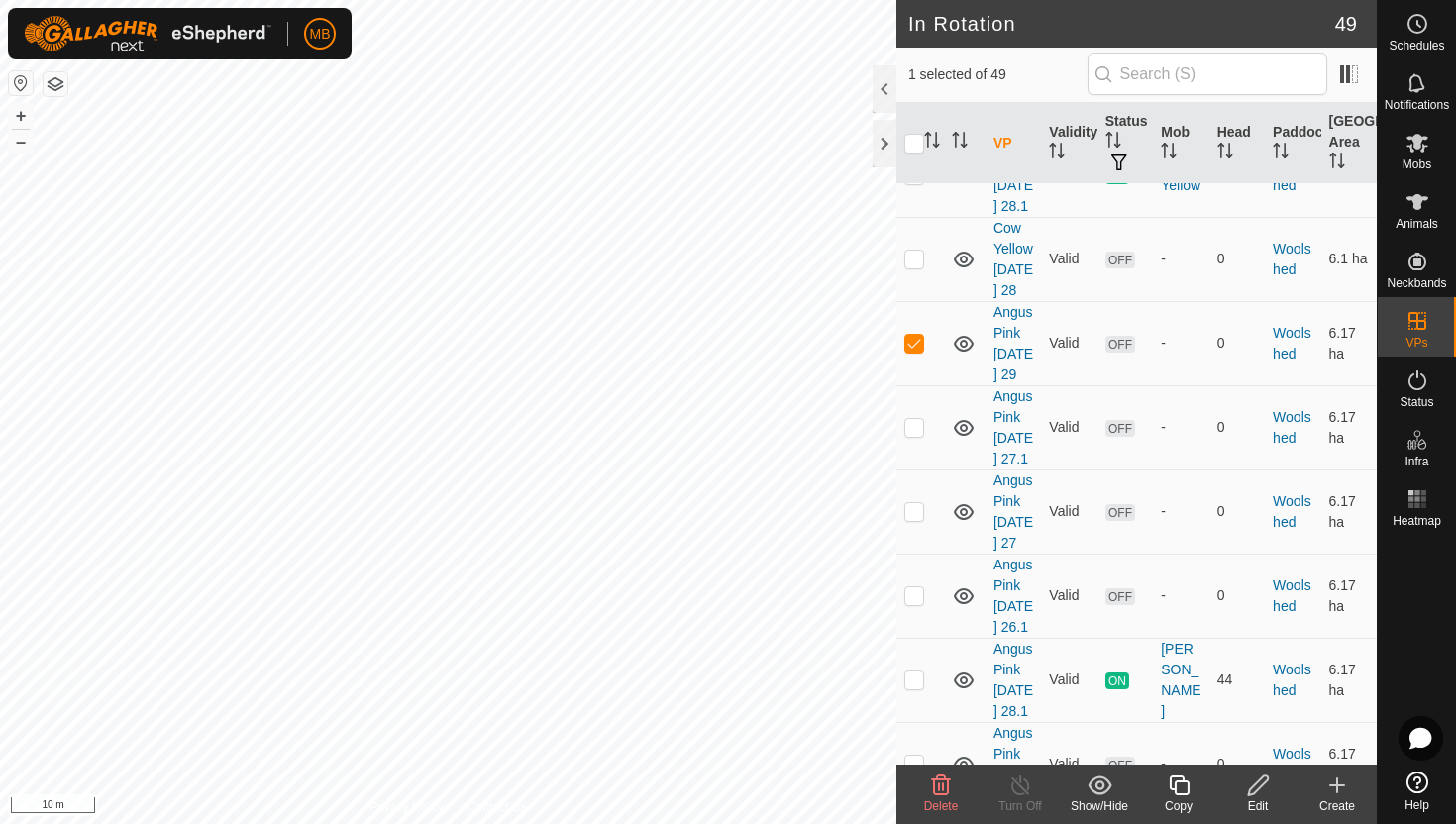 click 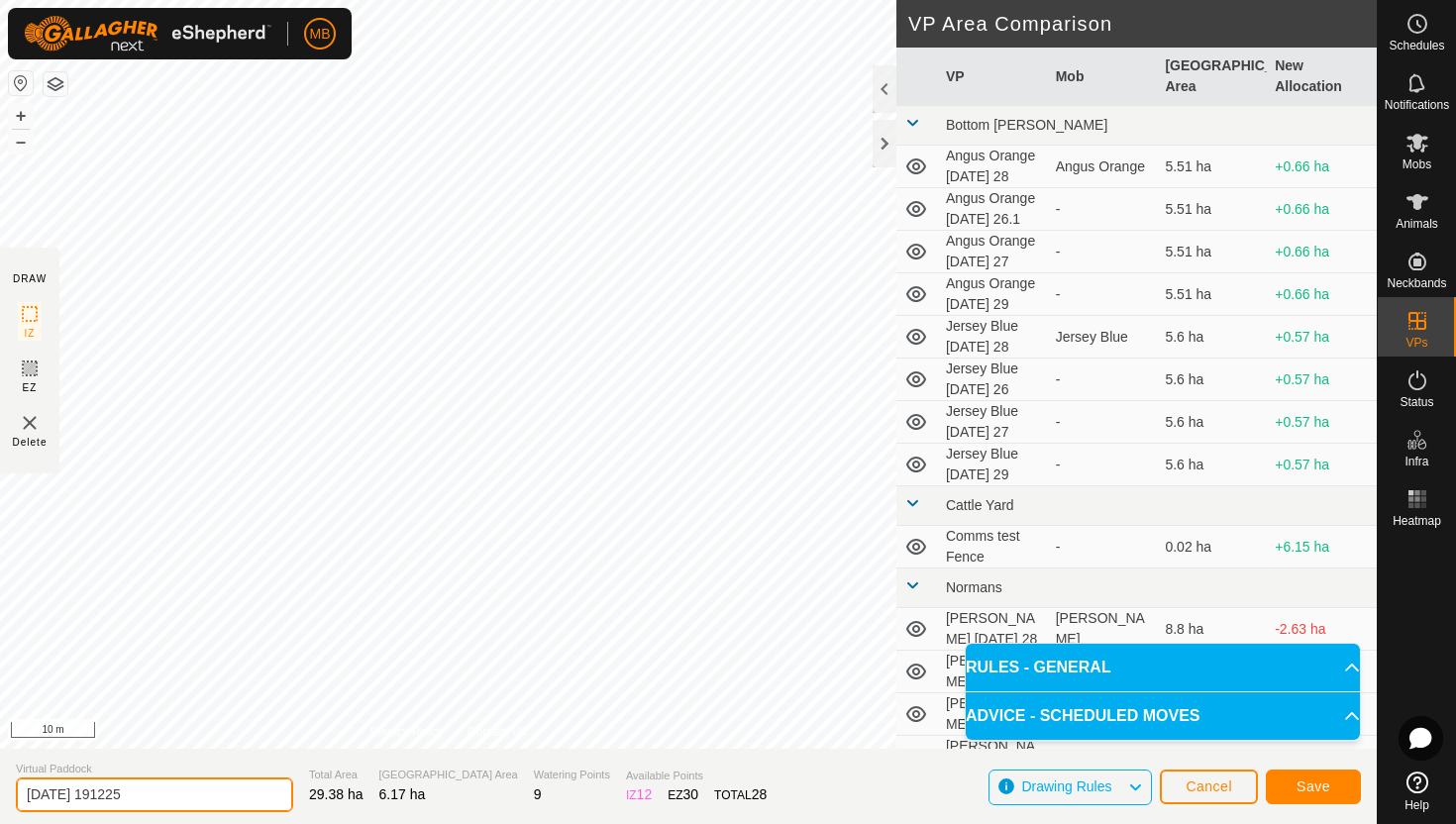 click on "[DATE] 191225" 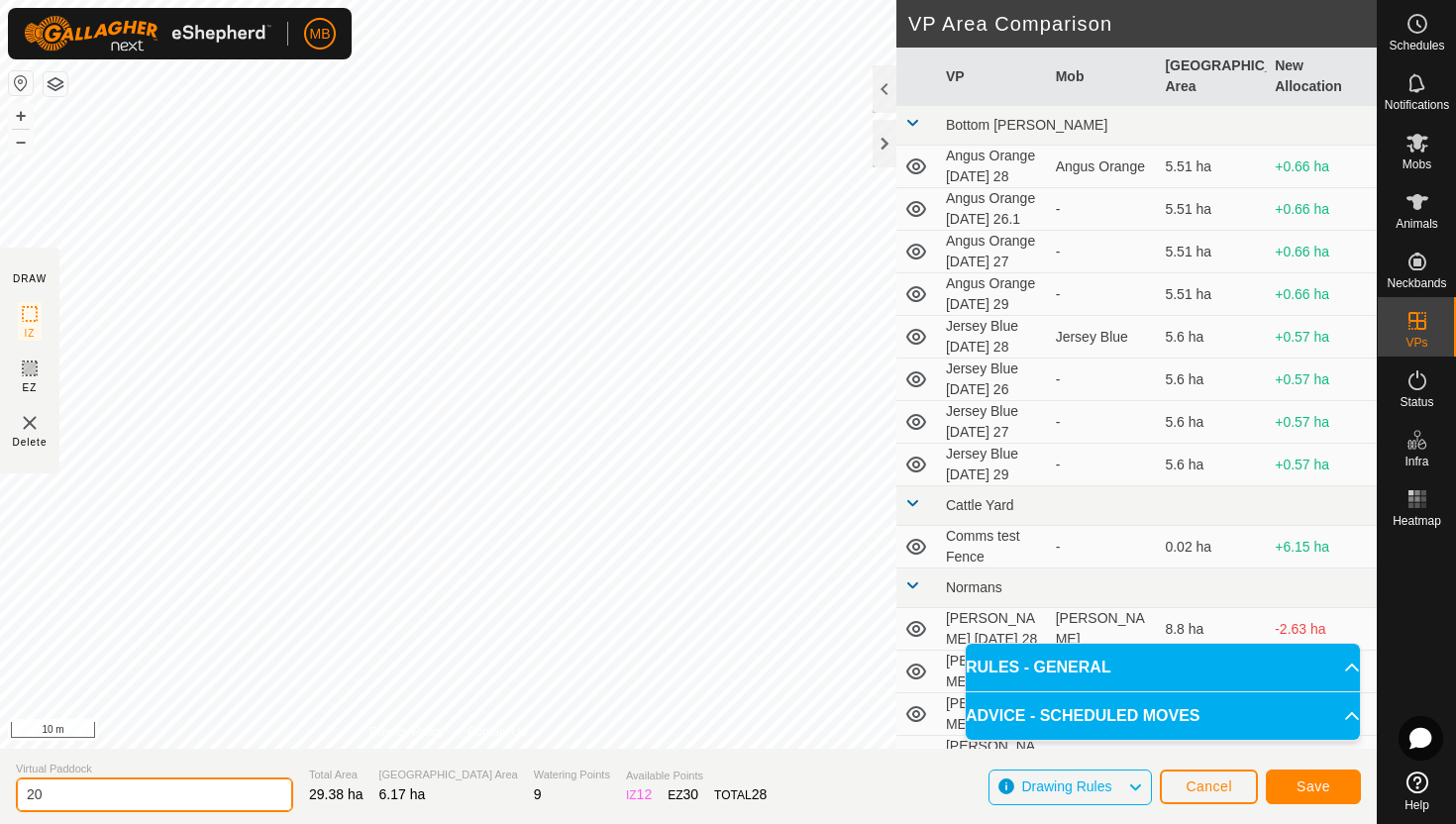 type on "2" 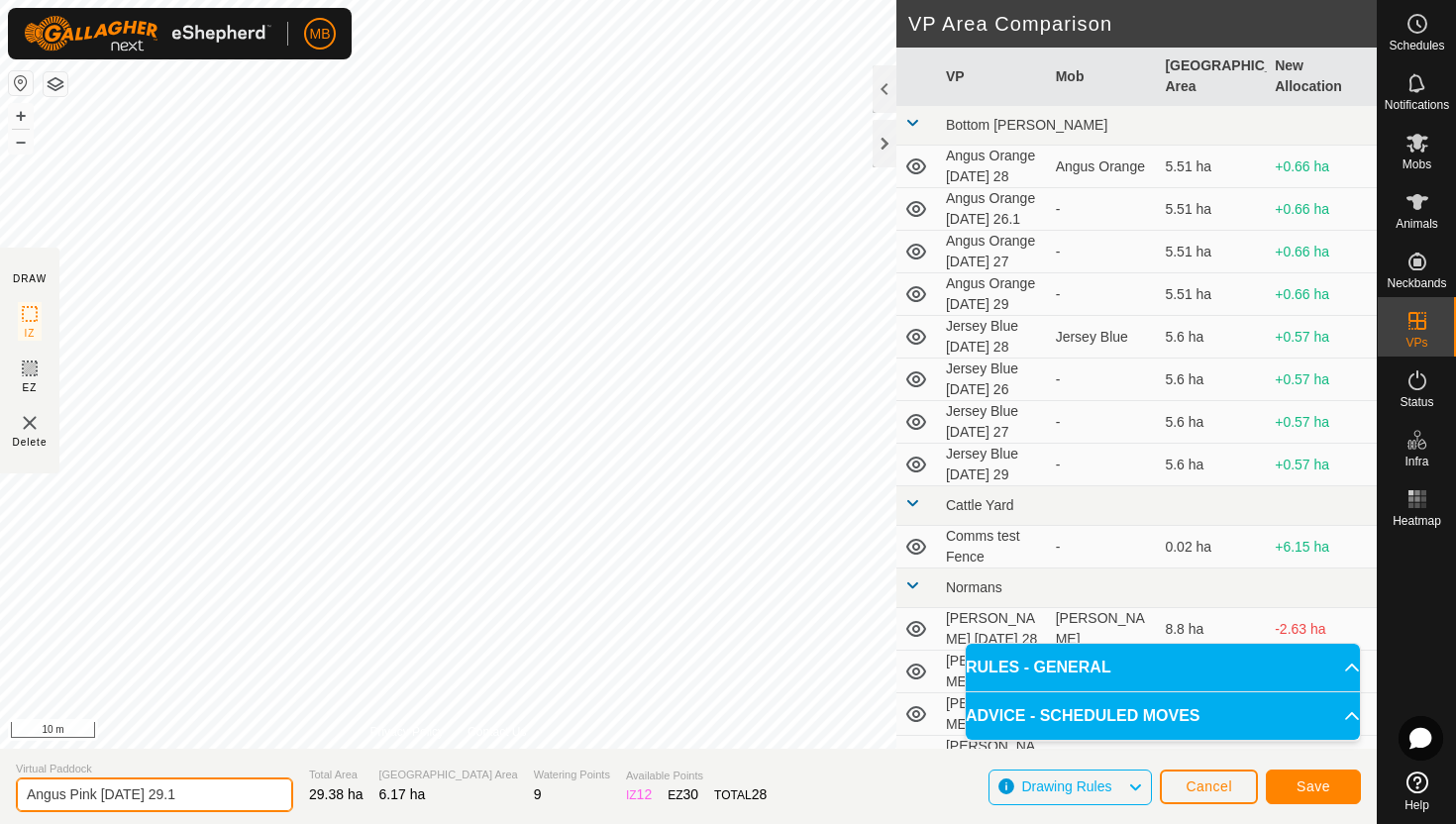 type on "Angus Pink [DATE] 29.1" 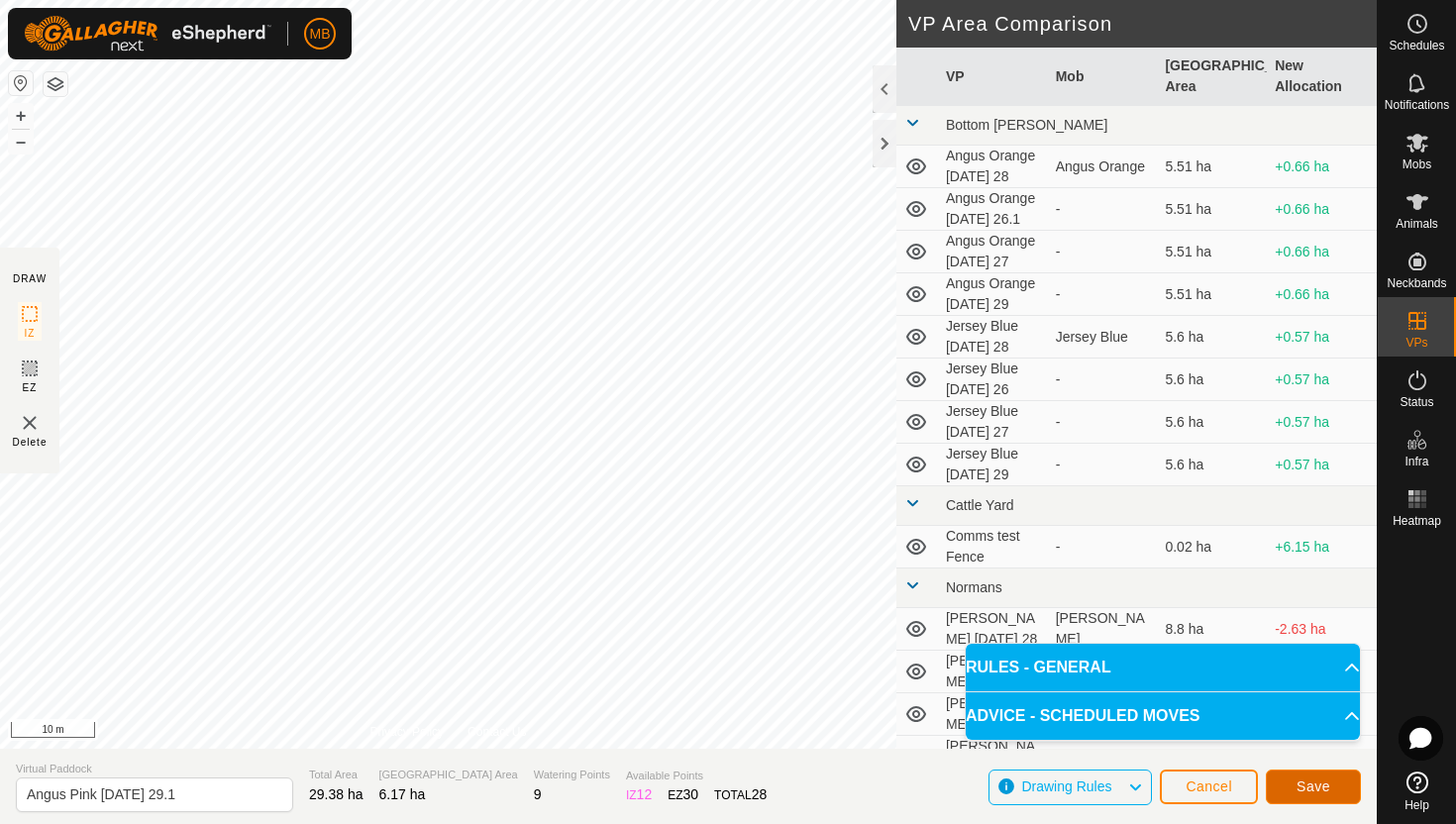 click on "Save" 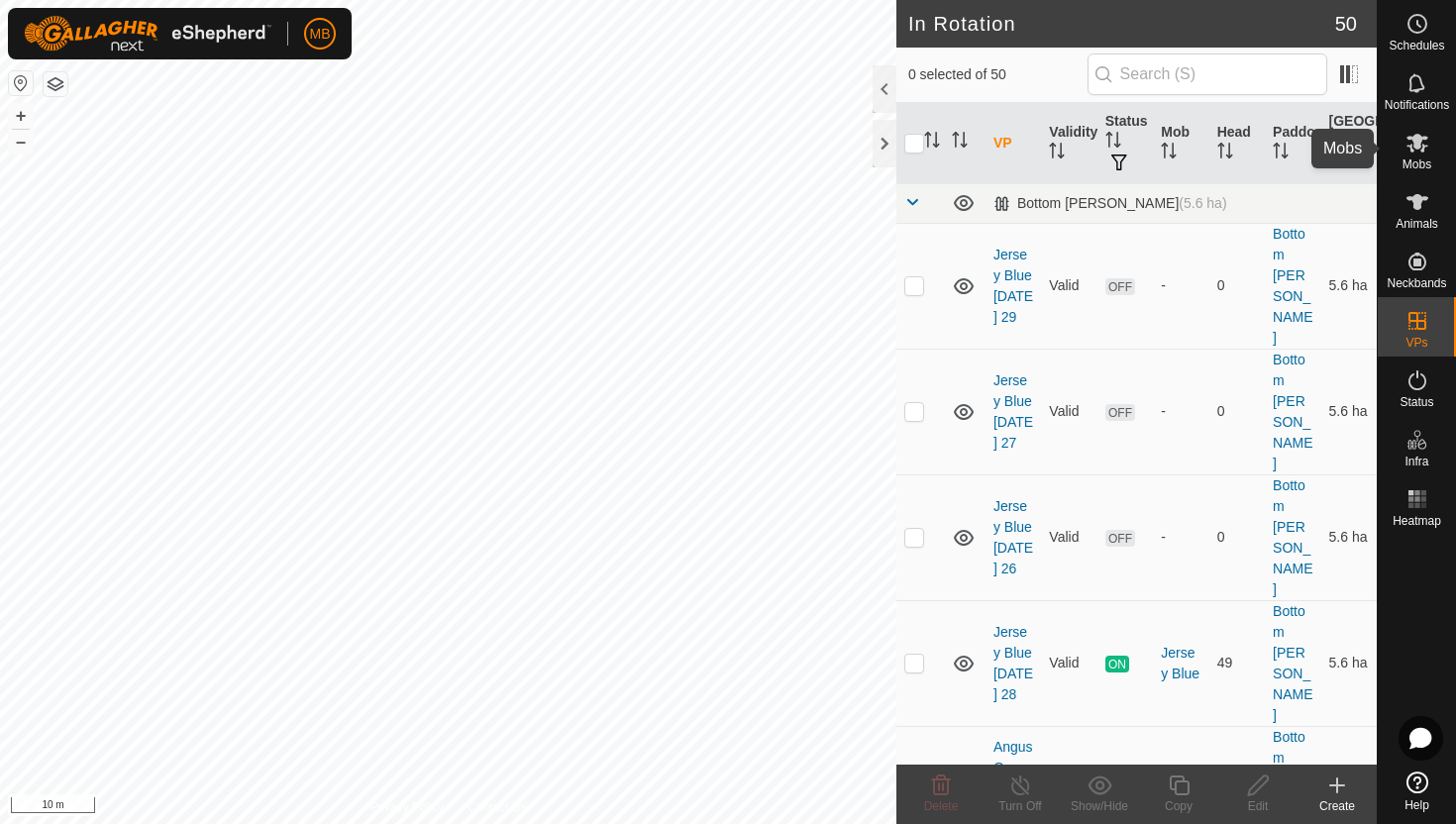 click 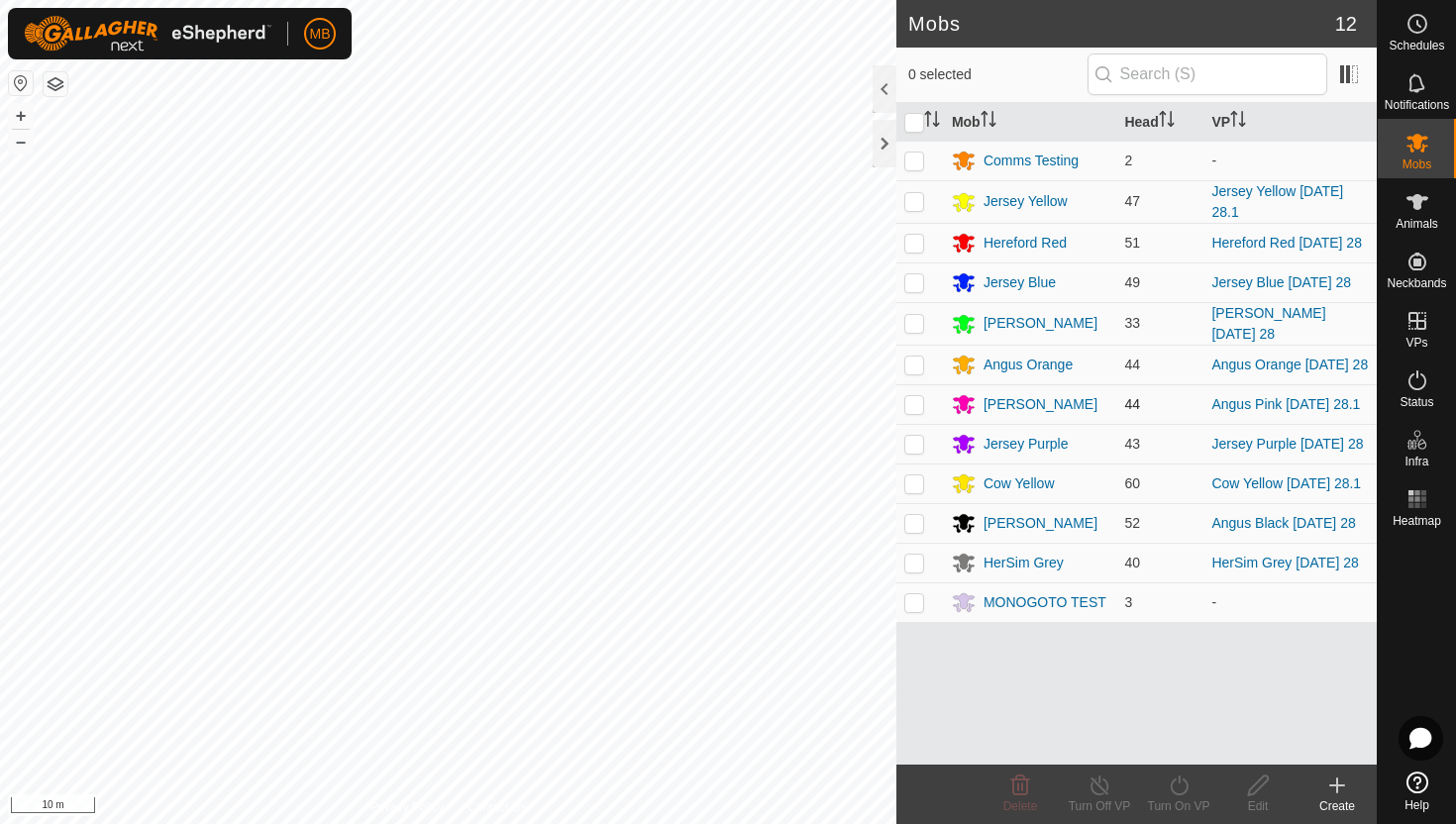 click at bounding box center (914, 404) 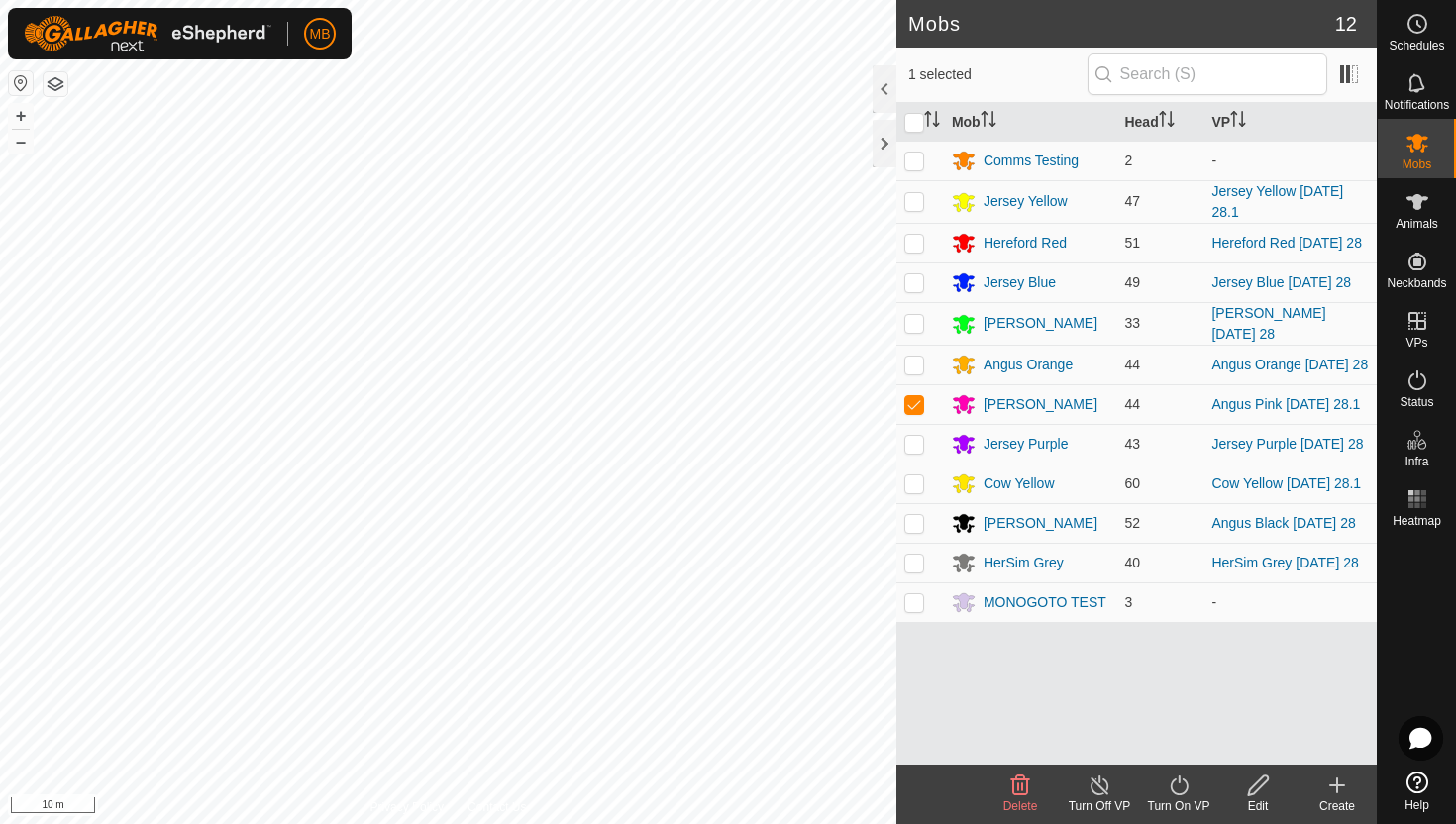 click 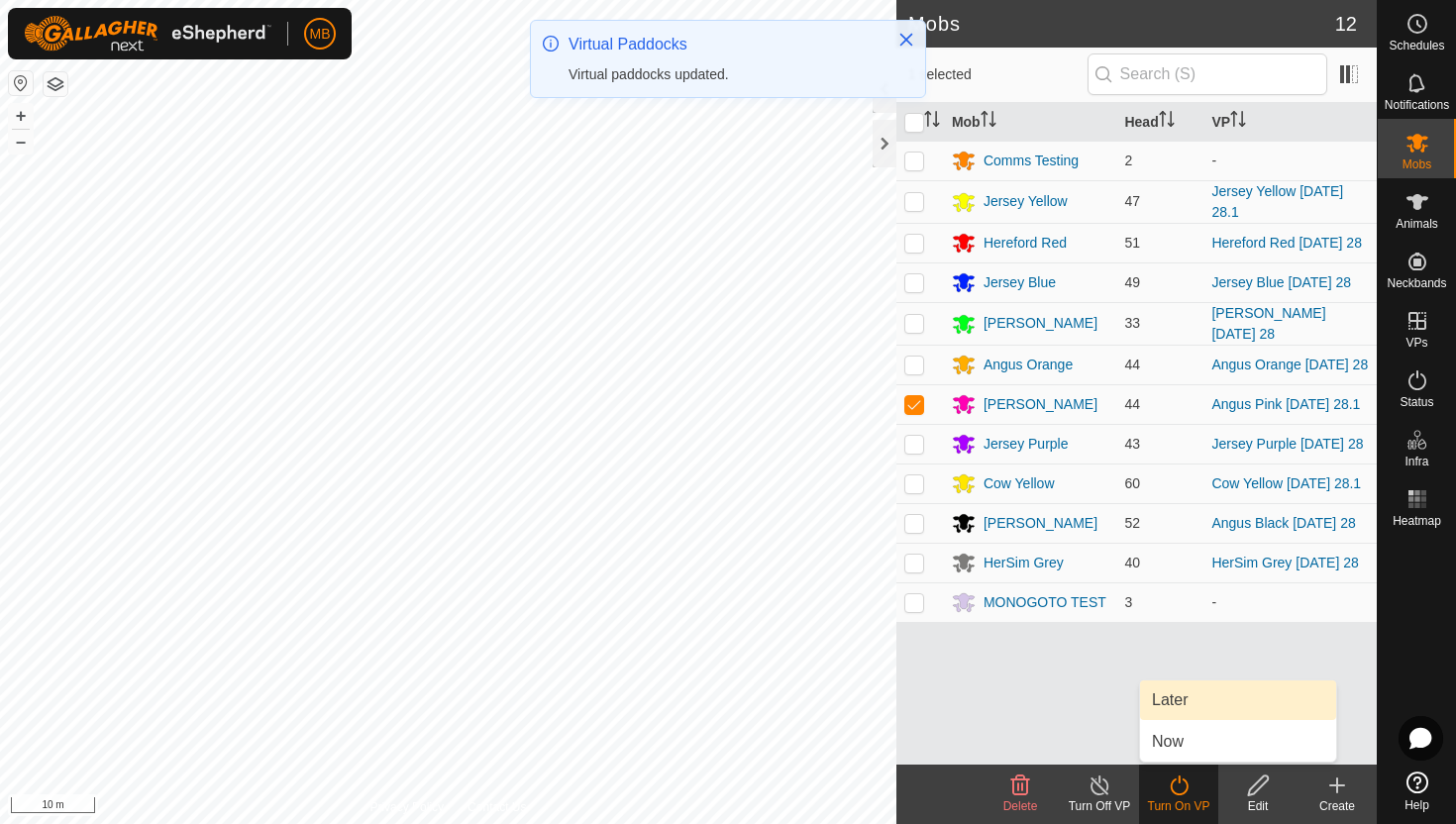 click on "Later" at bounding box center [1238, 700] 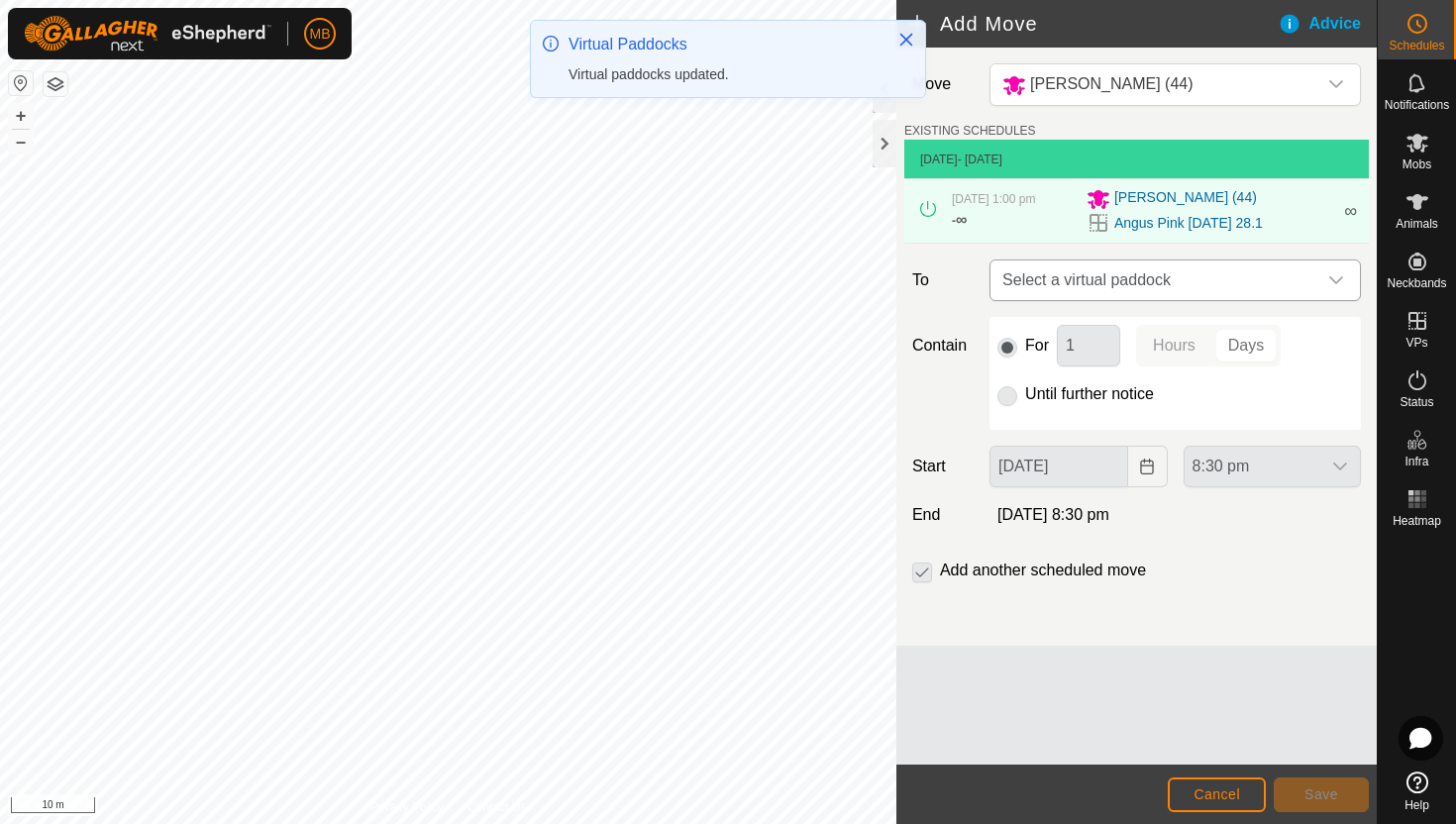 click on "Select a virtual paddock" at bounding box center [1155, 280] 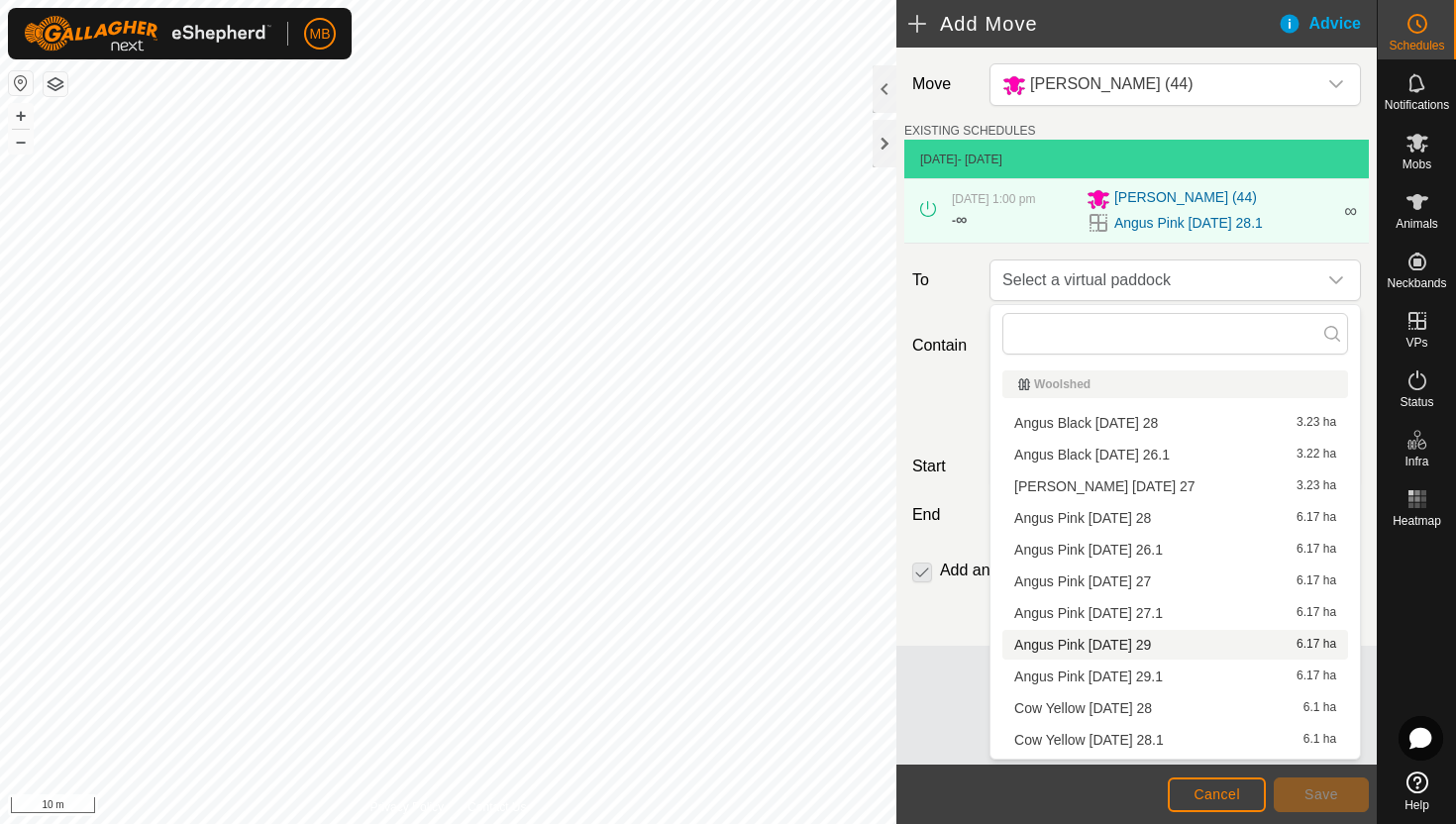 click on "Angus Pink [DATE] 29  6.17 ha" at bounding box center [1175, 645] 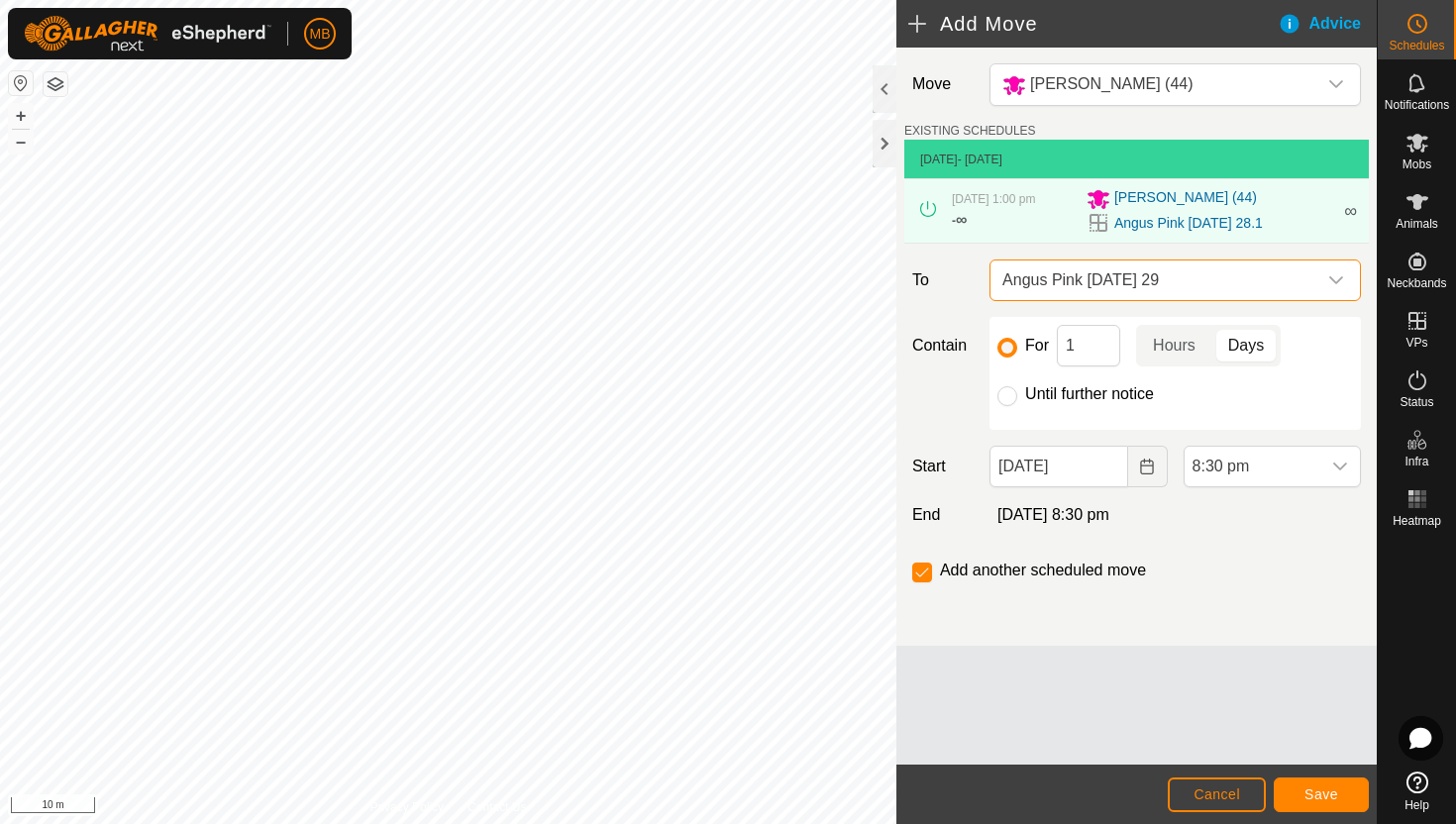 click on "Until further notice" 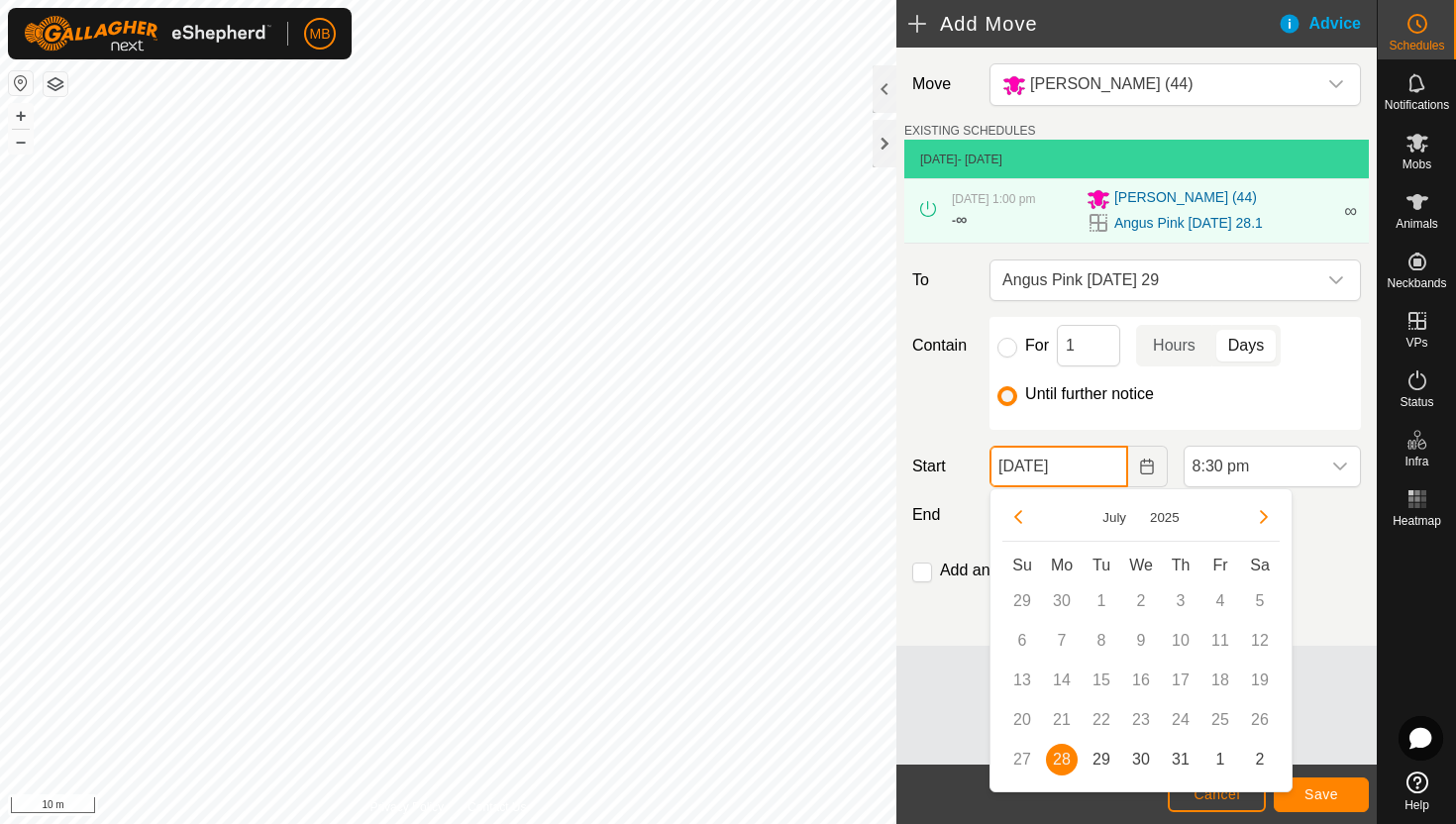 click on "[DATE]" 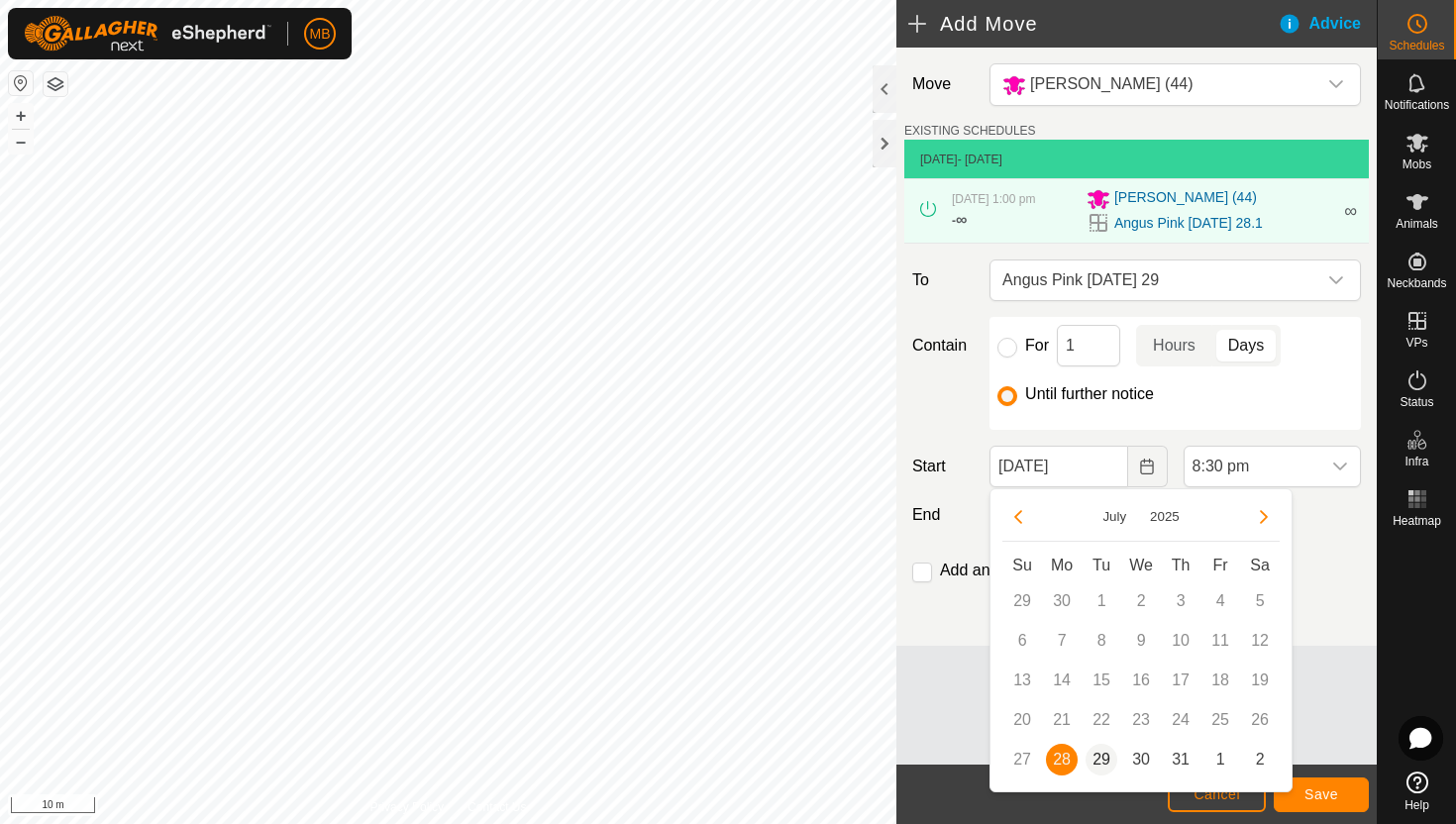 click on "29" at bounding box center [1101, 760] 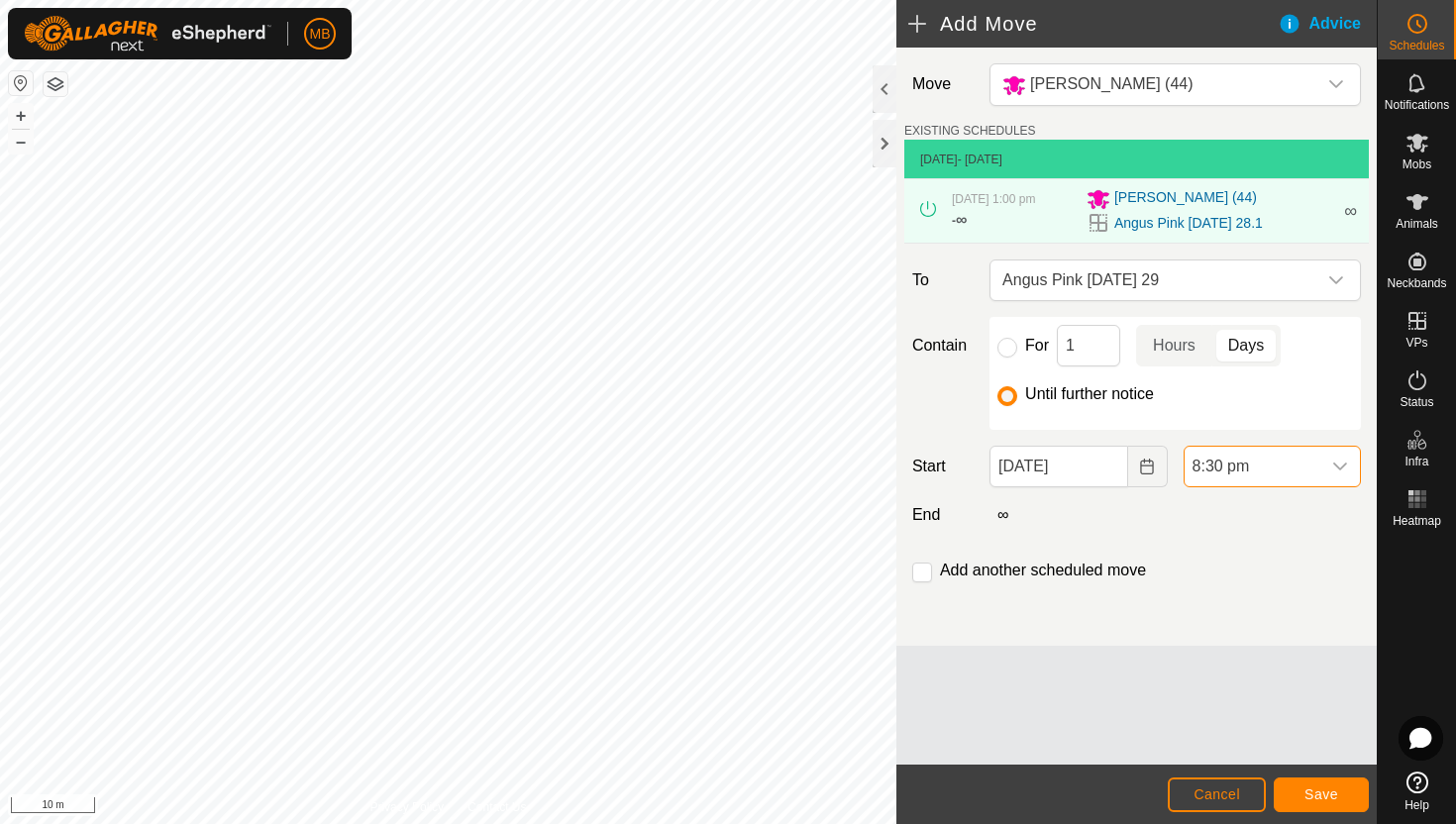 click on "8:30 pm" at bounding box center [1252, 466] 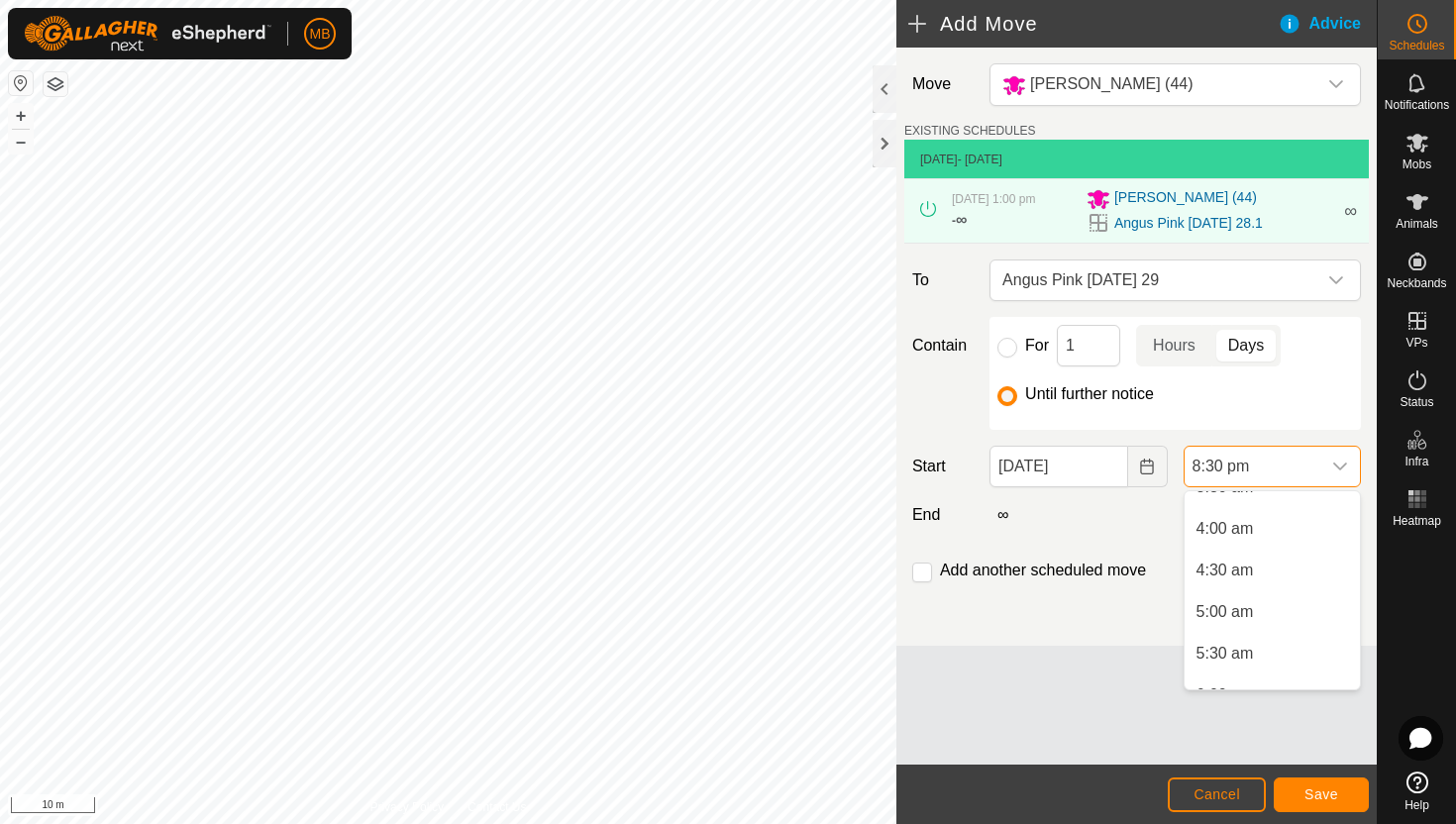 scroll, scrollTop: 326, scrollLeft: 0, axis: vertical 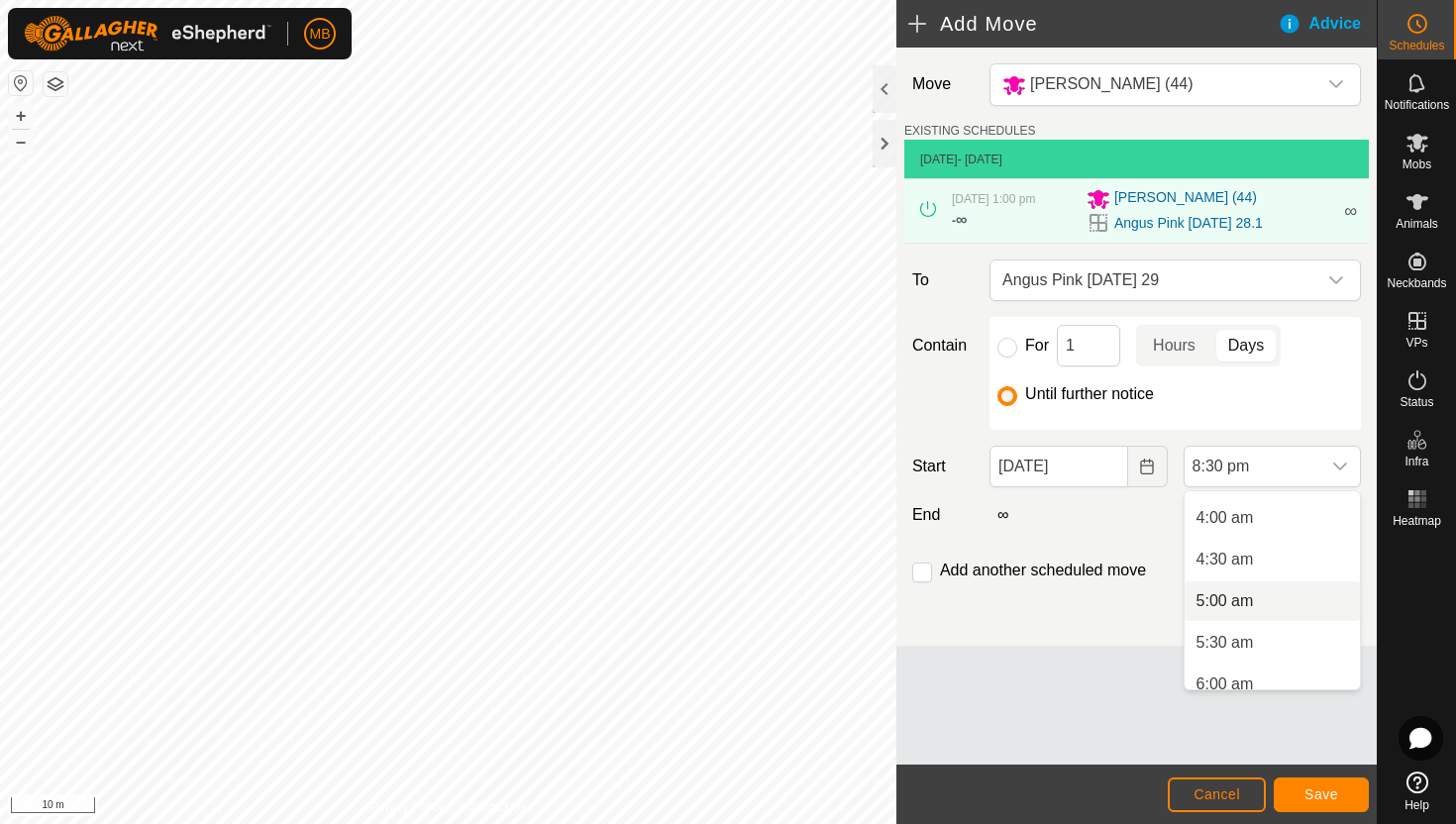 click on "5:00 am" at bounding box center [1272, 601] 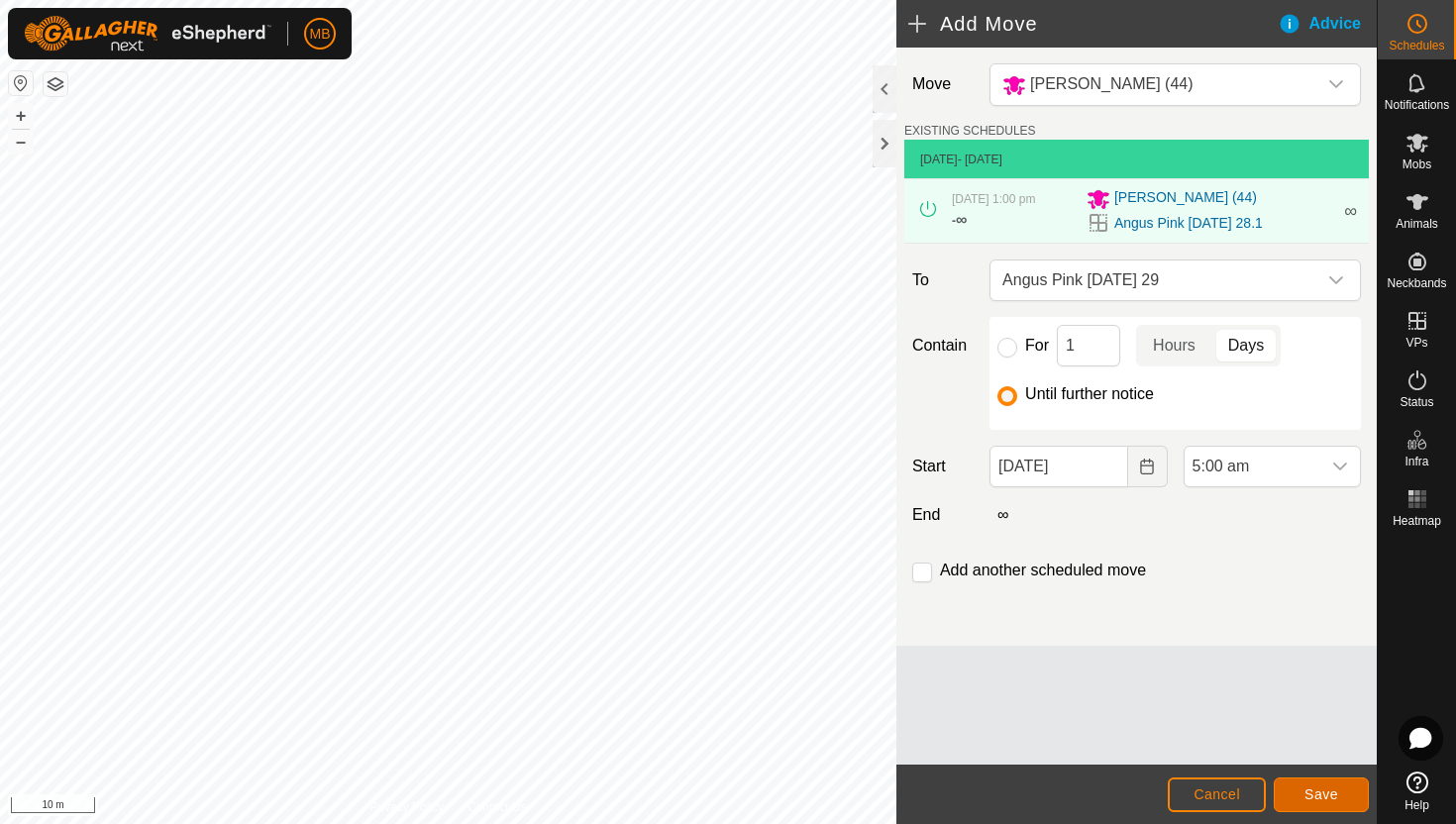 click on "Save" 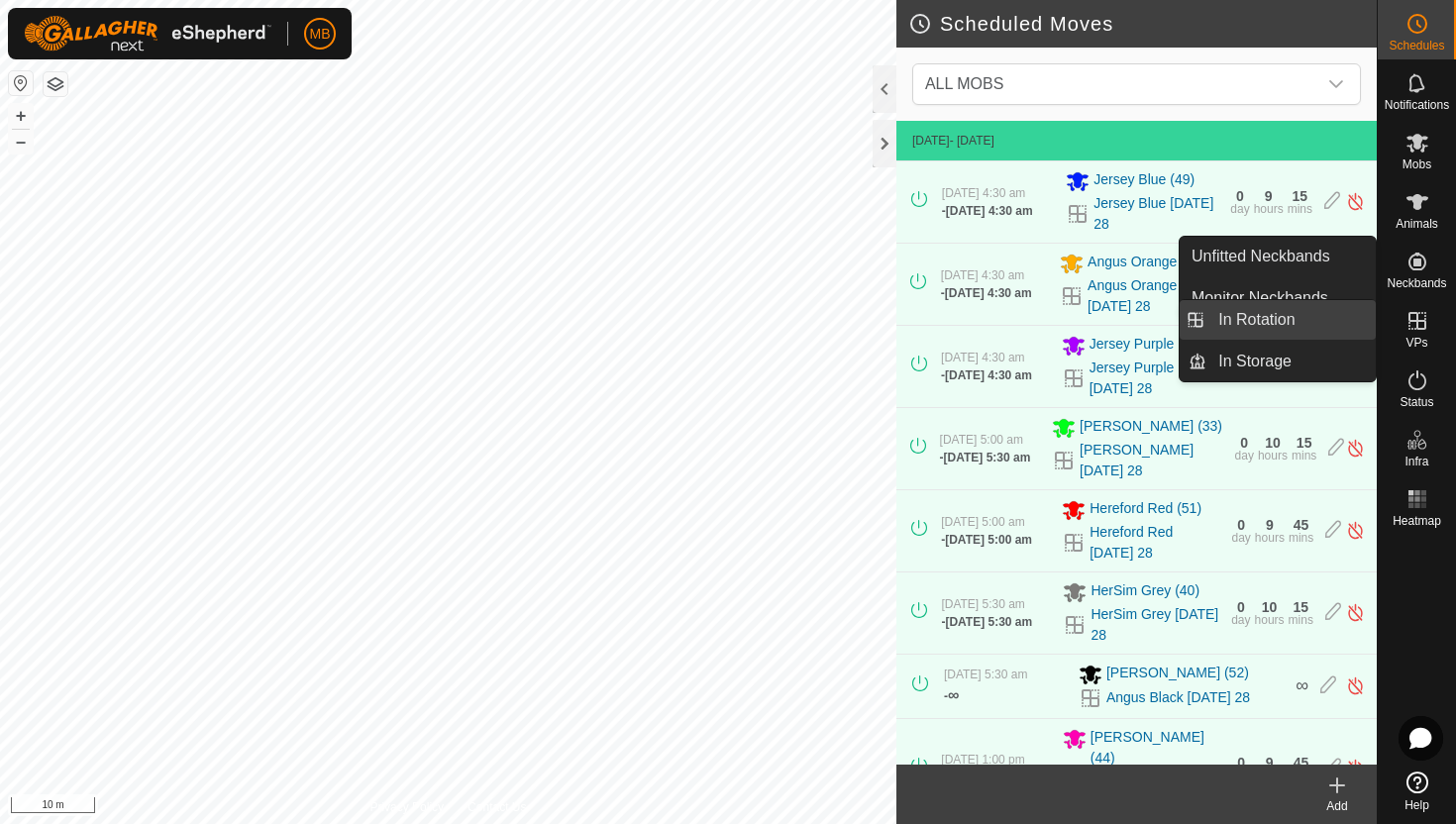 click on "In Rotation" at bounding box center (1291, 320) 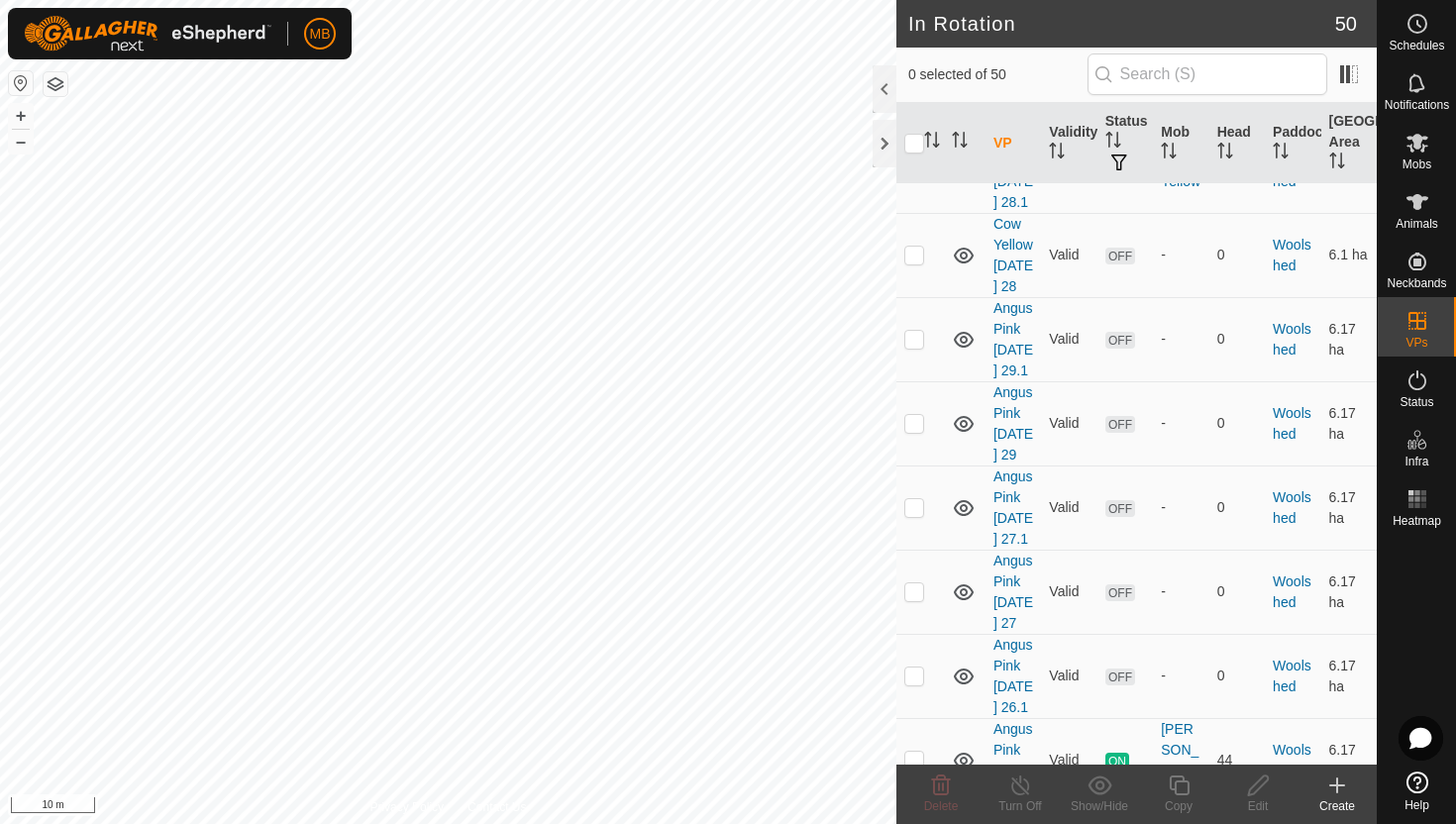 scroll, scrollTop: 4822, scrollLeft: 0, axis: vertical 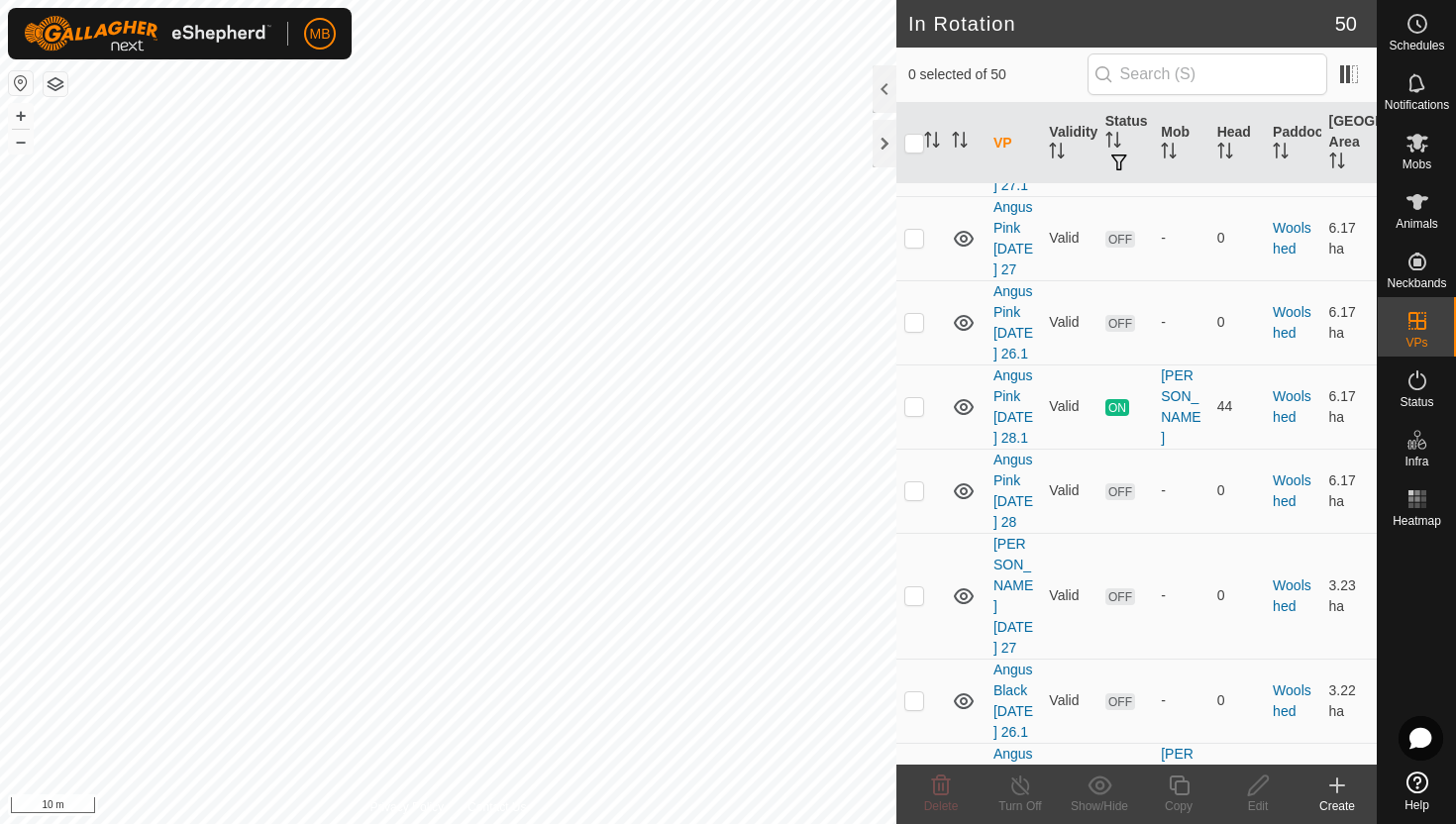 click at bounding box center (914, 784) 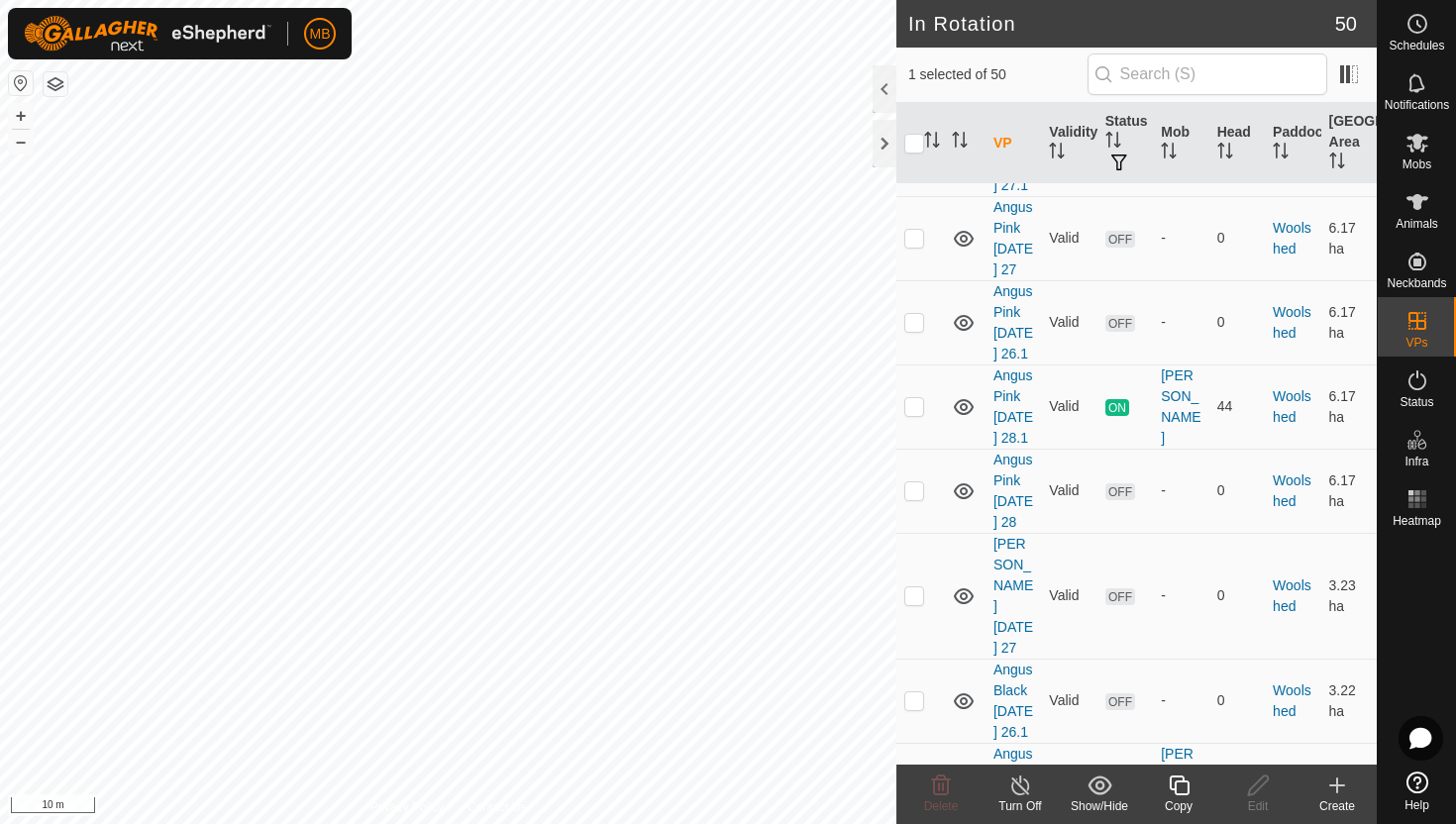 click 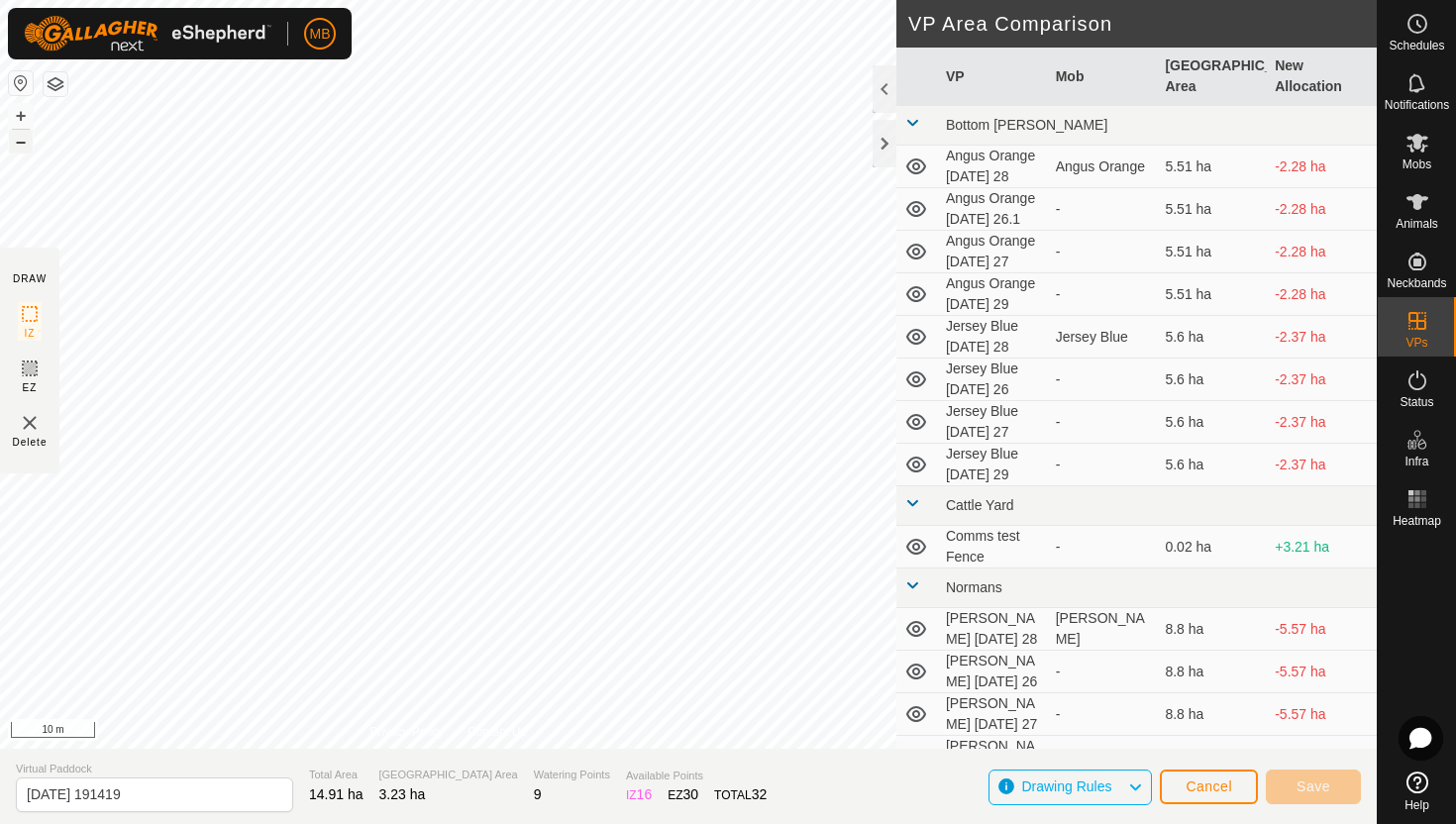 click on "–" at bounding box center [21, 142] 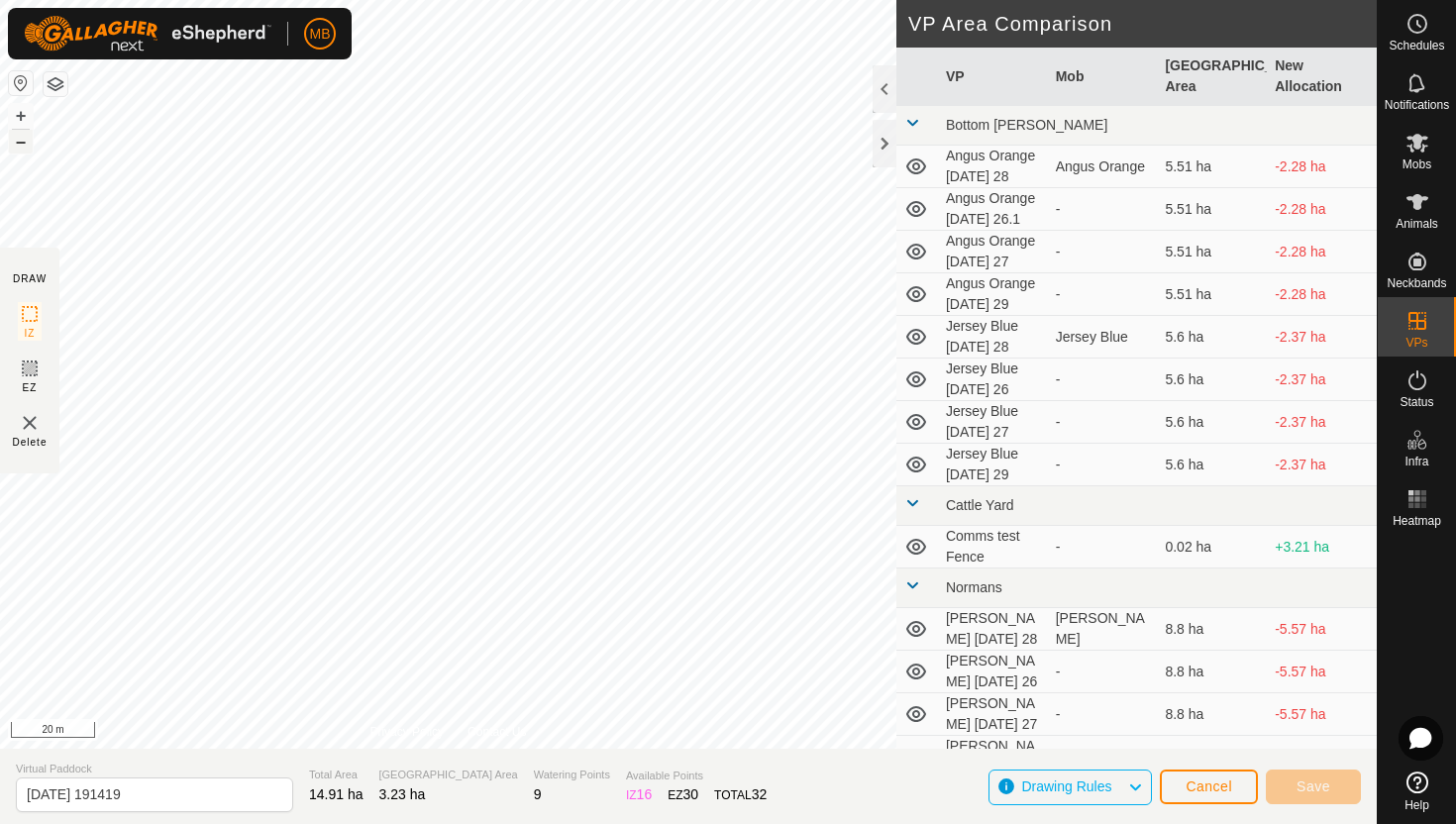 click on "–" at bounding box center (21, 142) 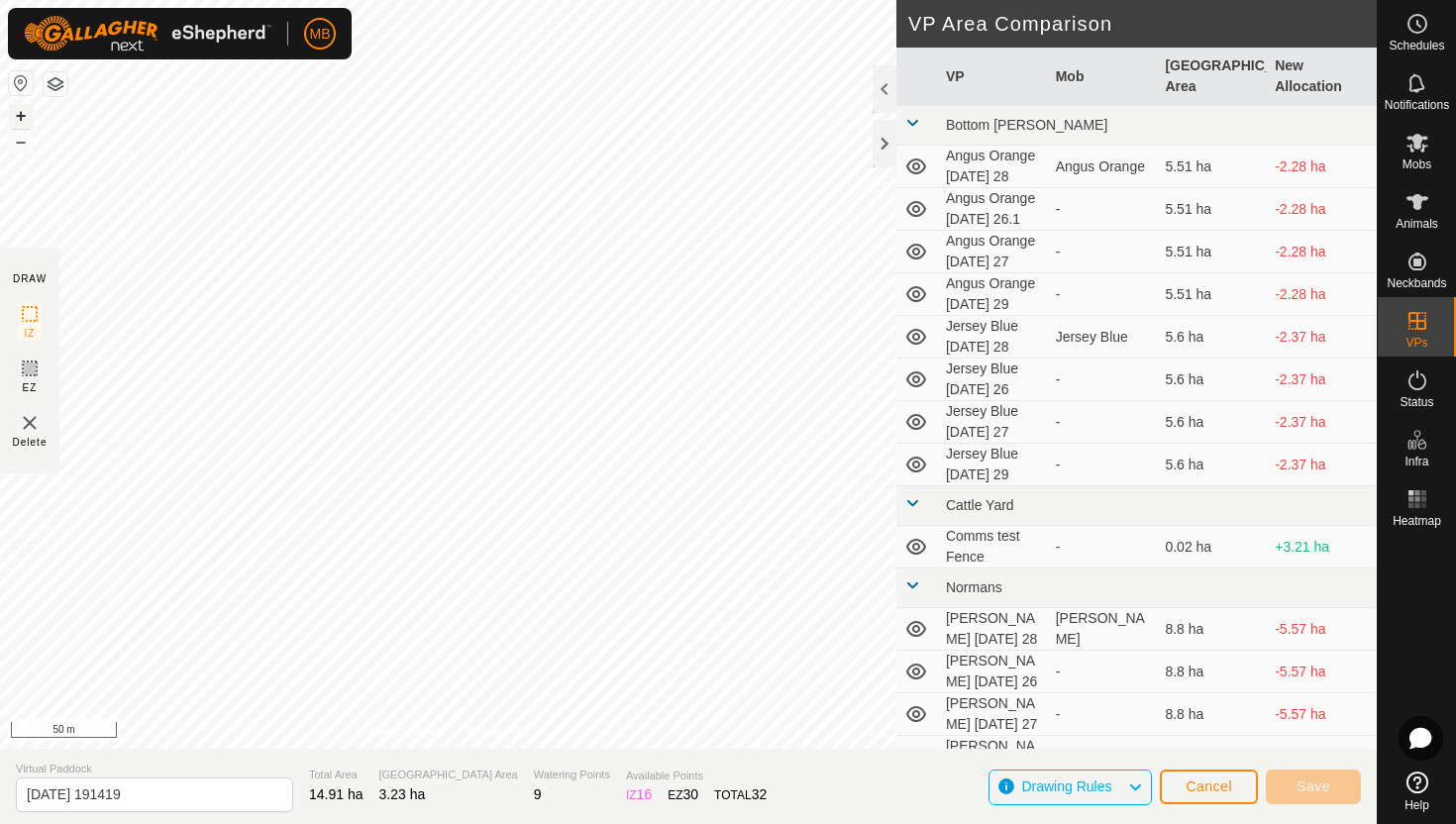click on "+" at bounding box center [21, 116] 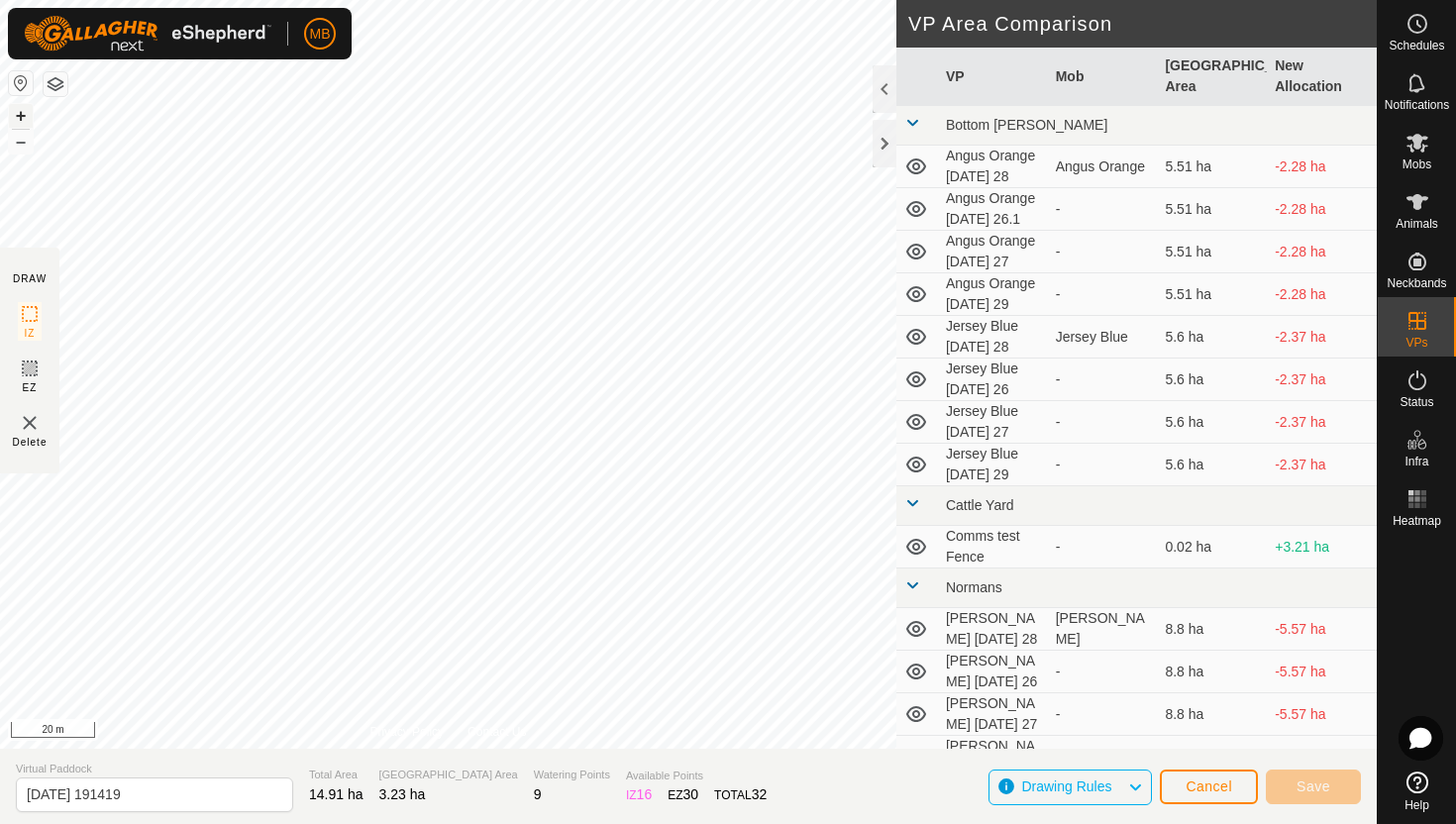 click on "+" at bounding box center [21, 116] 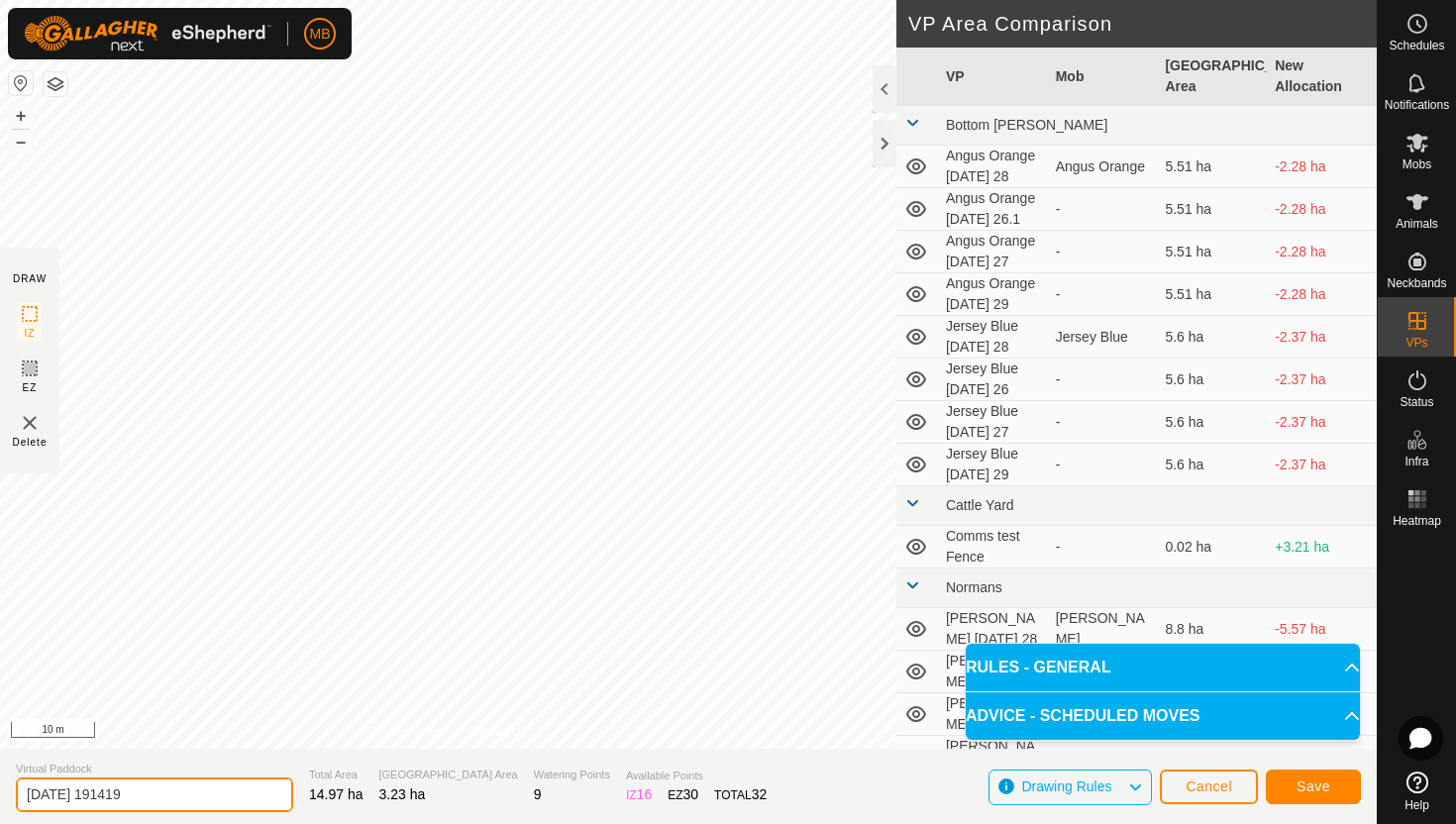 click on "[DATE] 191419" 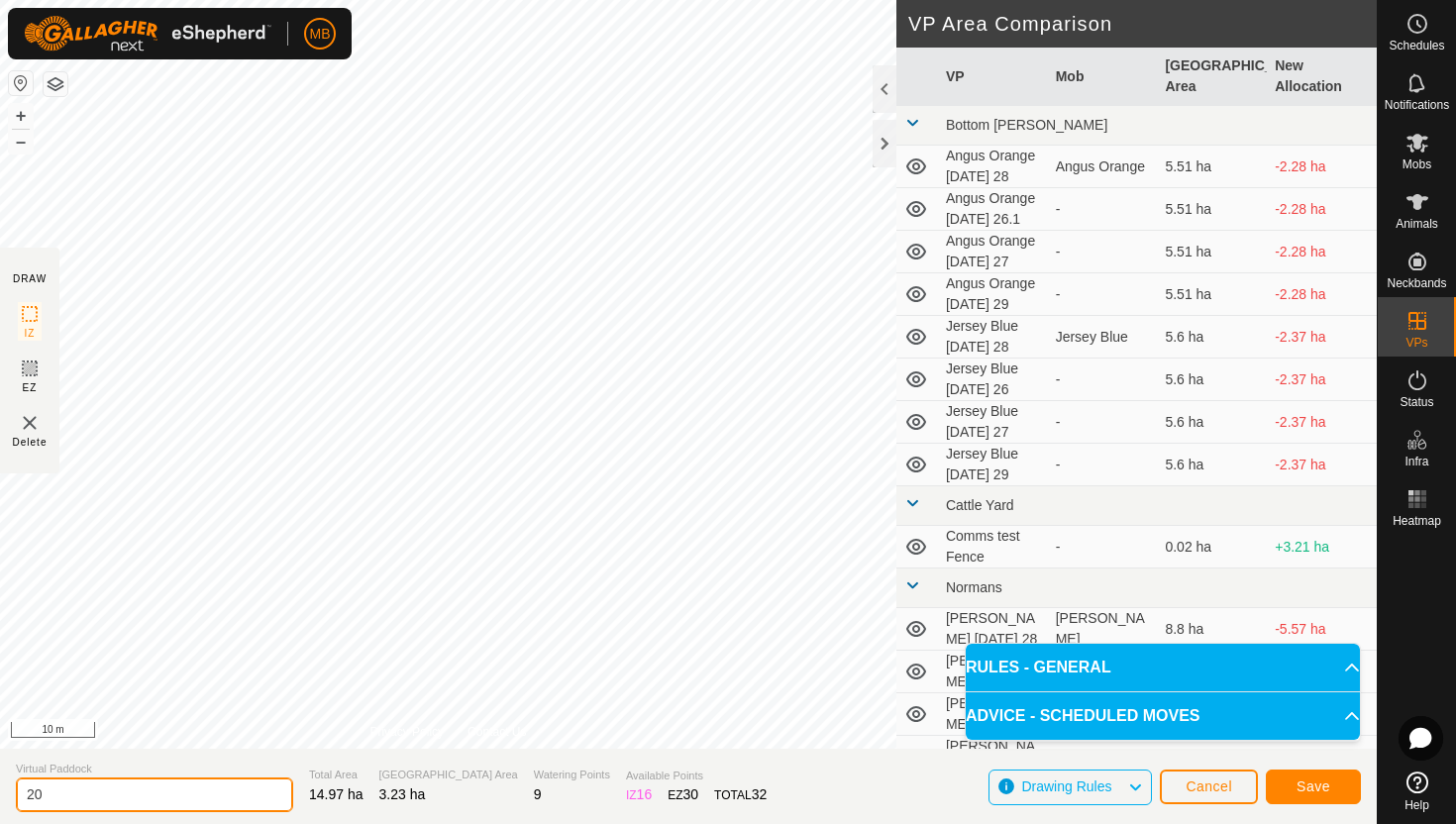 type on "2" 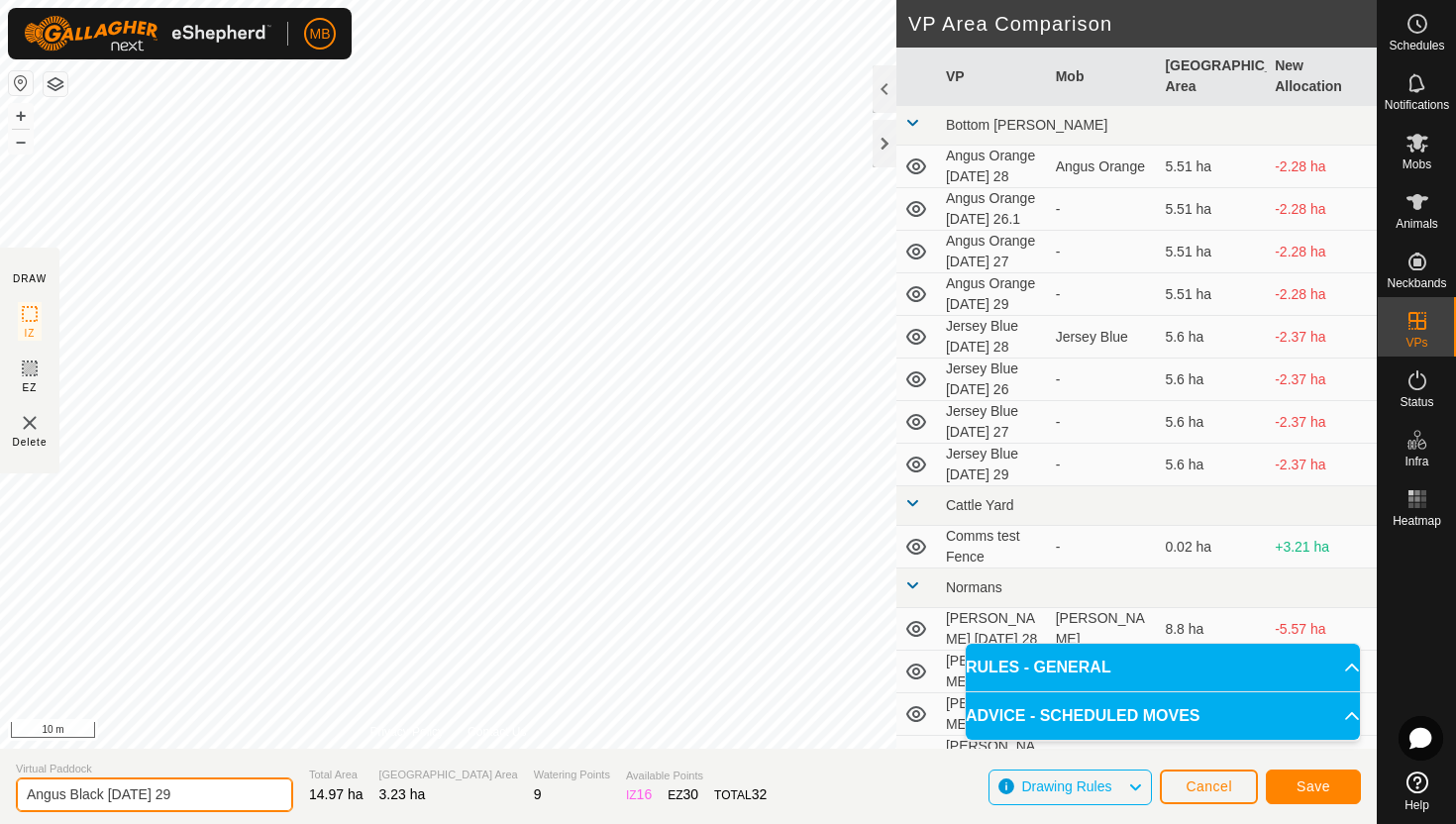 type on "Angus Black [DATE] 29" 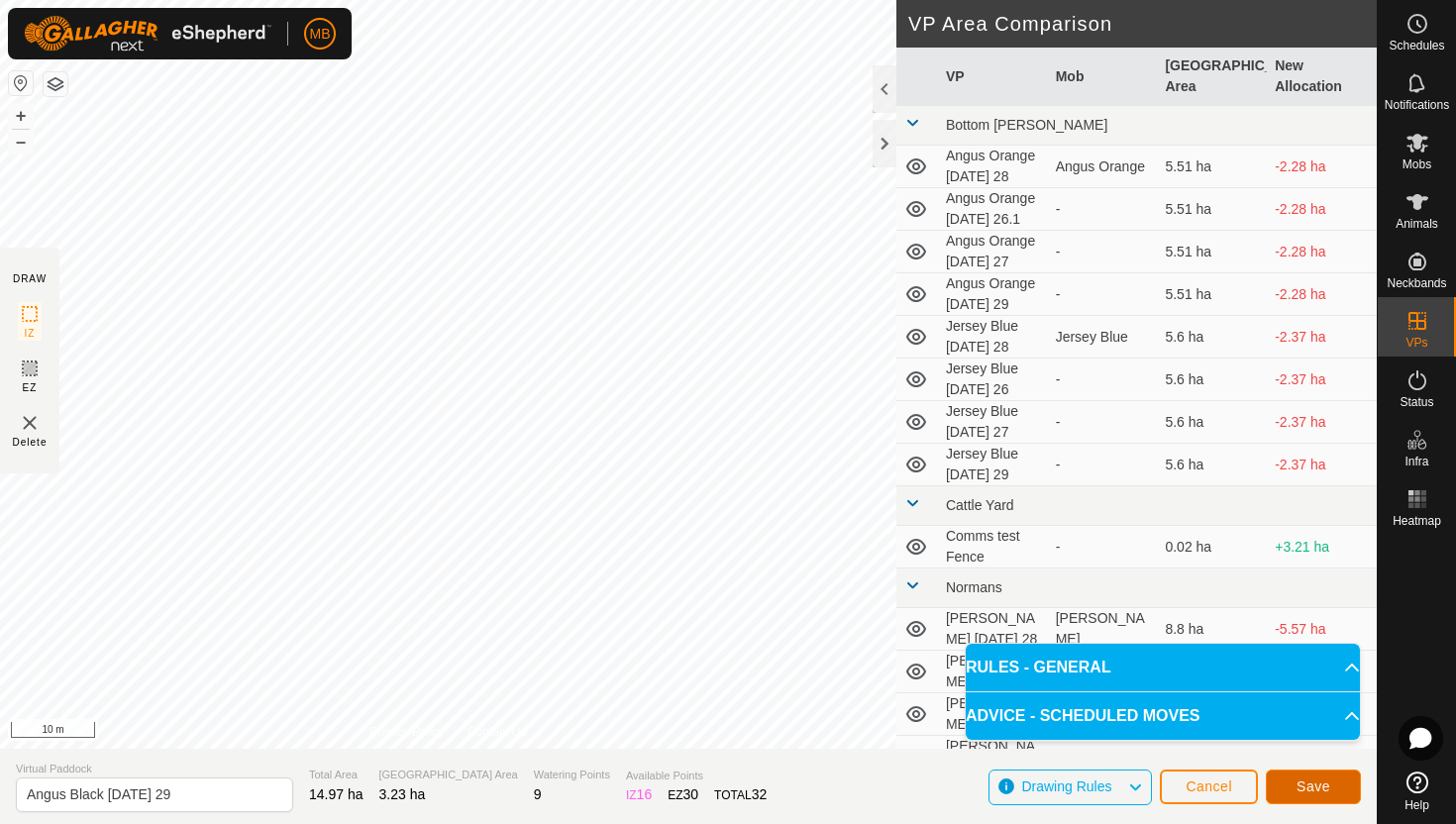 click on "Save" 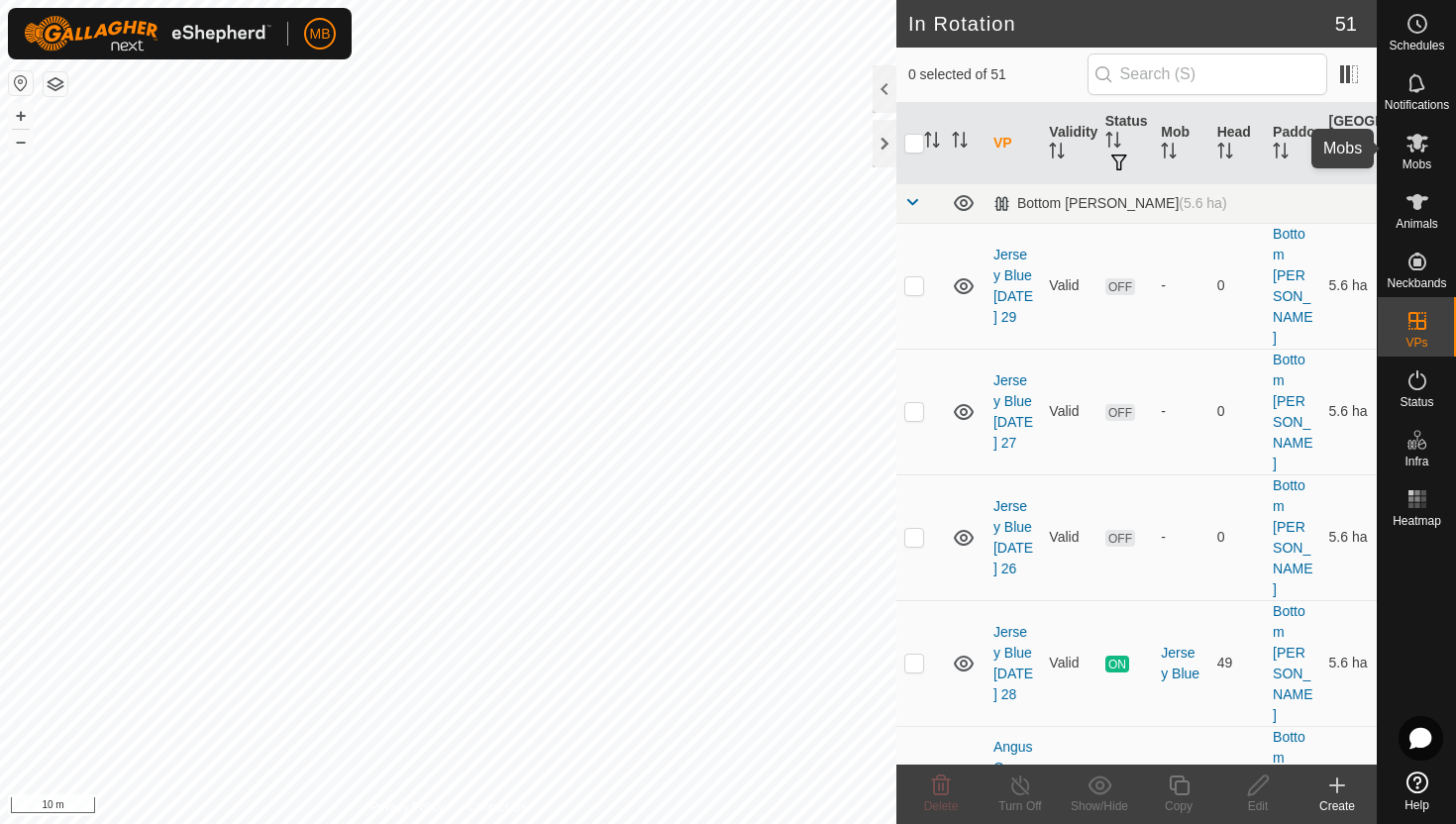 click at bounding box center [1417, 143] 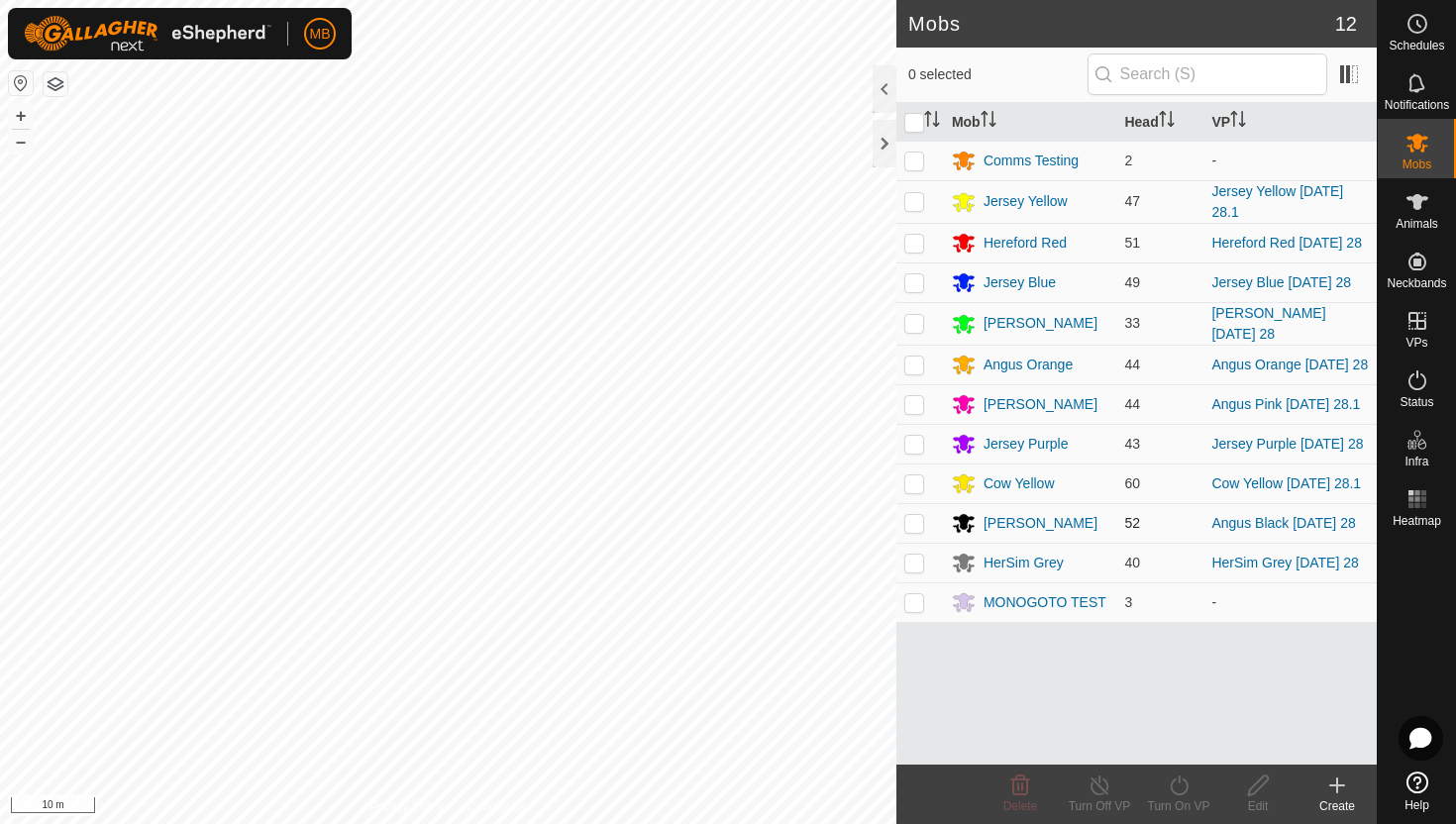 click at bounding box center (914, 523) 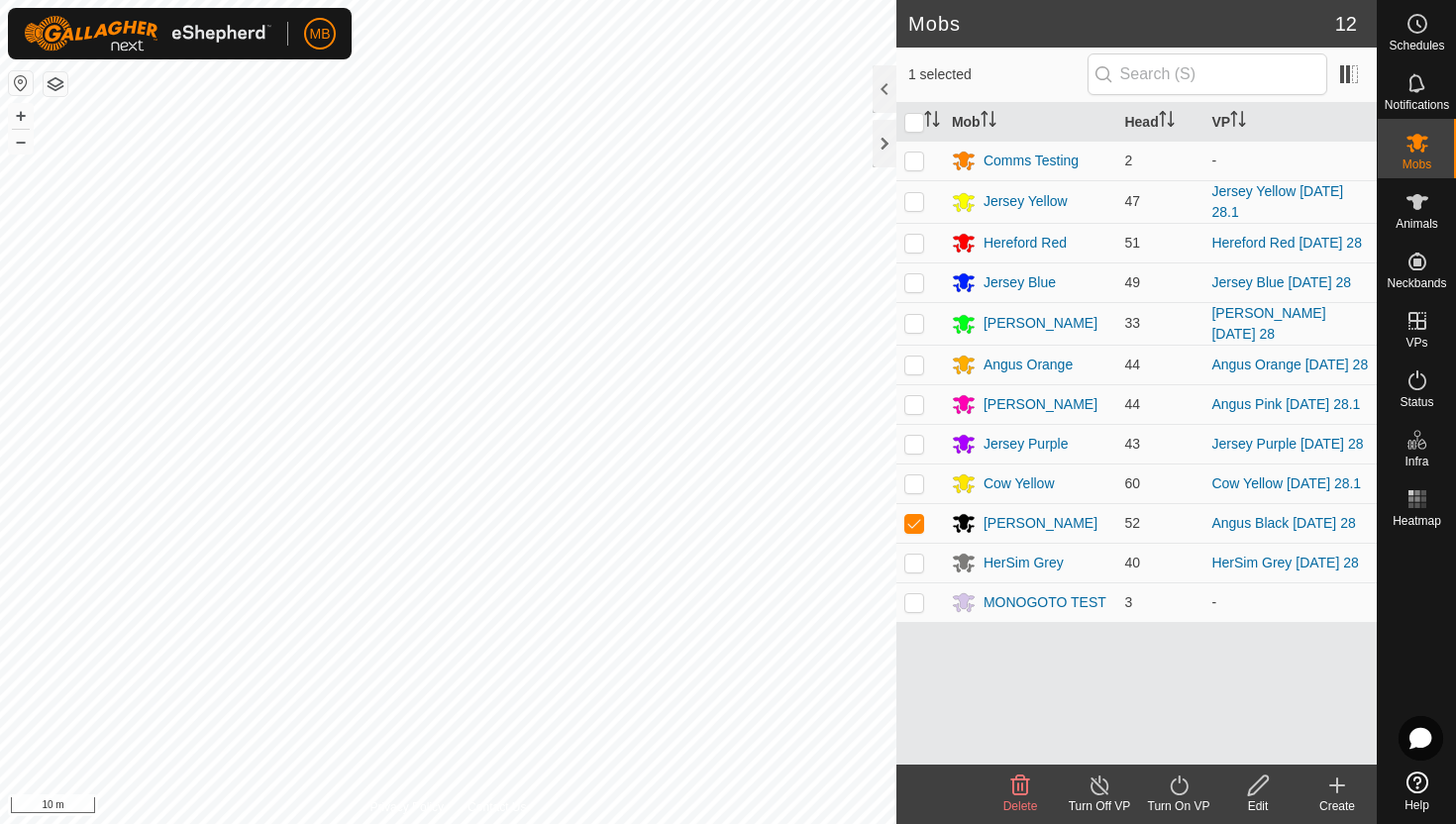 click 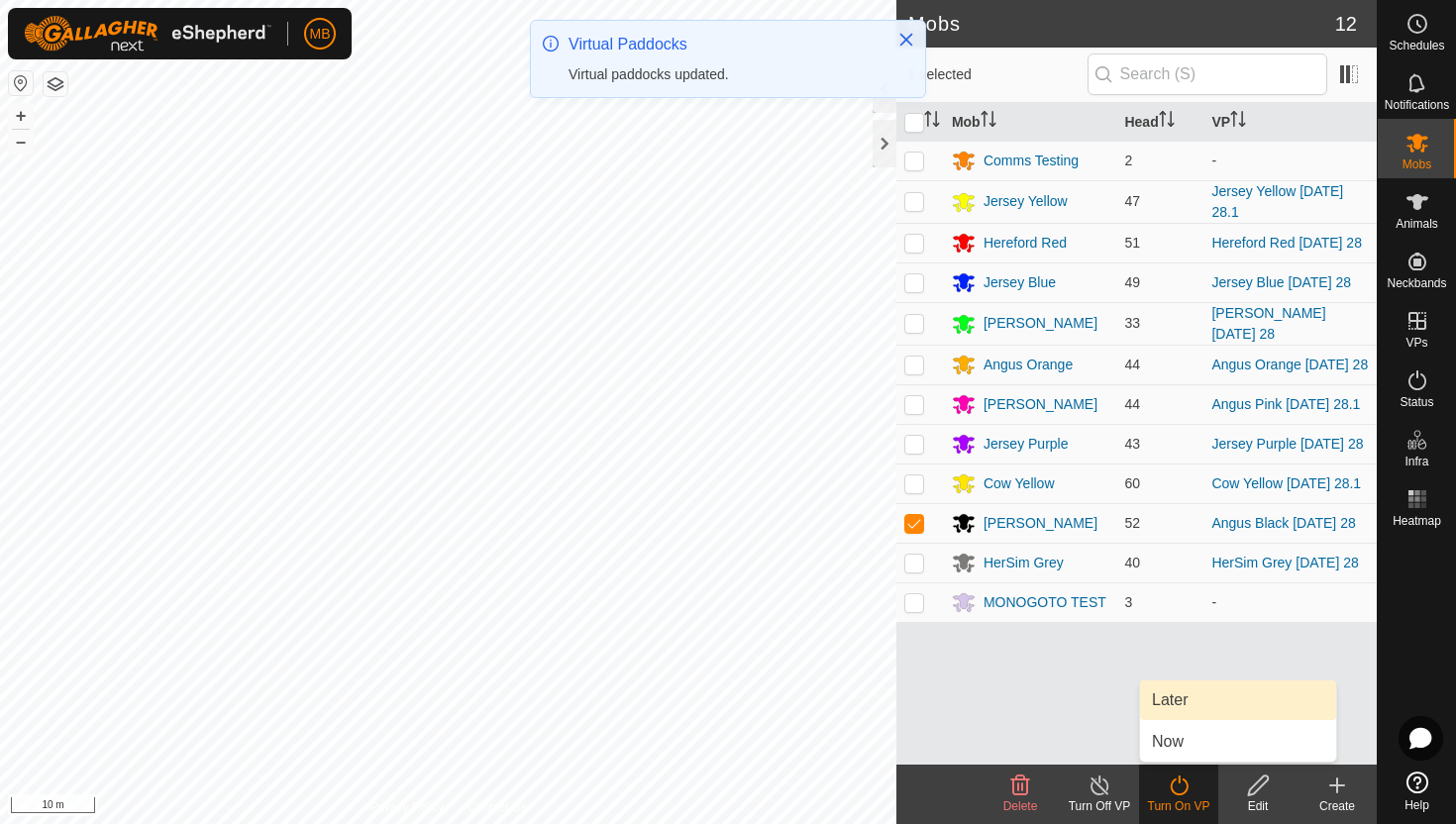 click on "Later" at bounding box center [1238, 700] 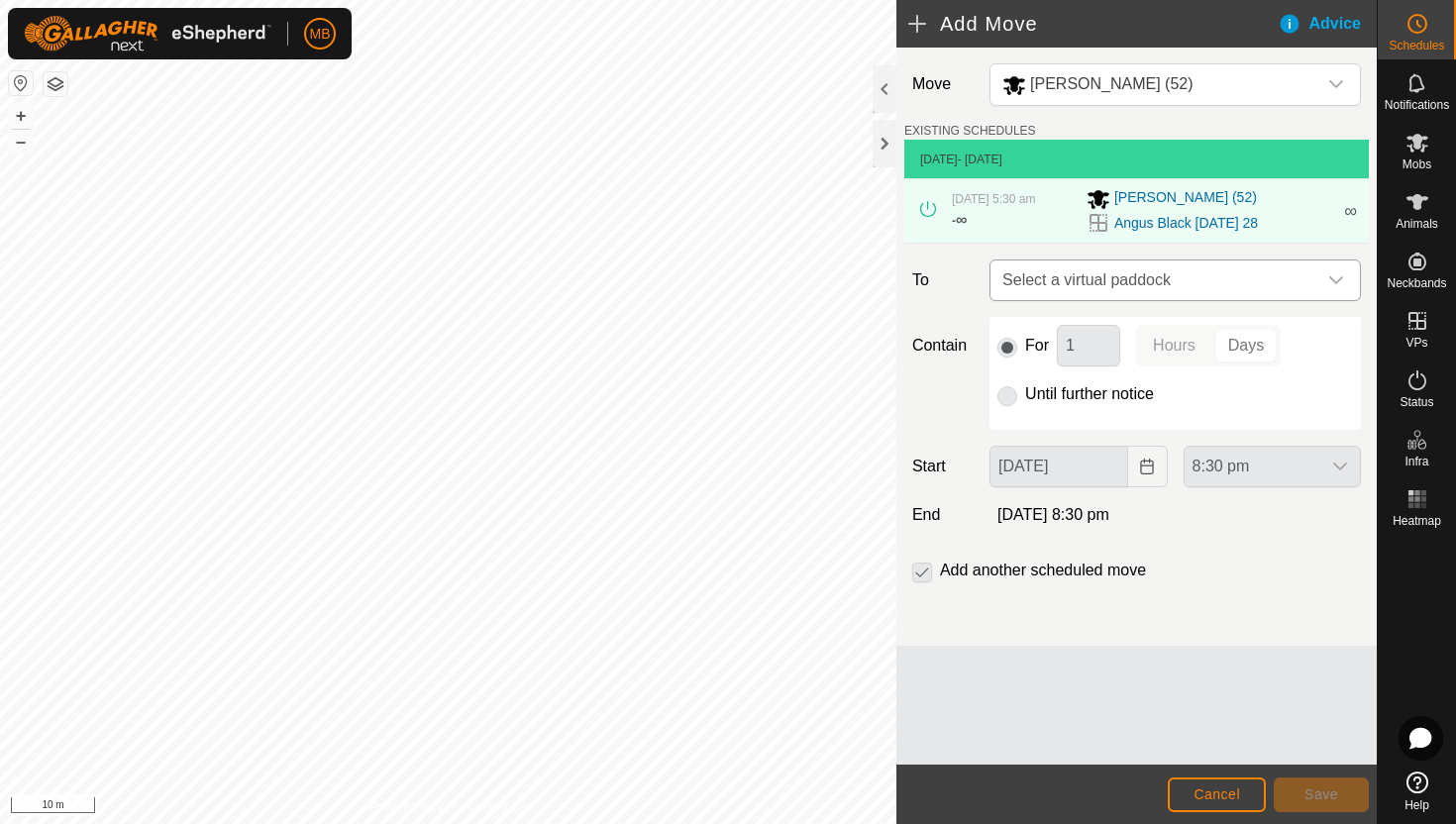 click 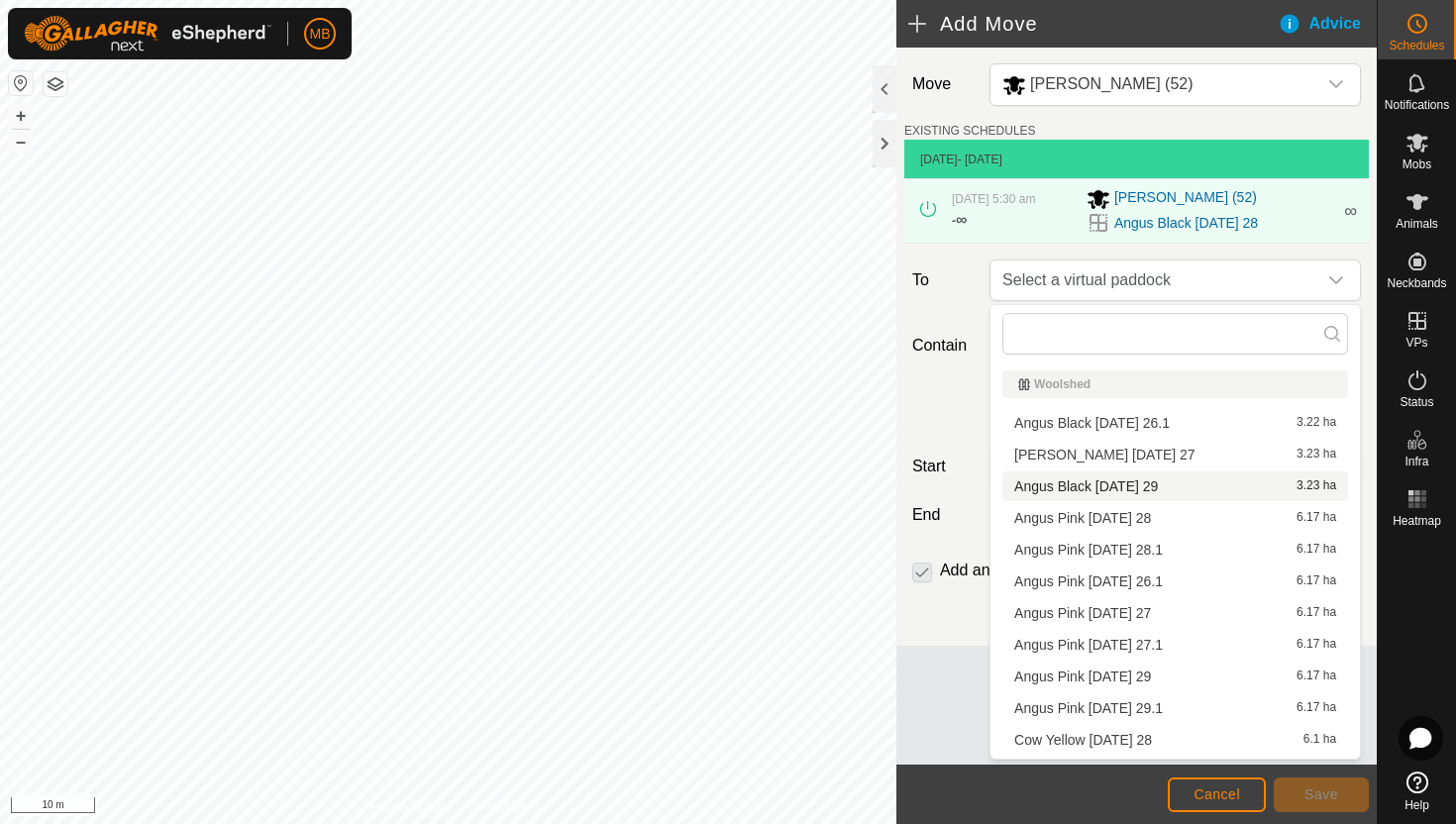 click on "[PERSON_NAME] [DATE] 29  3.23 ha" at bounding box center (1175, 486) 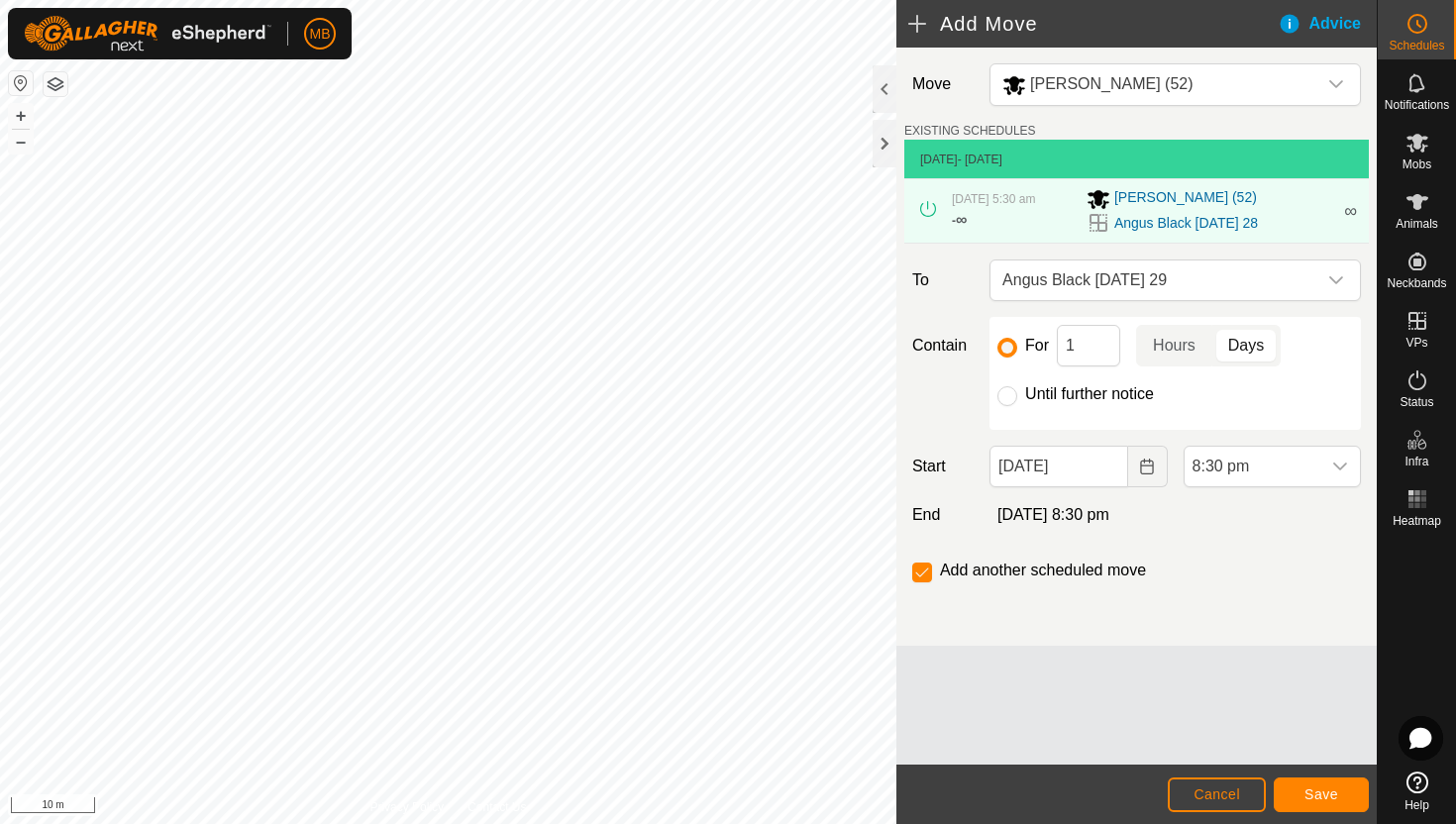 click on "Until further notice" 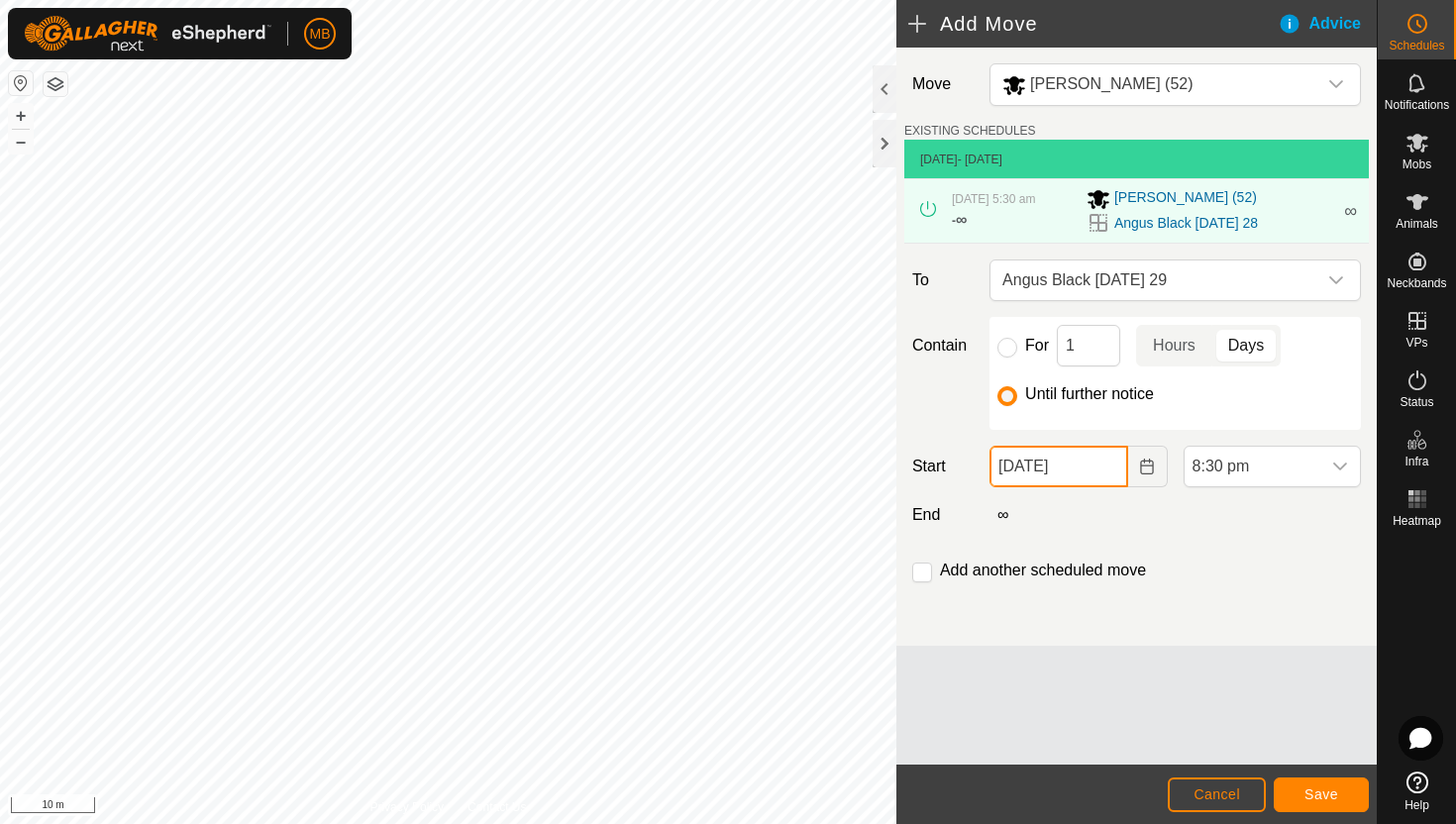 click on "[DATE]" 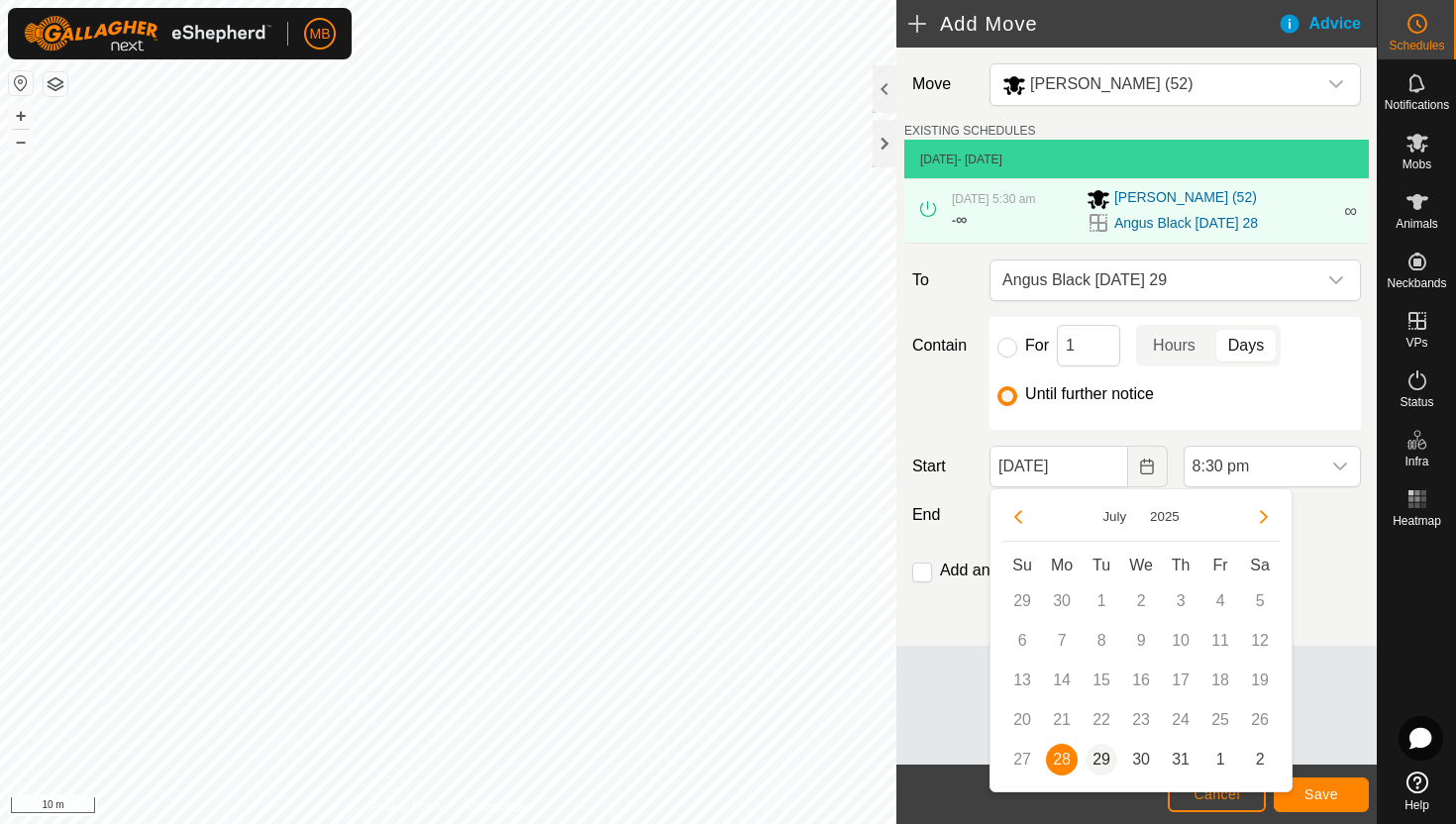 click on "29" at bounding box center [1101, 760] 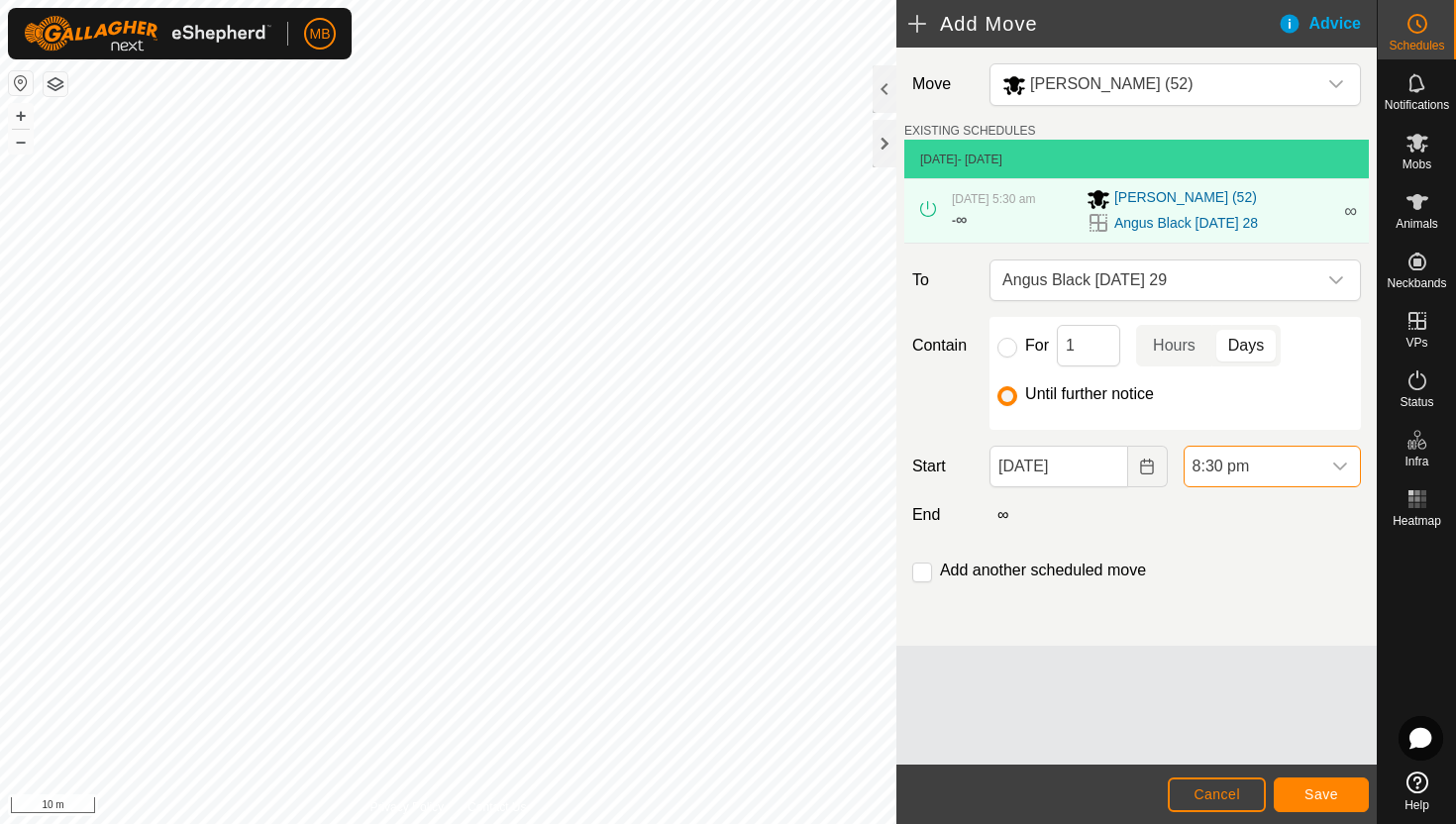 click on "8:30 pm" at bounding box center (1252, 466) 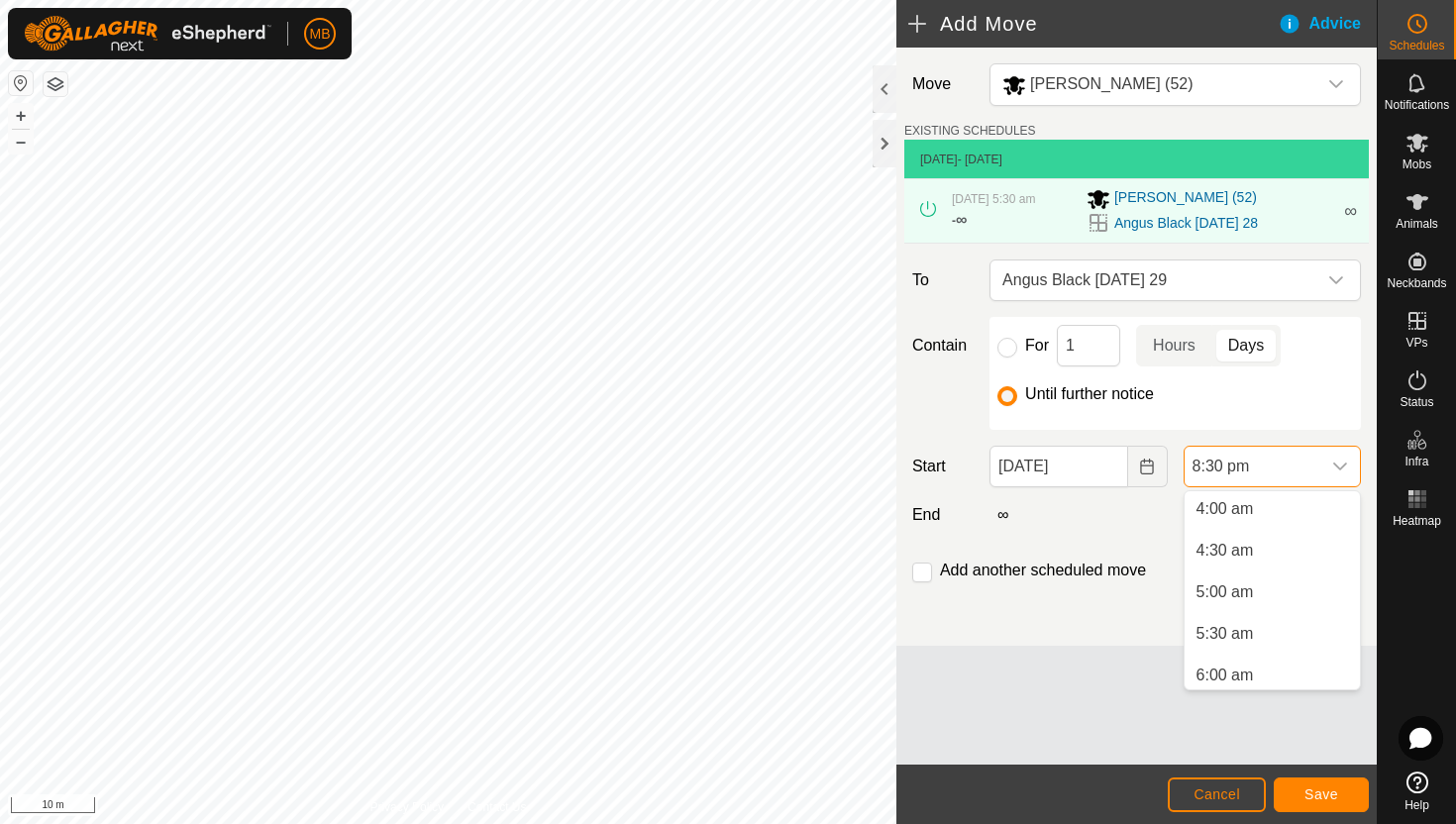 scroll, scrollTop: 331, scrollLeft: 0, axis: vertical 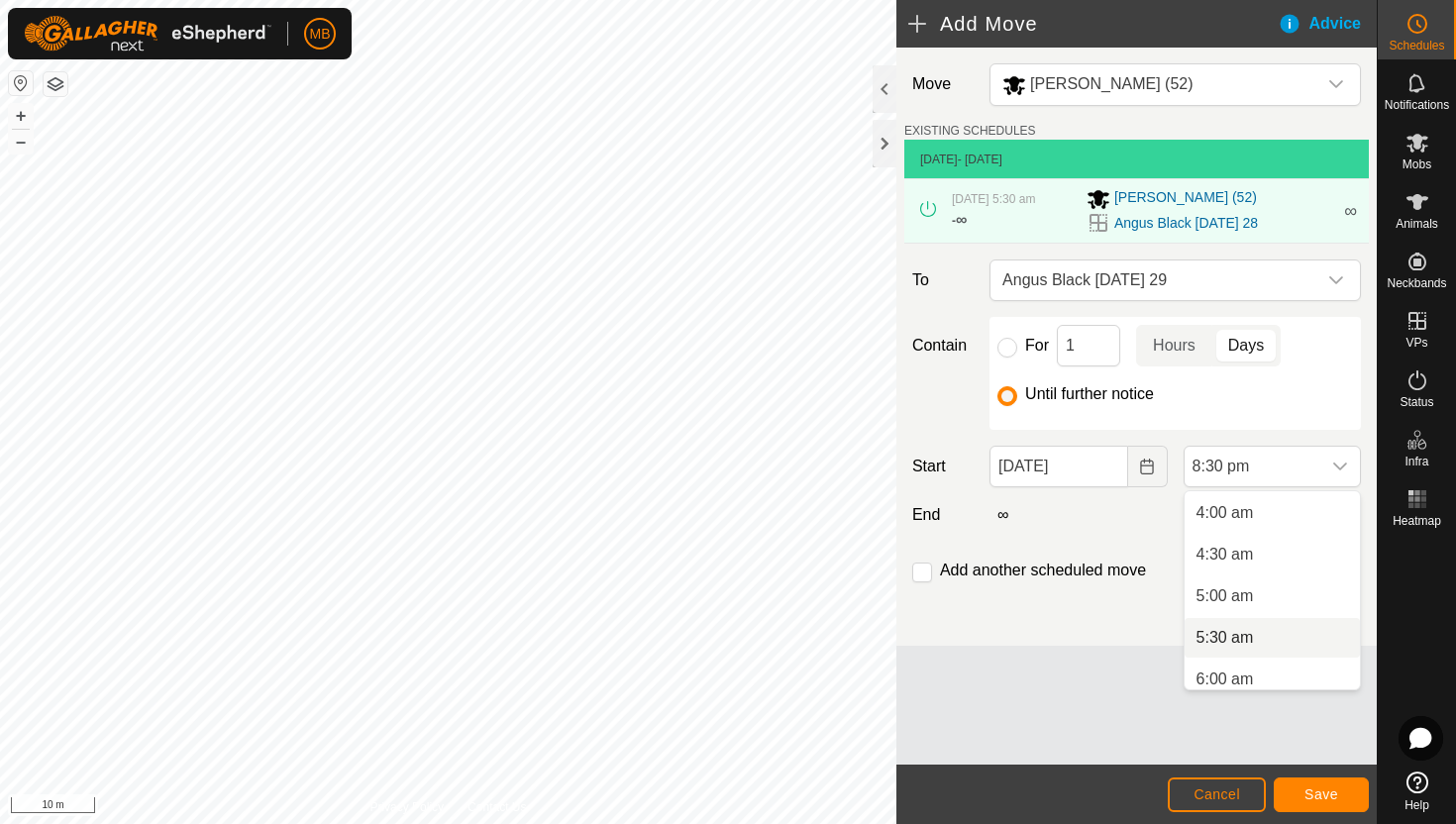 click on "5:30 am" at bounding box center (1272, 638) 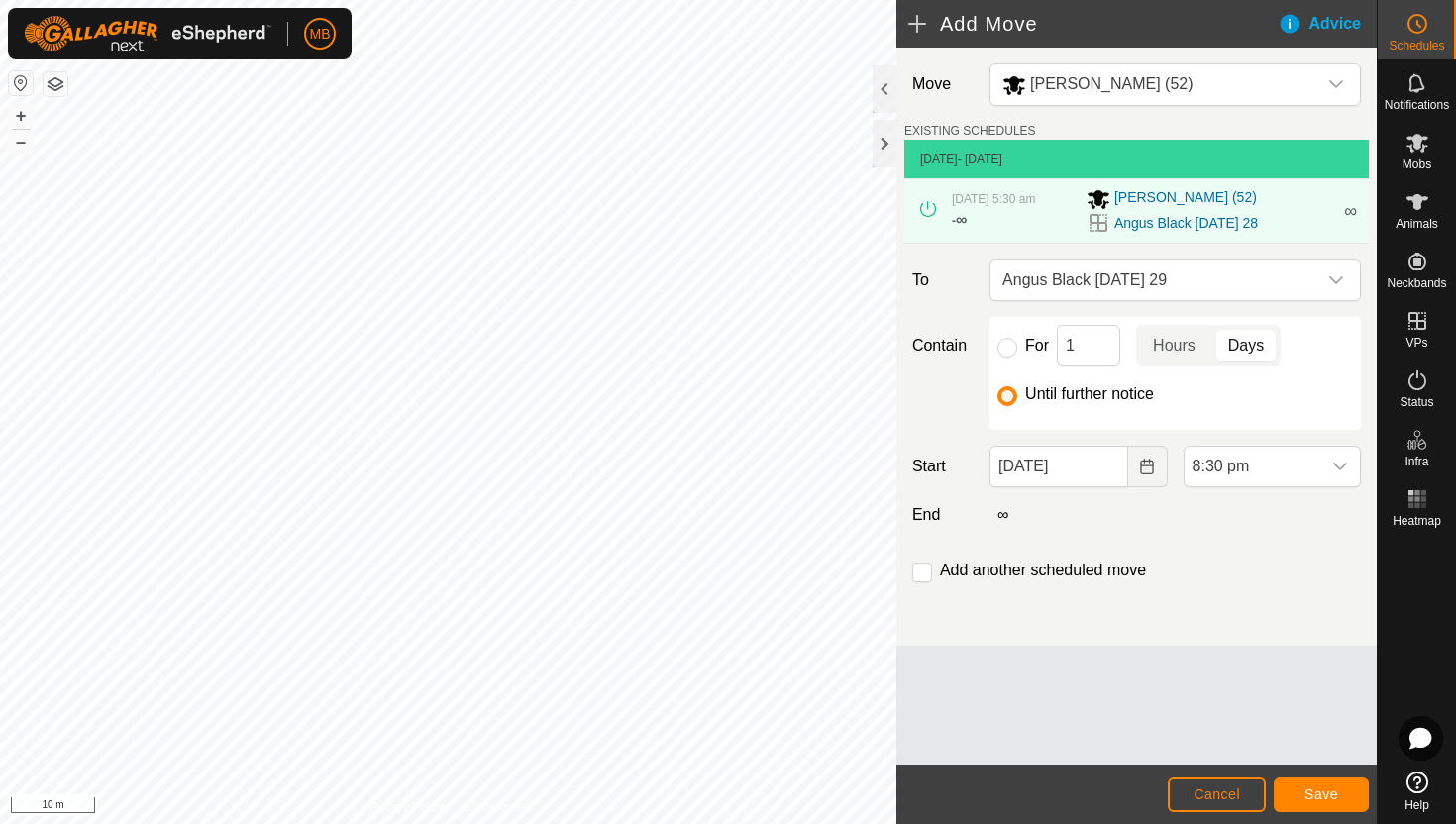 scroll, scrollTop: 1547, scrollLeft: 0, axis: vertical 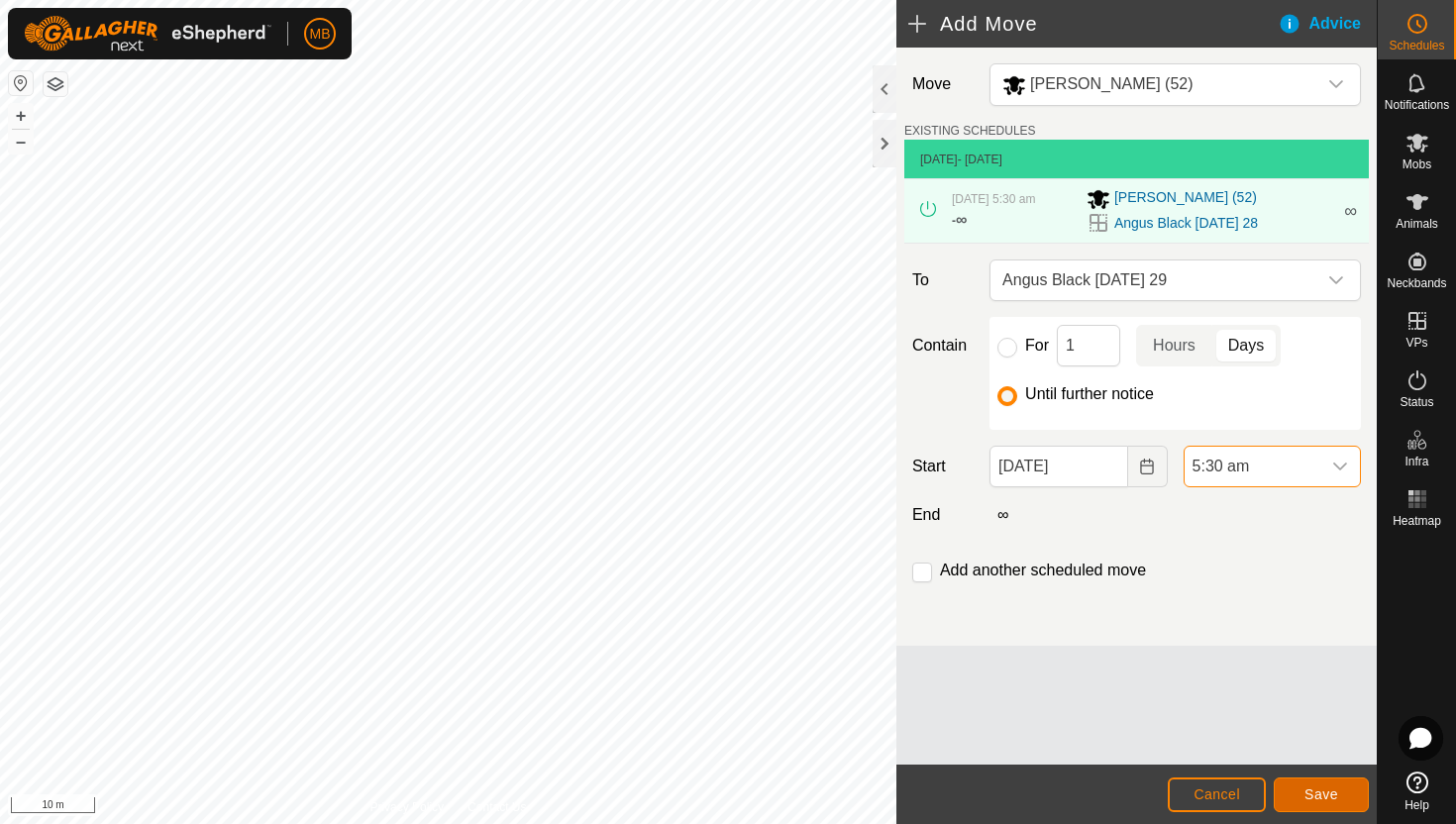 click on "Save" 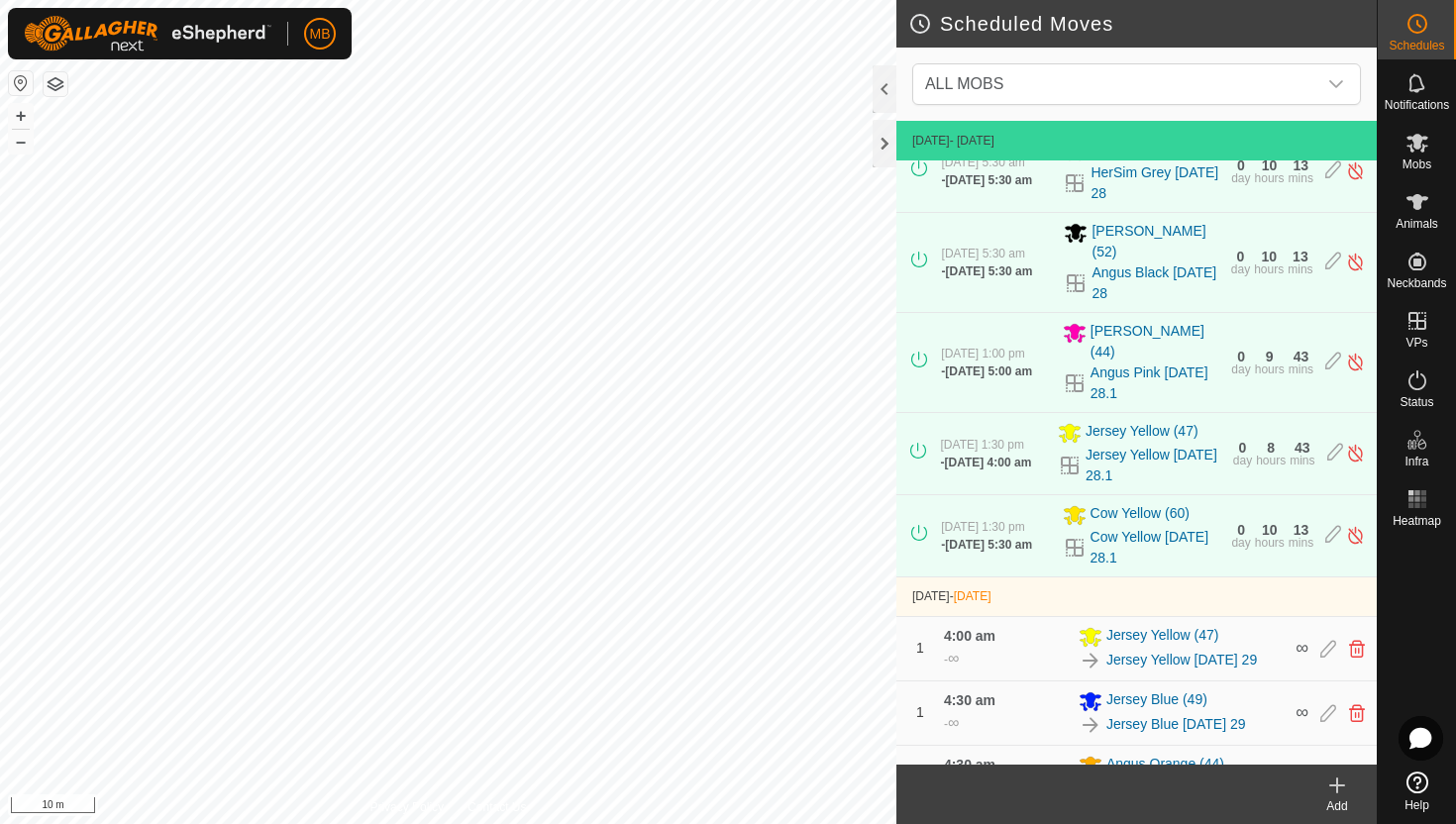 scroll, scrollTop: 0, scrollLeft: 0, axis: both 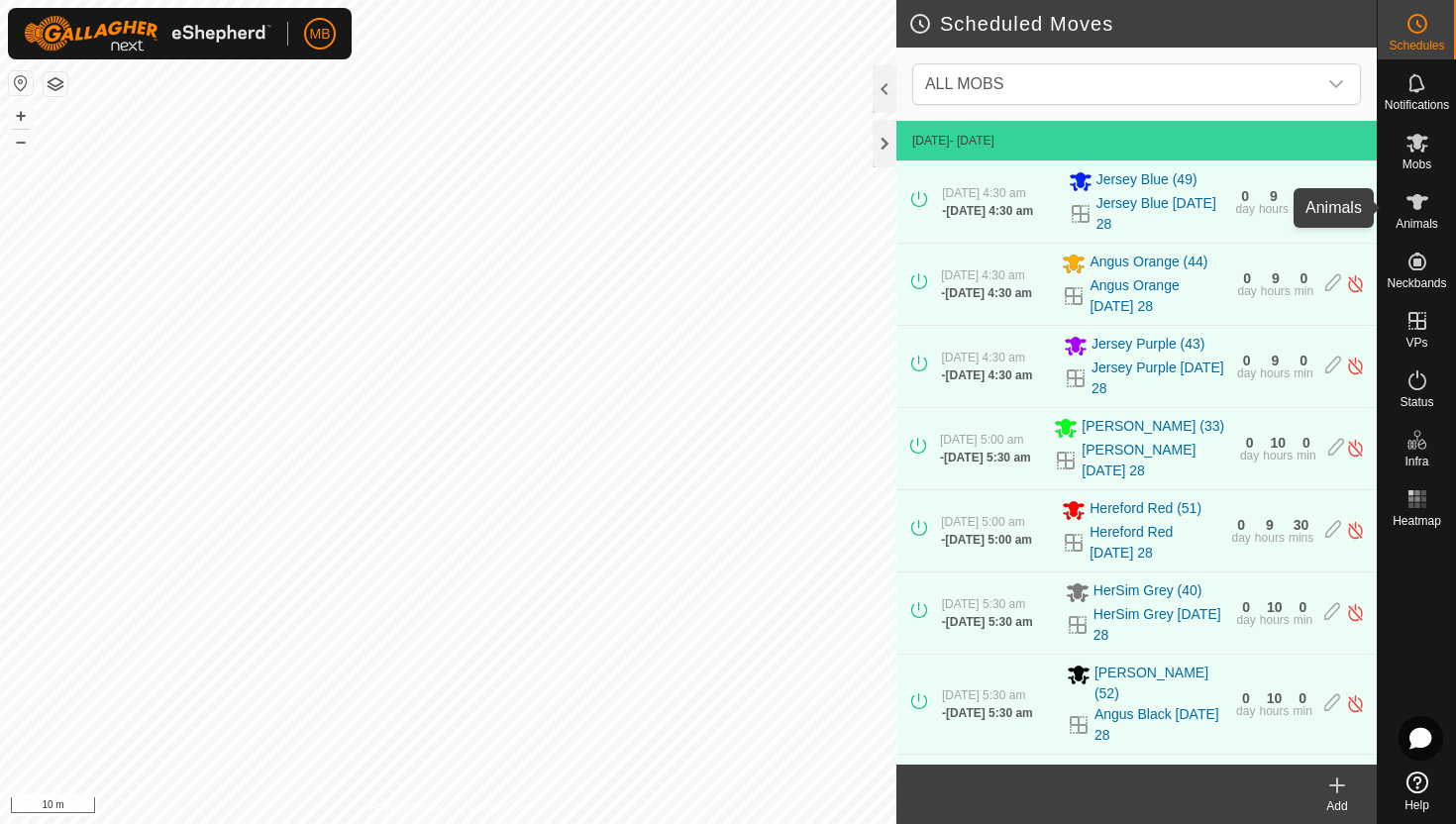click 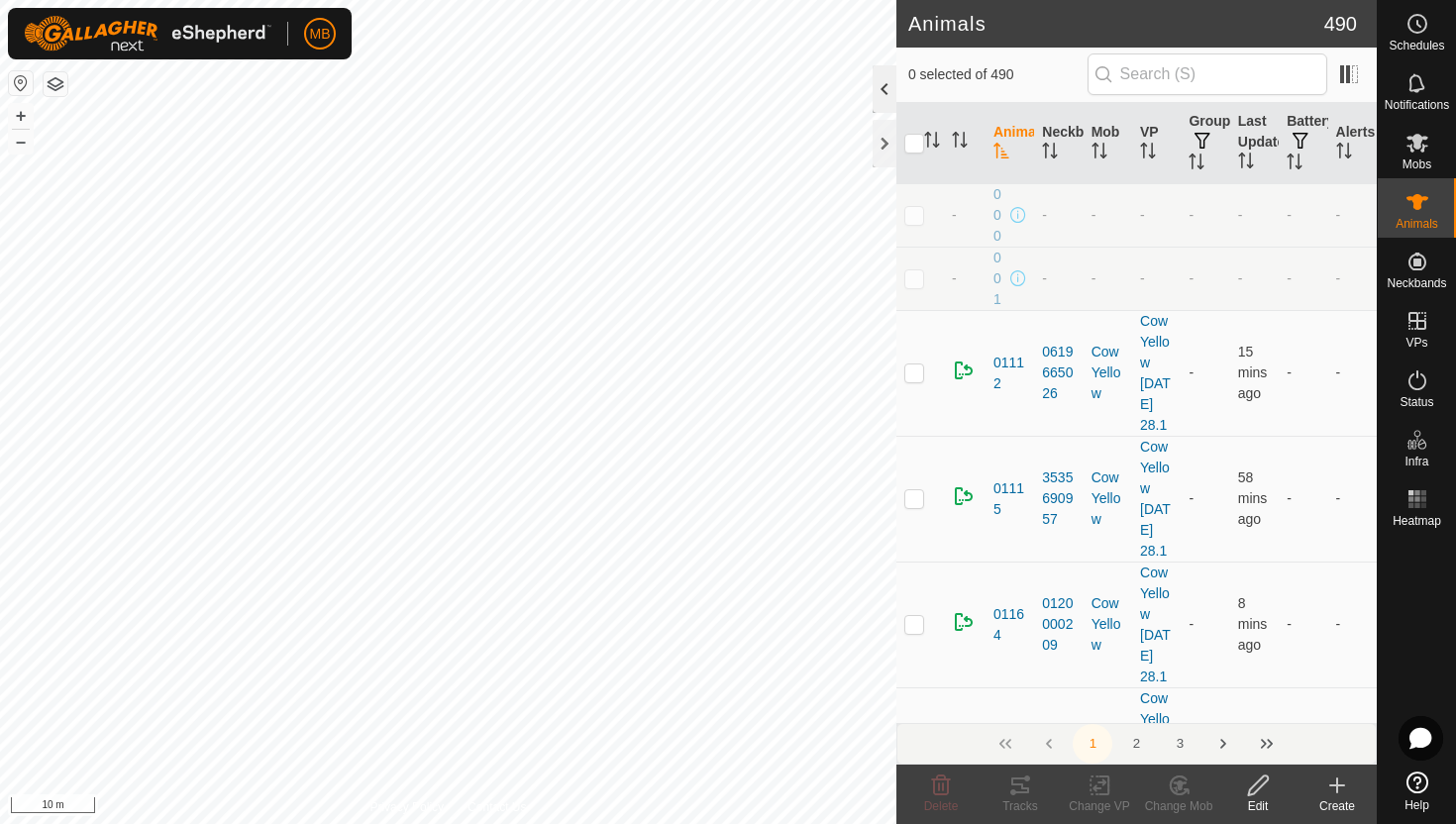 click 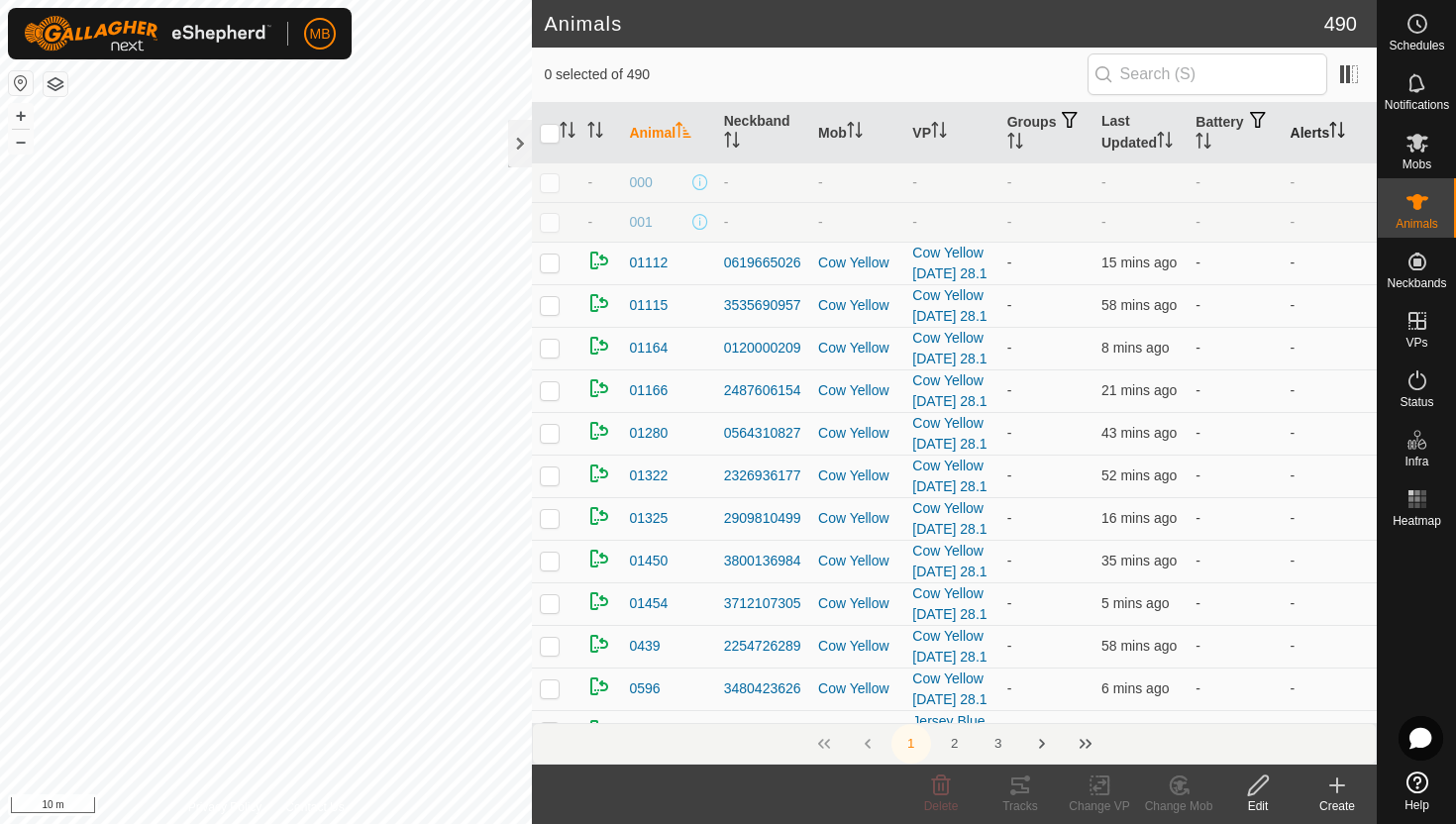 click 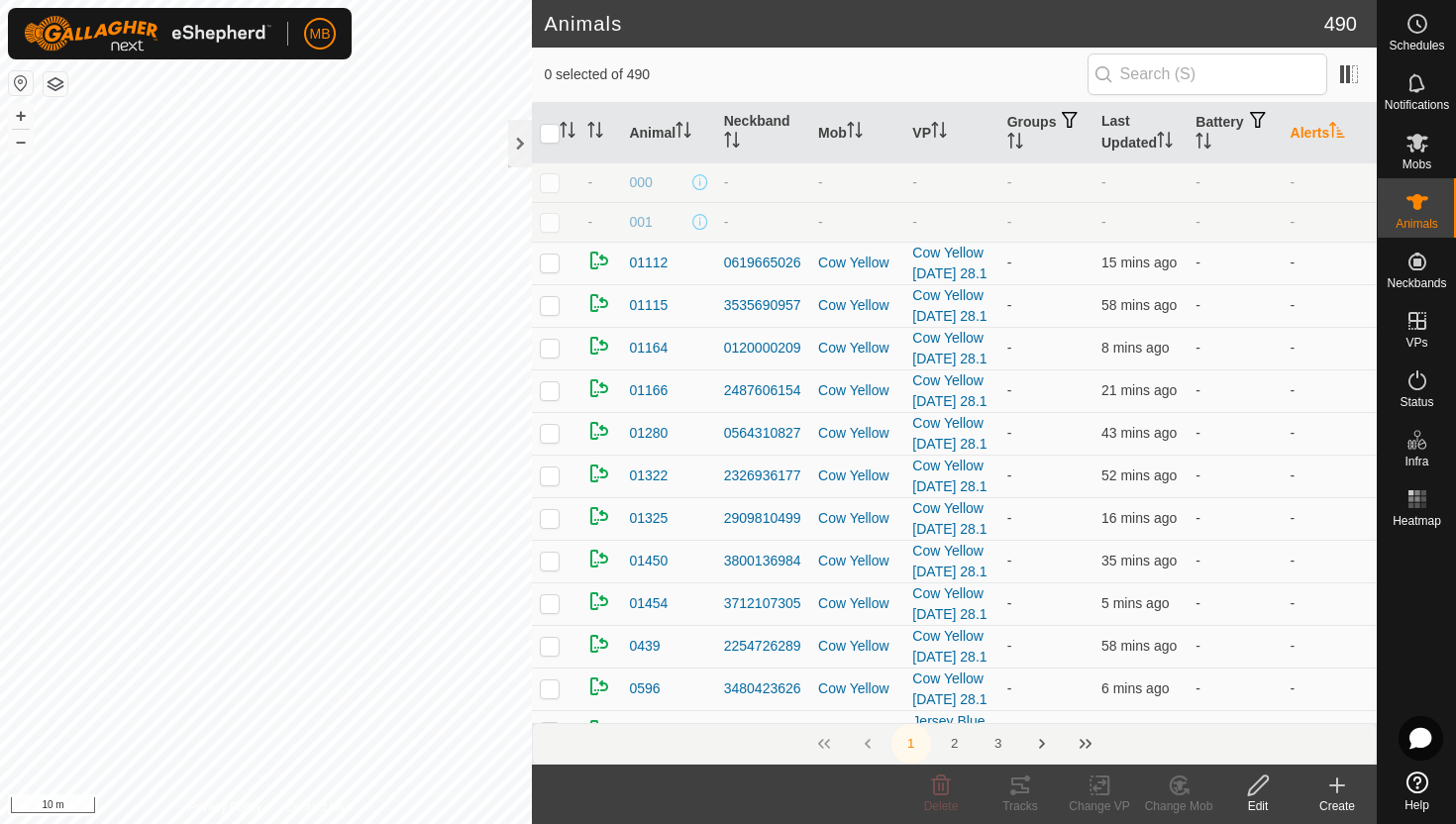 click 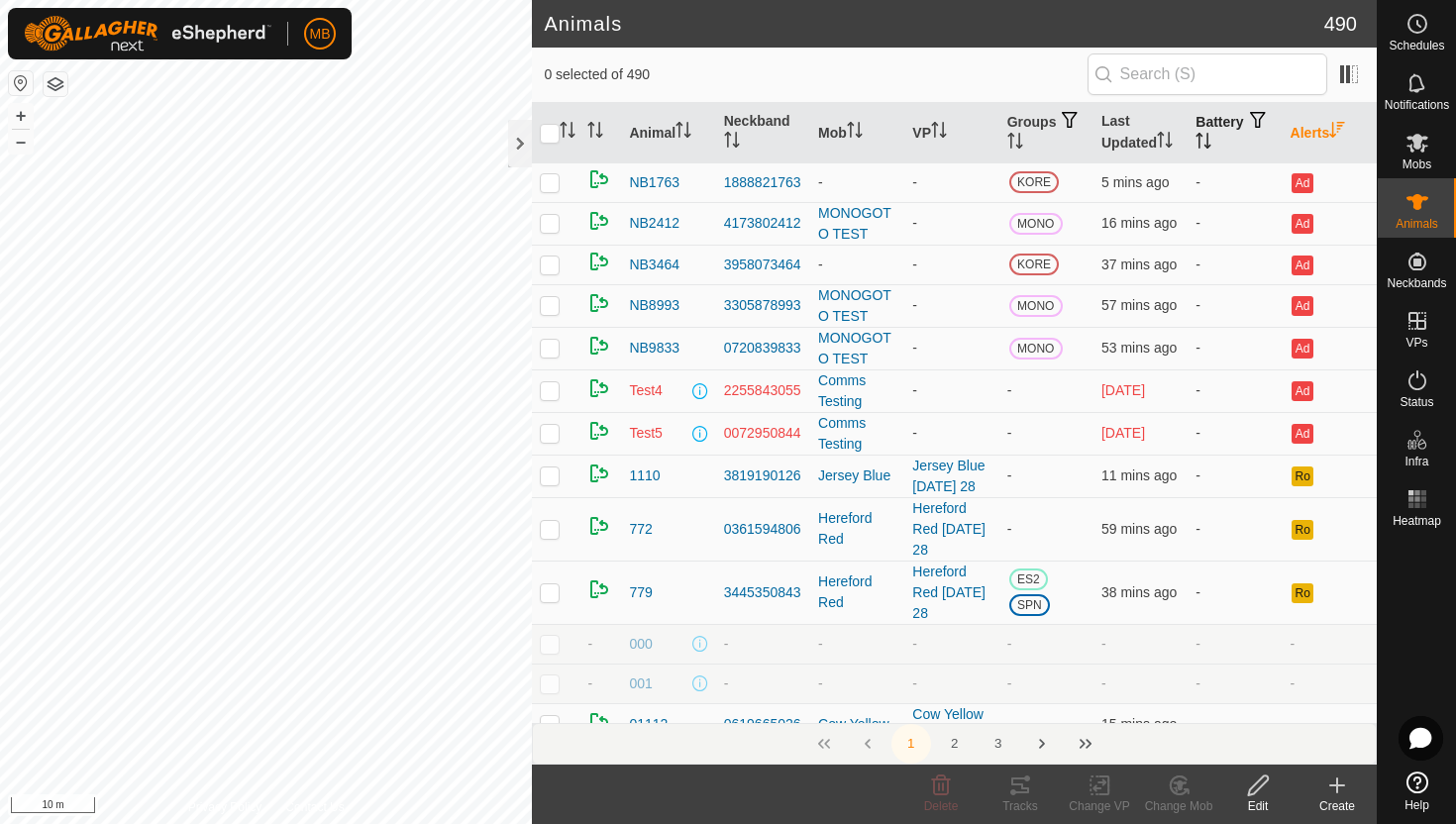 click 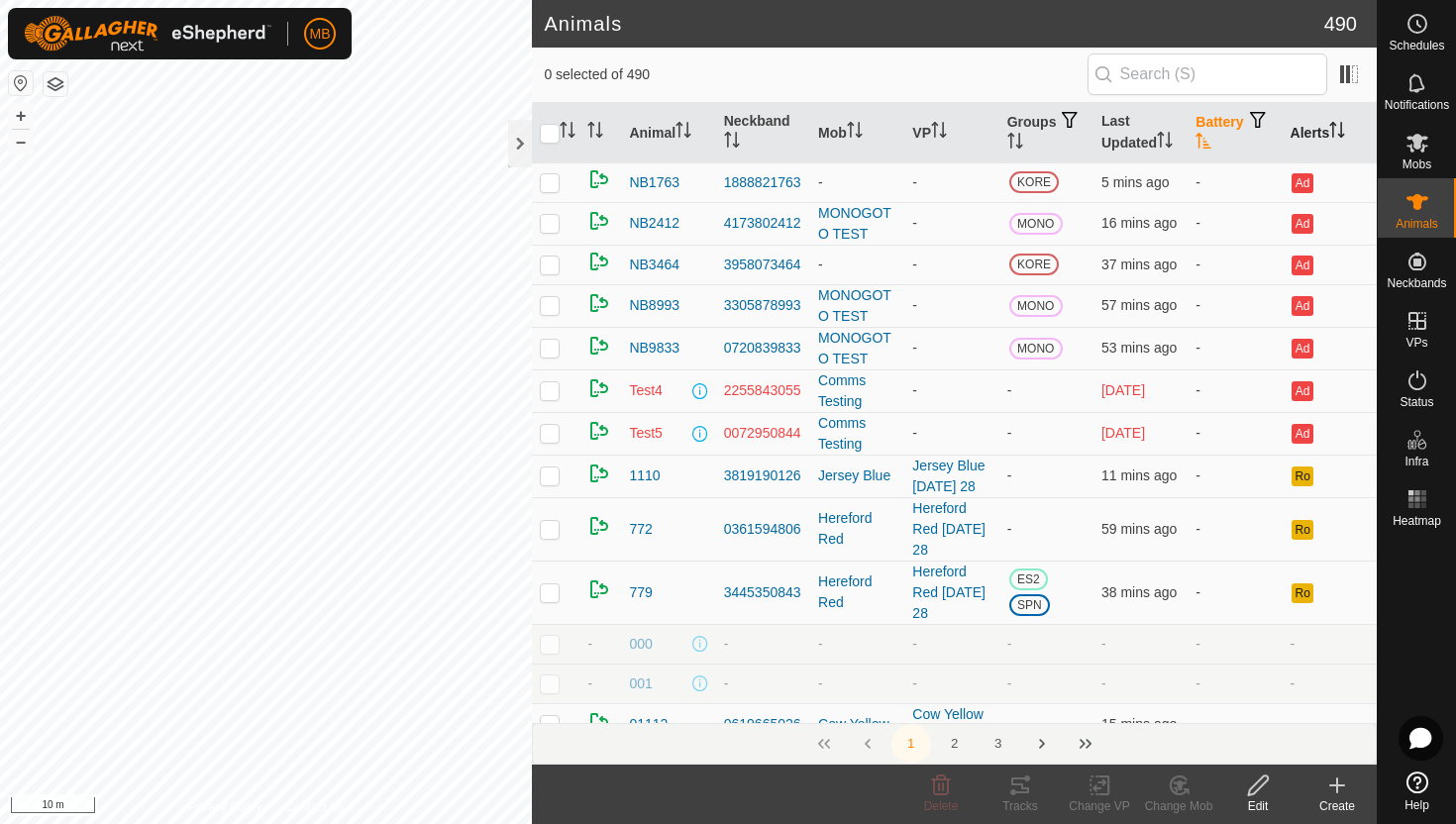 click 